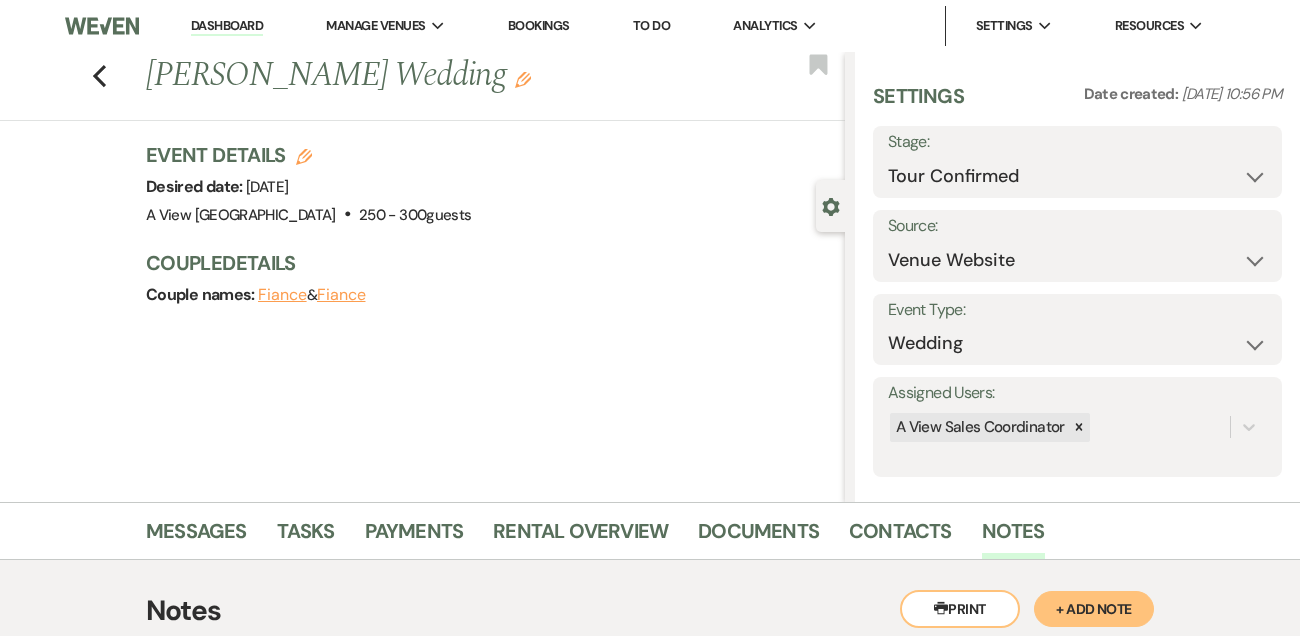 select on "4" 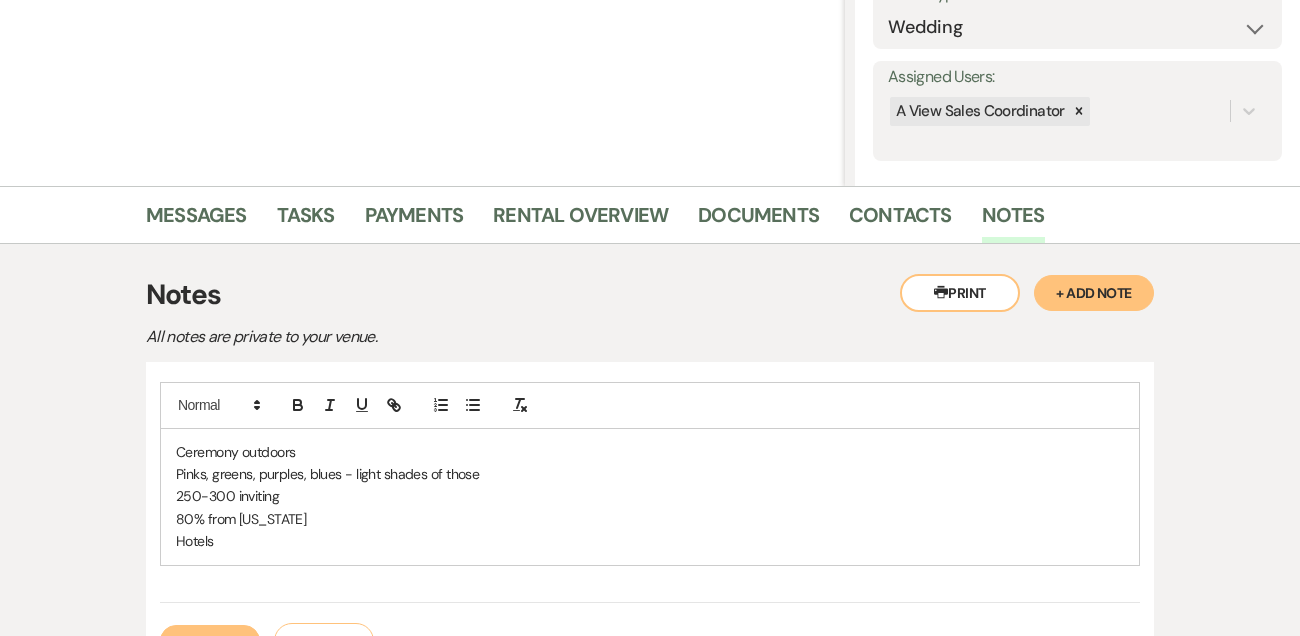 scroll, scrollTop: 0, scrollLeft: 0, axis: both 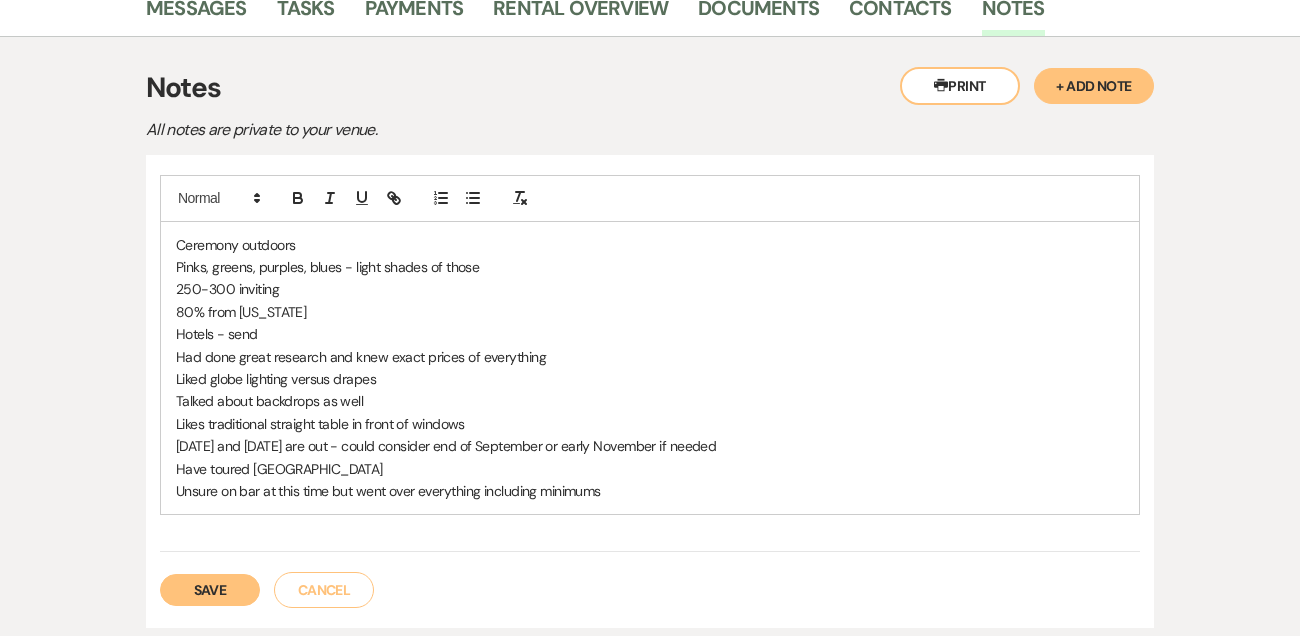 click on "October 3rd and 31st are out - could consider end of September or early November if needed" at bounding box center [650, 446] 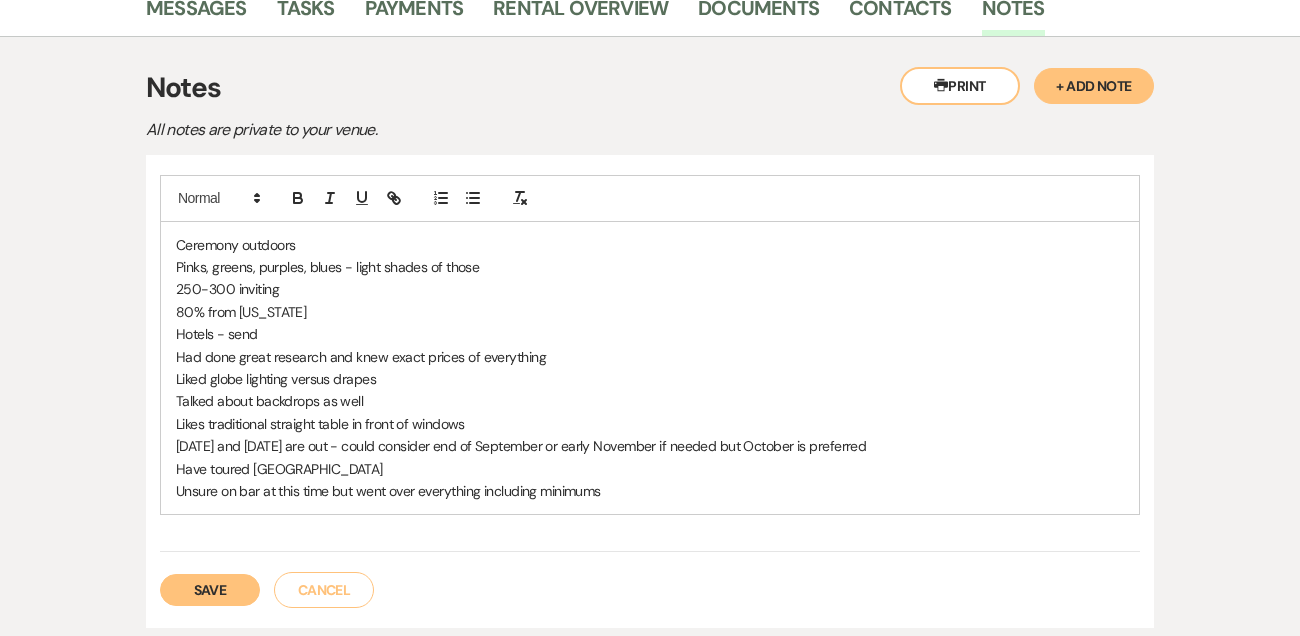 click on "Save" at bounding box center [210, 590] 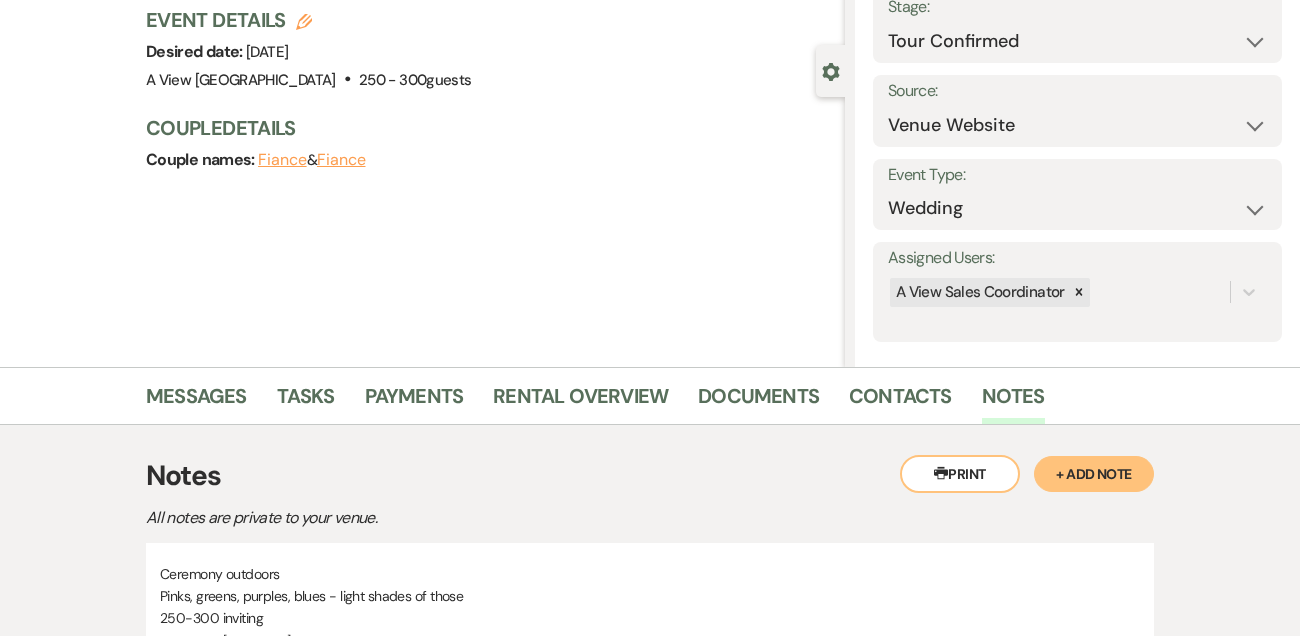 scroll, scrollTop: 0, scrollLeft: 0, axis: both 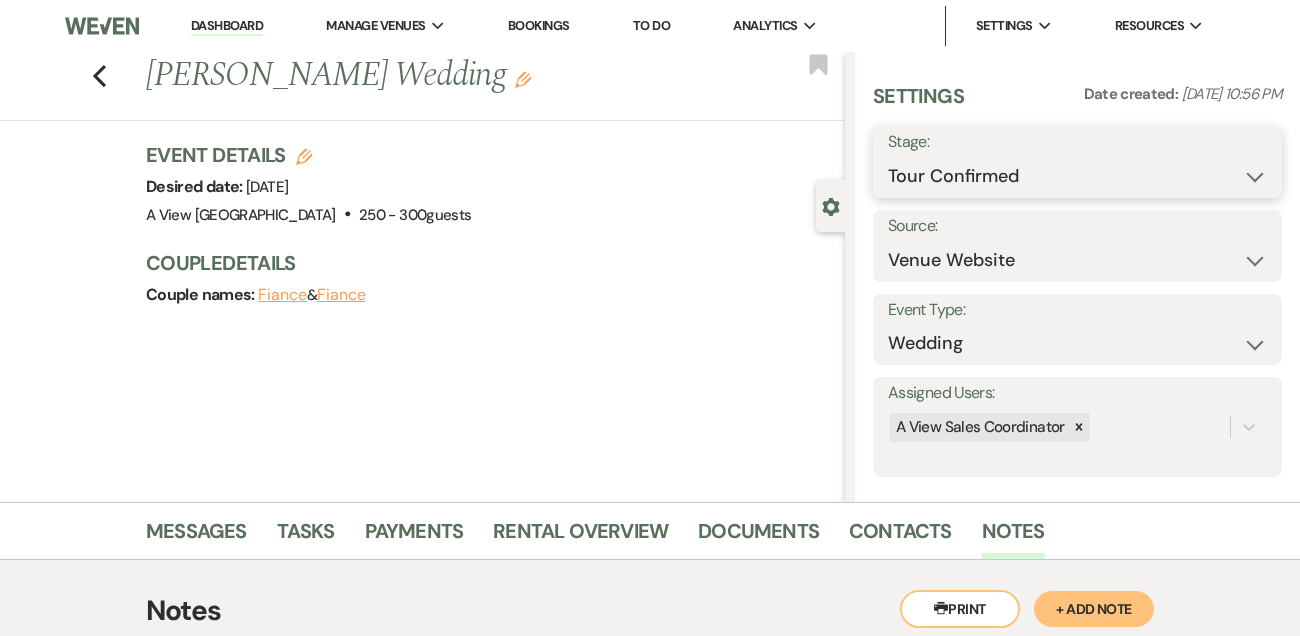 click on "Inquiry Follow Up Tour Requested Tour Confirmed Toured Proposal Sent Booked Lost" at bounding box center [1077, 176] 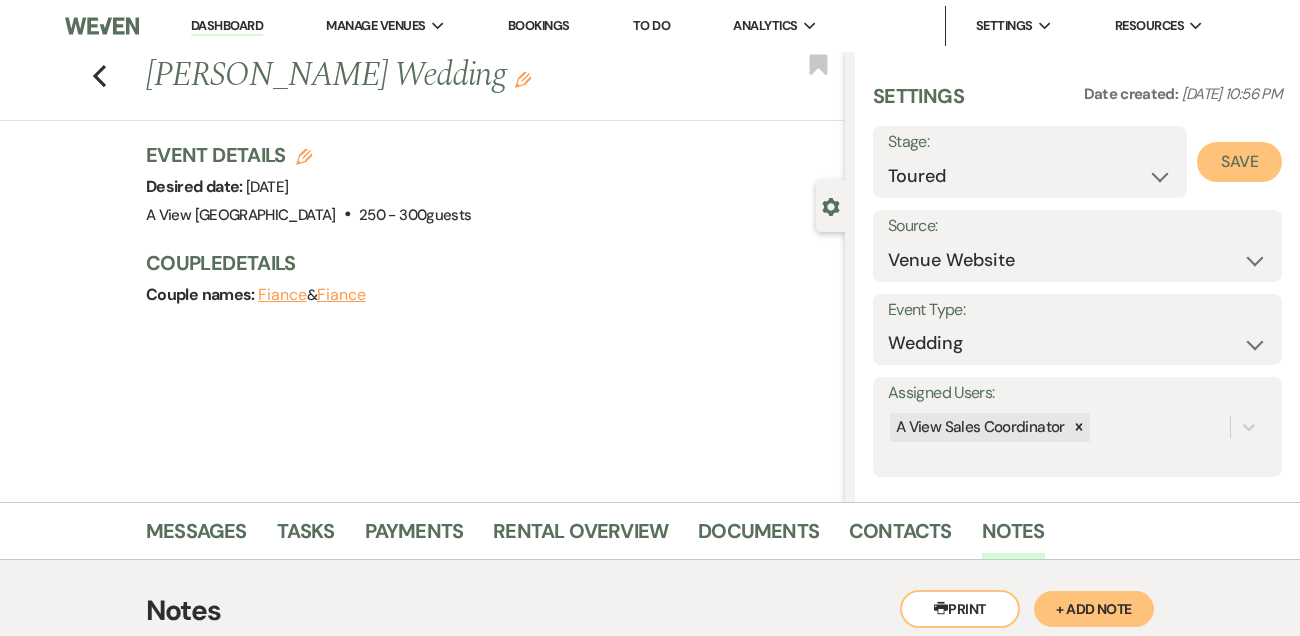 click on "Save" at bounding box center [1239, 162] 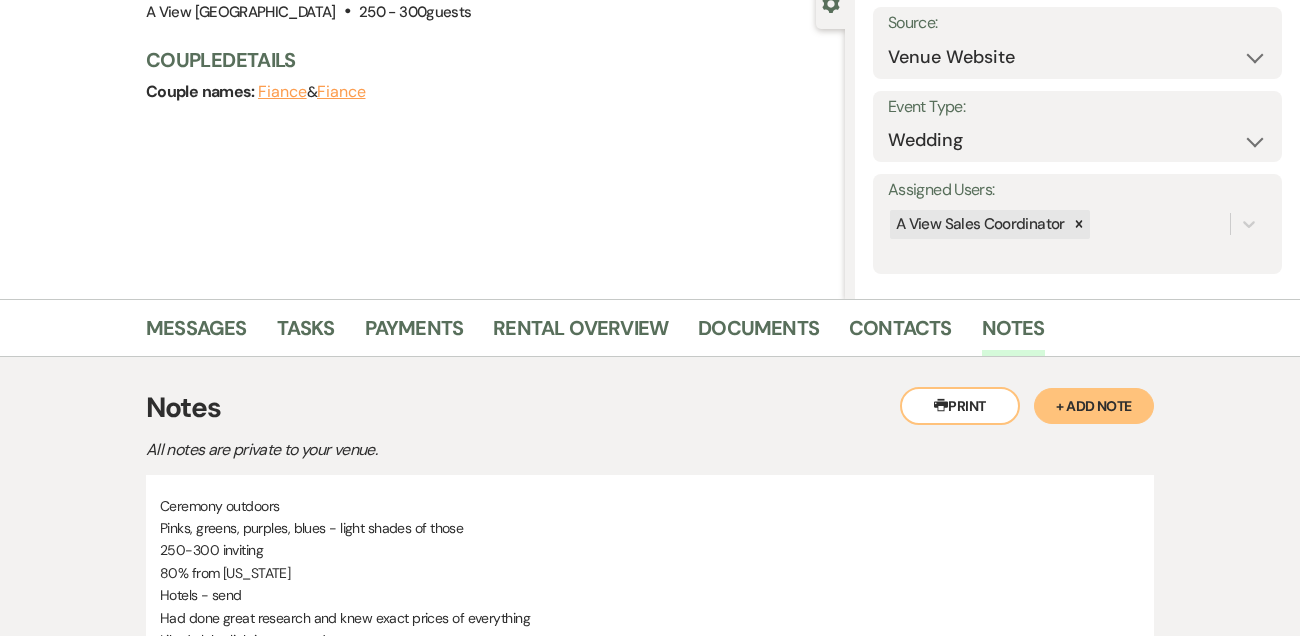 scroll, scrollTop: 364, scrollLeft: 0, axis: vertical 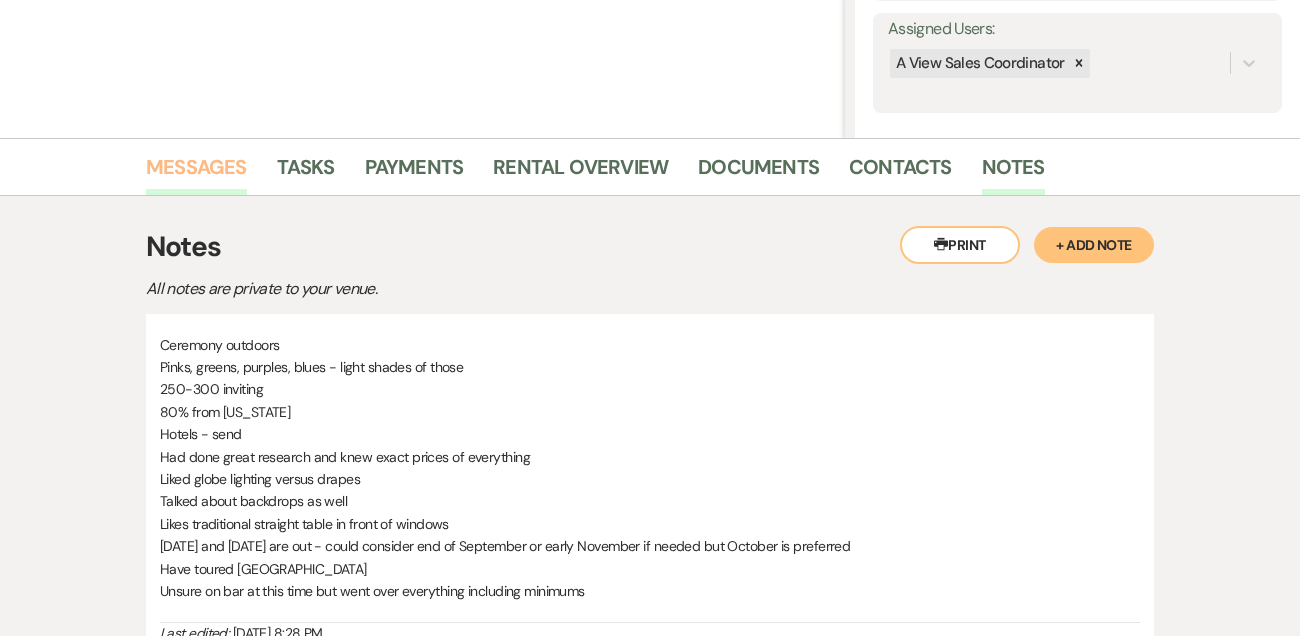 click on "Messages" at bounding box center (196, 173) 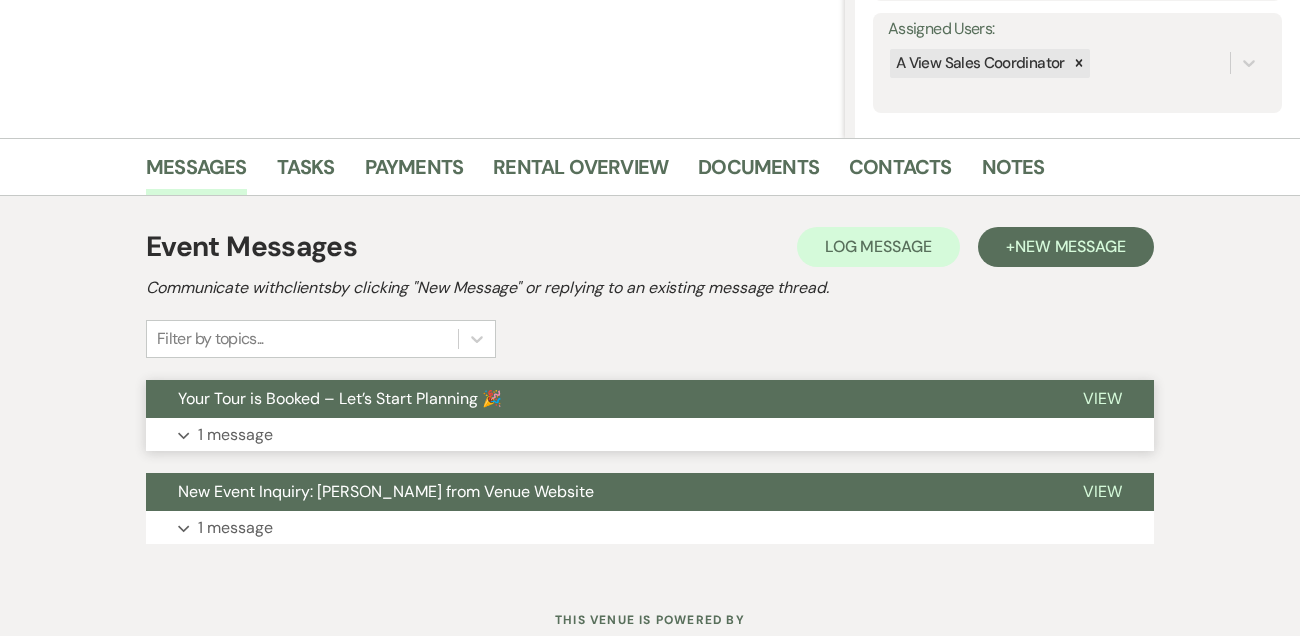 click on "1 message" at bounding box center [235, 435] 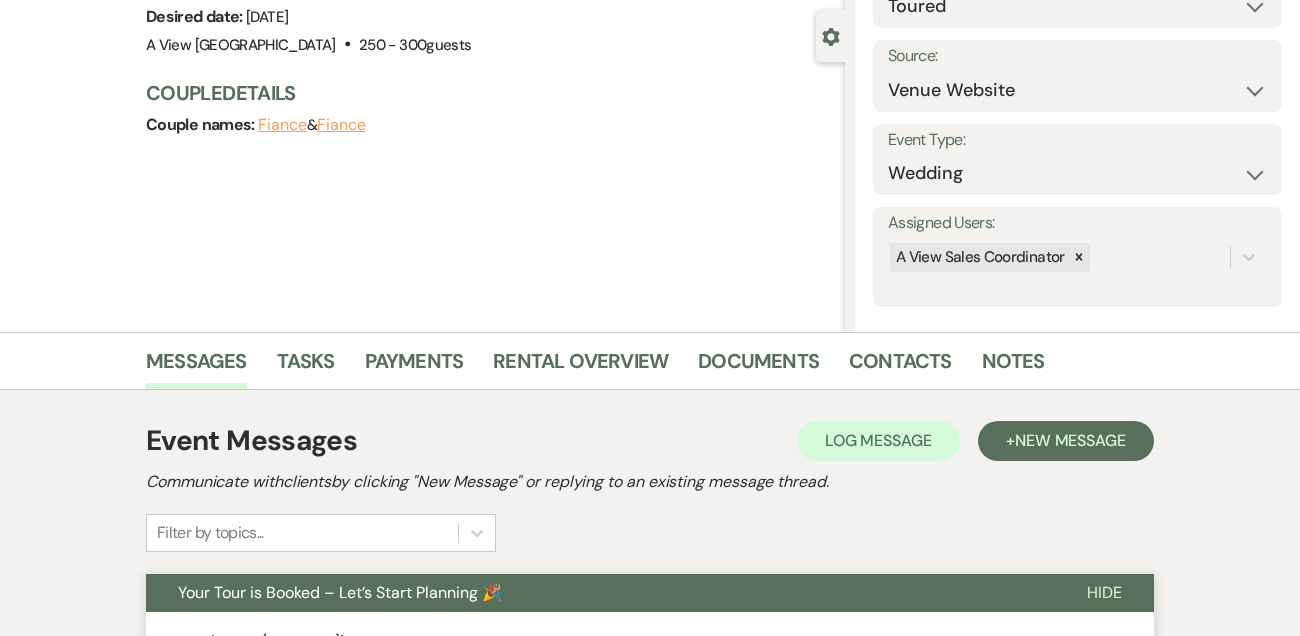 scroll, scrollTop: 0, scrollLeft: 0, axis: both 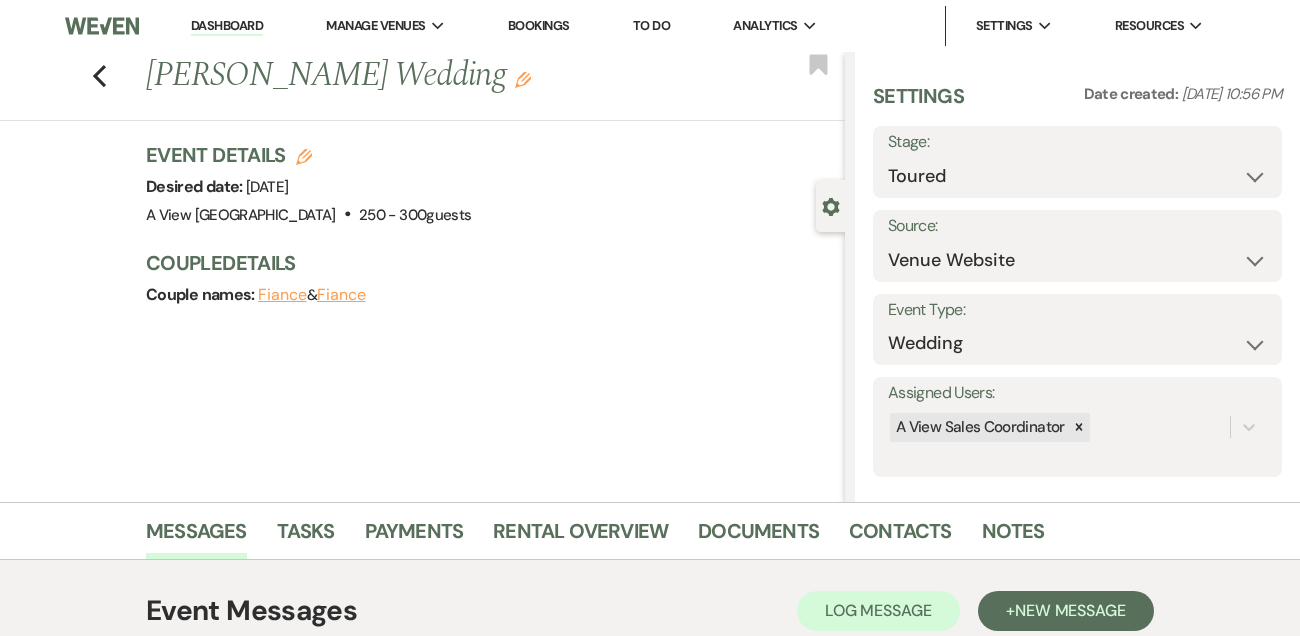 click on "Dashboard" at bounding box center [227, 26] 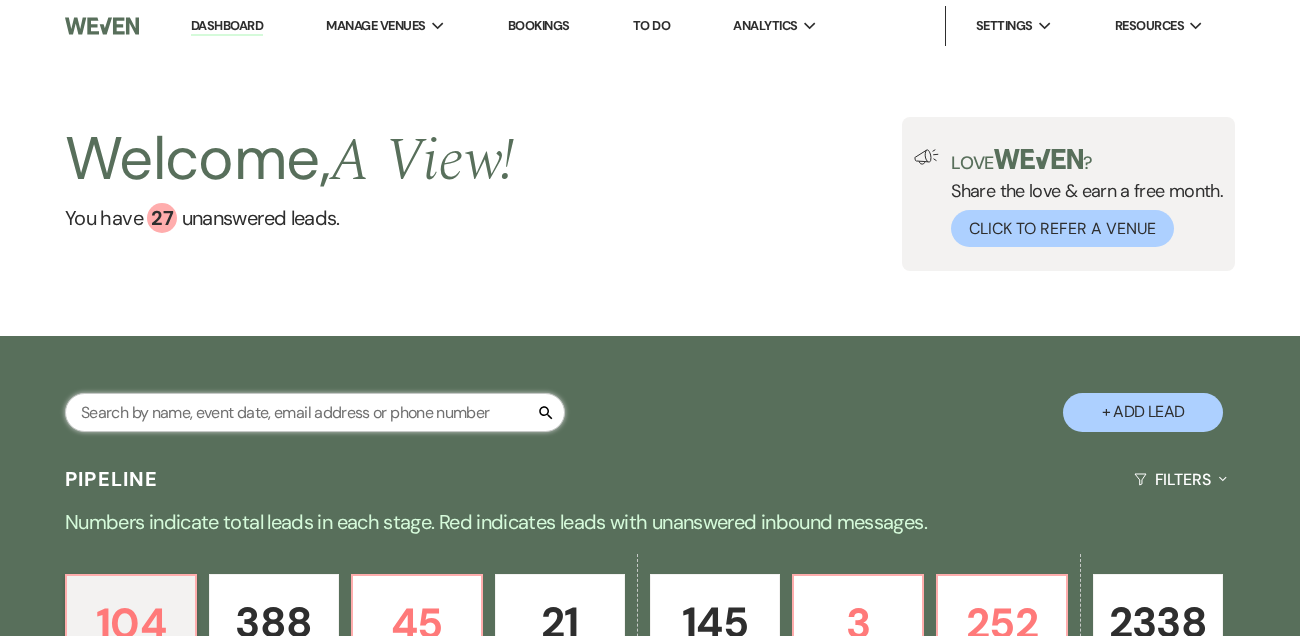 click at bounding box center [315, 412] 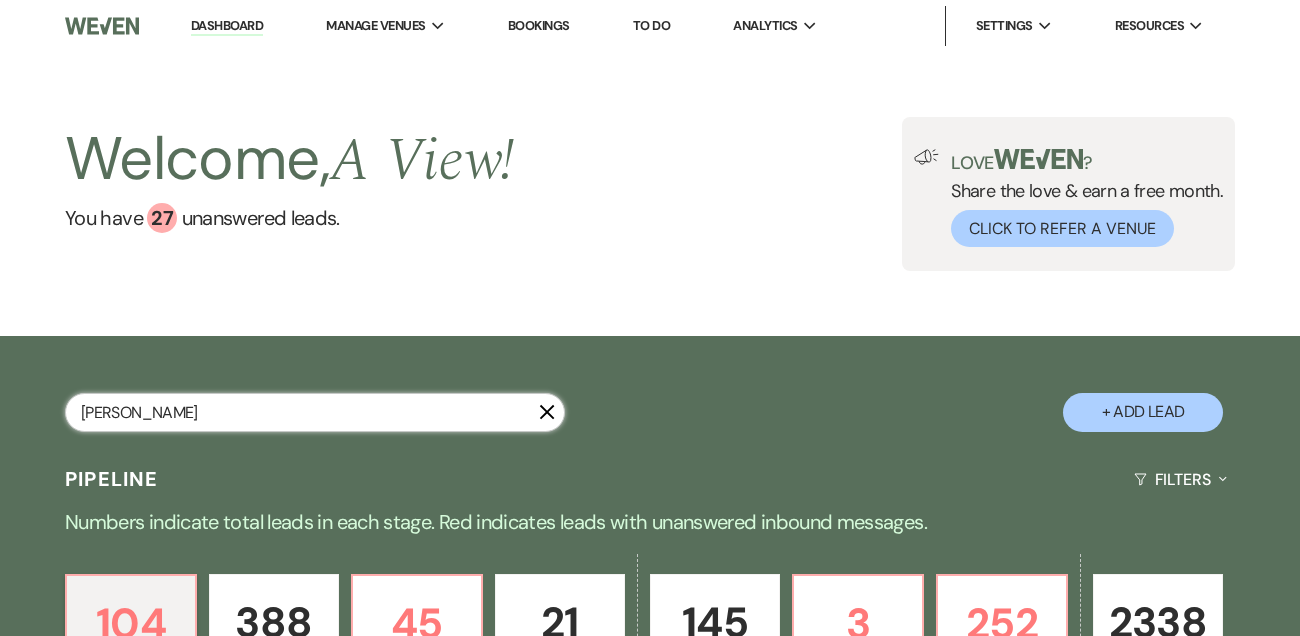 type on "emily nelson" 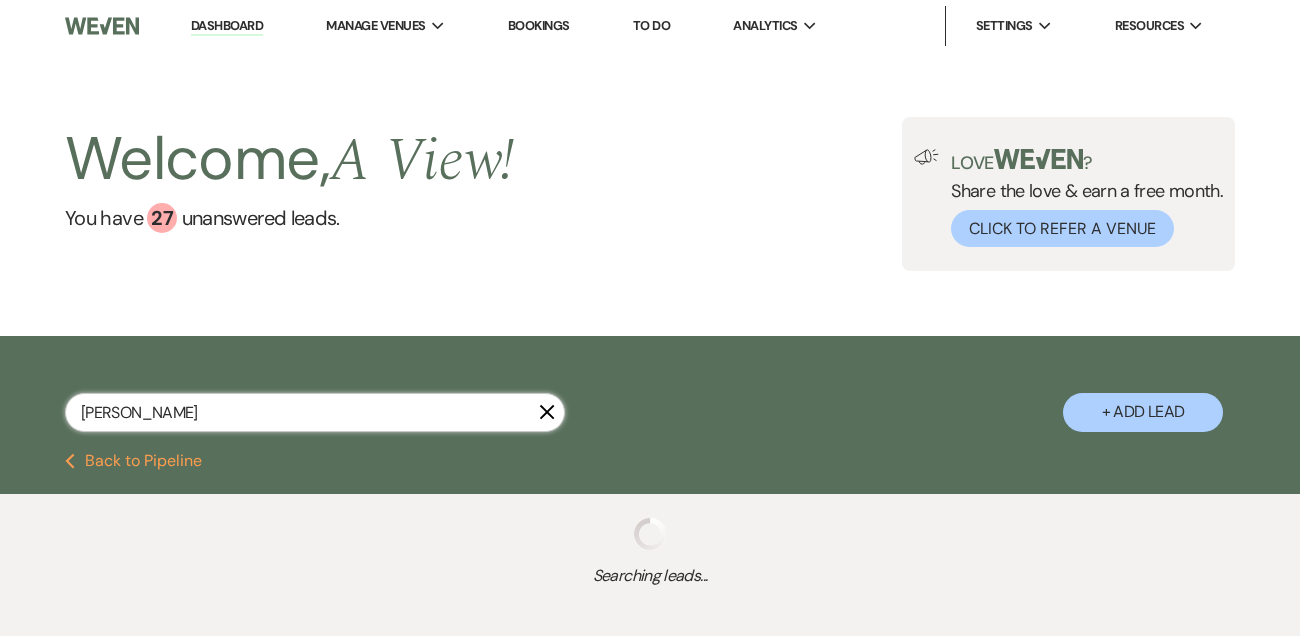 select on "9" 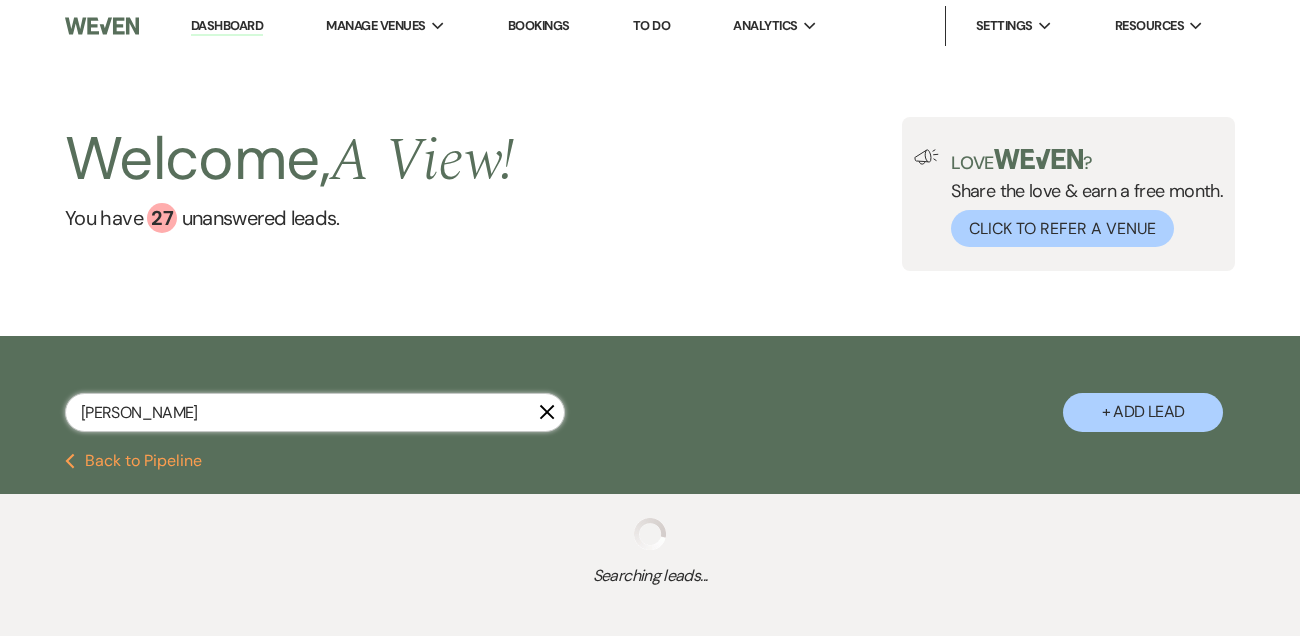 select on "4" 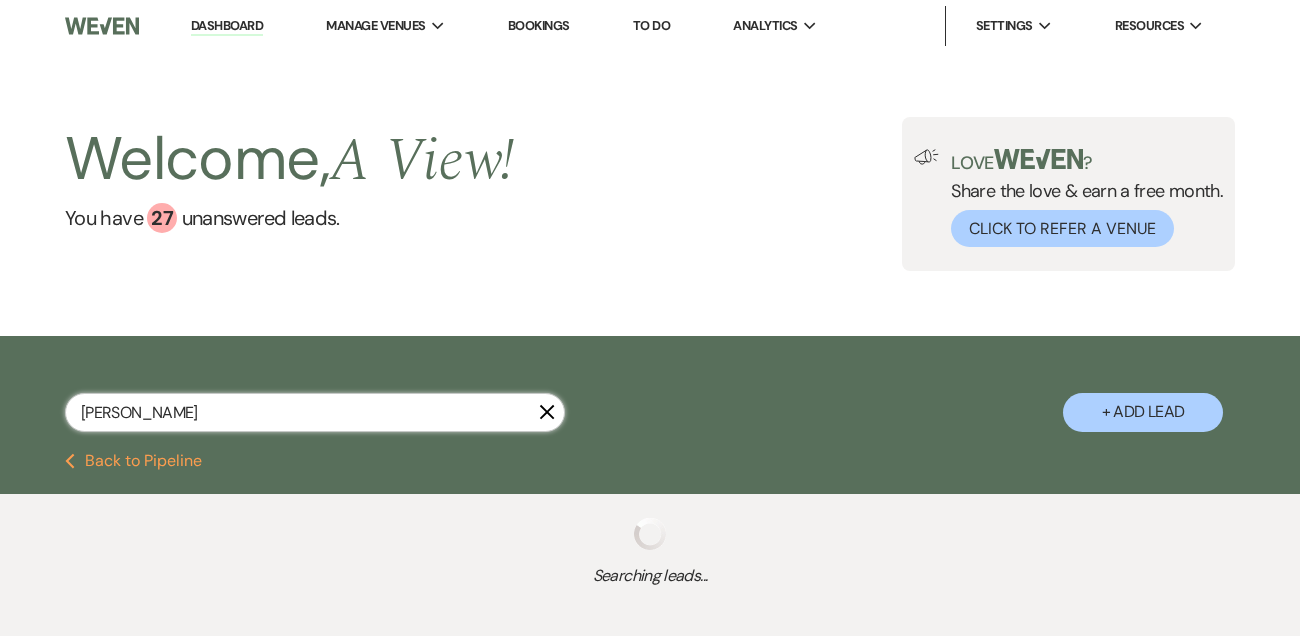 select on "8" 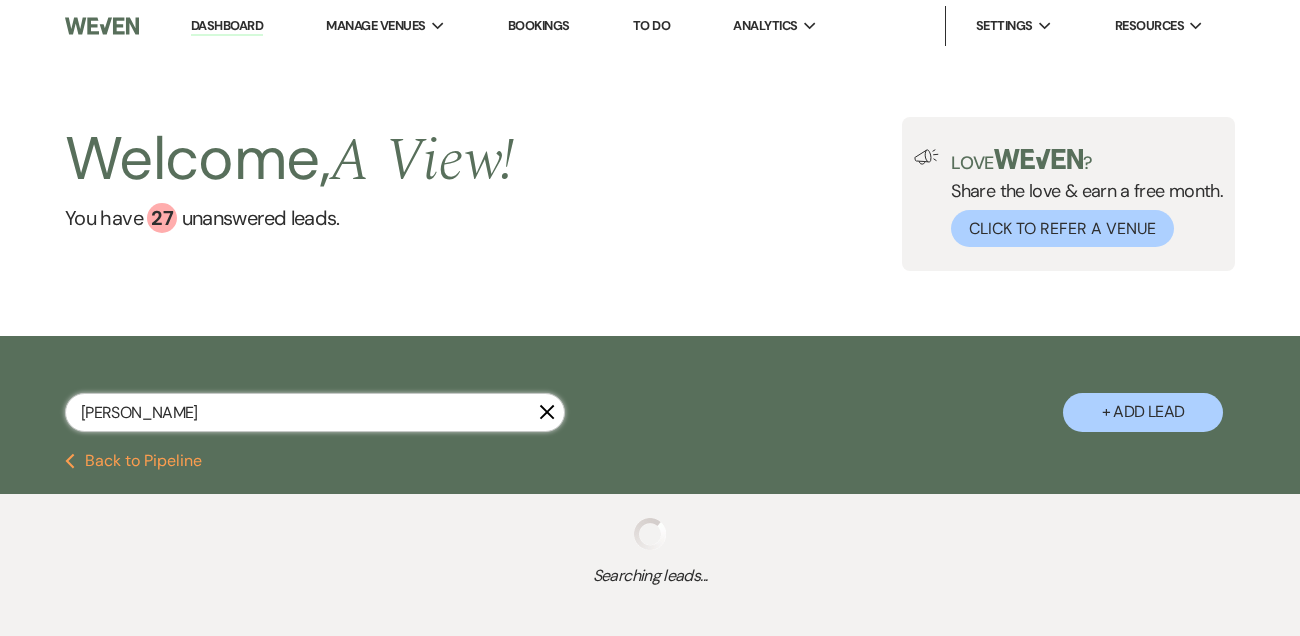 select on "4" 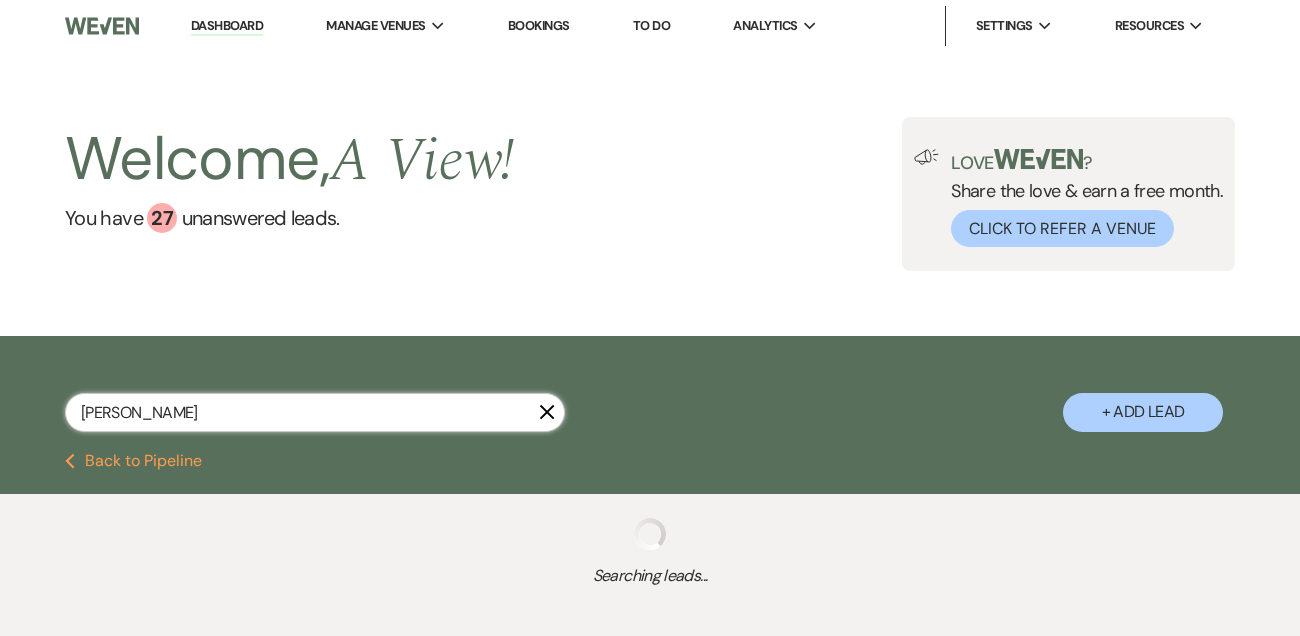 select on "8" 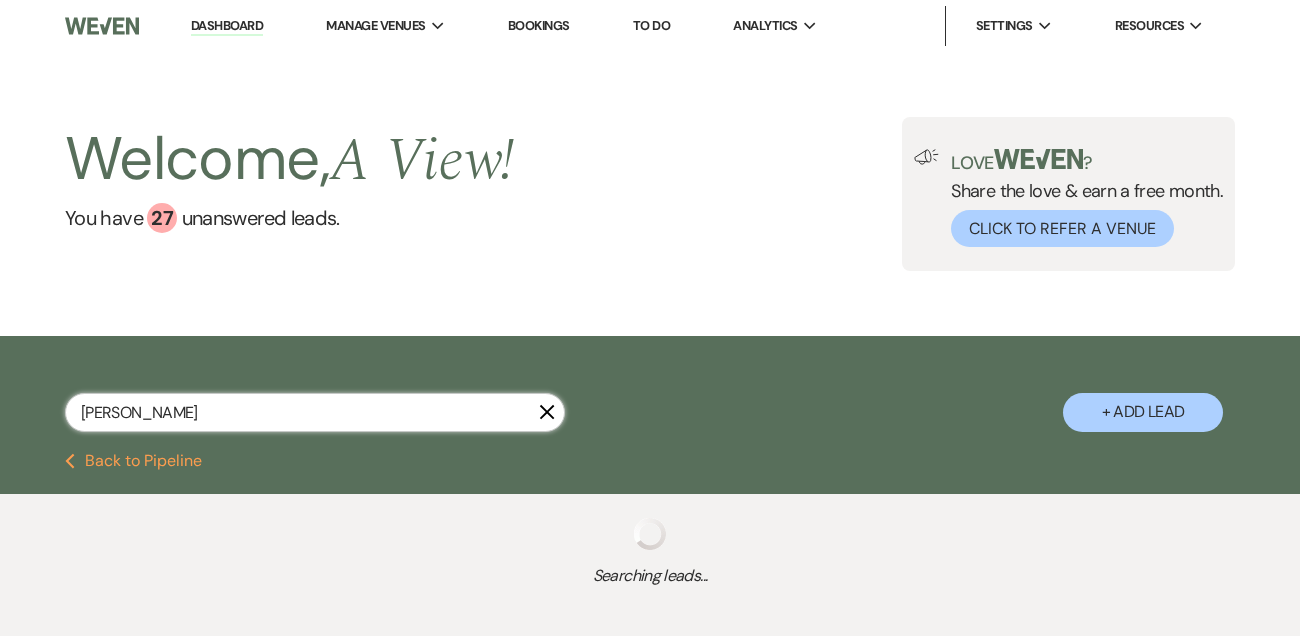 select on "4" 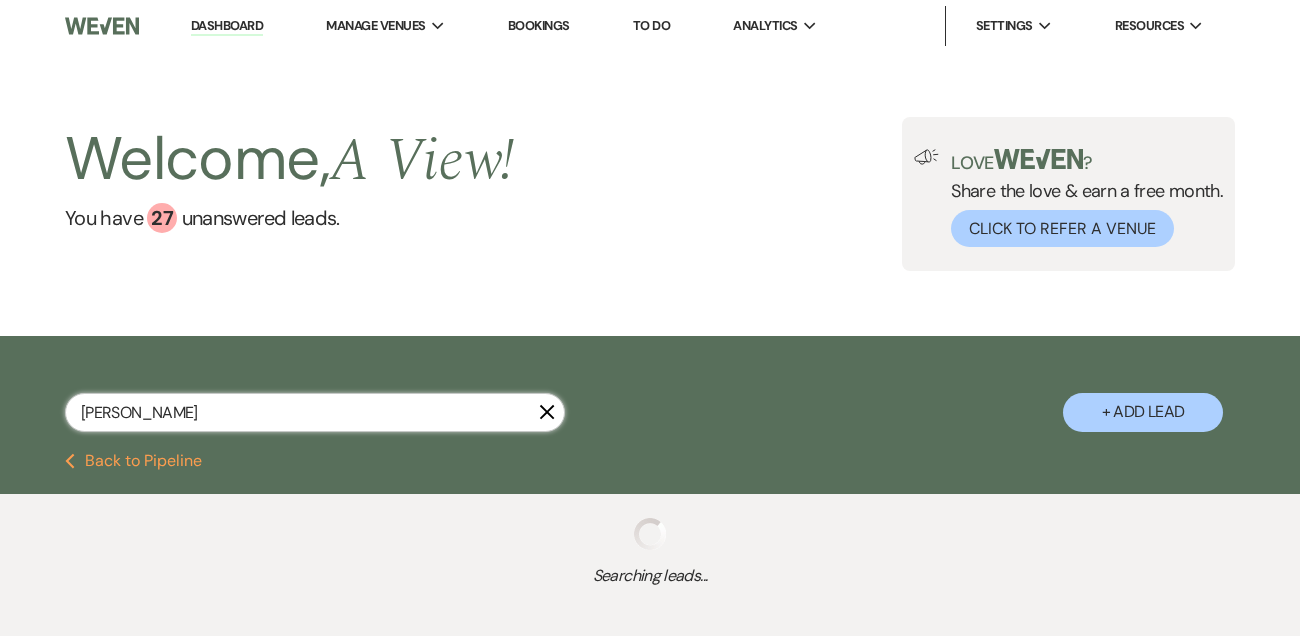 select on "9" 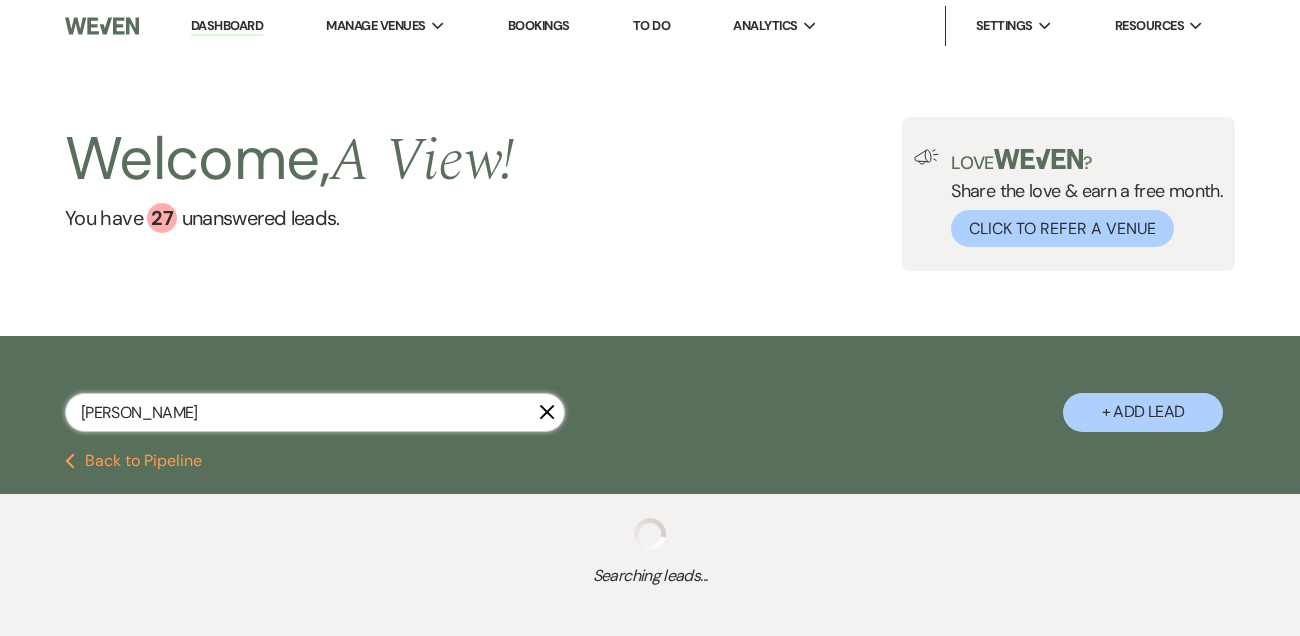 select on "5" 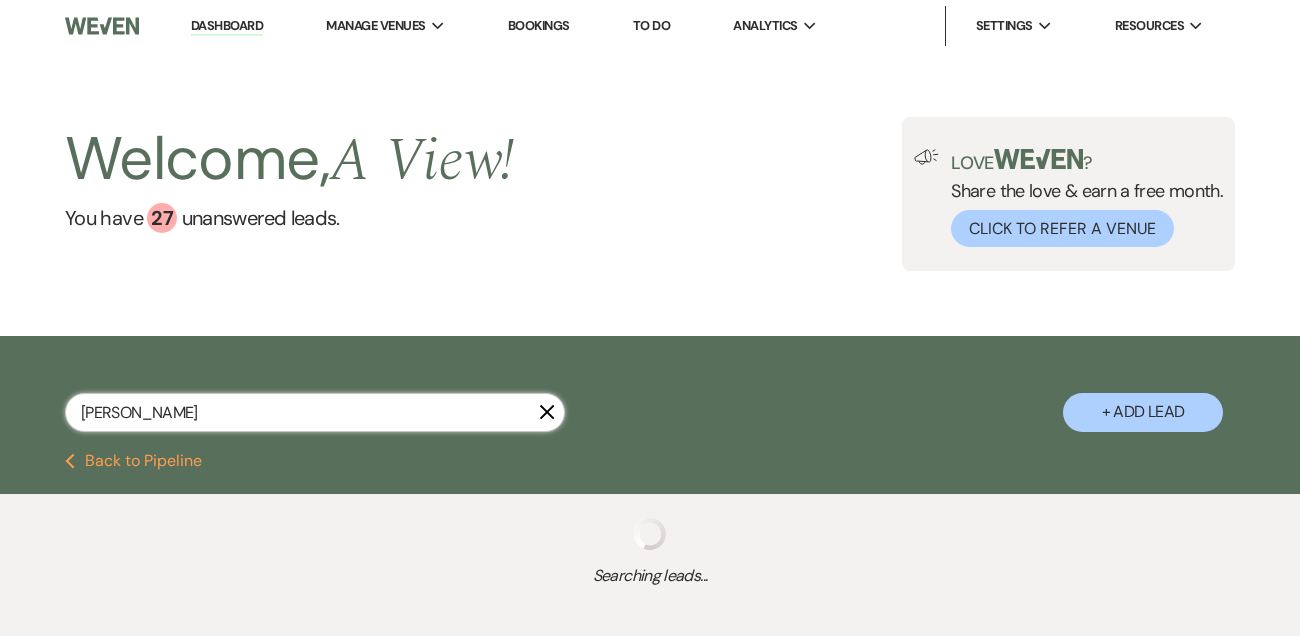 select on "9" 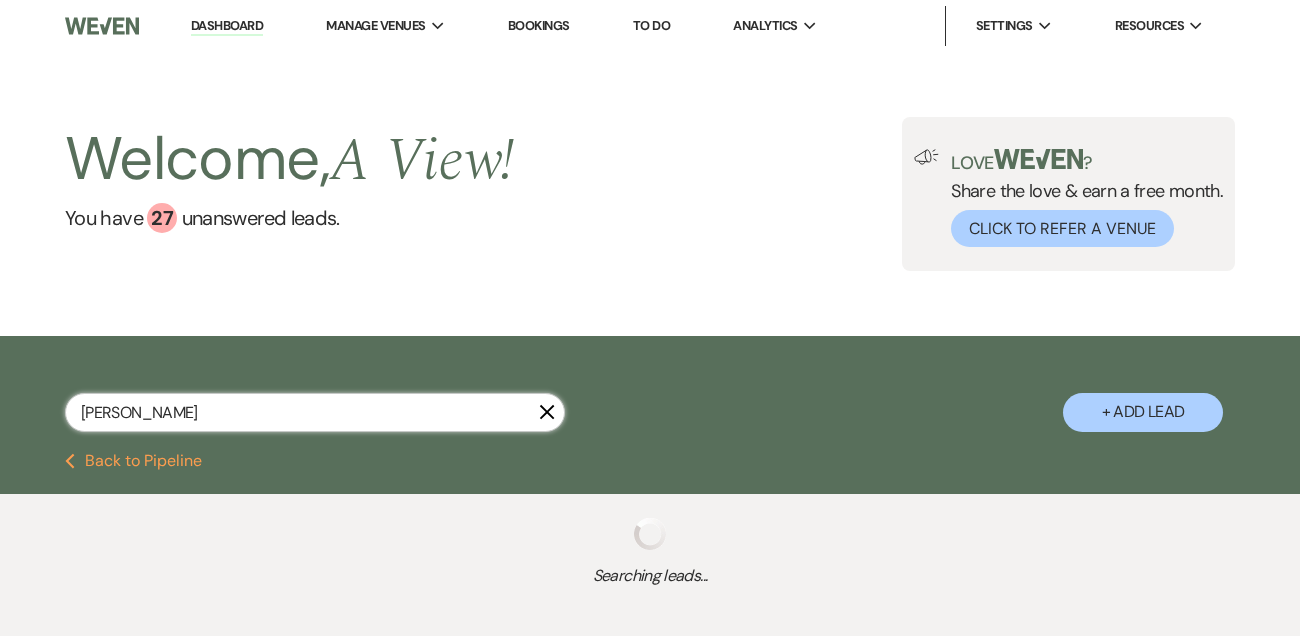 select on "9" 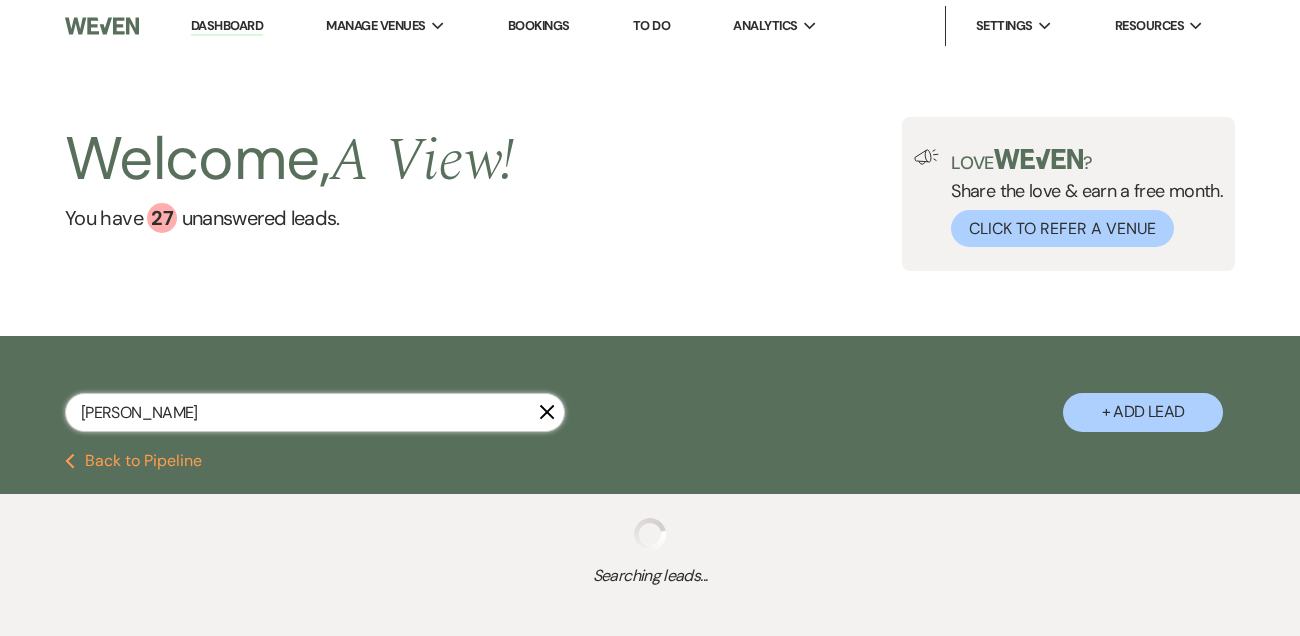 select on "8" 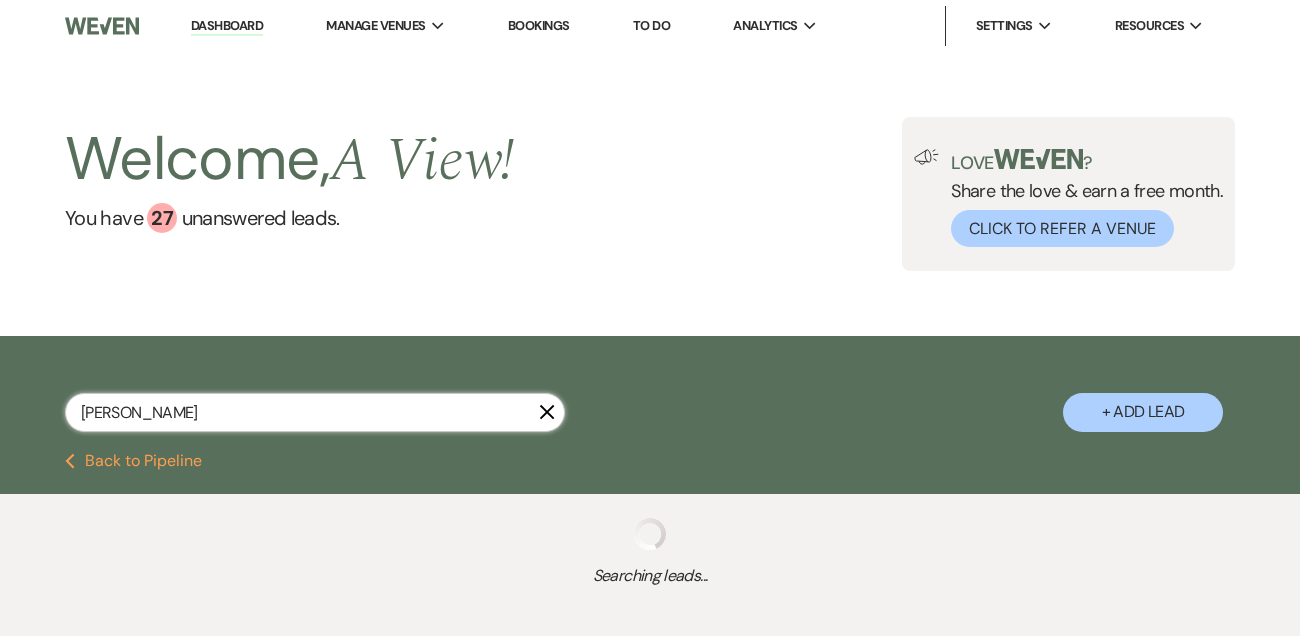 select on "4" 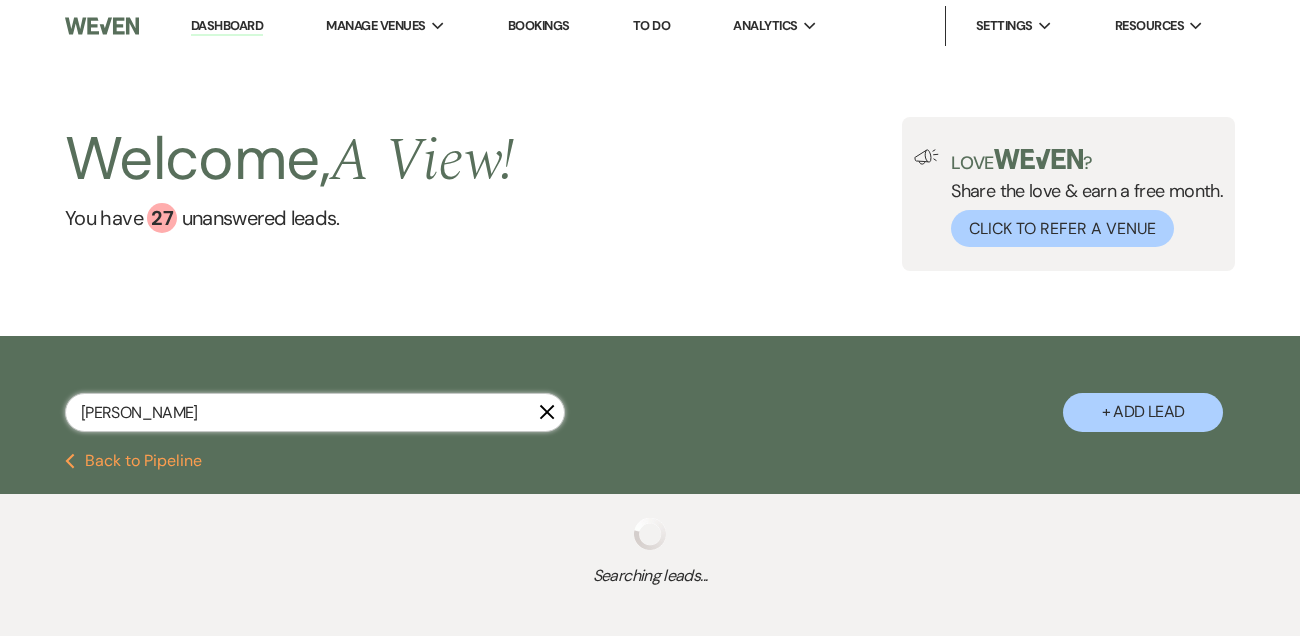 select on "9" 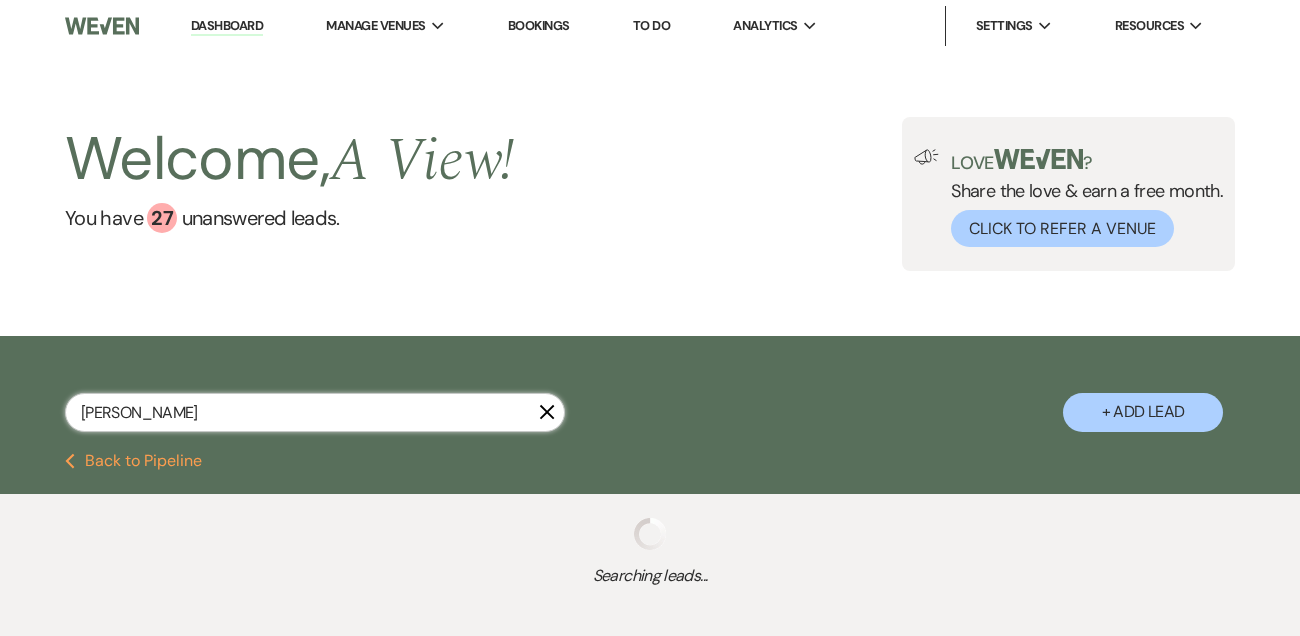 select on "8" 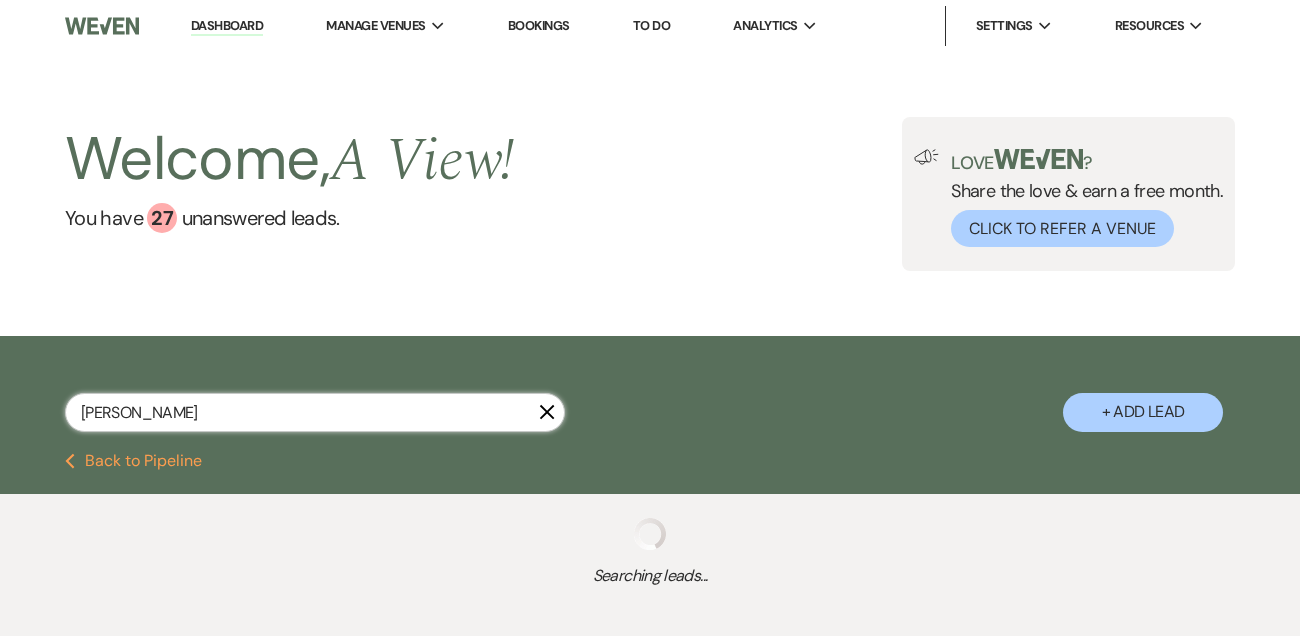 select on "4" 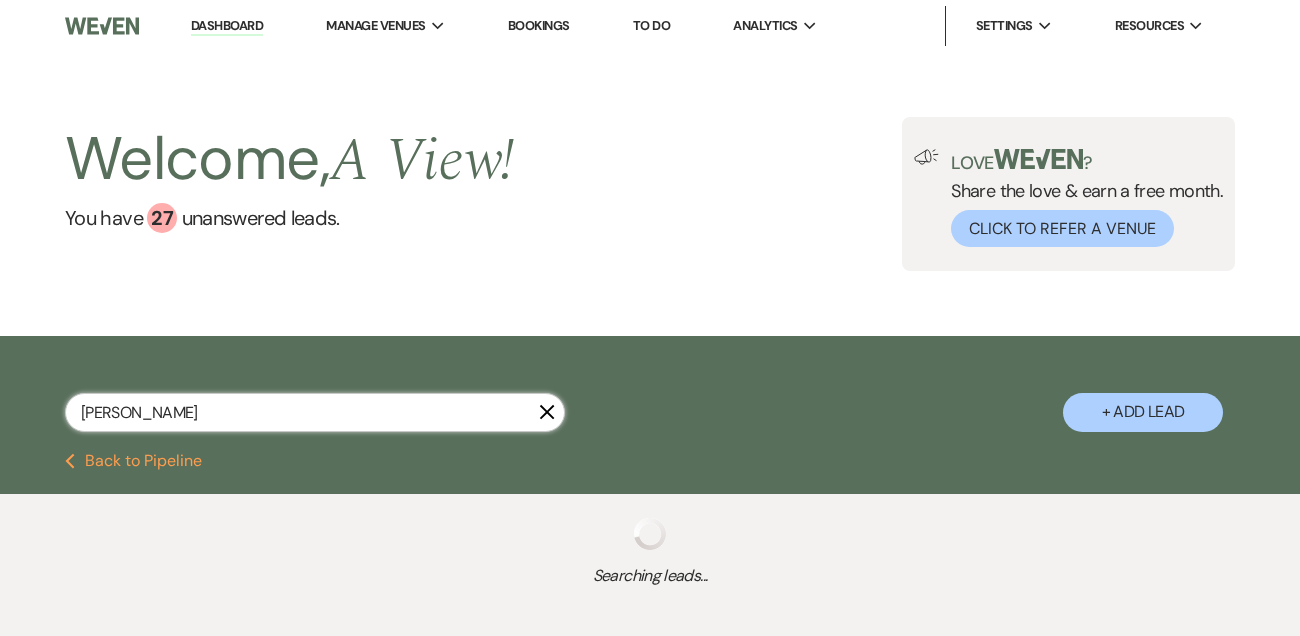 select on "9" 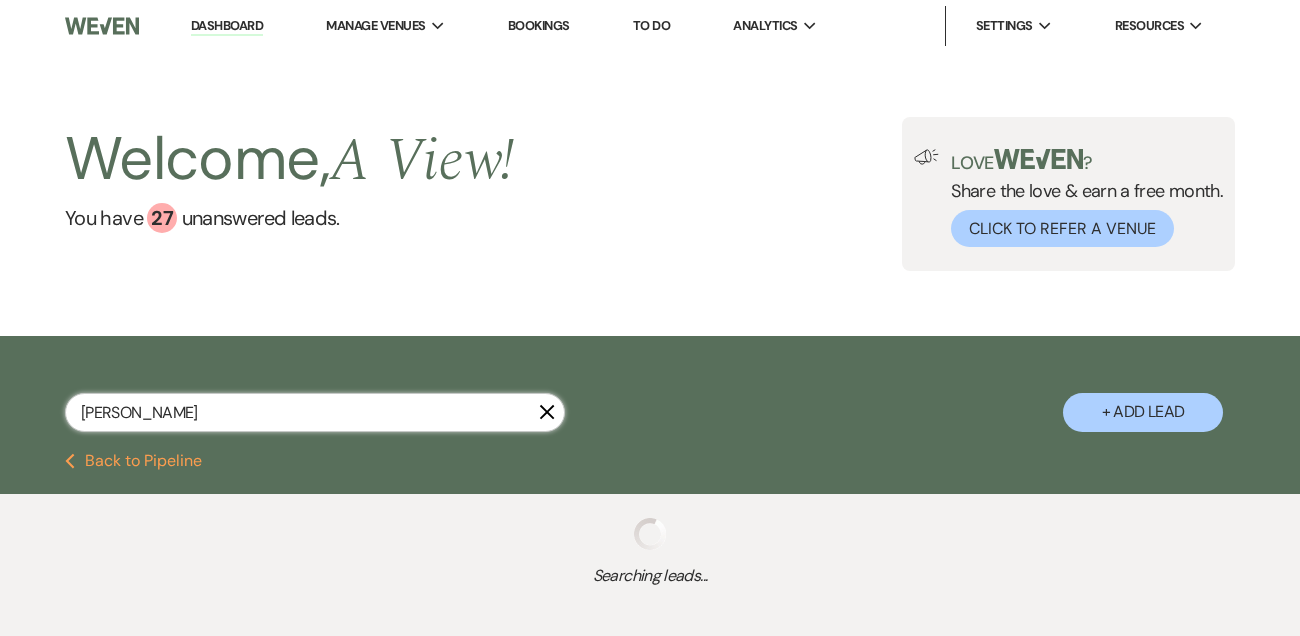 select on "8" 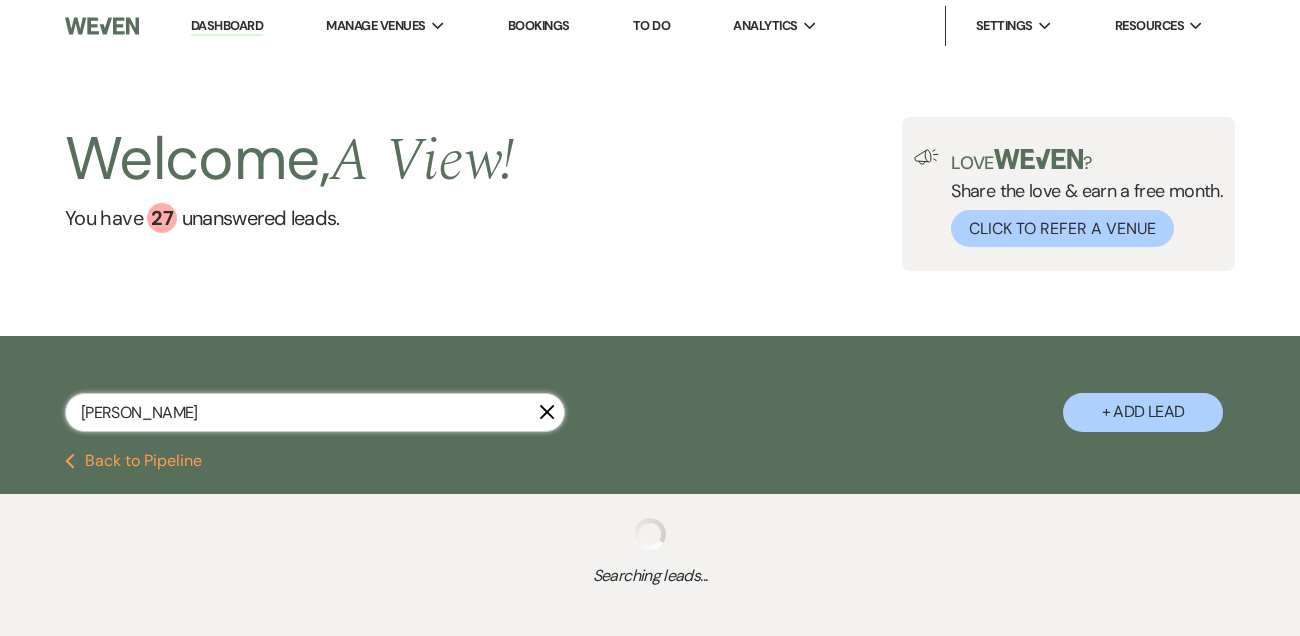 select on "6" 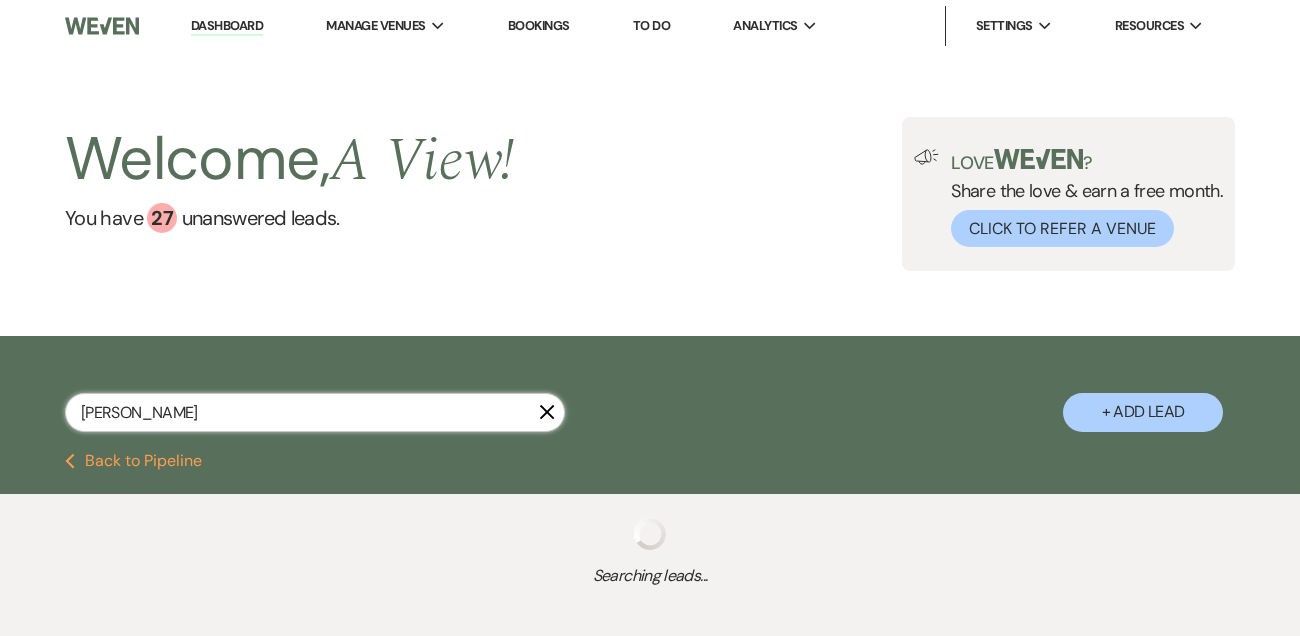select on "8" 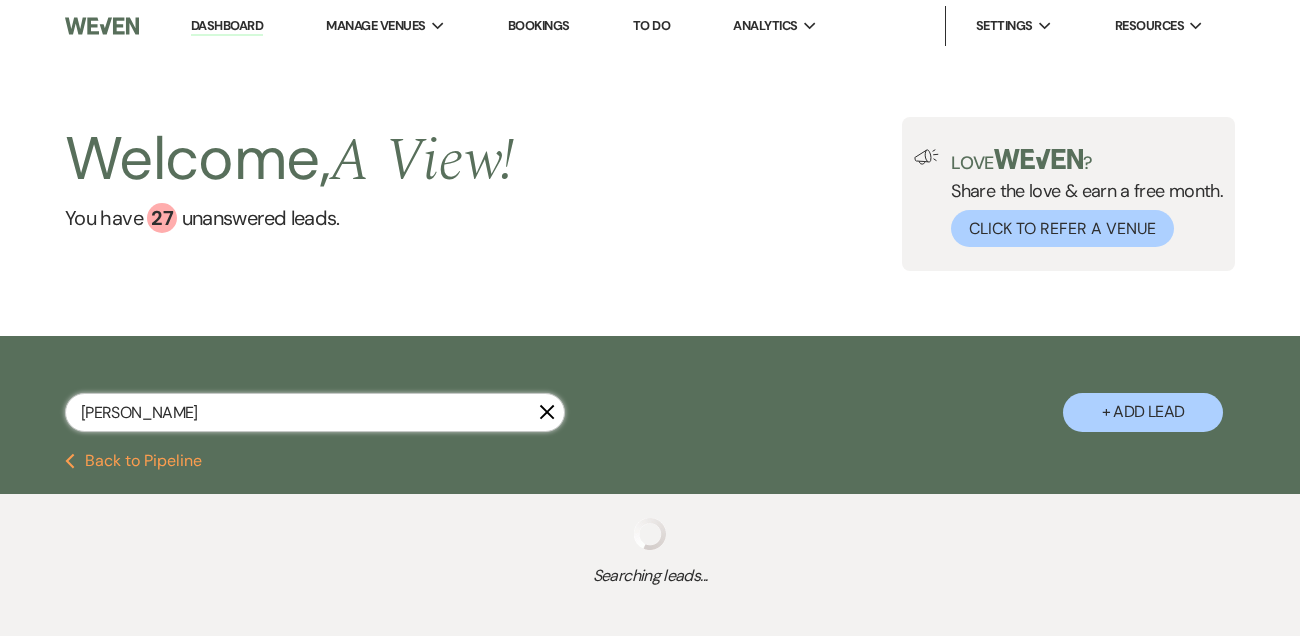 select on "6" 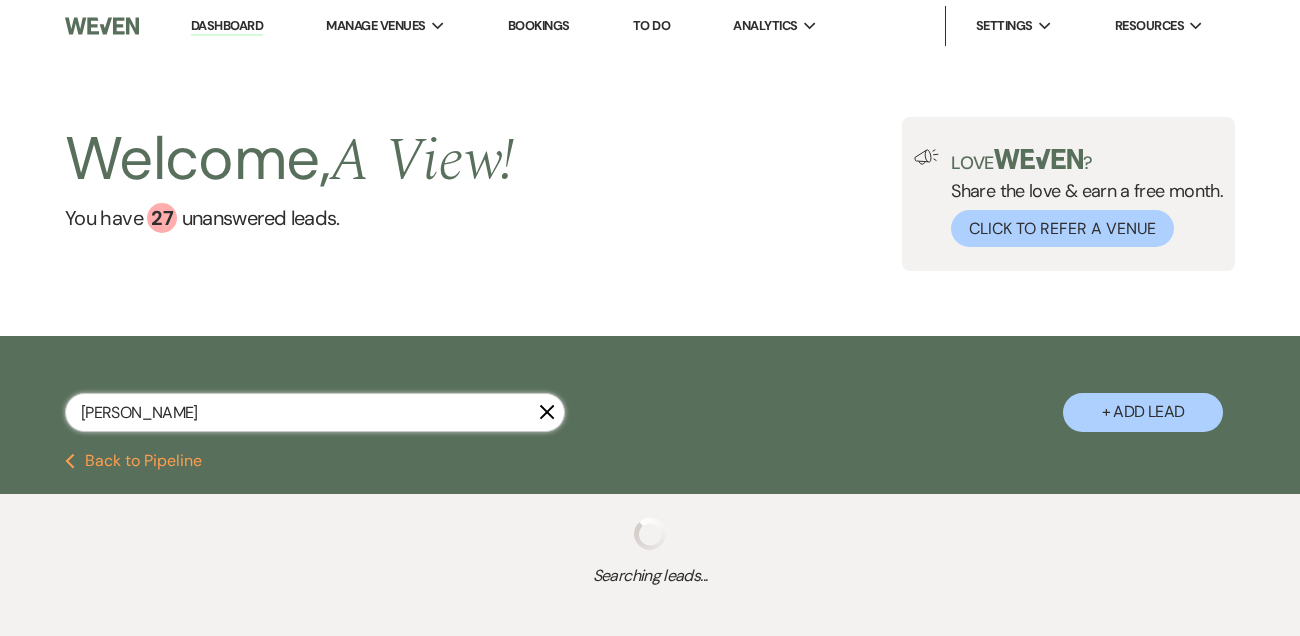select on "8" 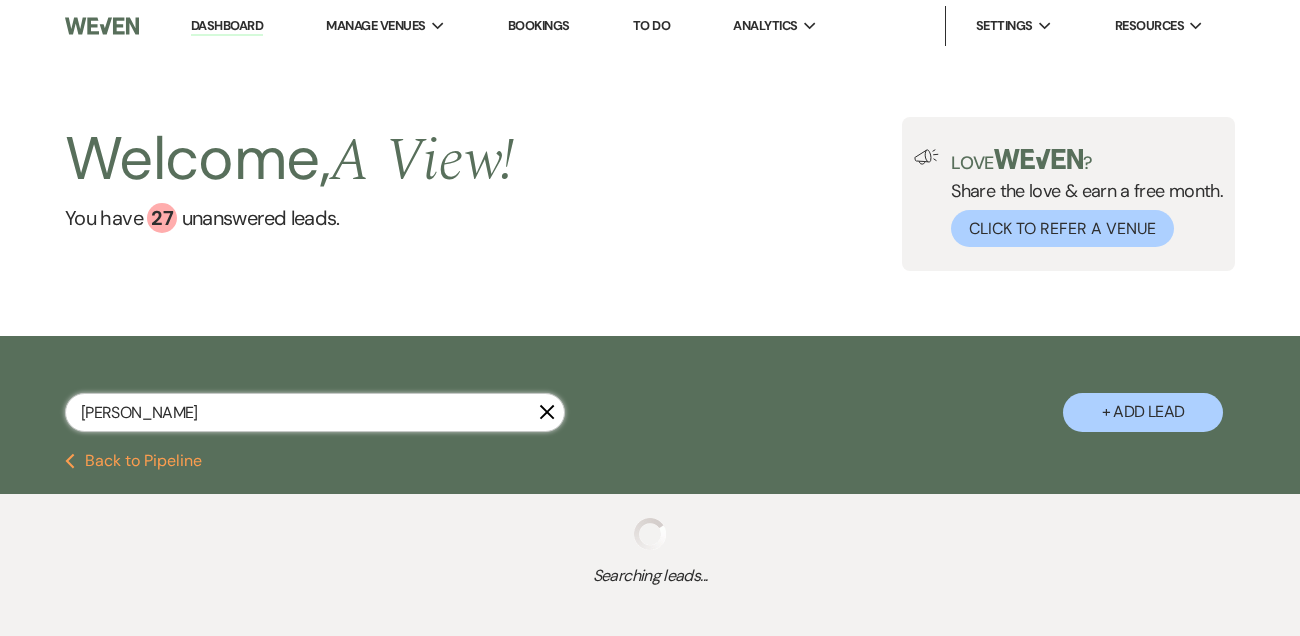 select on "4" 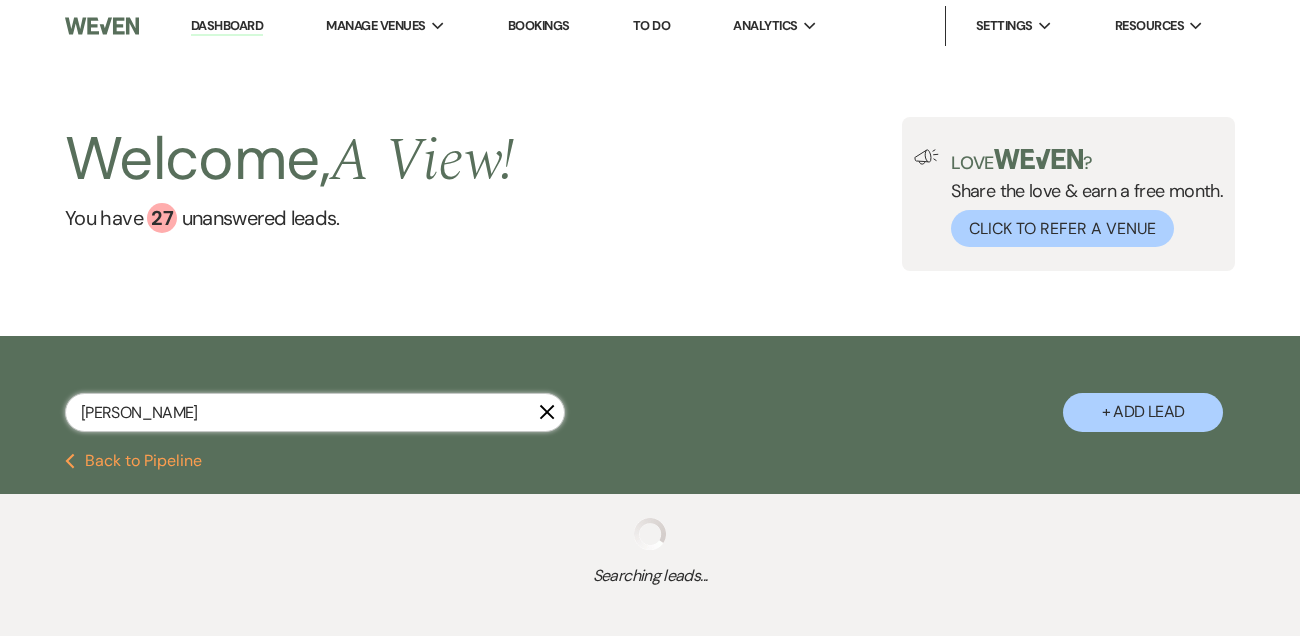 select on "9" 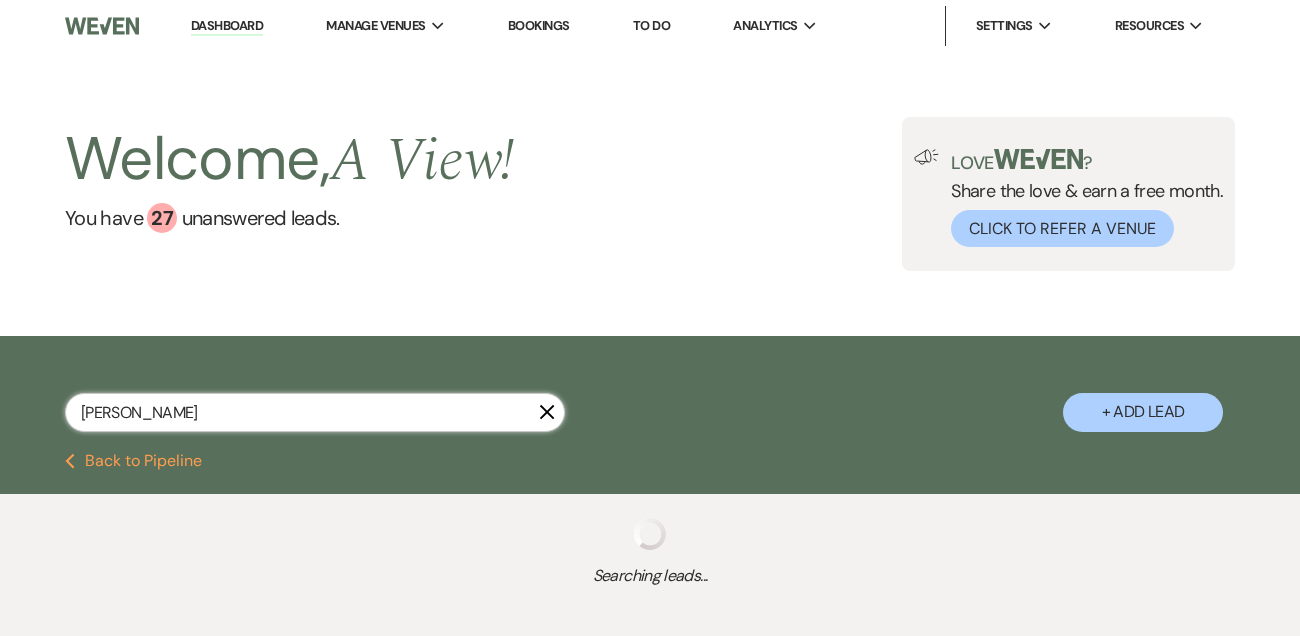 select on "8" 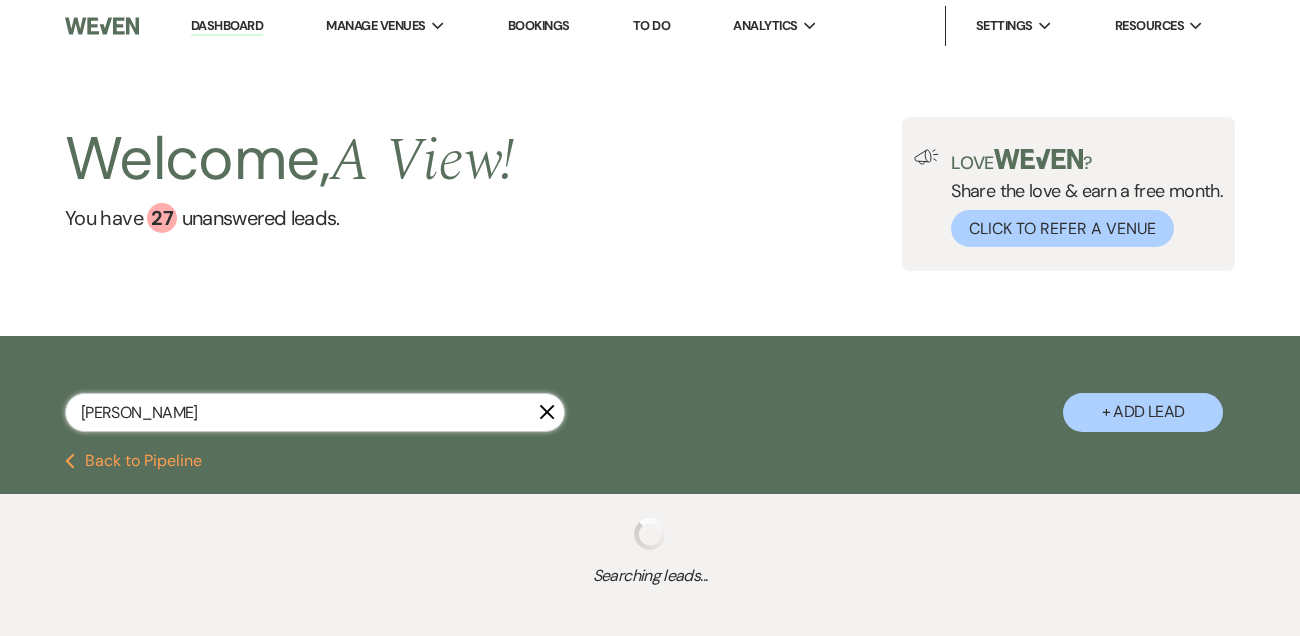 select on "4" 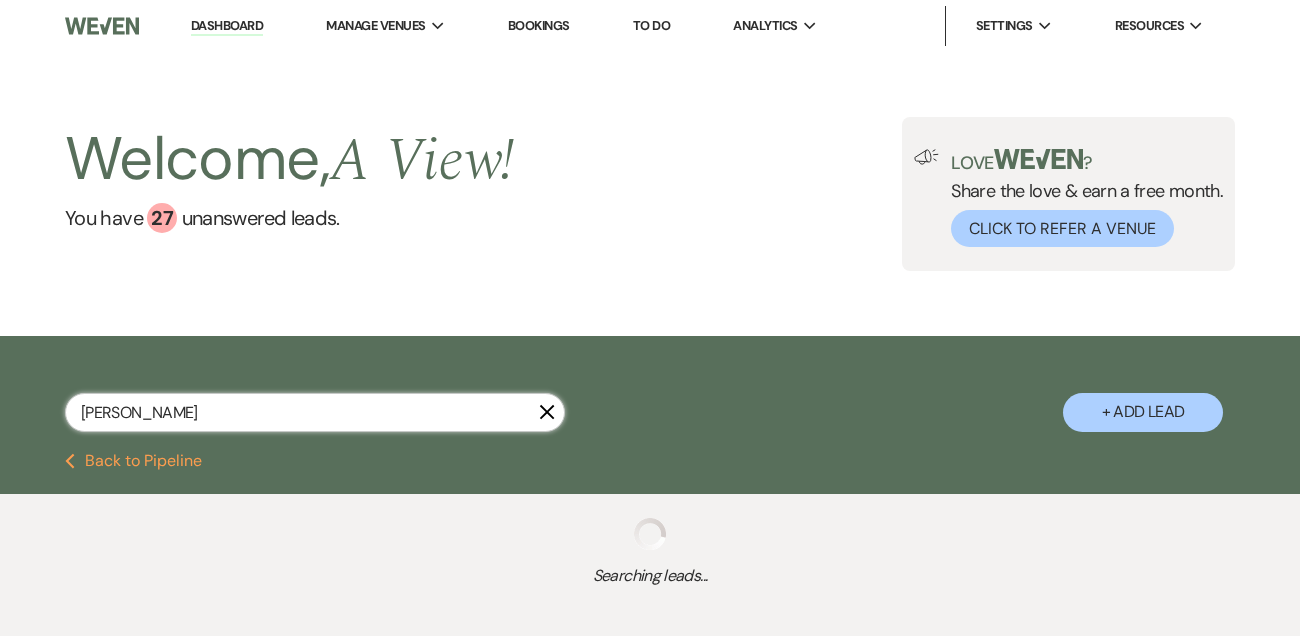 select on "9" 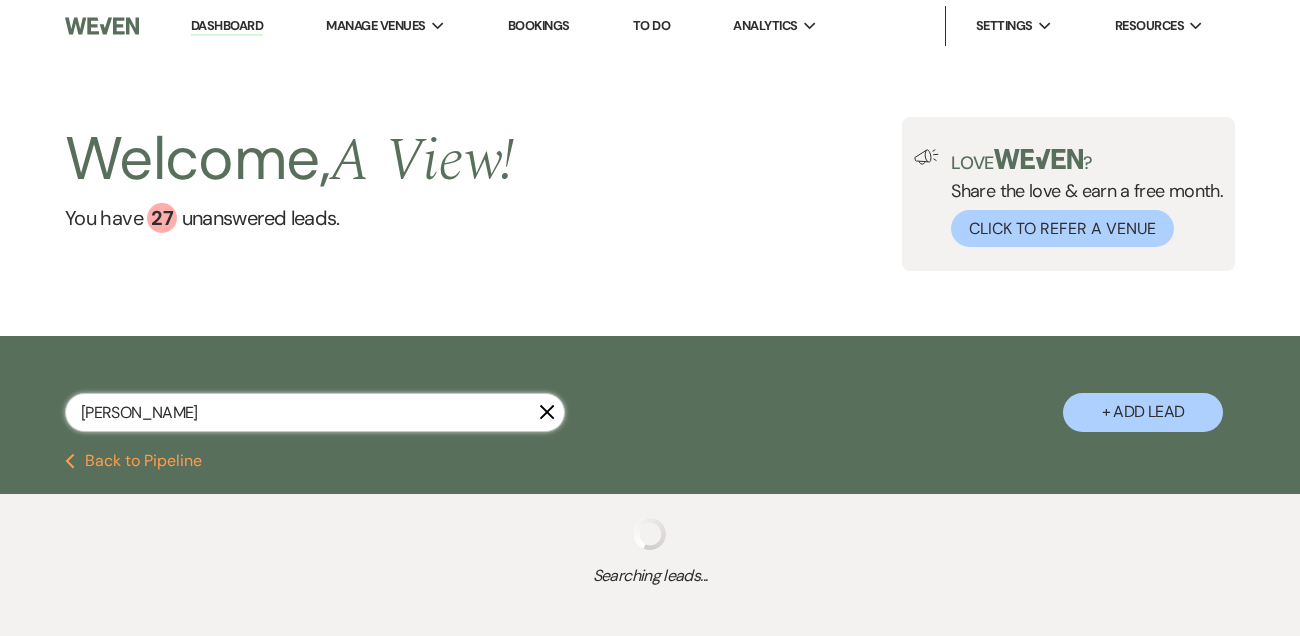 select on "8" 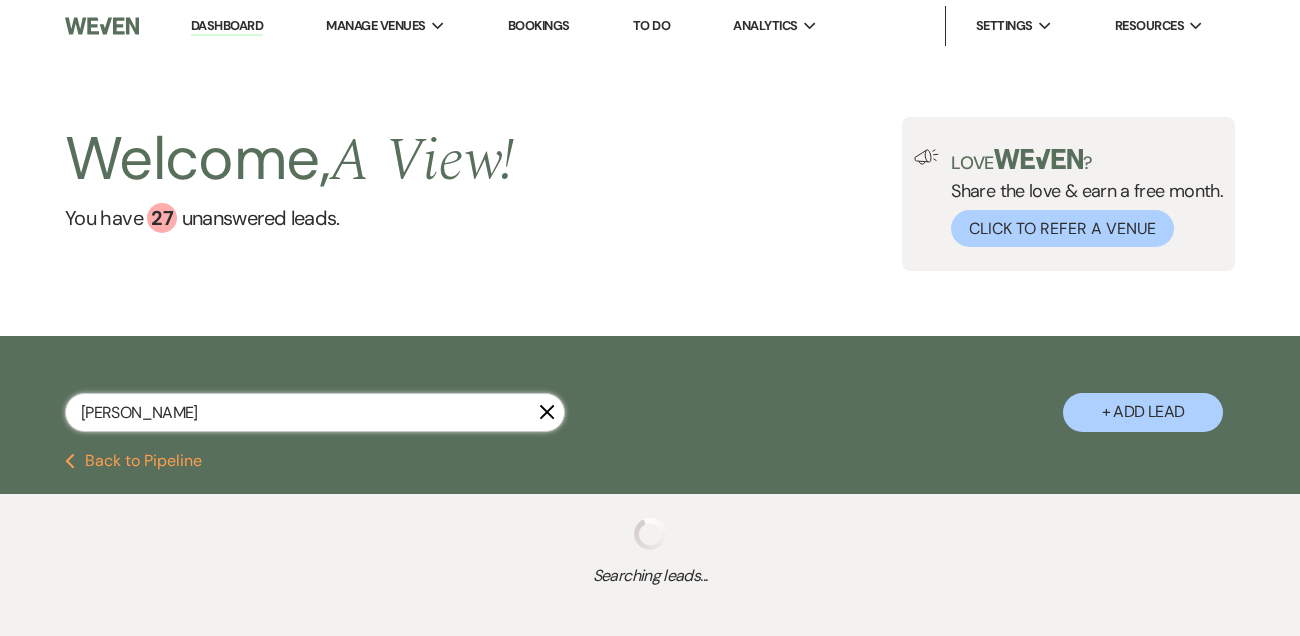 select on "4" 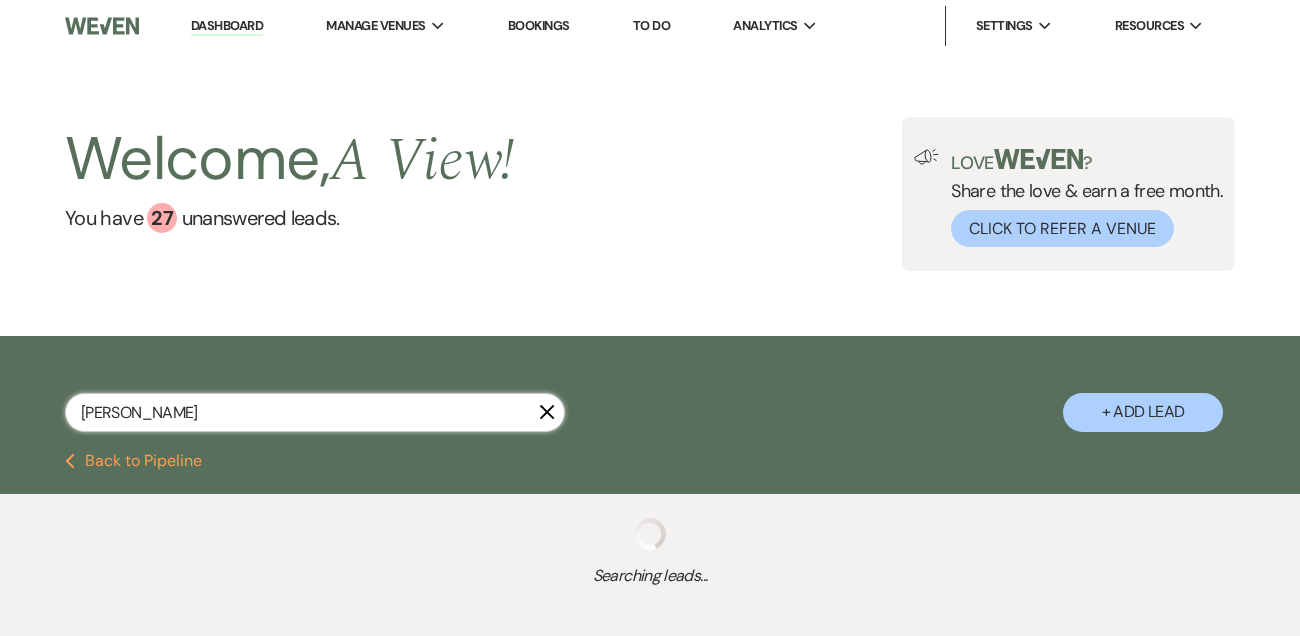 select on "8" 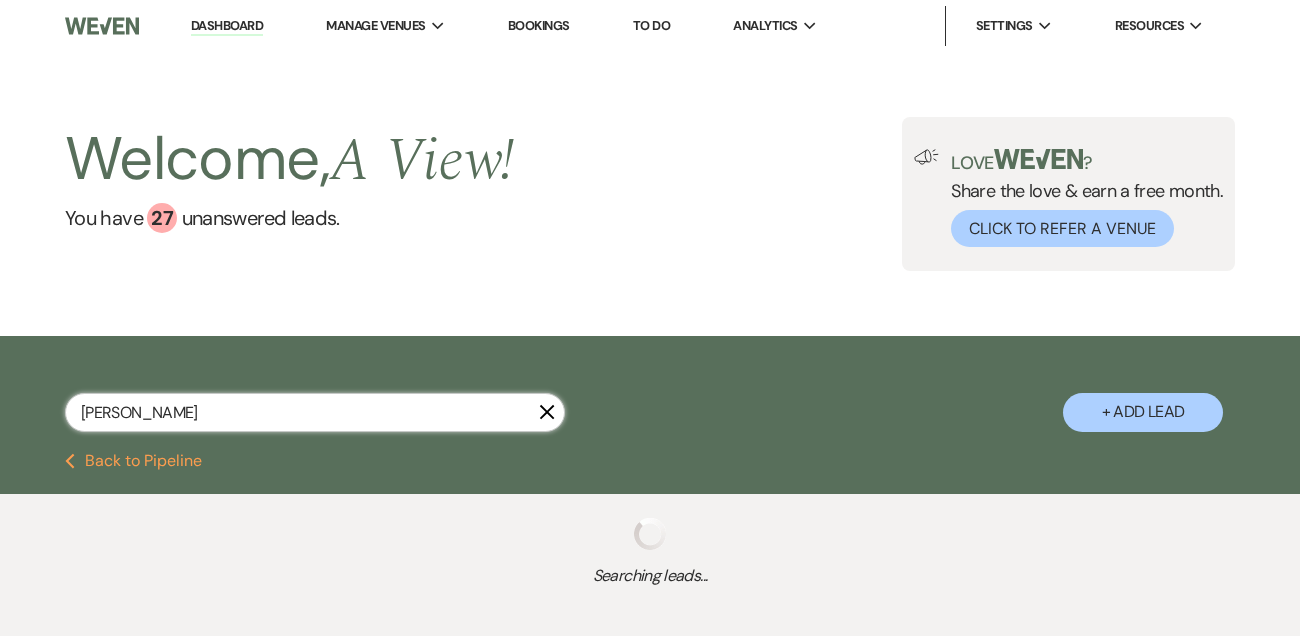 select on "4" 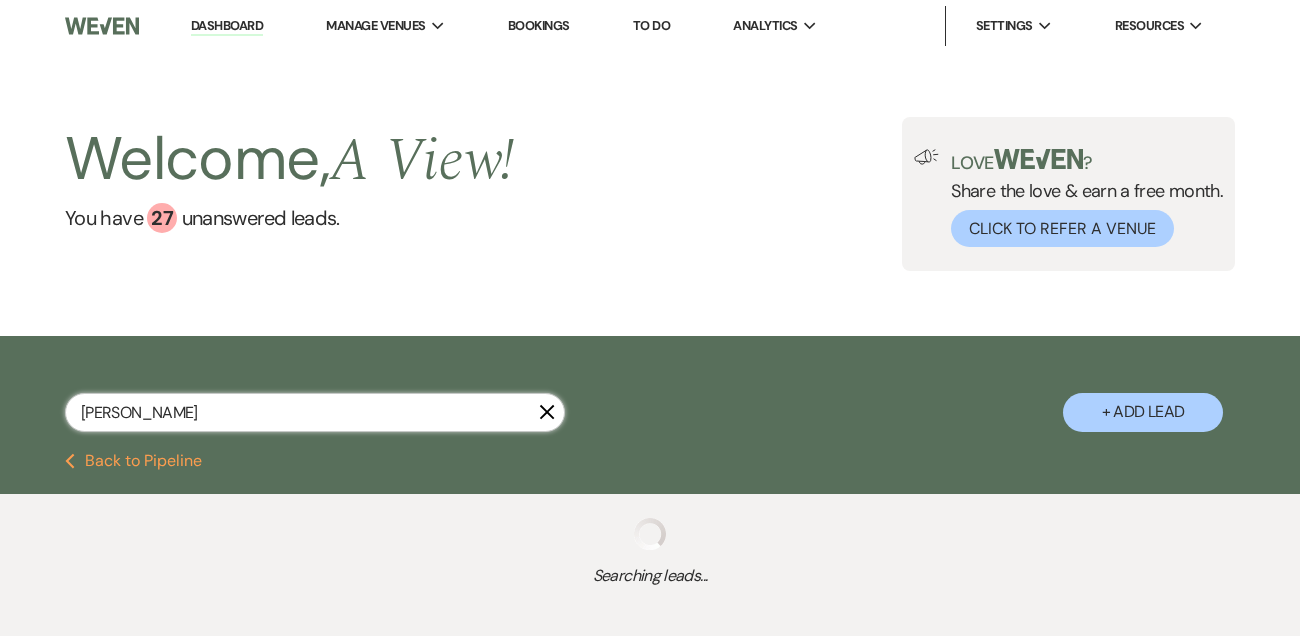 select on "8" 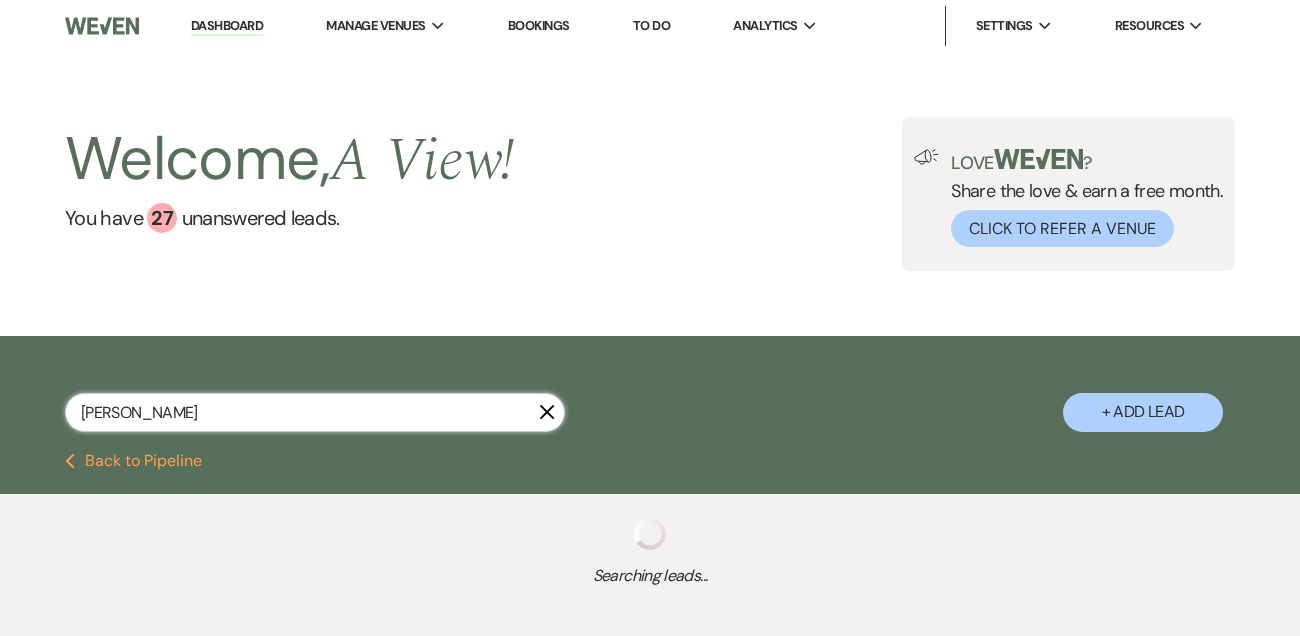 select on "4" 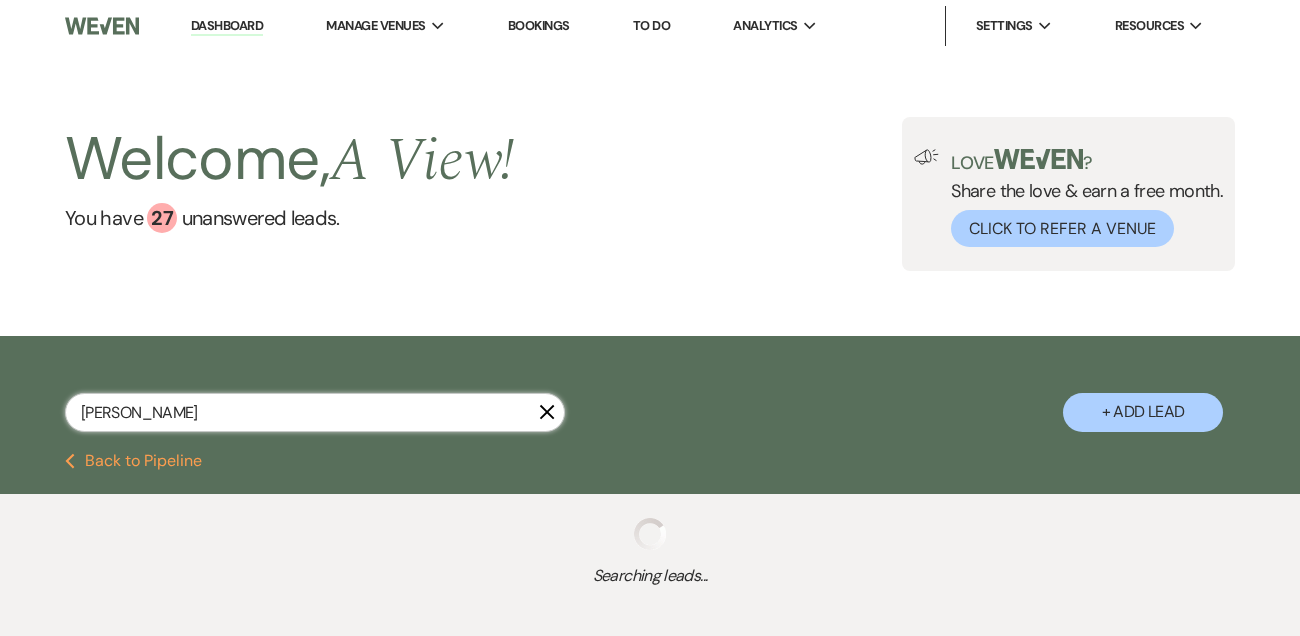select on "9" 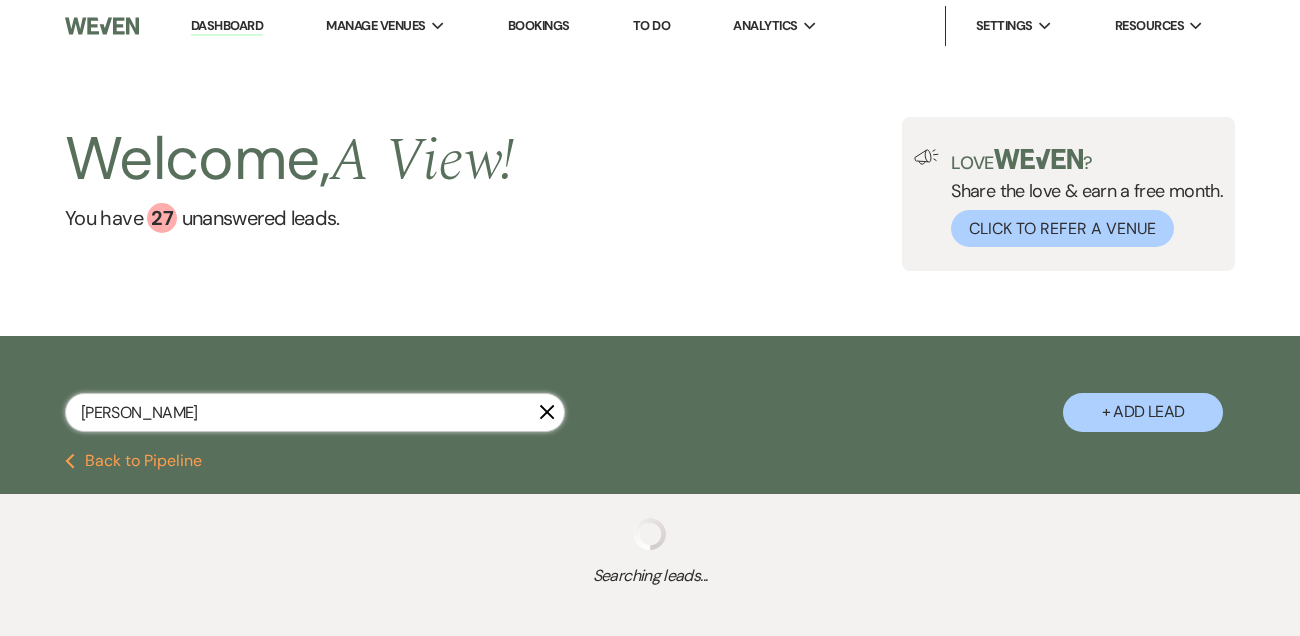 select on "8" 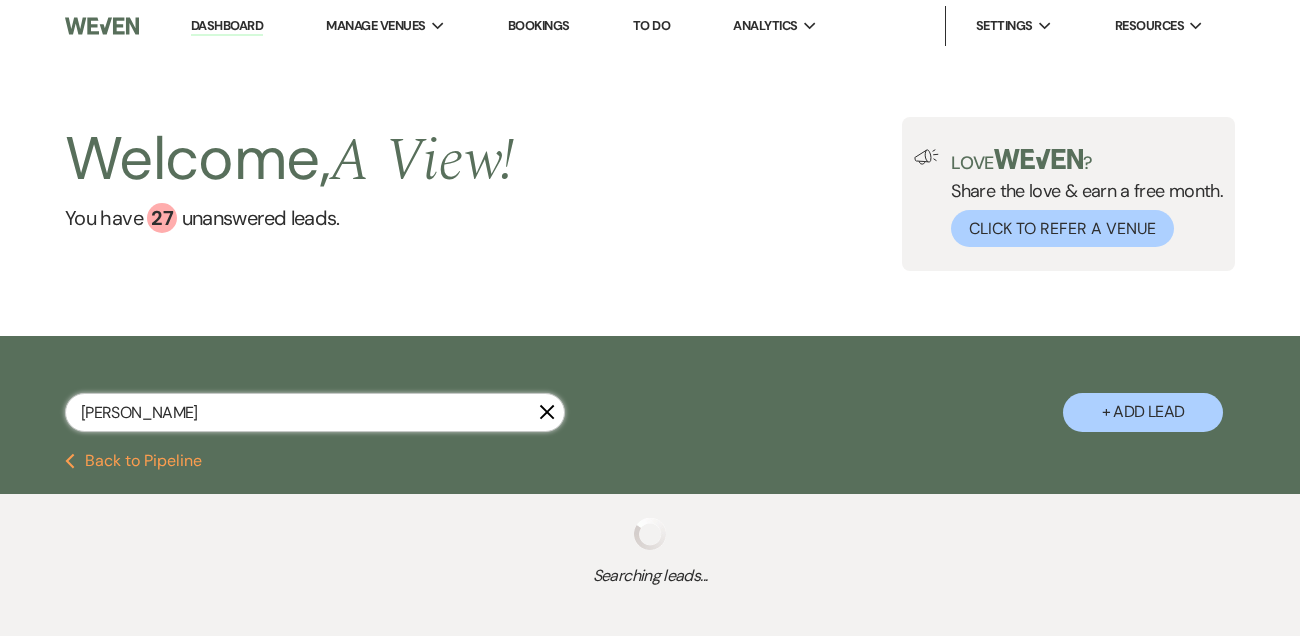 select on "4" 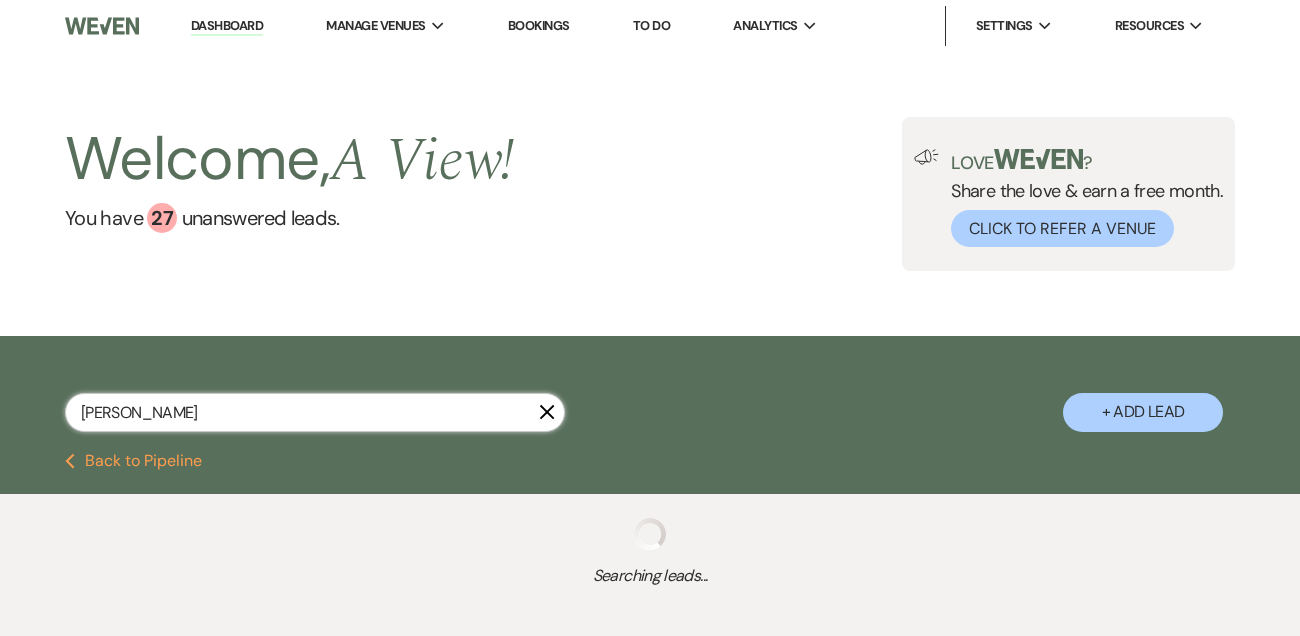 select on "9" 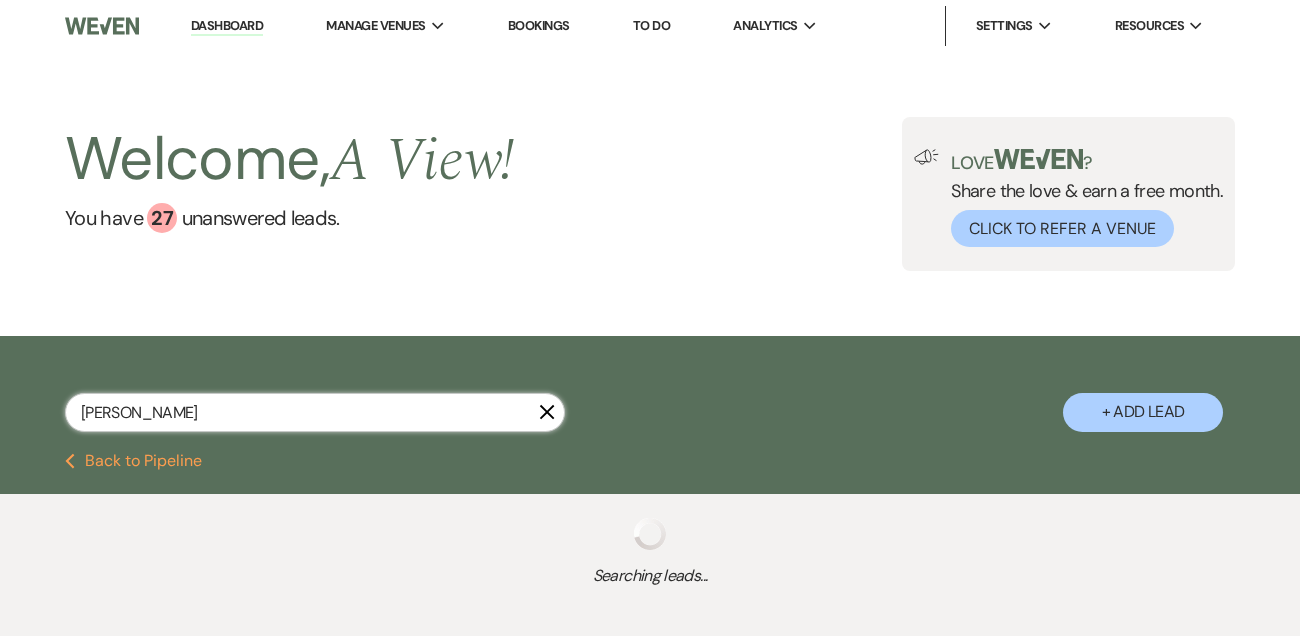 select on "8" 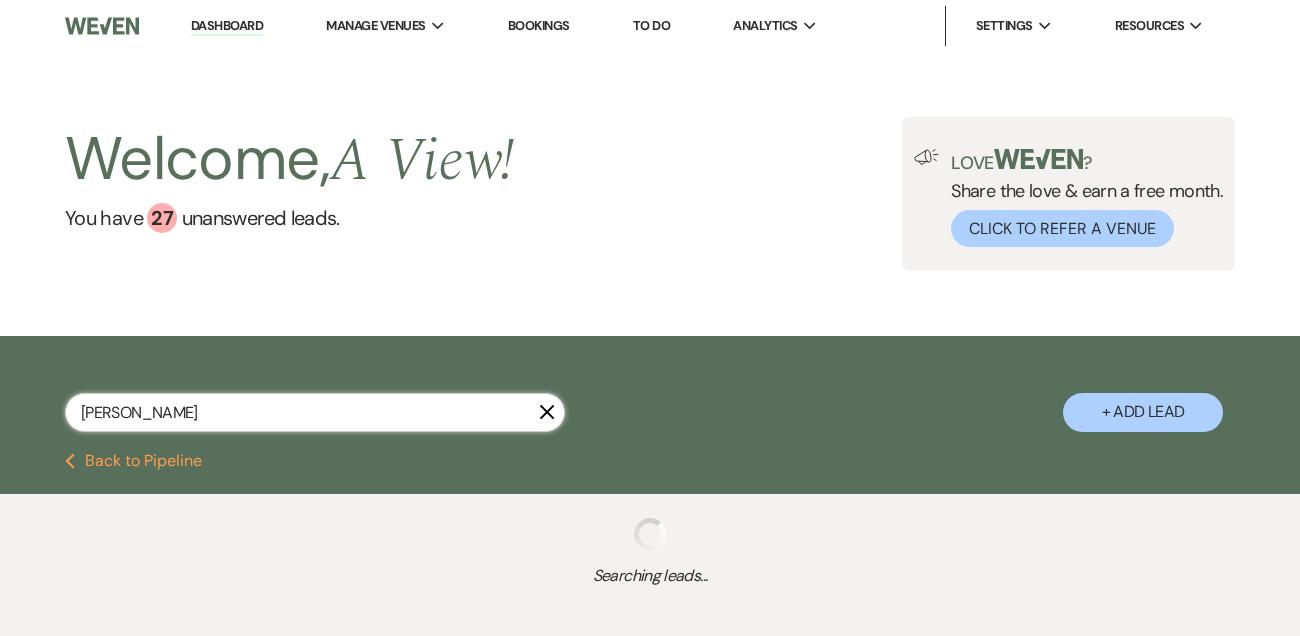 select on "4" 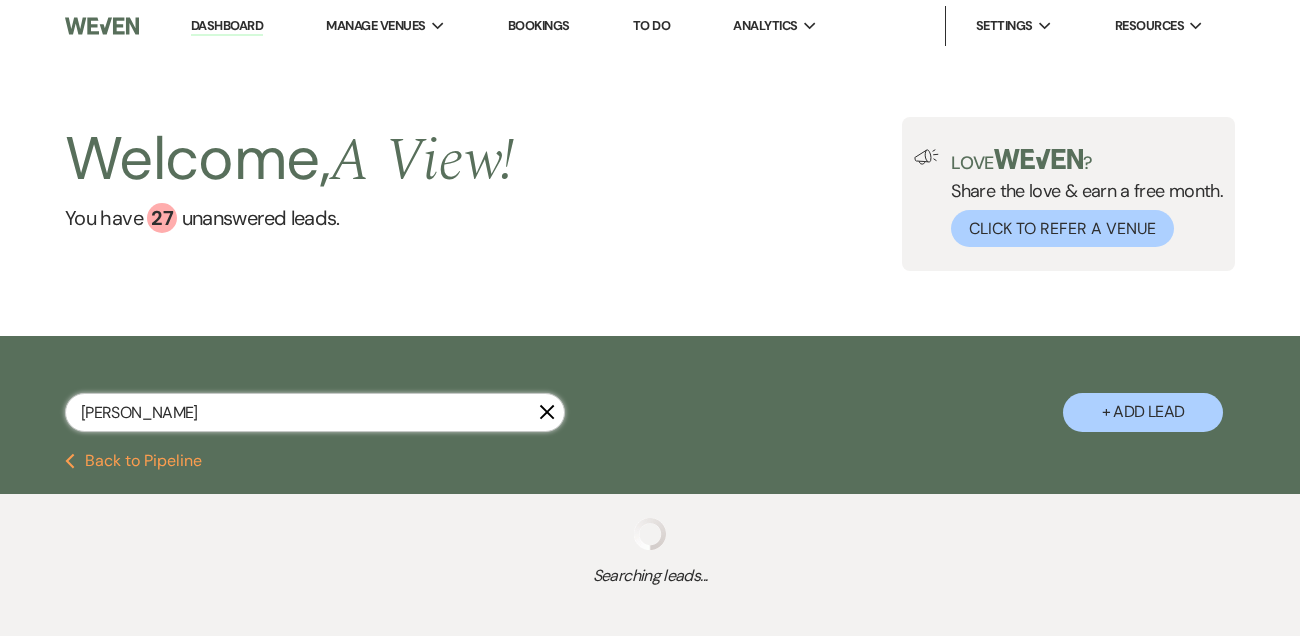 select on "8" 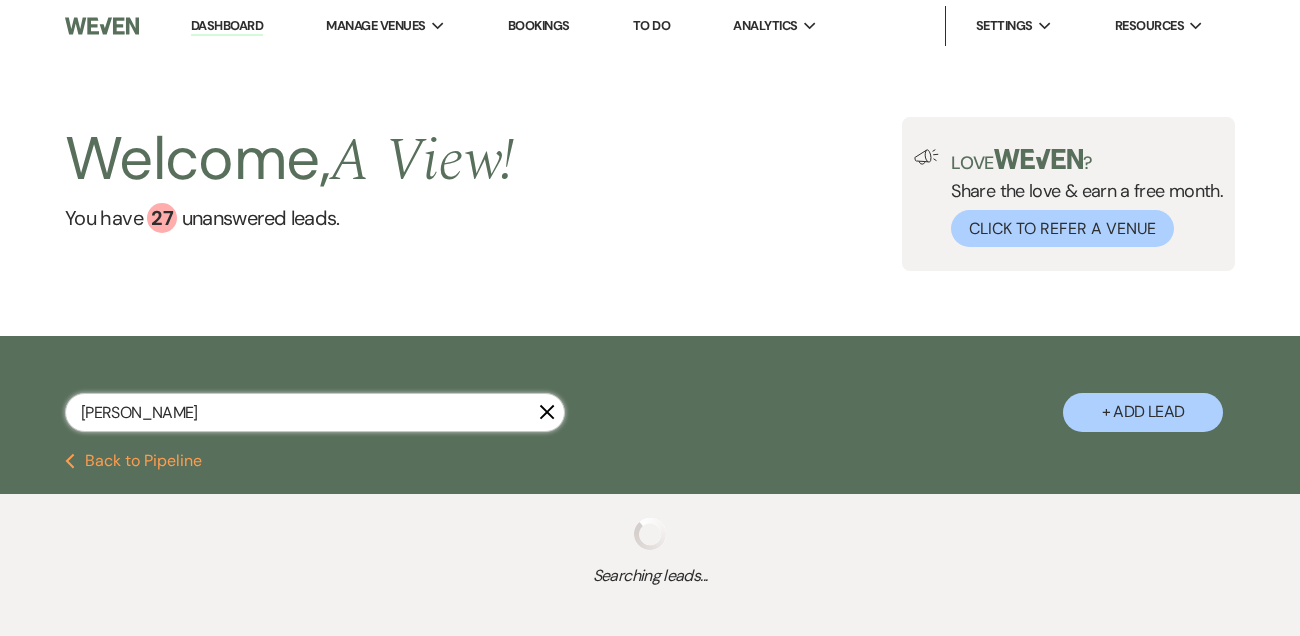 select on "4" 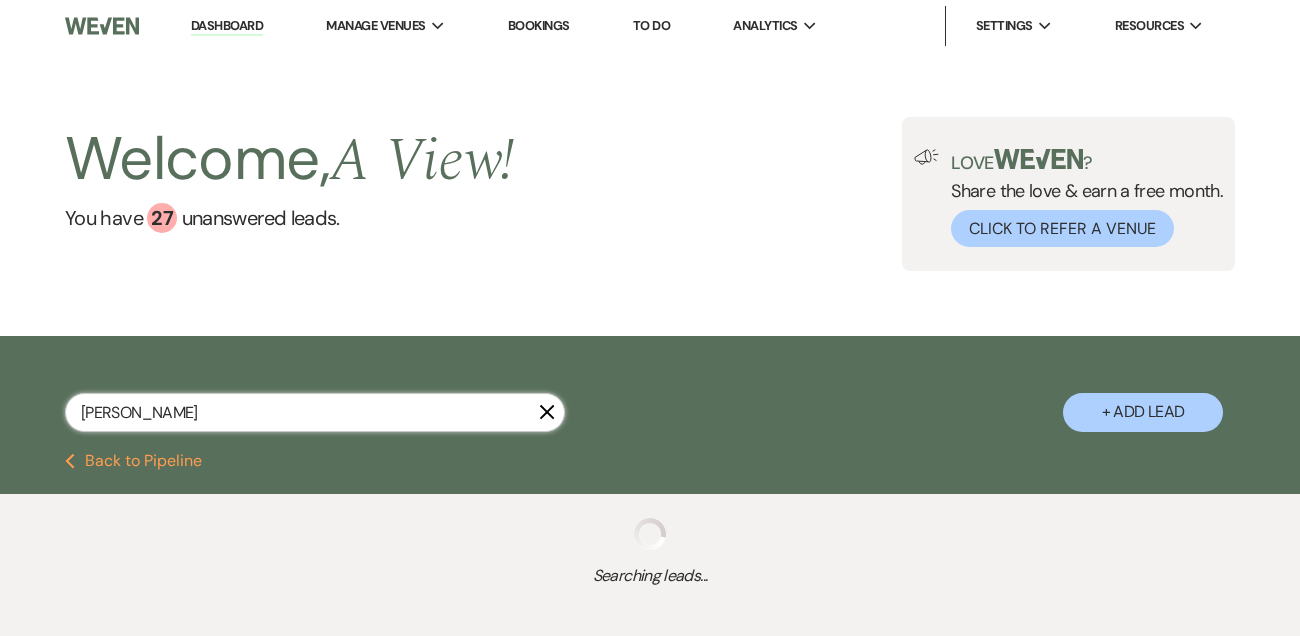 select on "8" 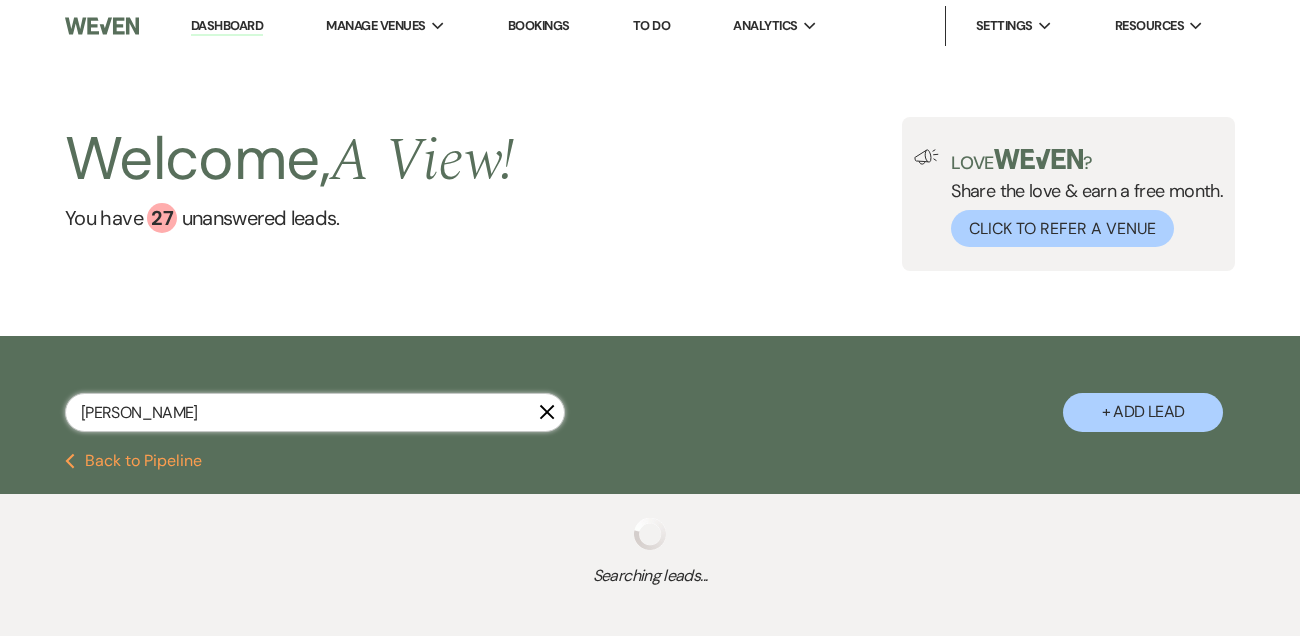 select on "4" 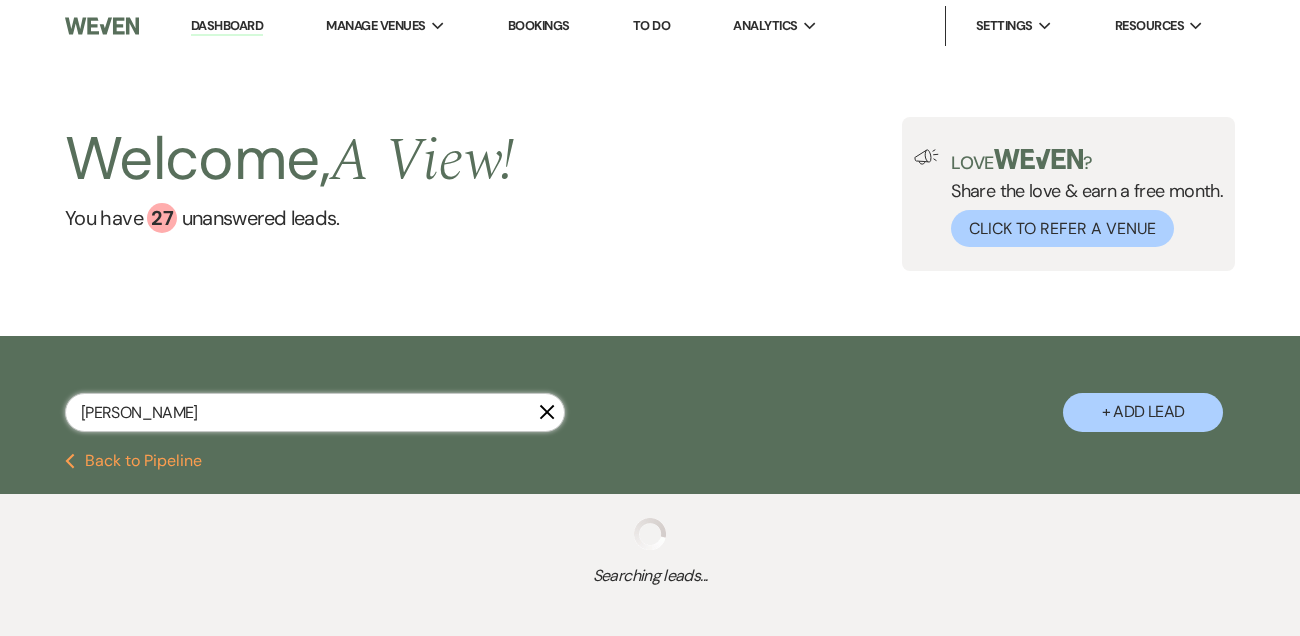 select on "8" 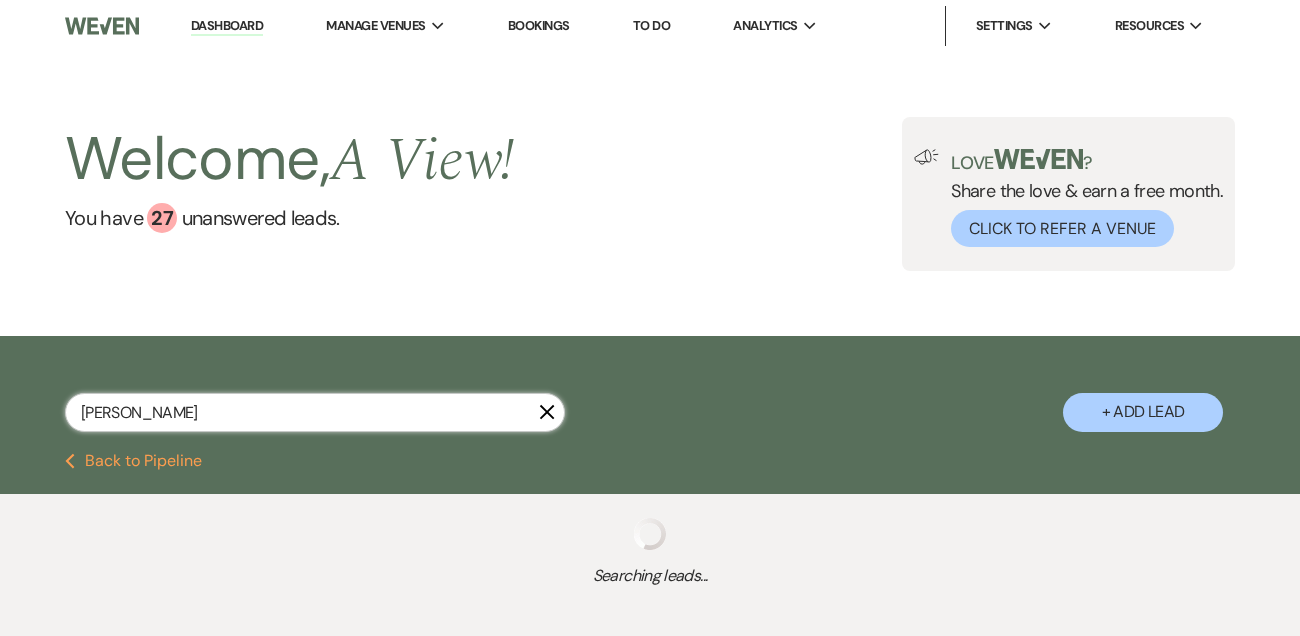 select on "4" 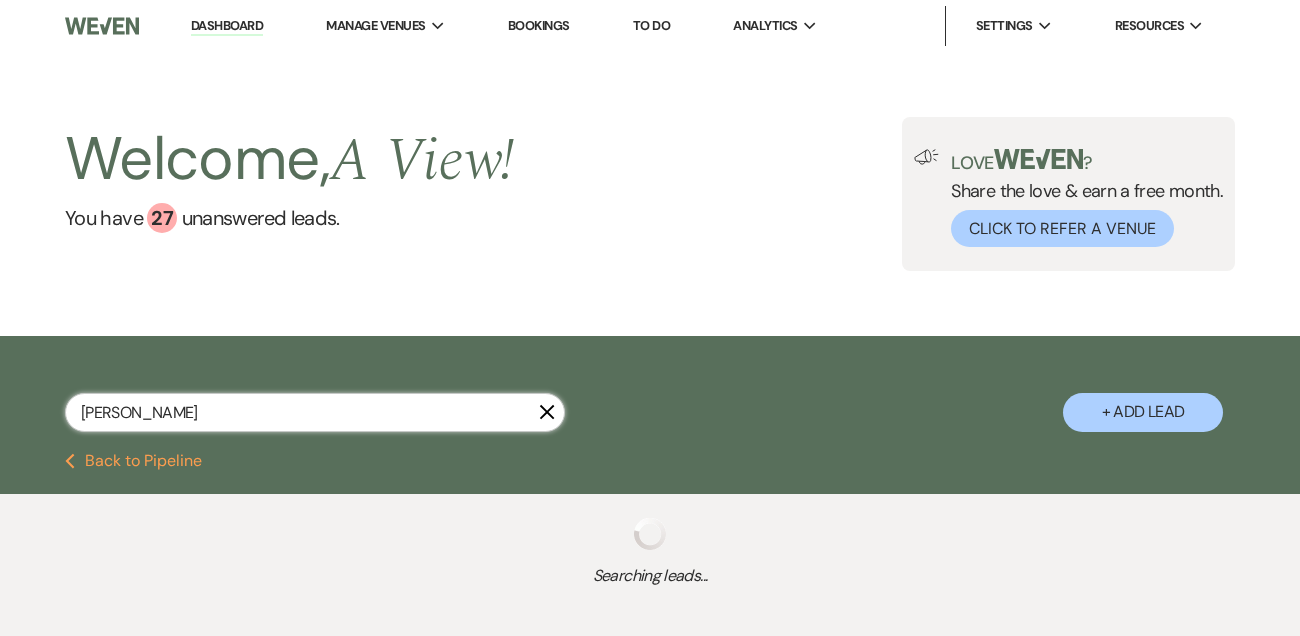select on "9" 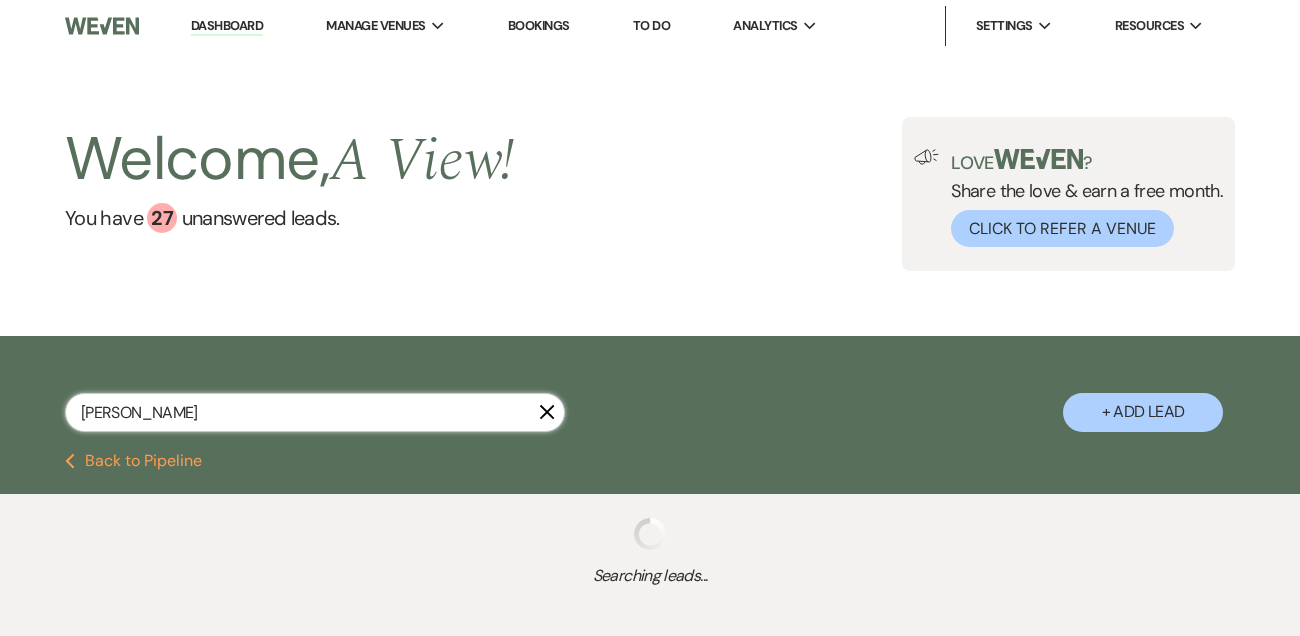 select on "9" 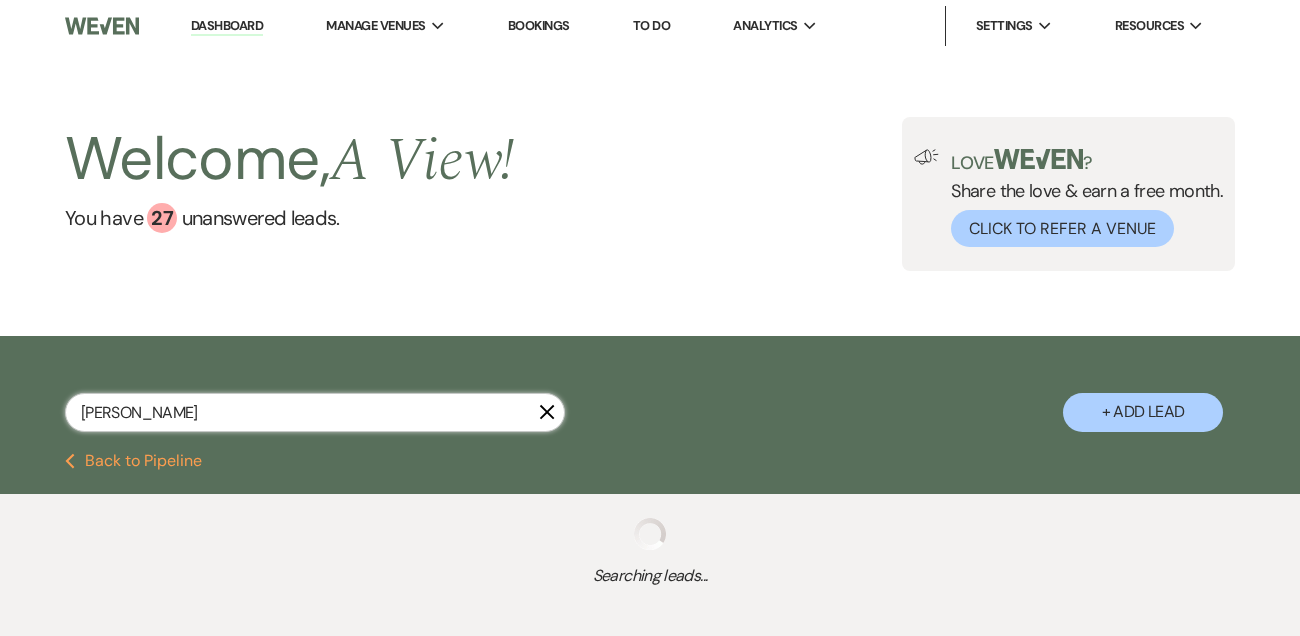 select on "8" 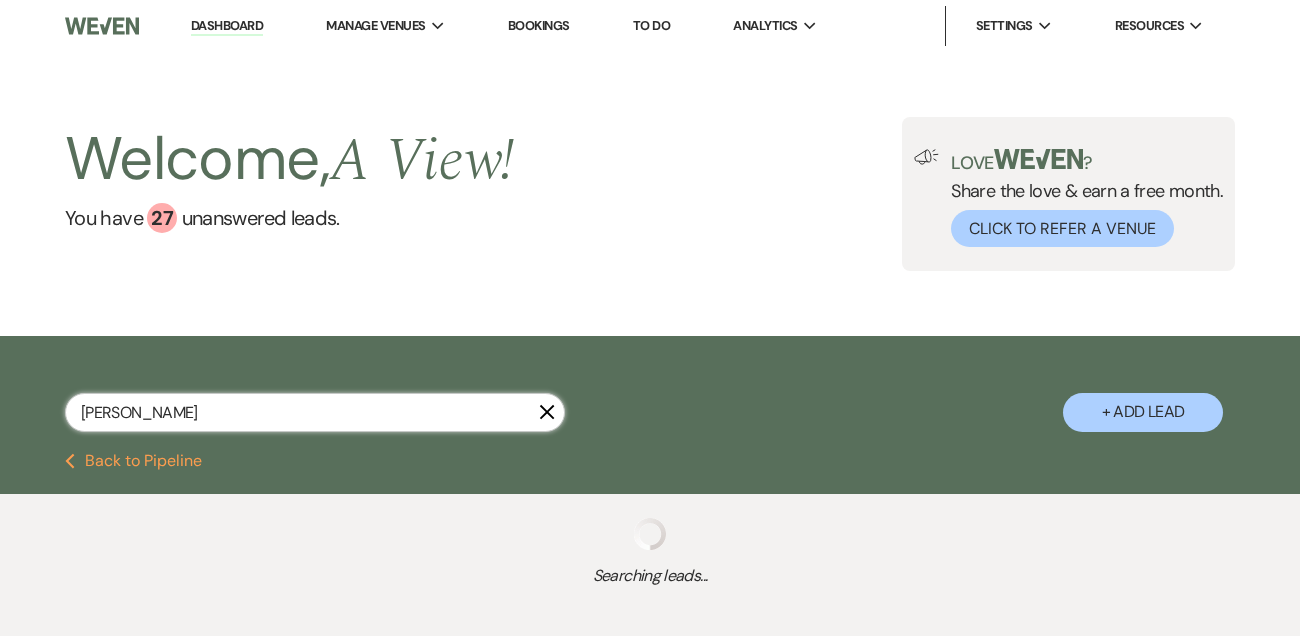 select on "4" 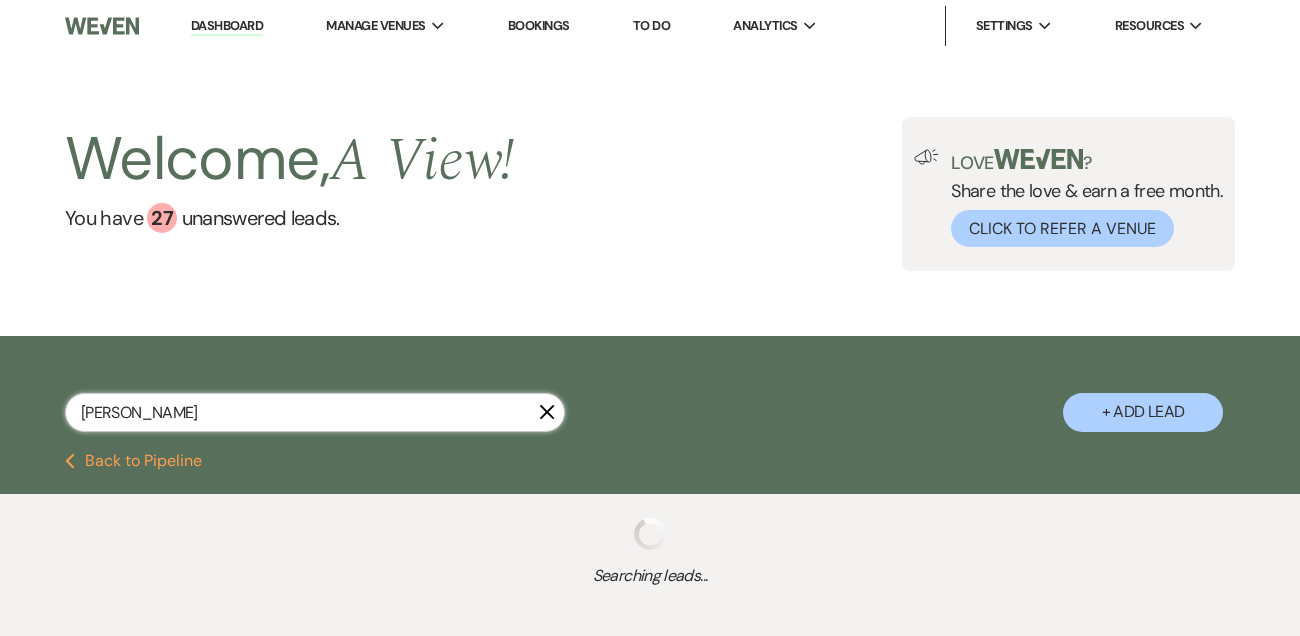 select on "8" 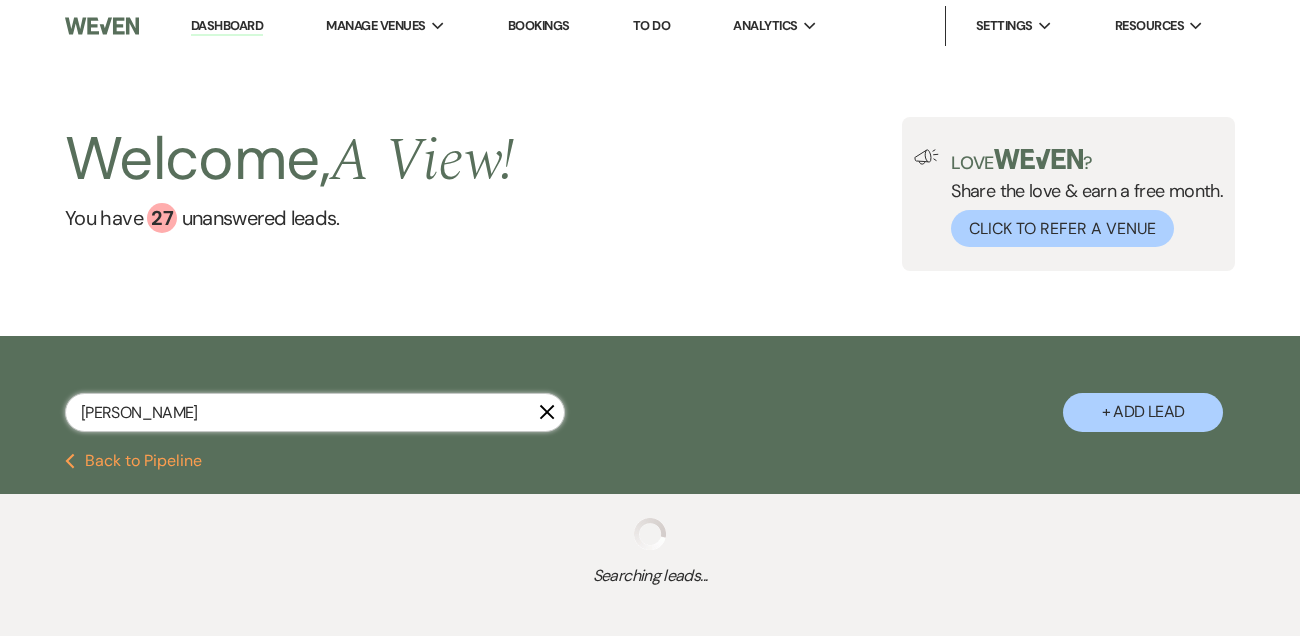 select on "2" 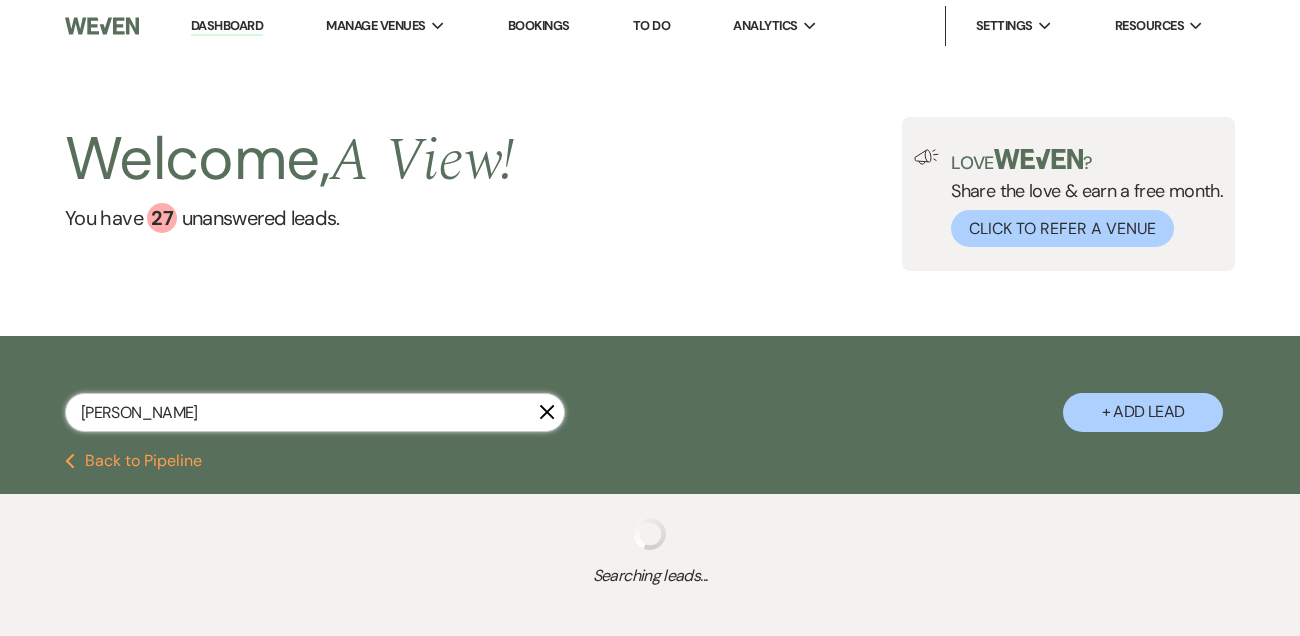 select on "8" 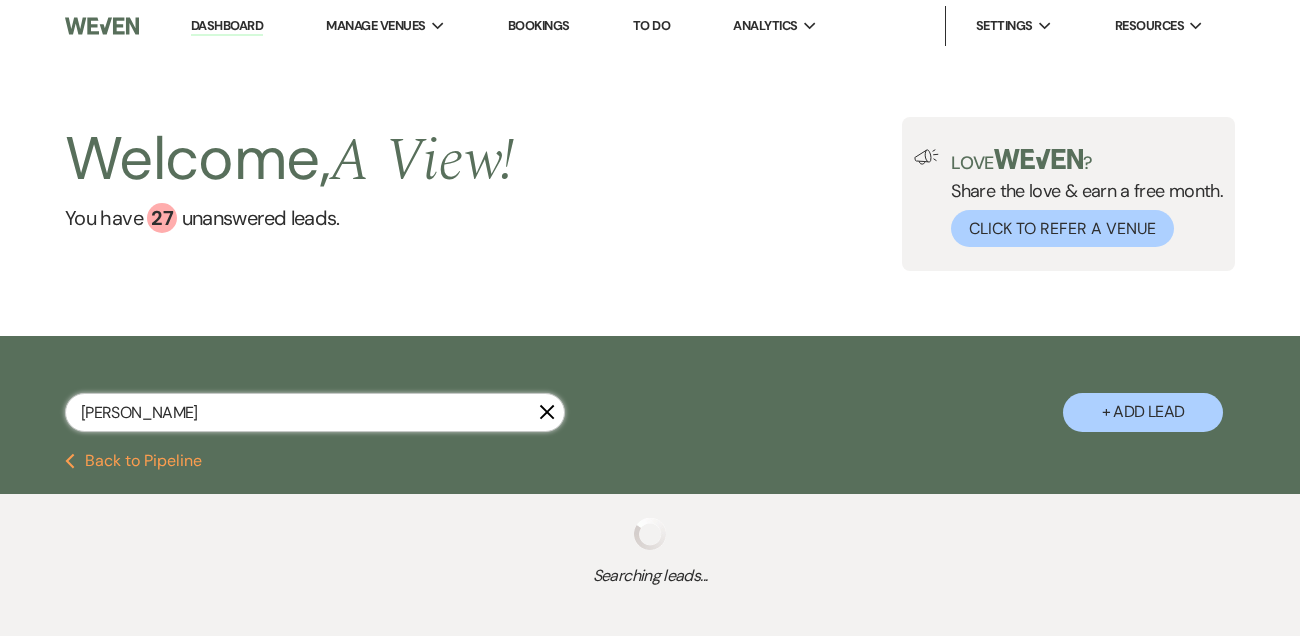 select on "5" 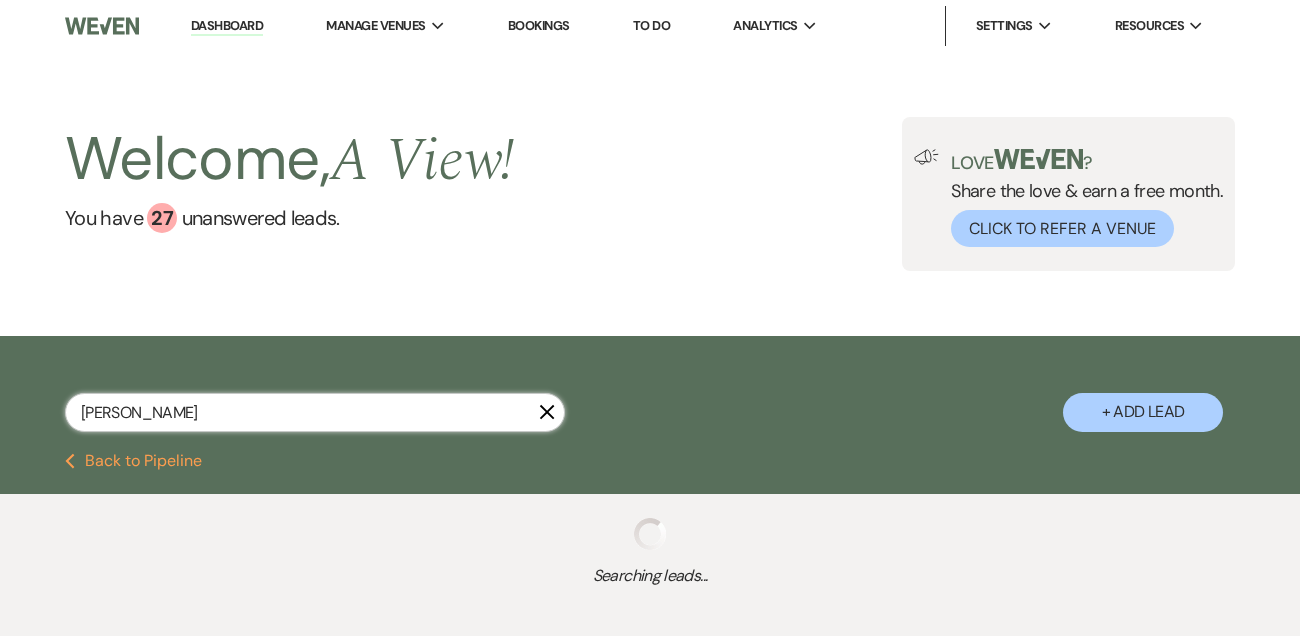 select on "8" 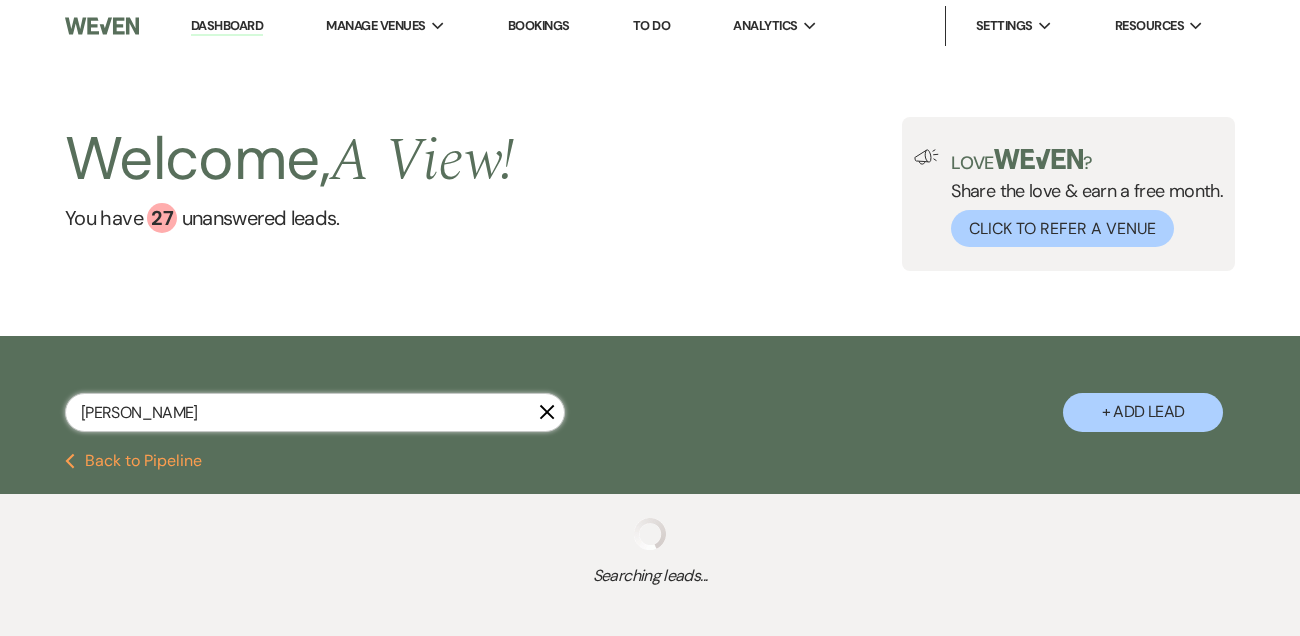 select on "4" 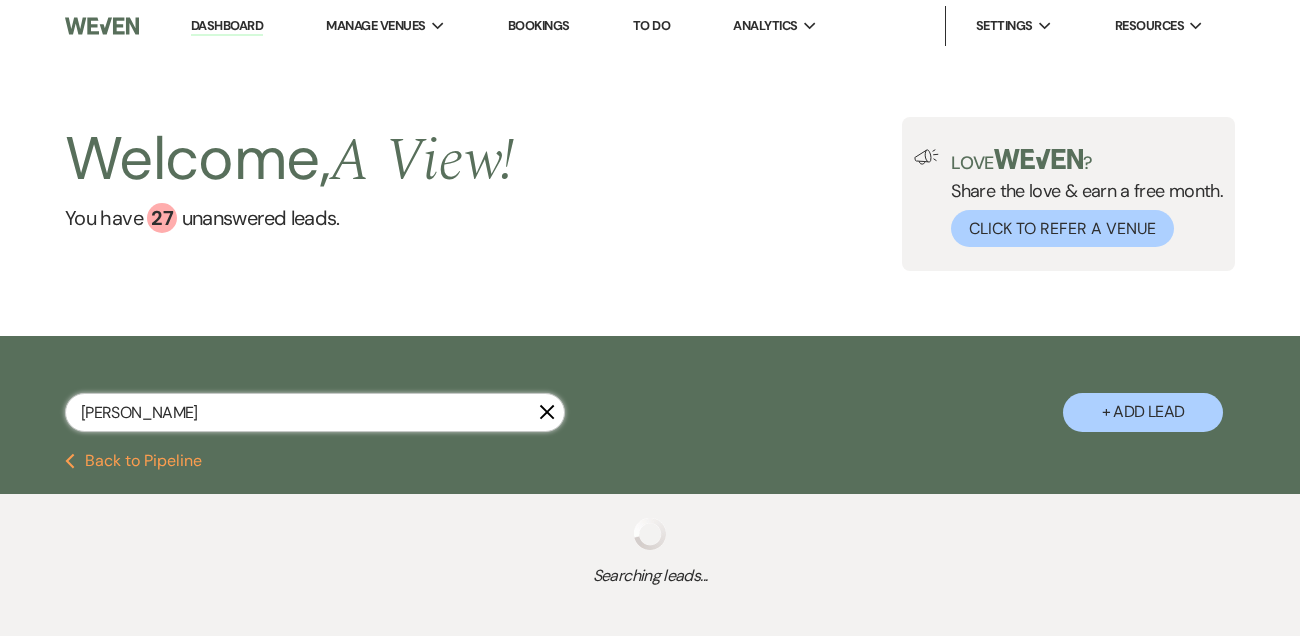 select on "8" 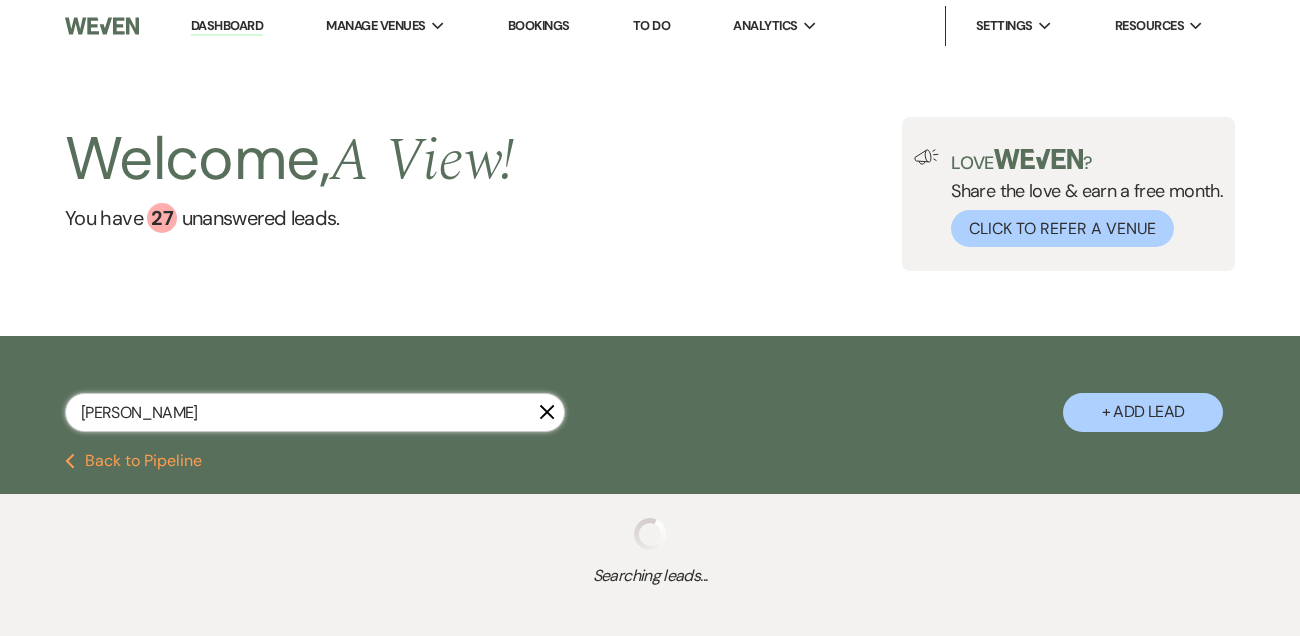 select on "4" 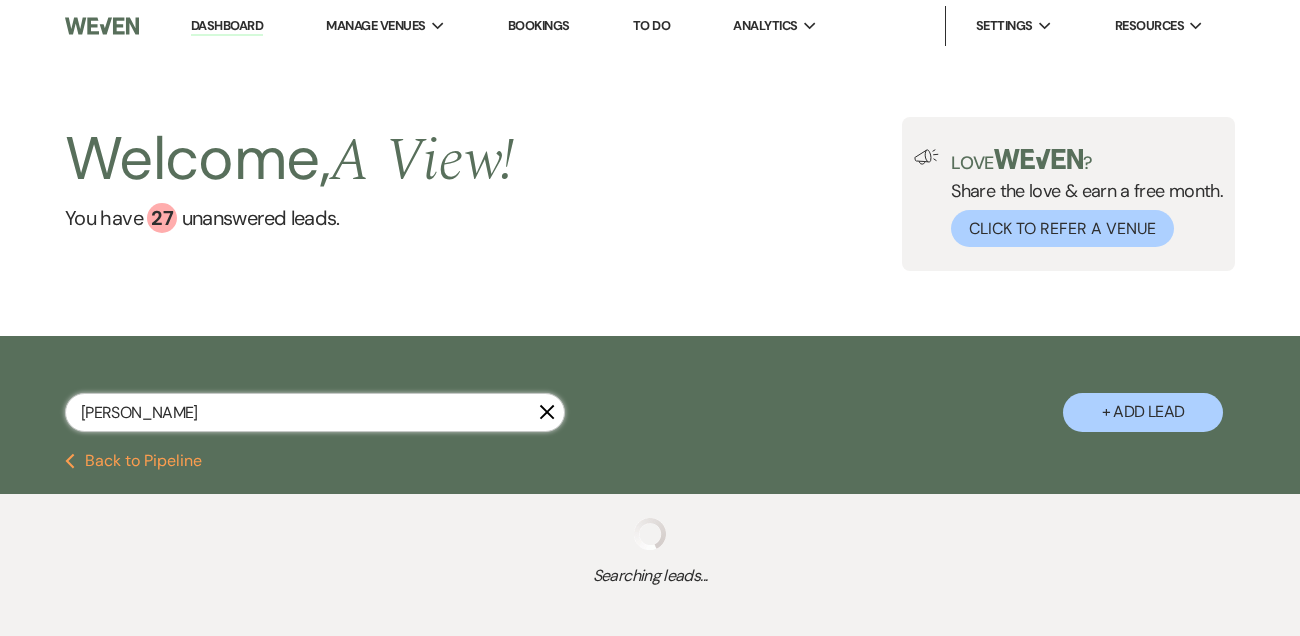 select on "8" 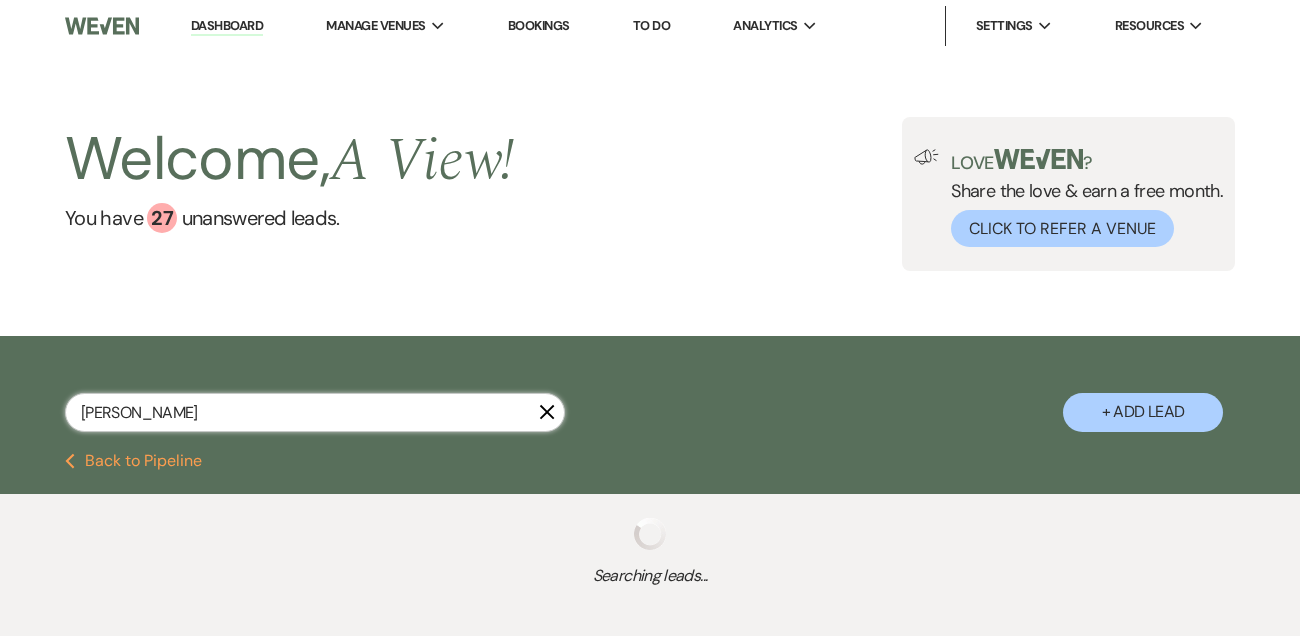 select on "5" 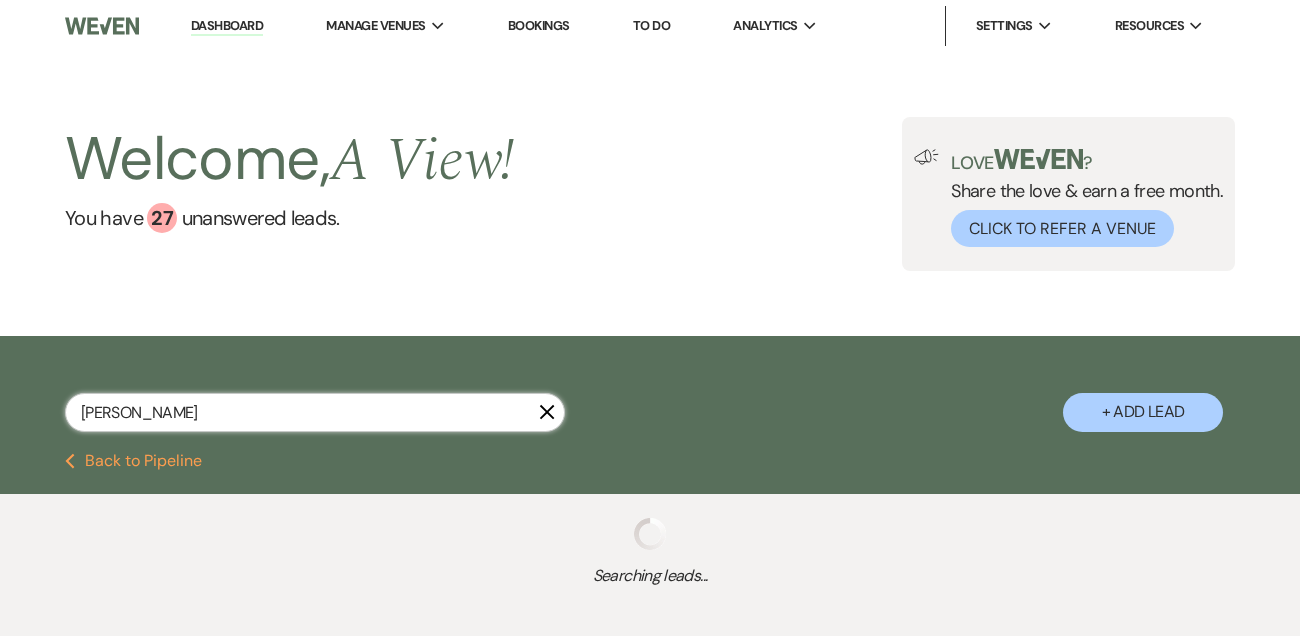 select on "6" 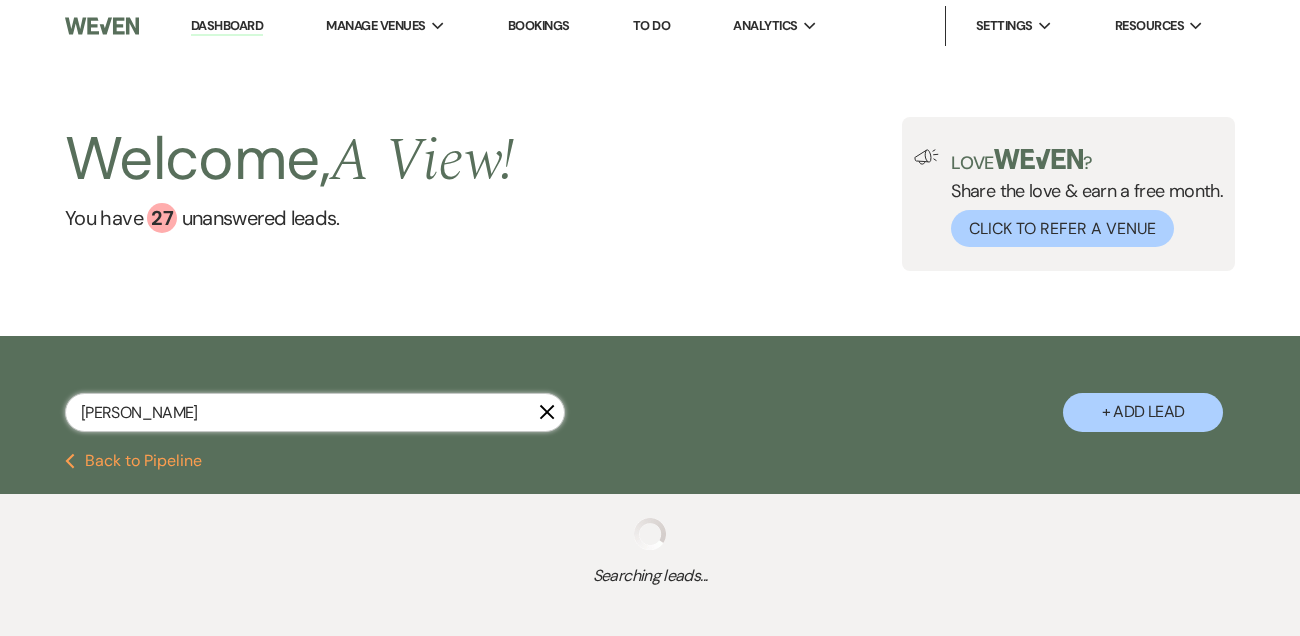 select on "2" 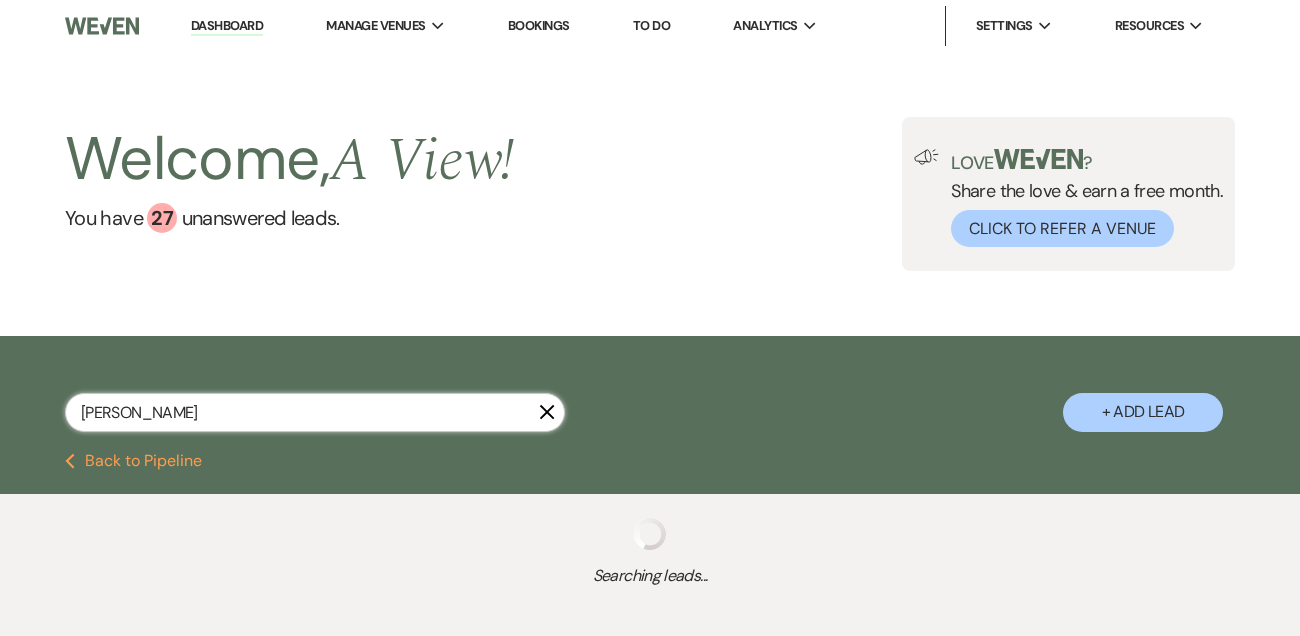 select on "8" 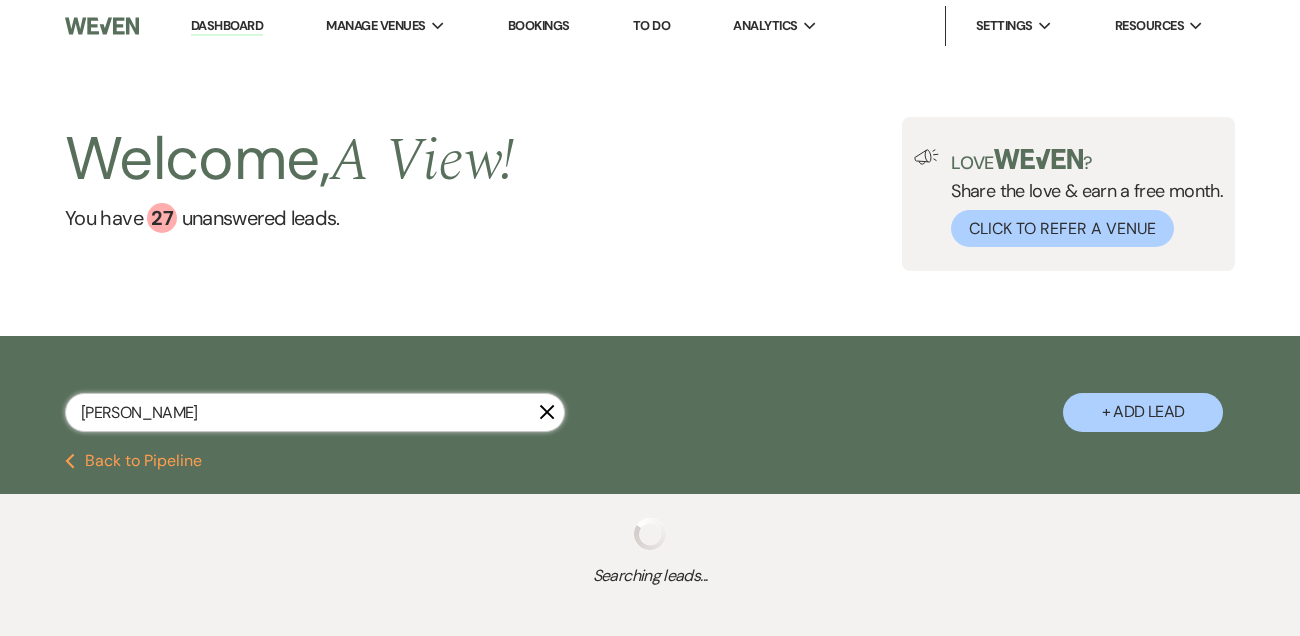 select on "4" 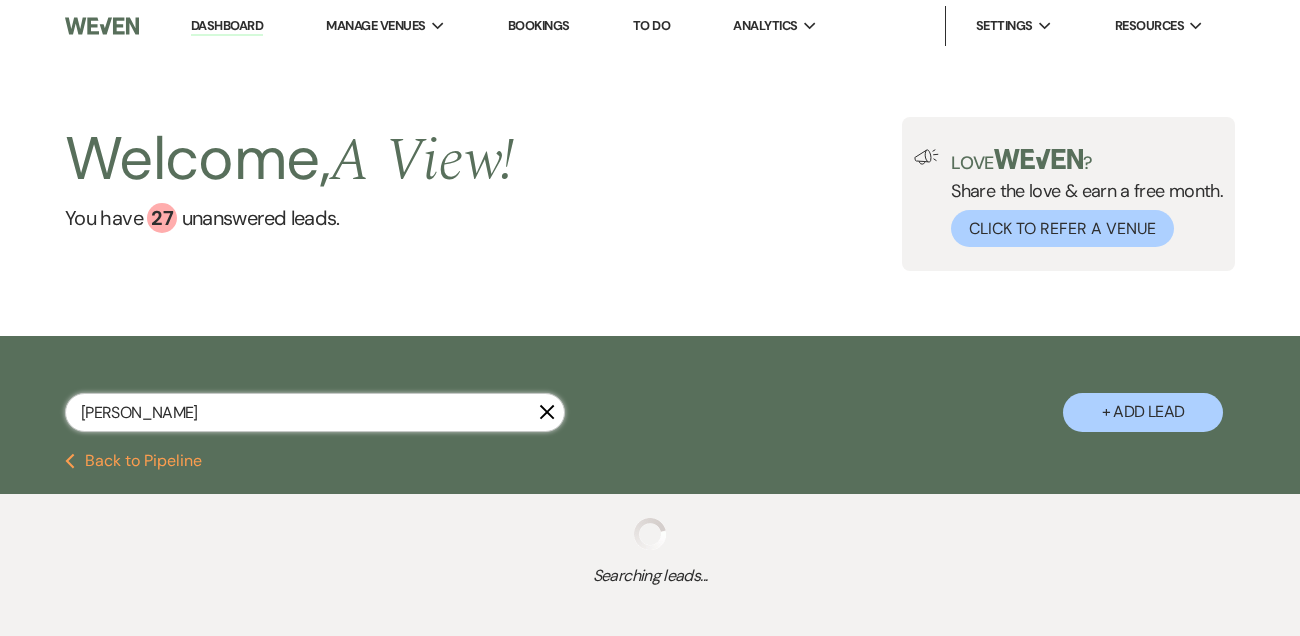 select on "8" 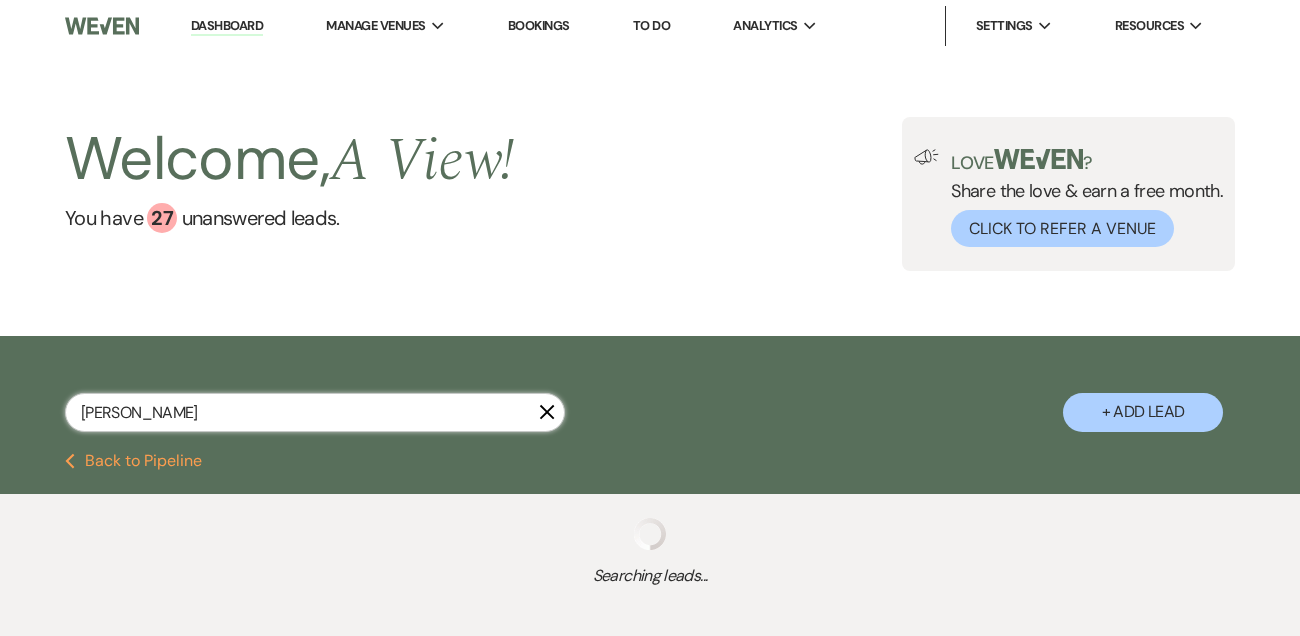 select on "8" 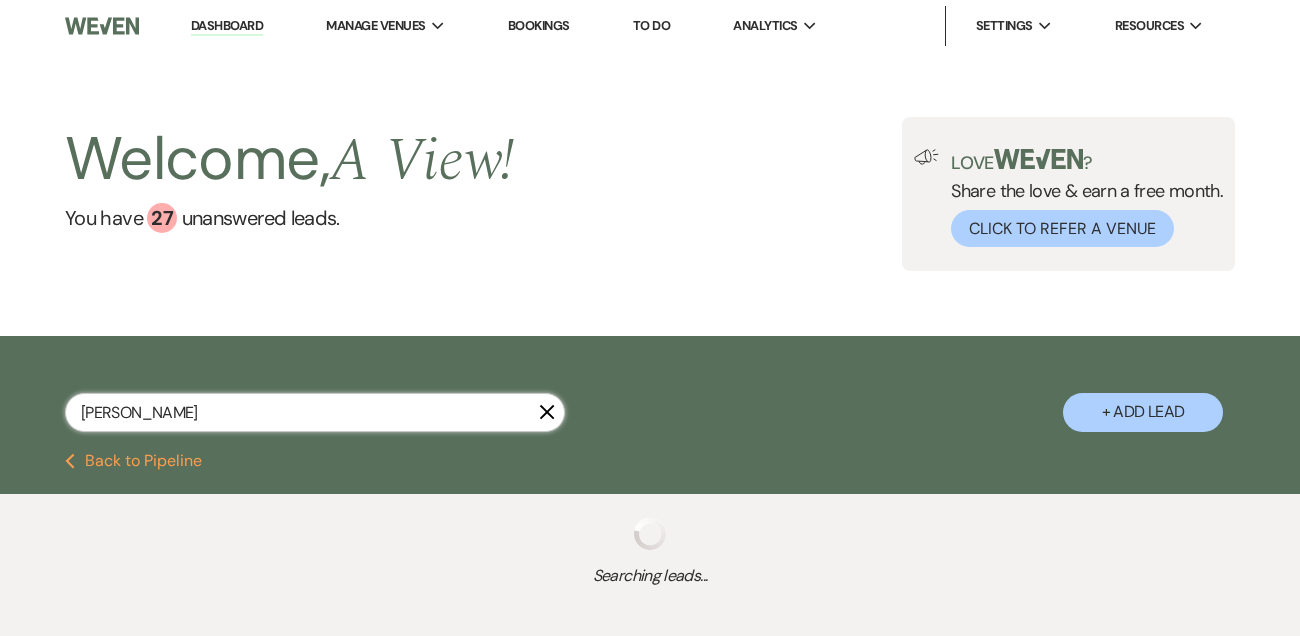 select on "9" 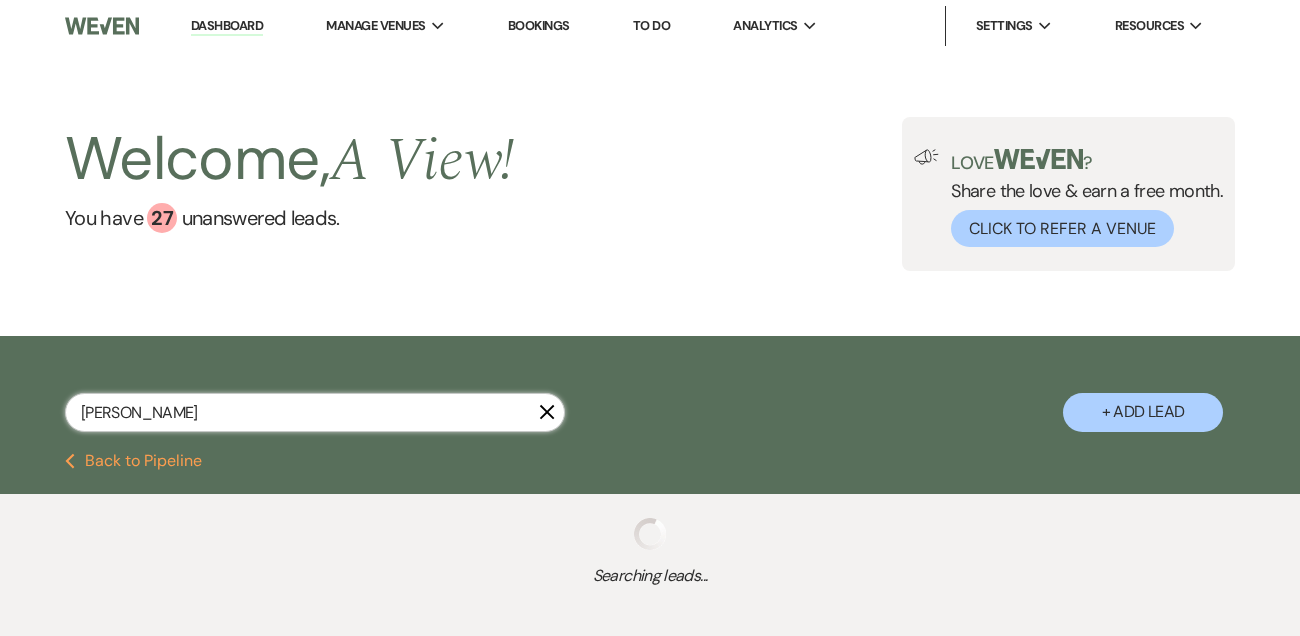 select on "8" 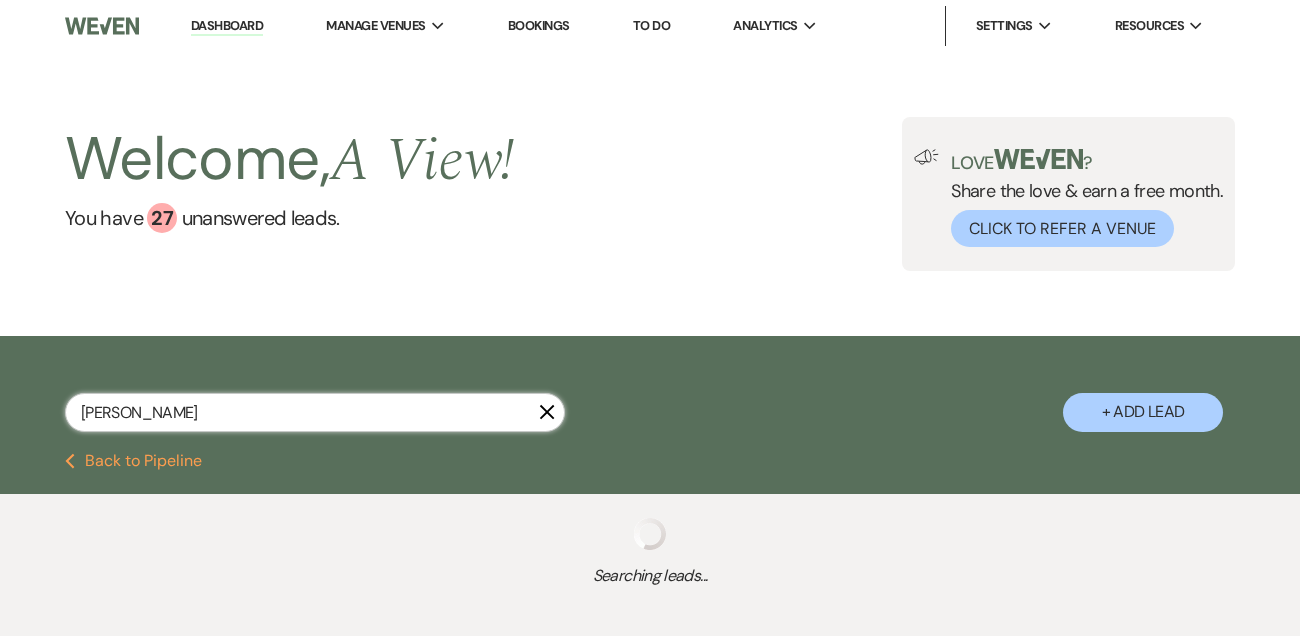 select on "6" 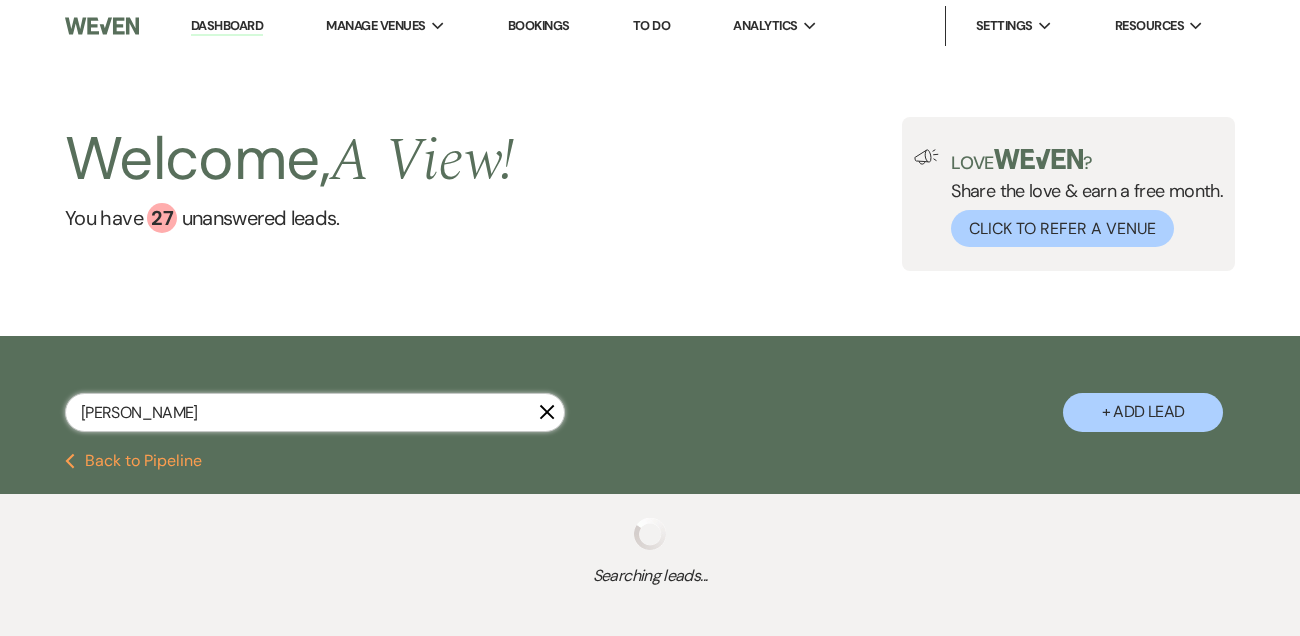 select on "8" 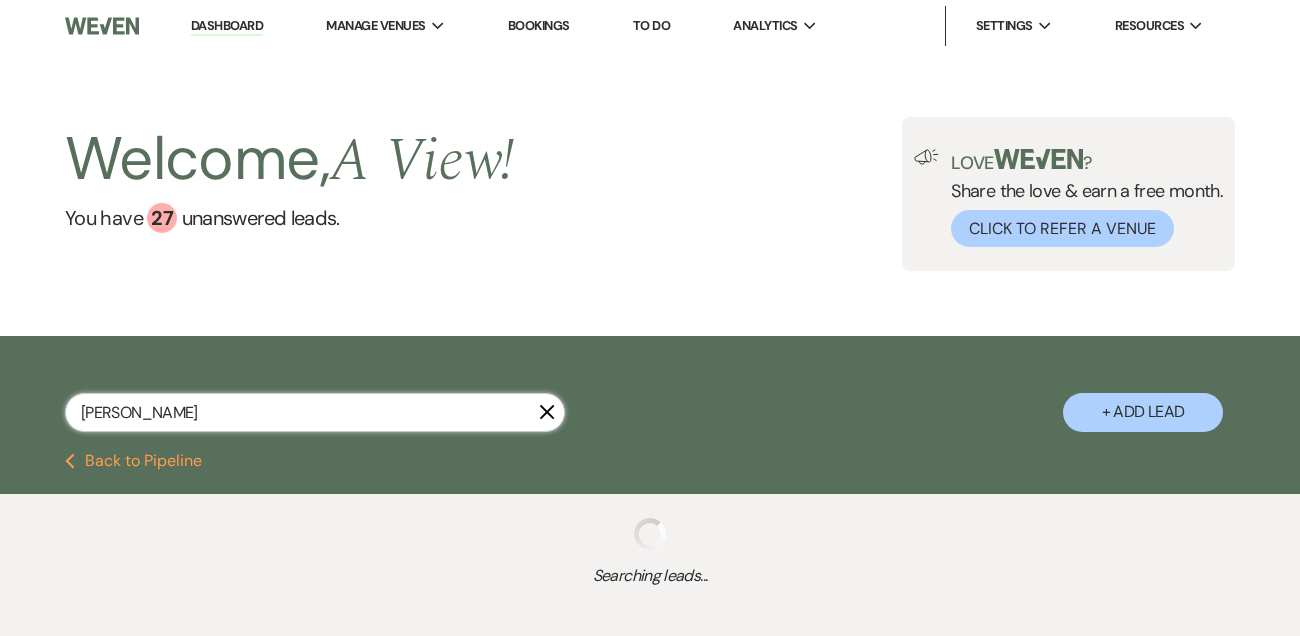 select on "5" 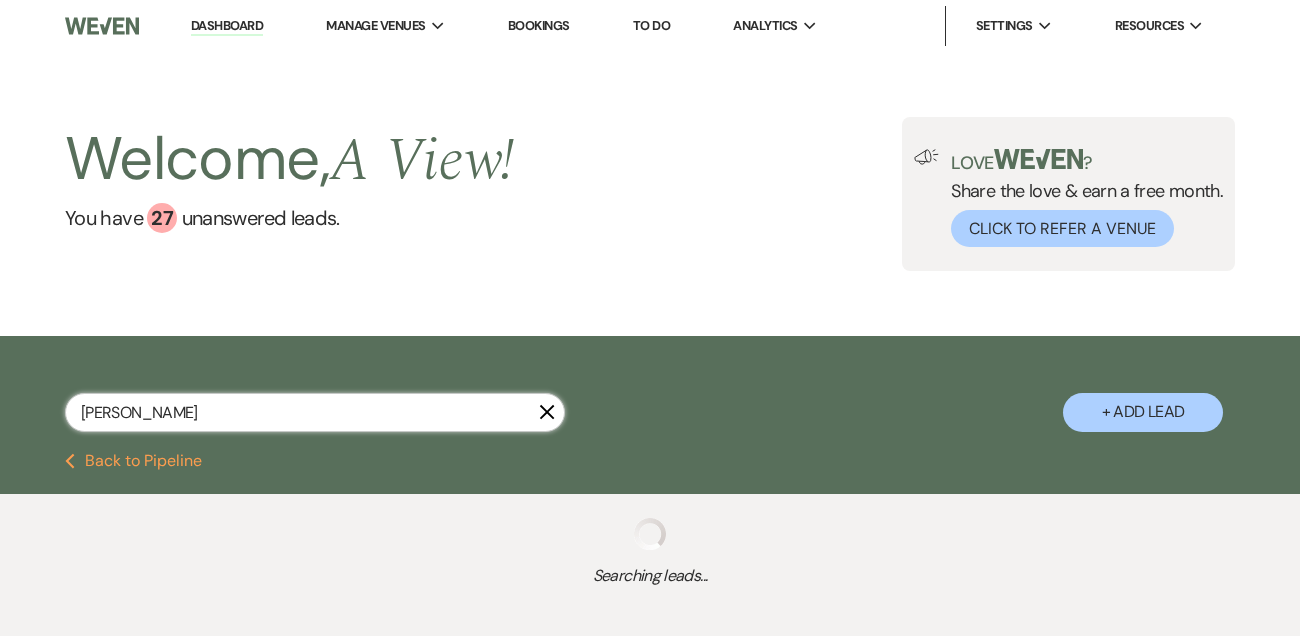 select on "8" 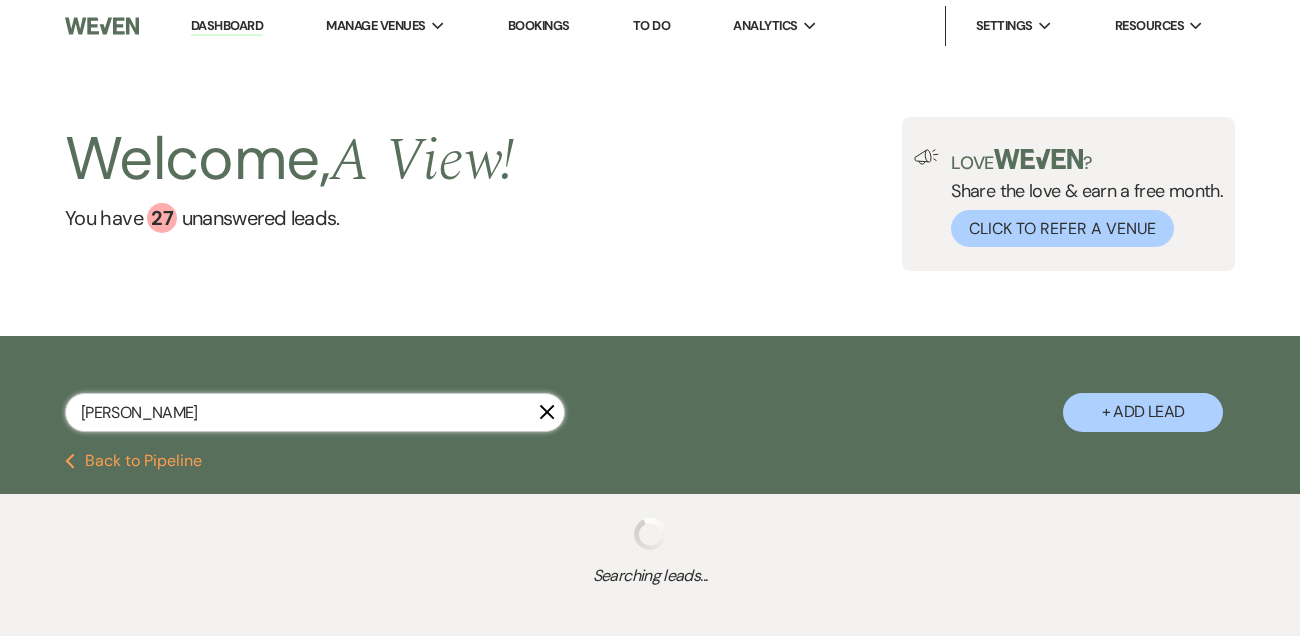 select on "4" 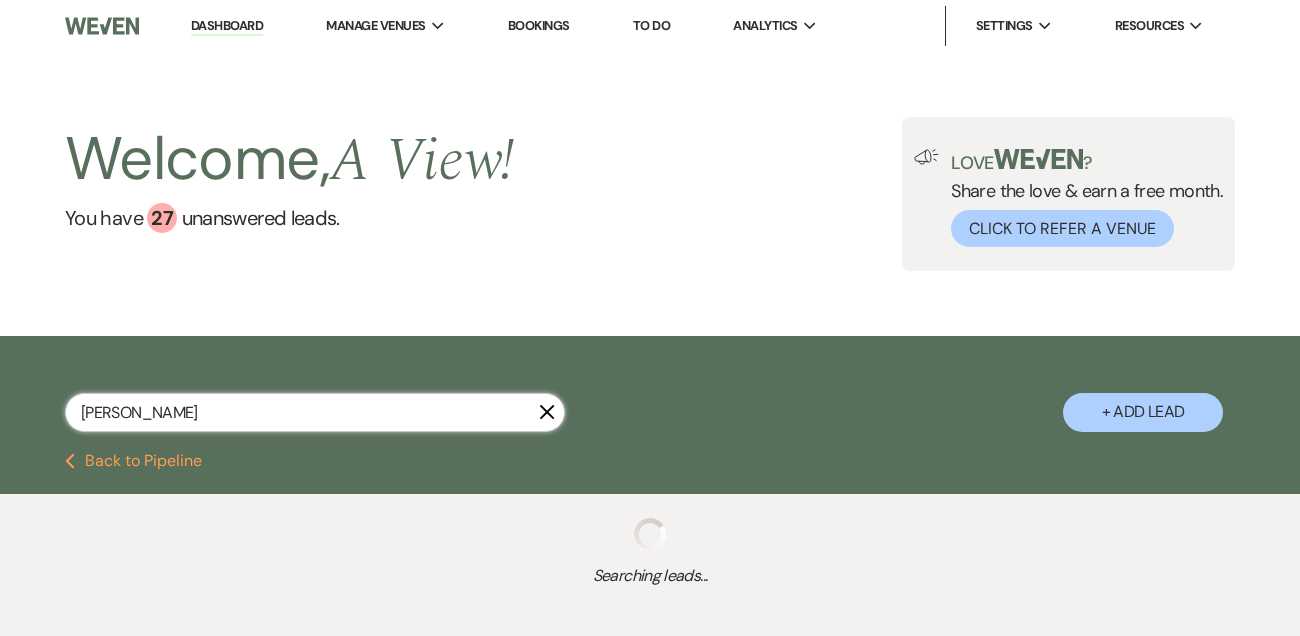 select on "9" 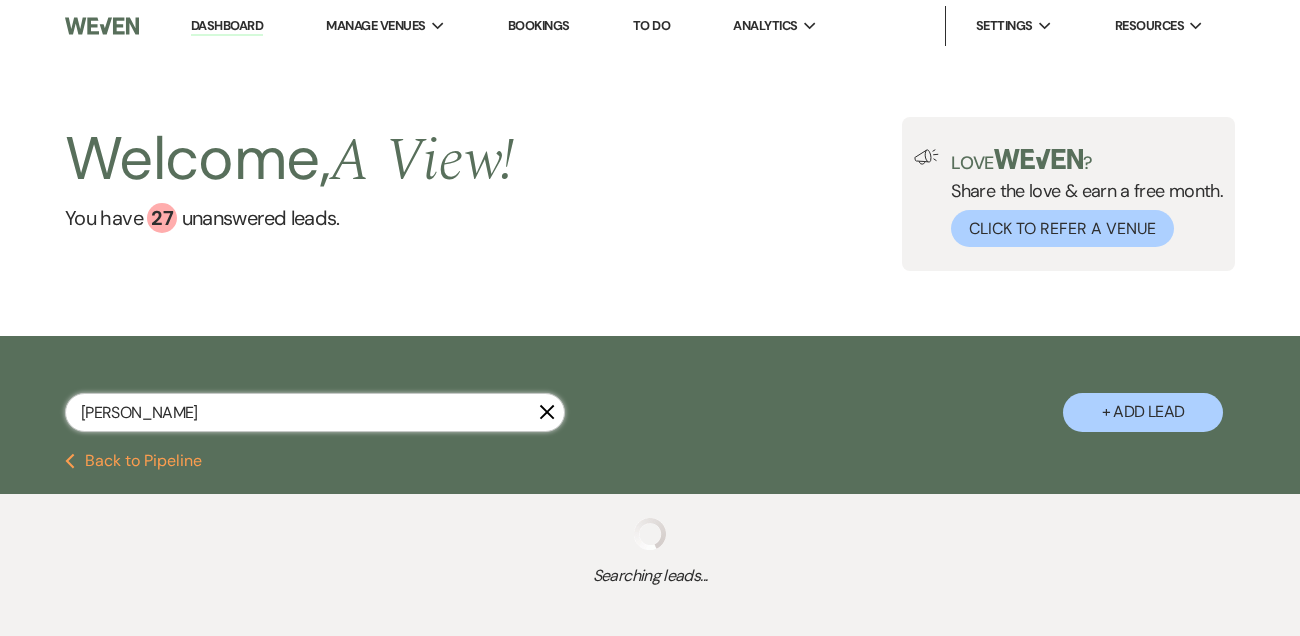 select on "8" 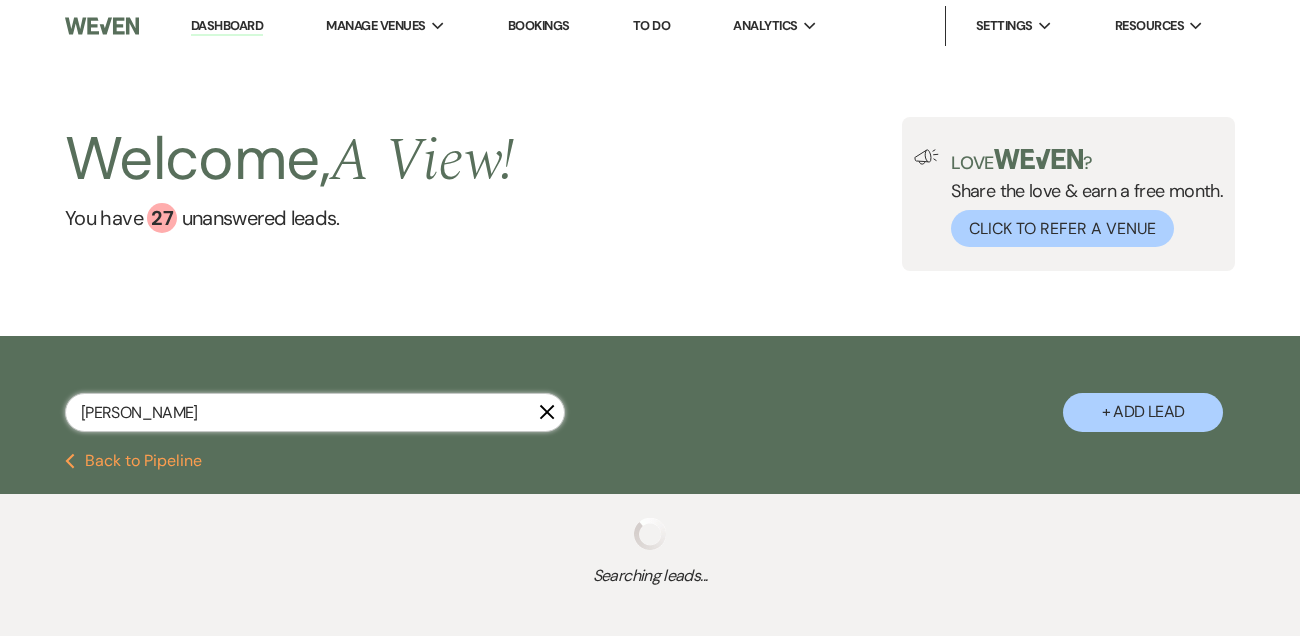 select on "4" 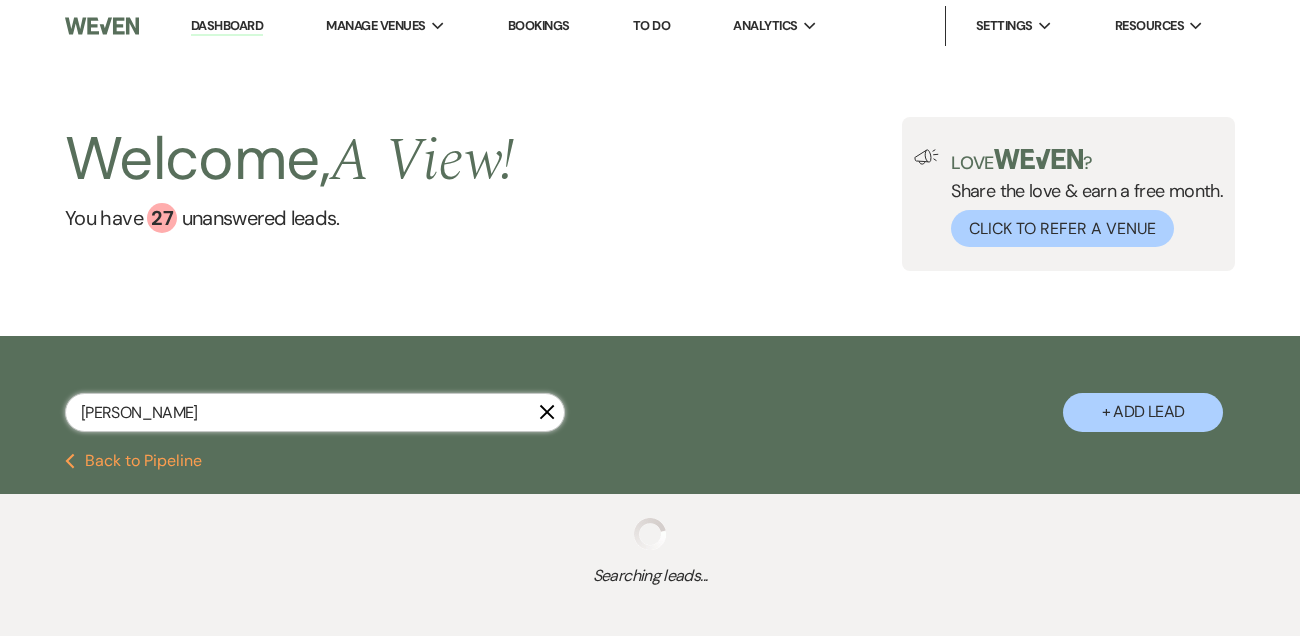 select on "8" 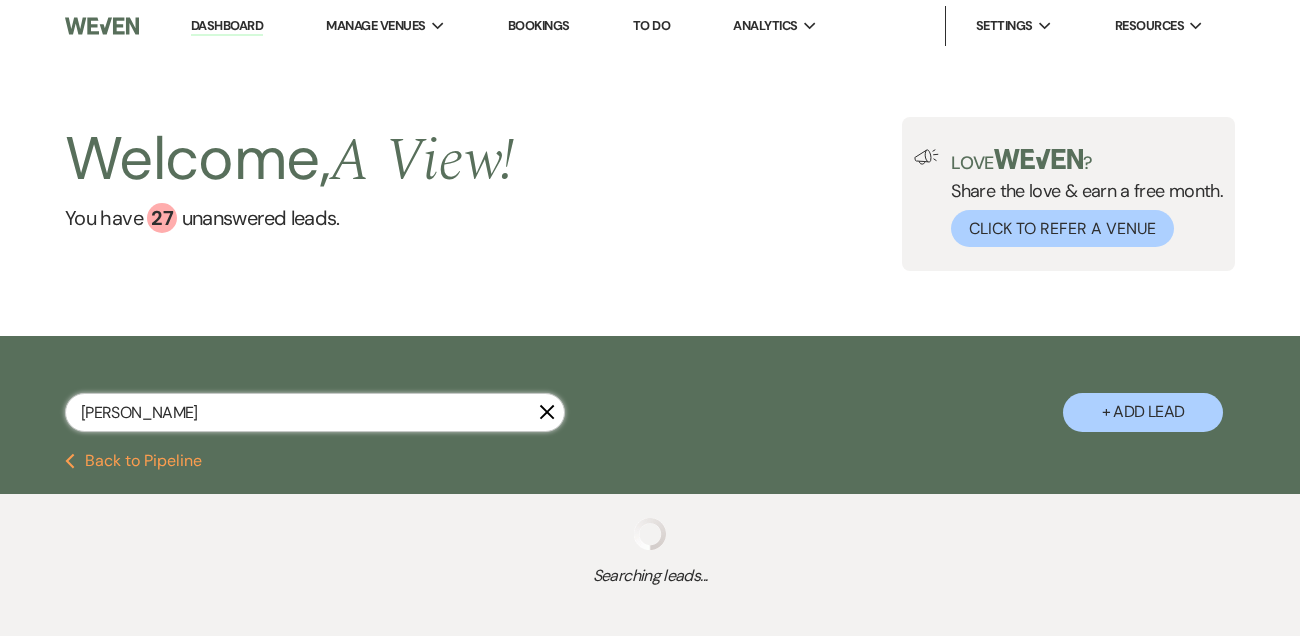 select on "4" 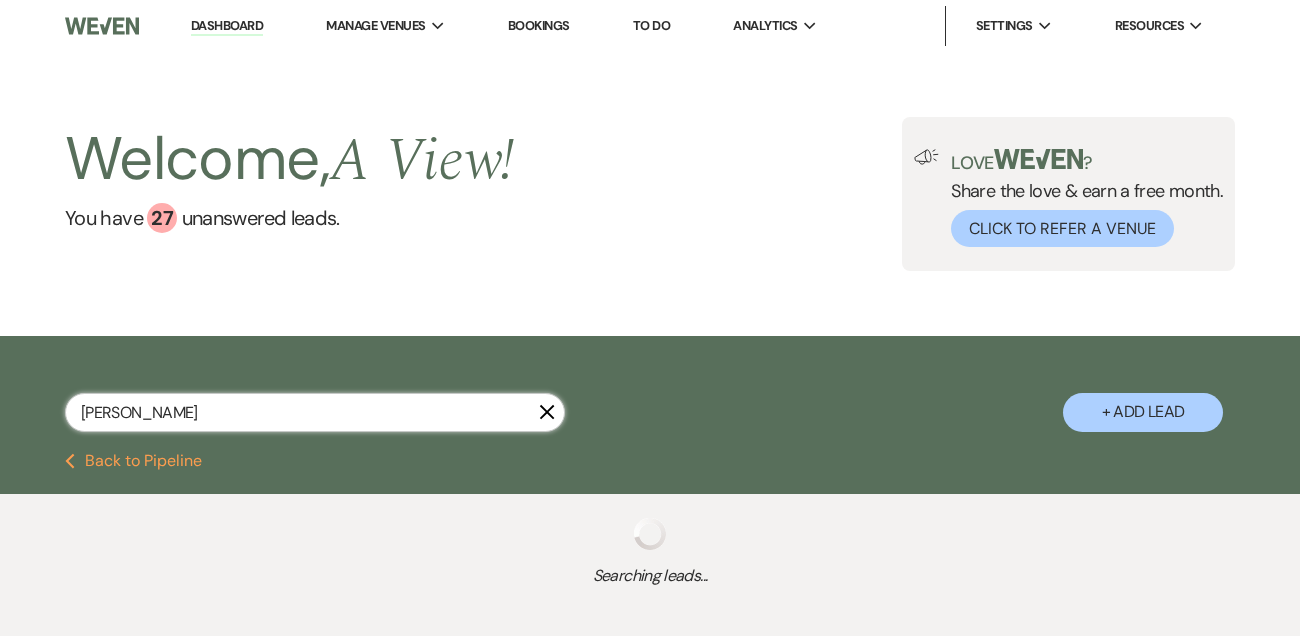 select on "8" 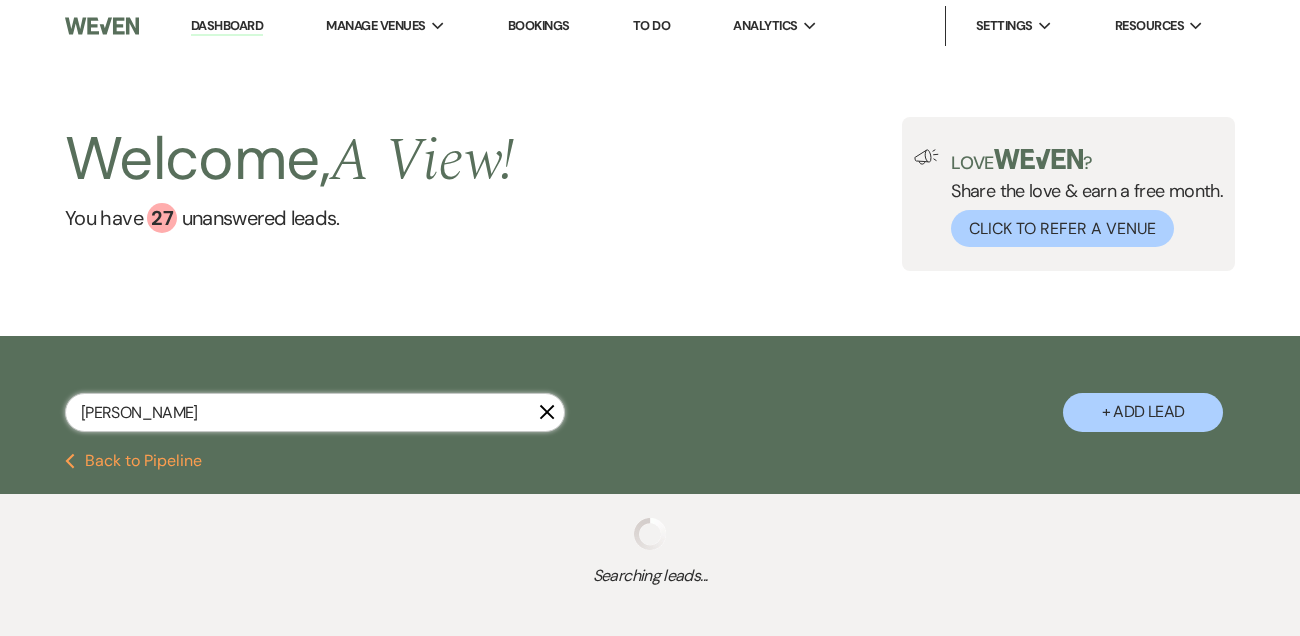 select on "4" 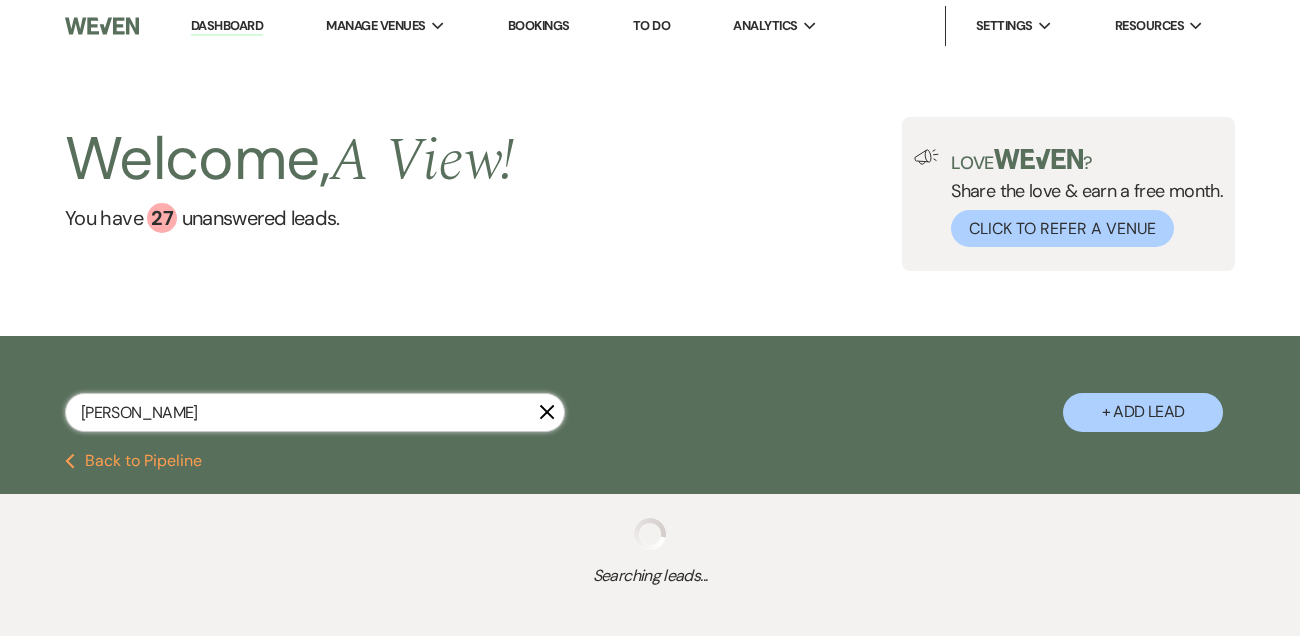 select on "8" 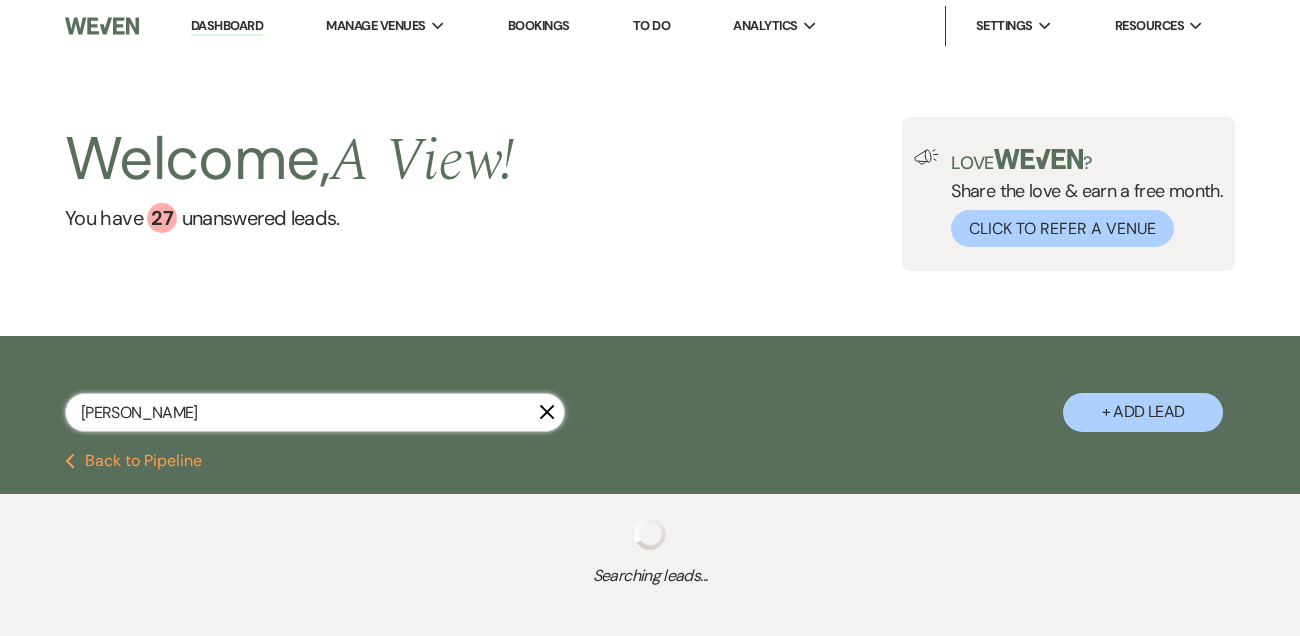 select on "4" 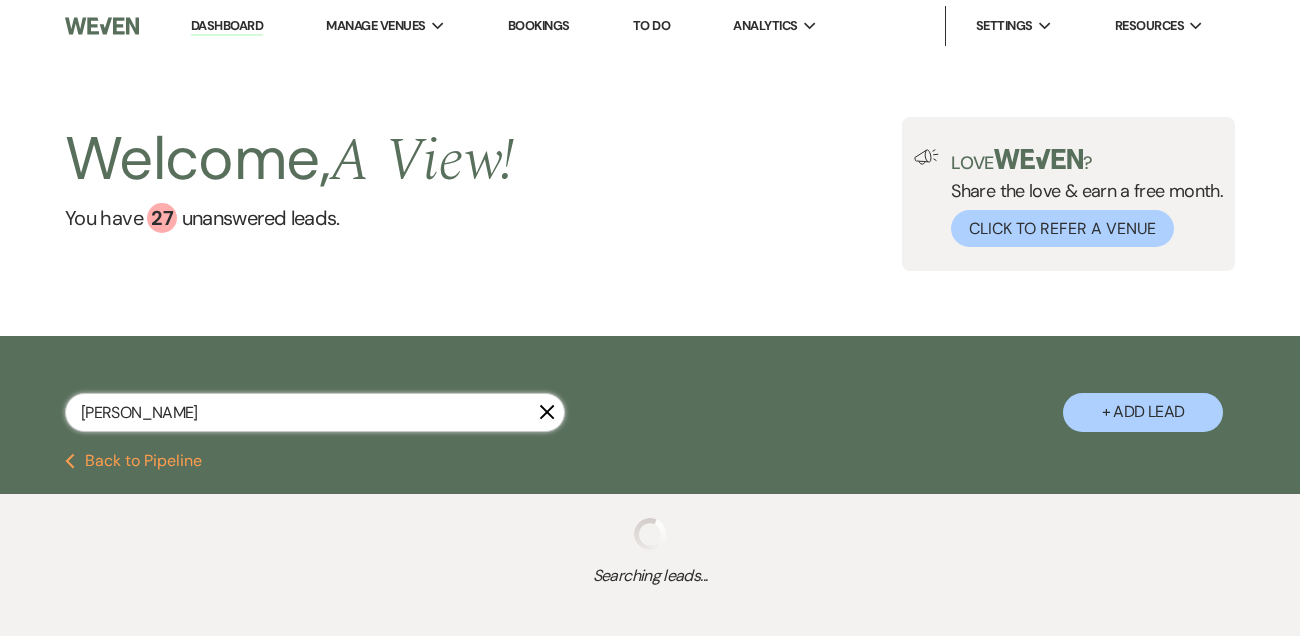 select on "8" 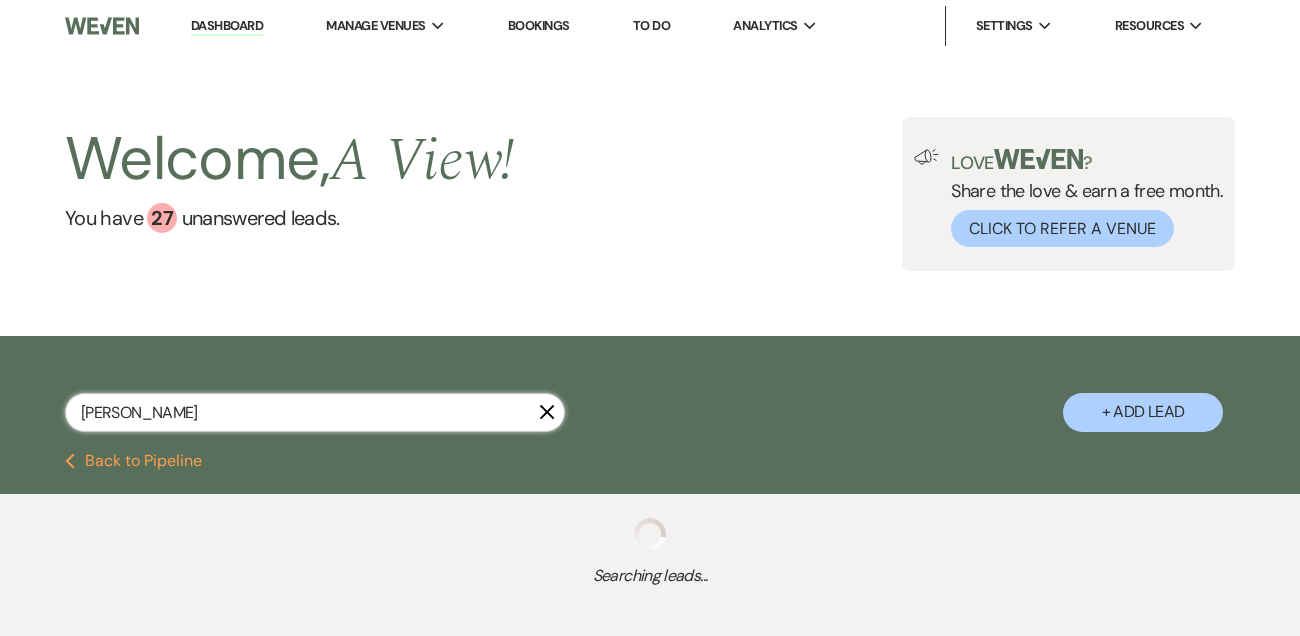 select on "4" 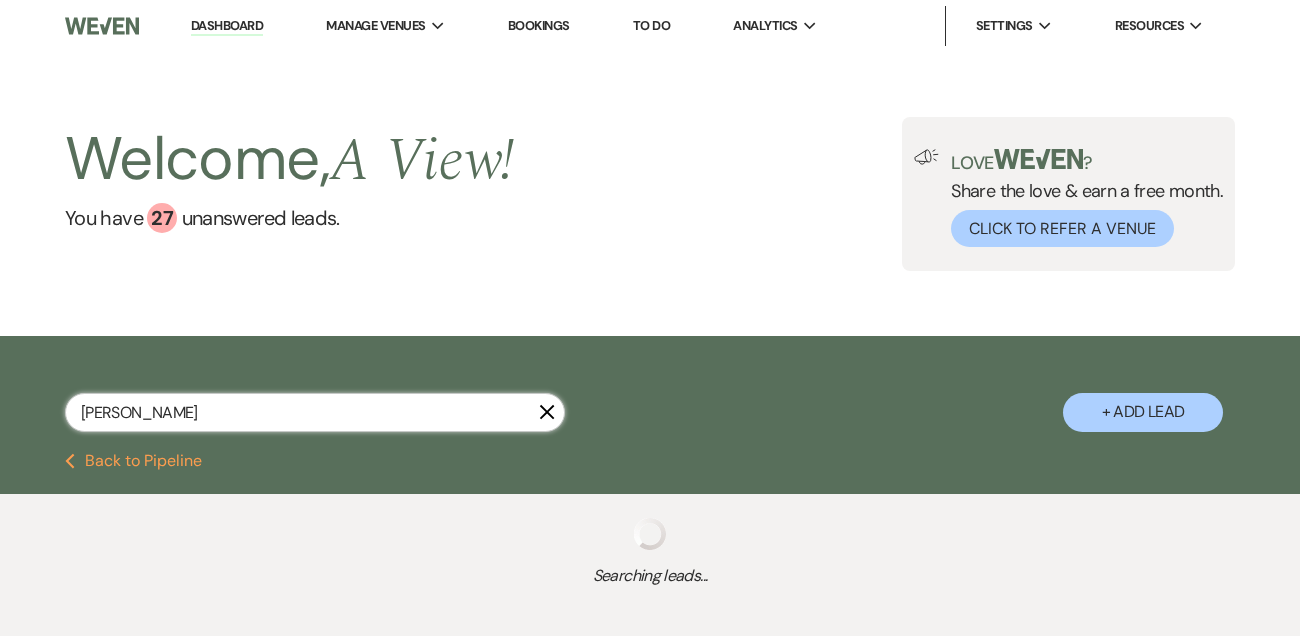 select on "8" 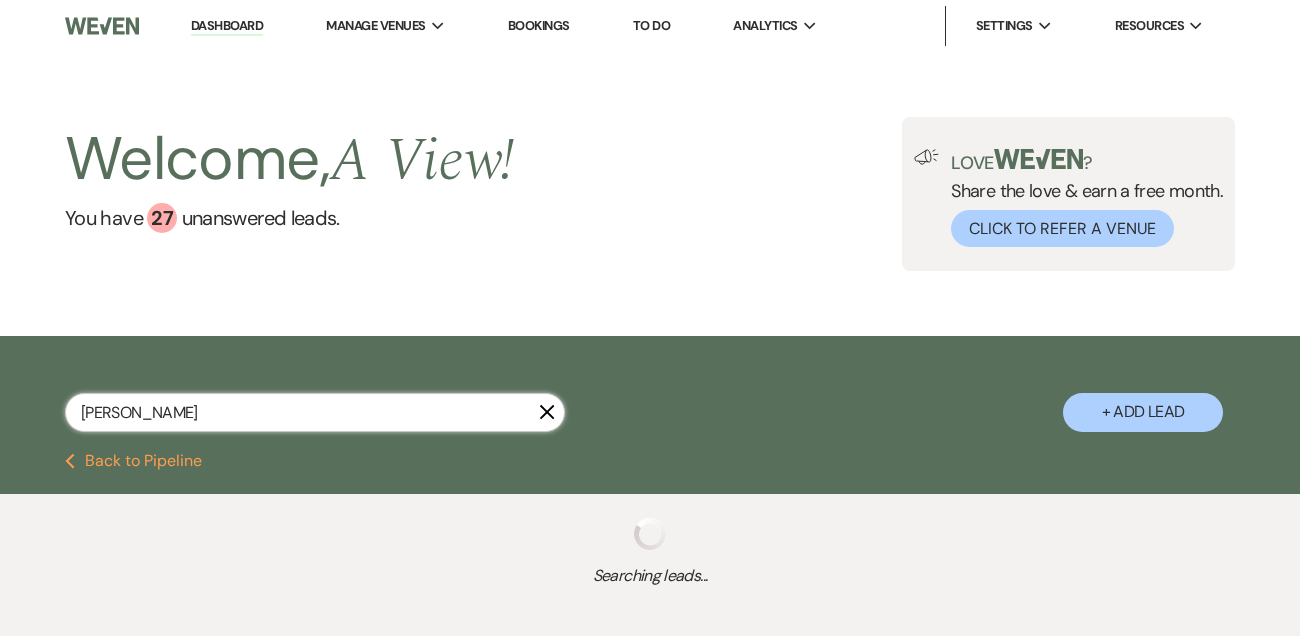 select on "7" 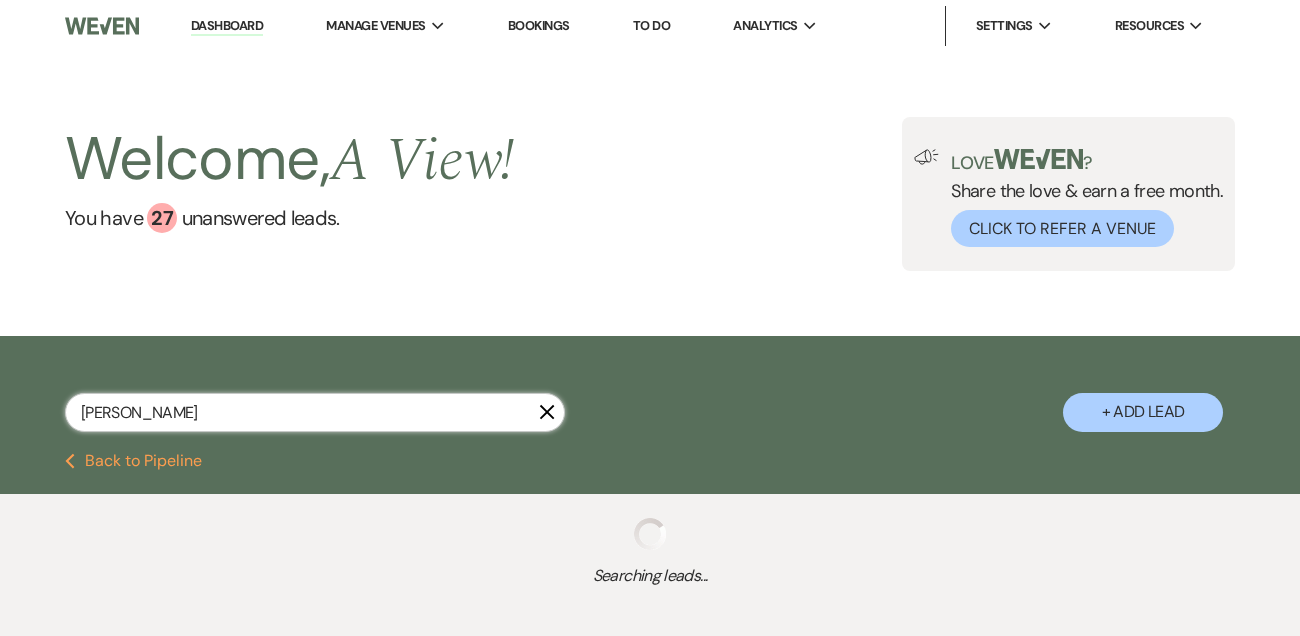 select on "8" 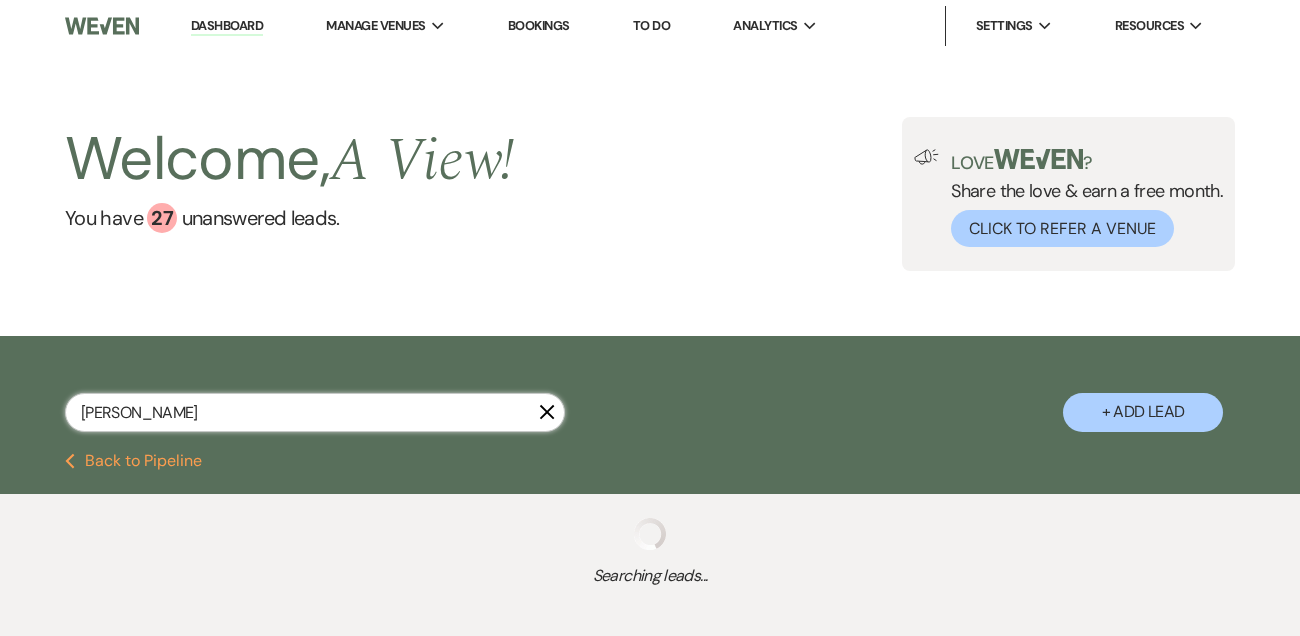 select on "4" 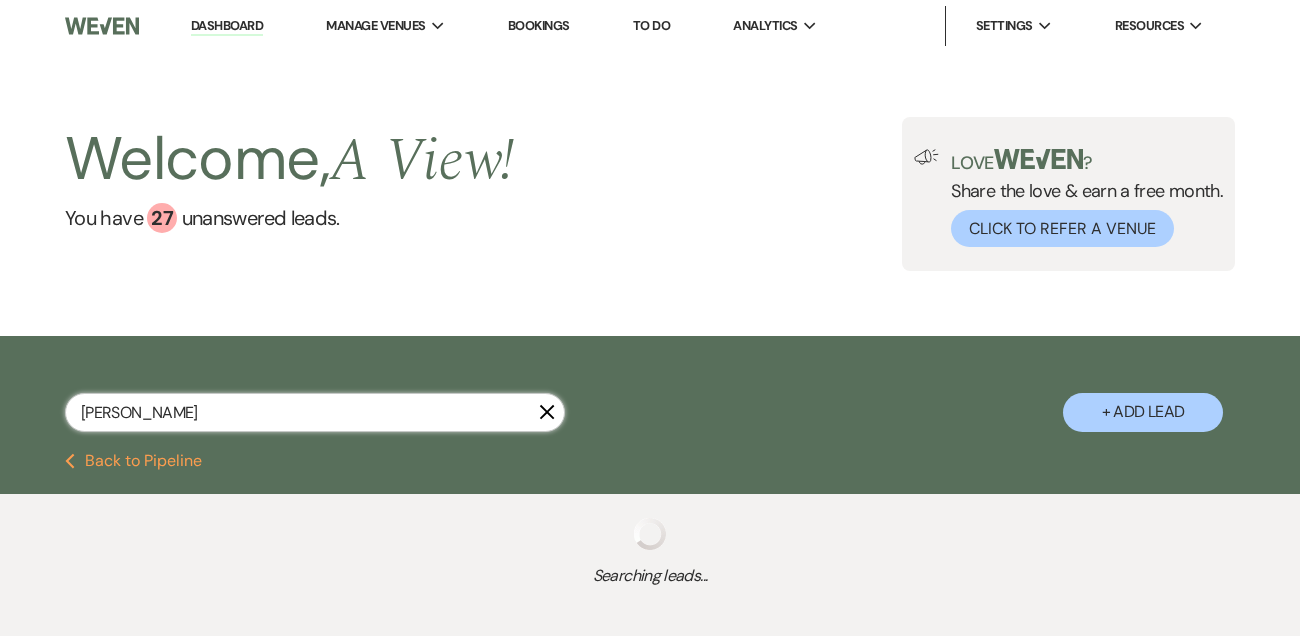 select on "8" 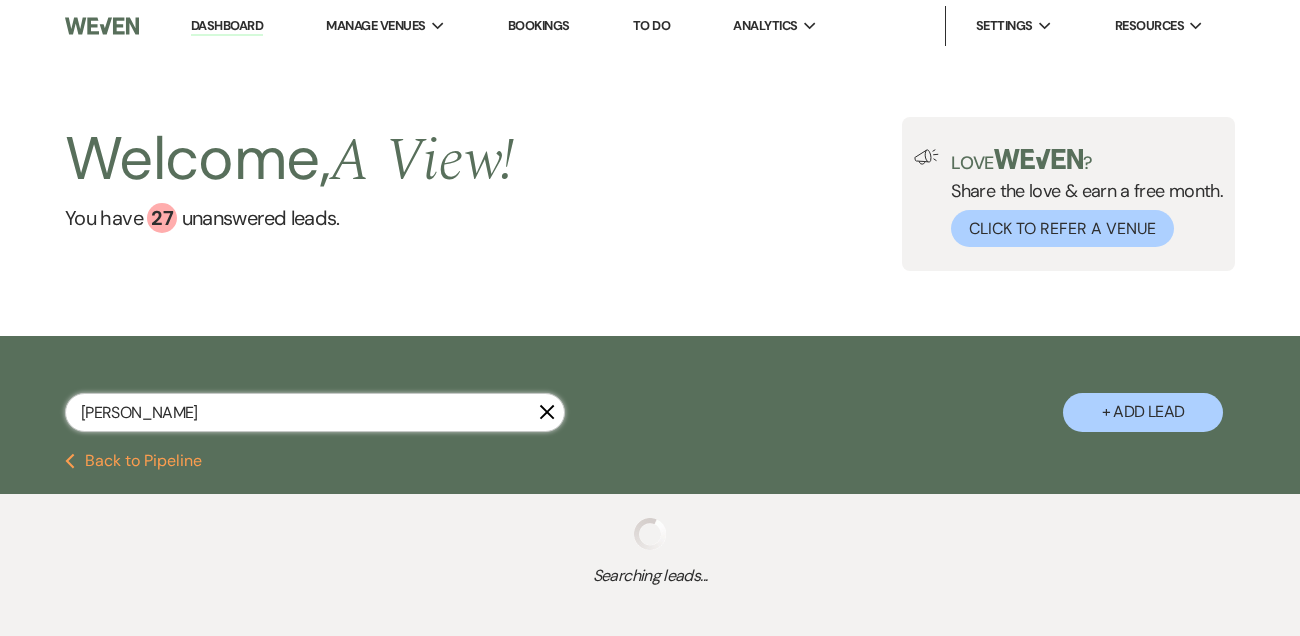 select on "4" 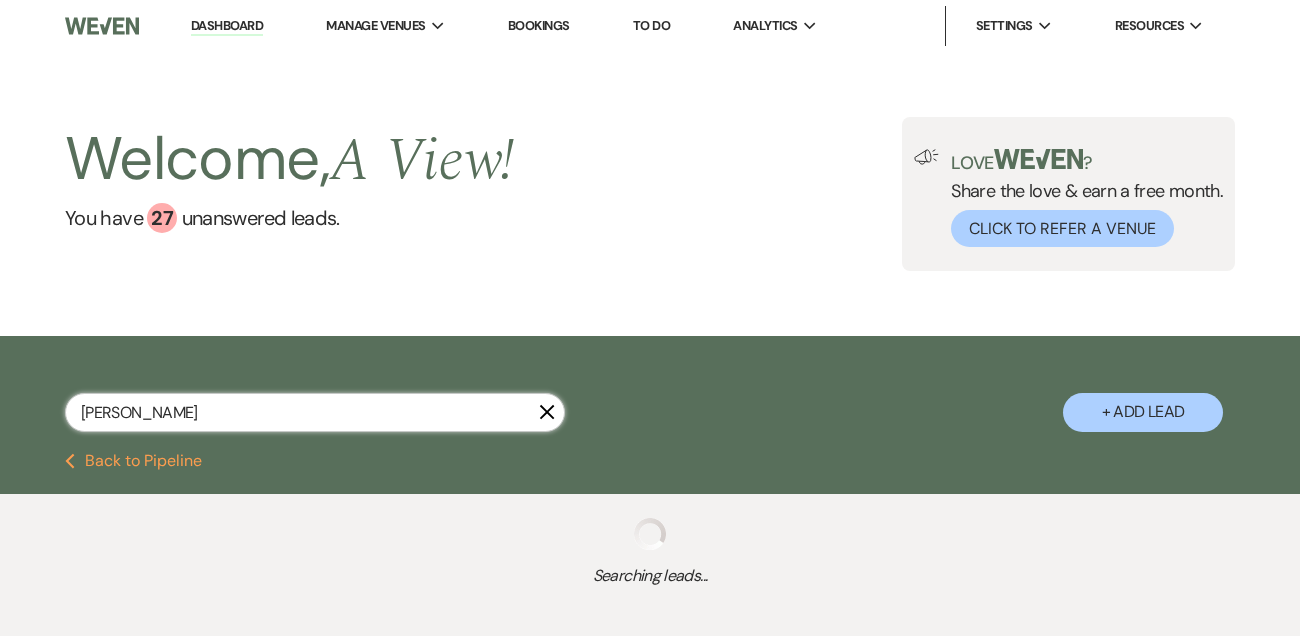 select on "8" 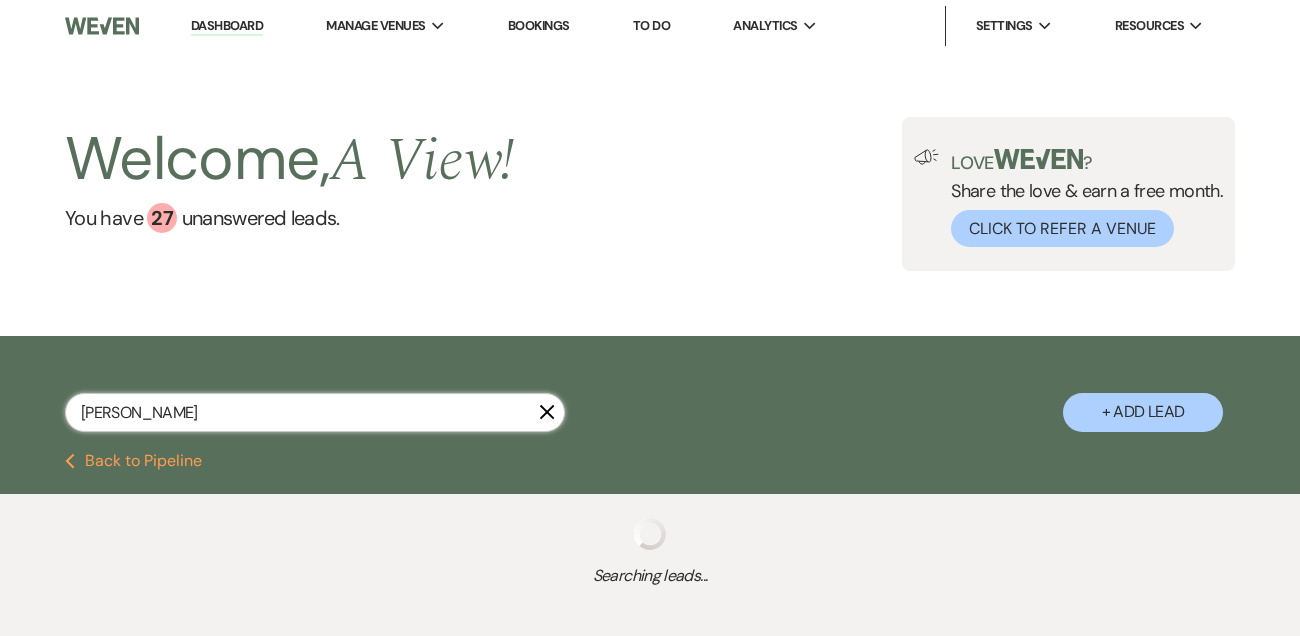 select on "4" 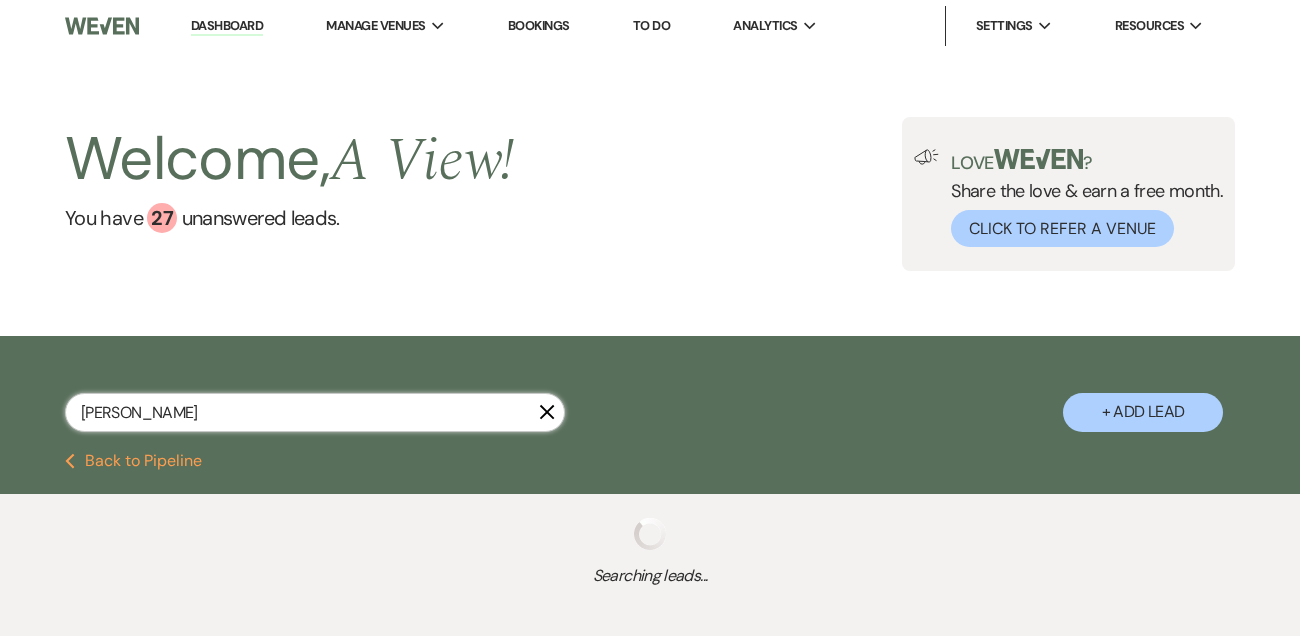 select on "8" 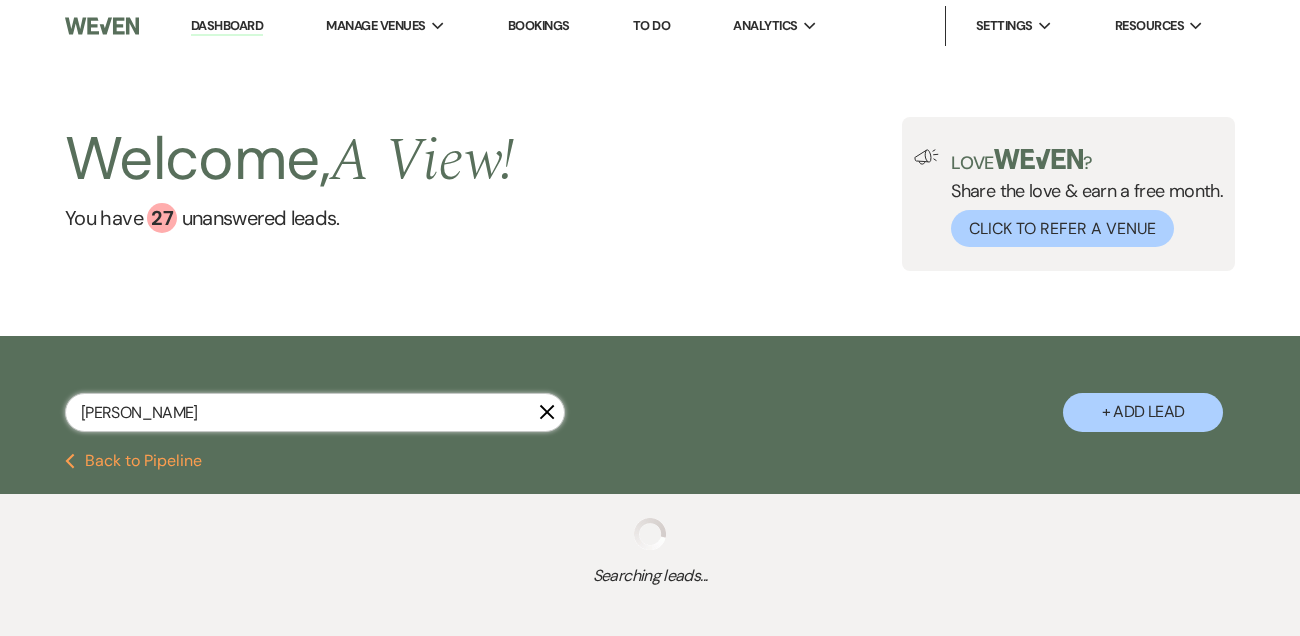 select on "4" 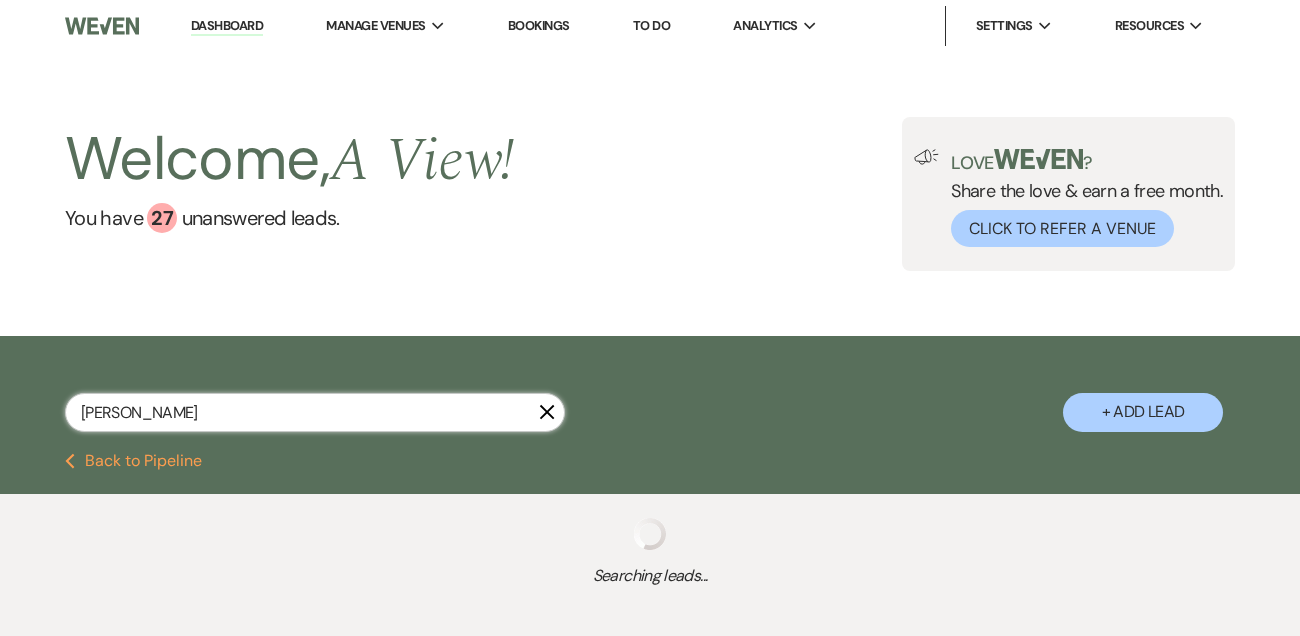 select on "8" 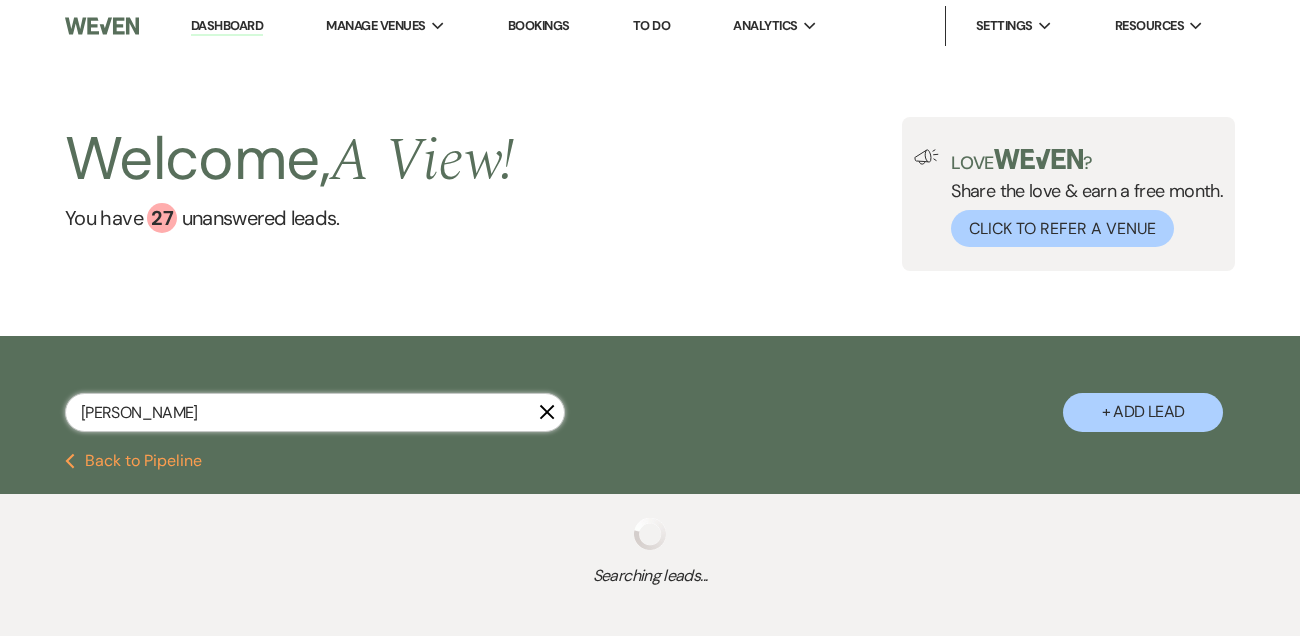 select on "5" 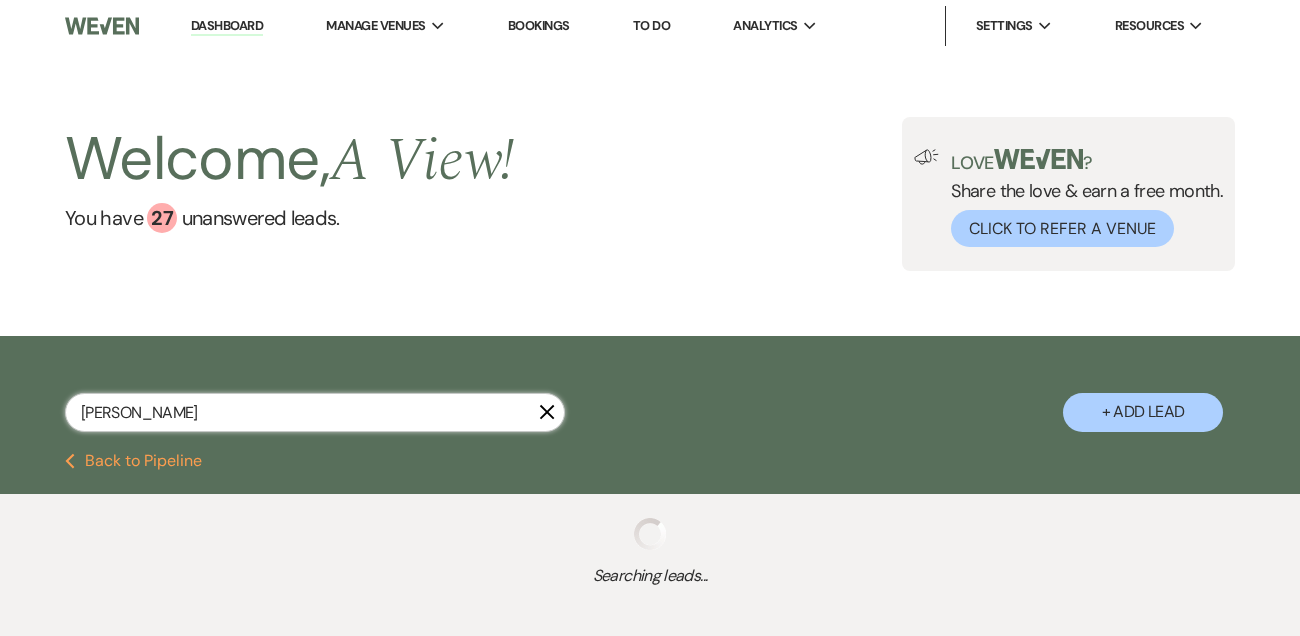 select on "8" 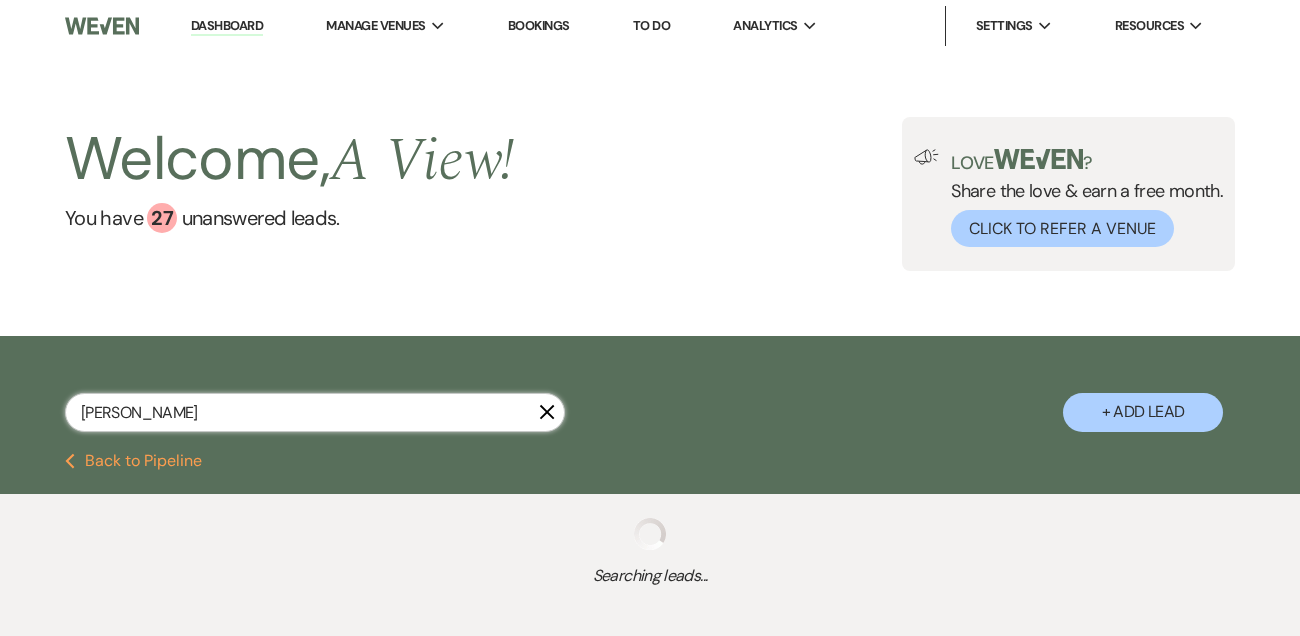 select on "5" 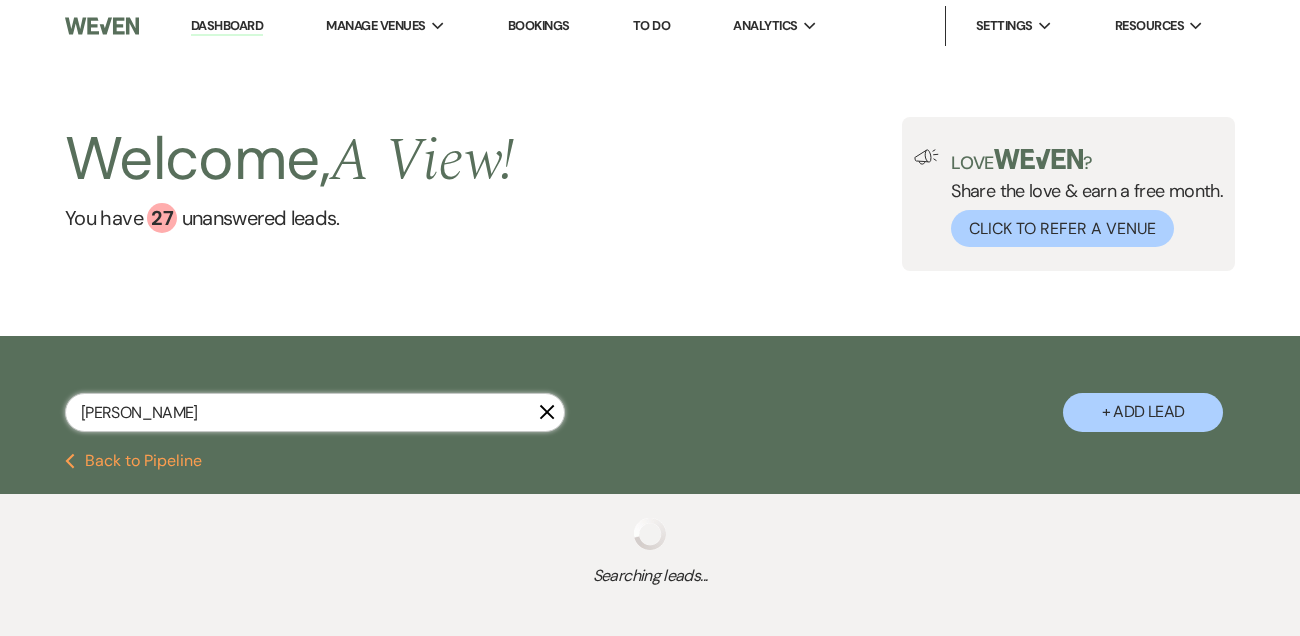 select on "8" 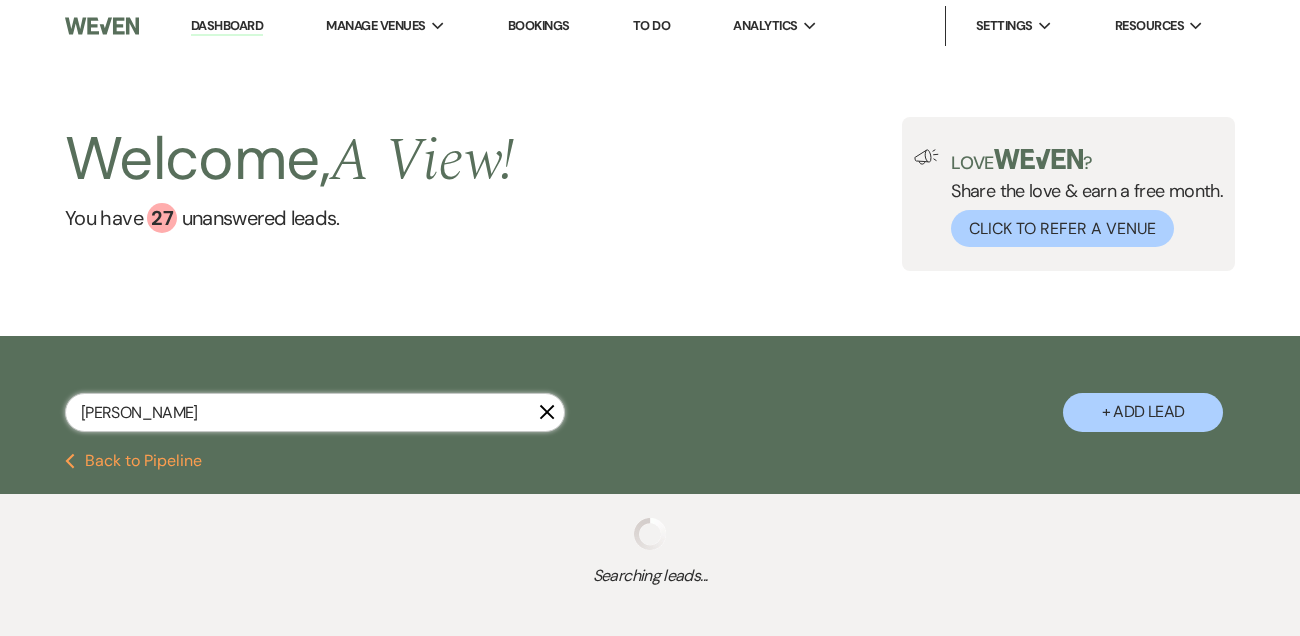 select on "4" 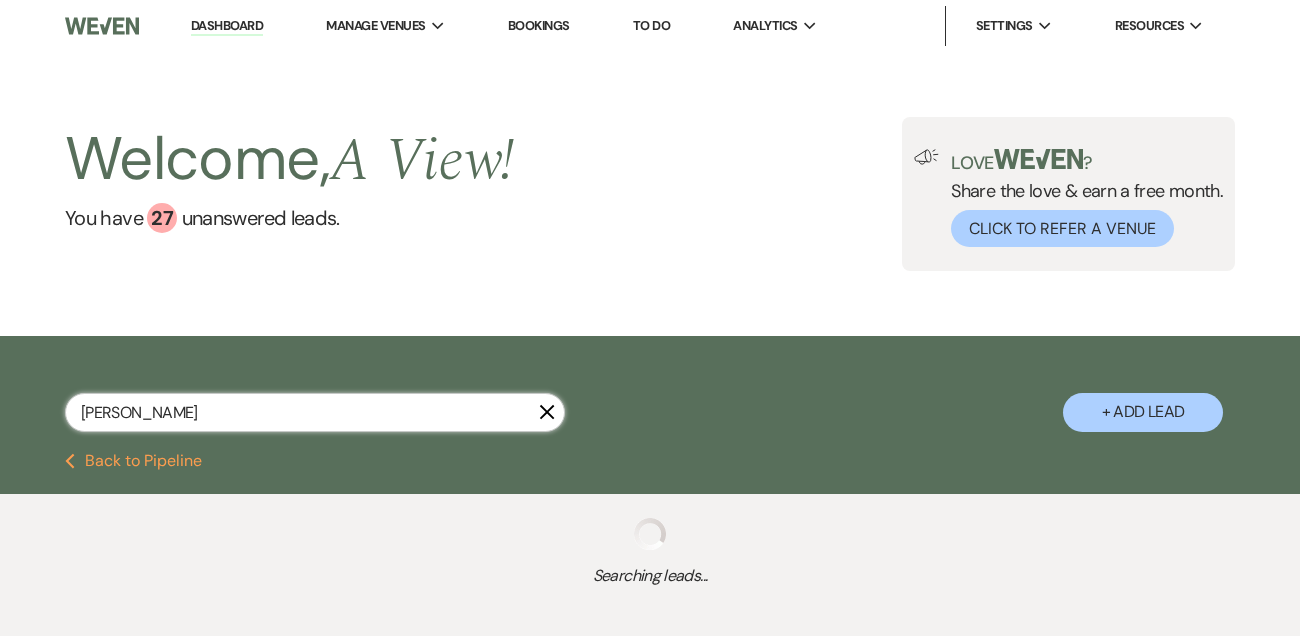 select on "8" 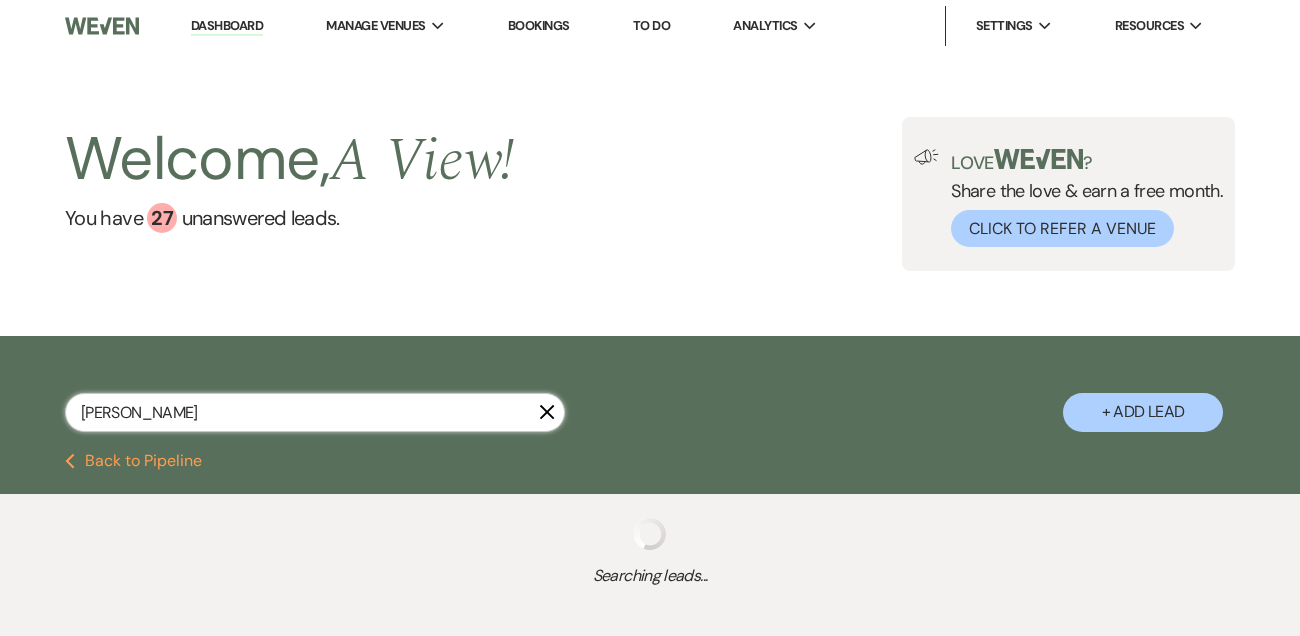 select on "4" 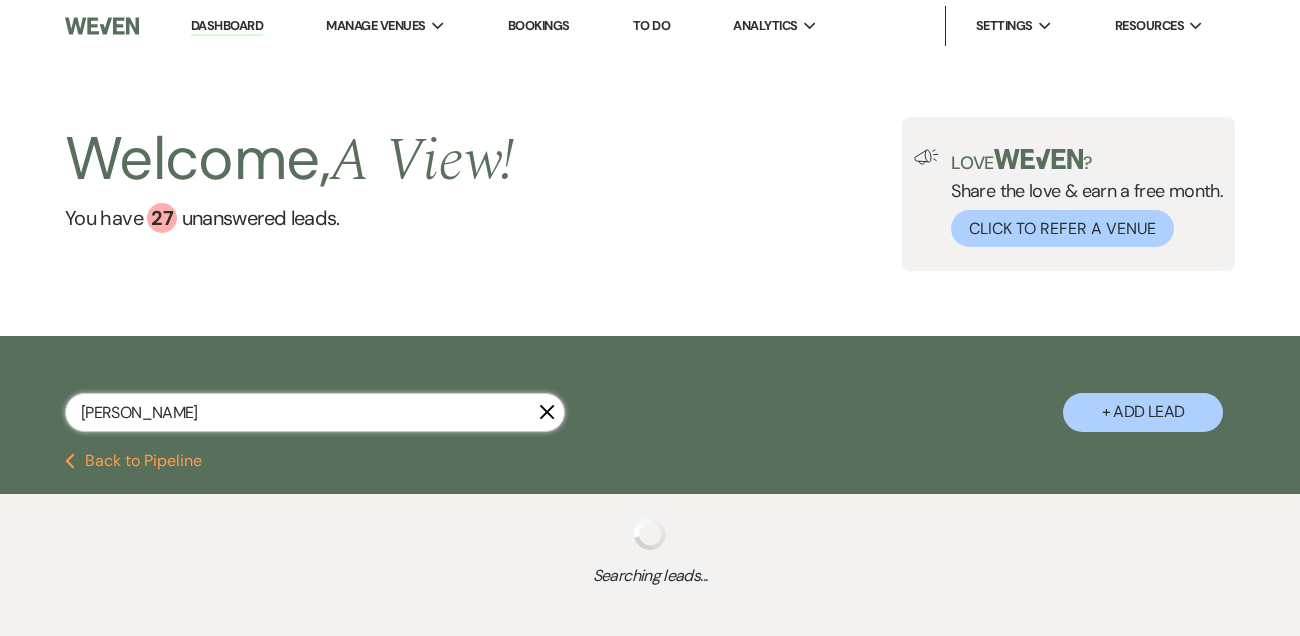 select on "8" 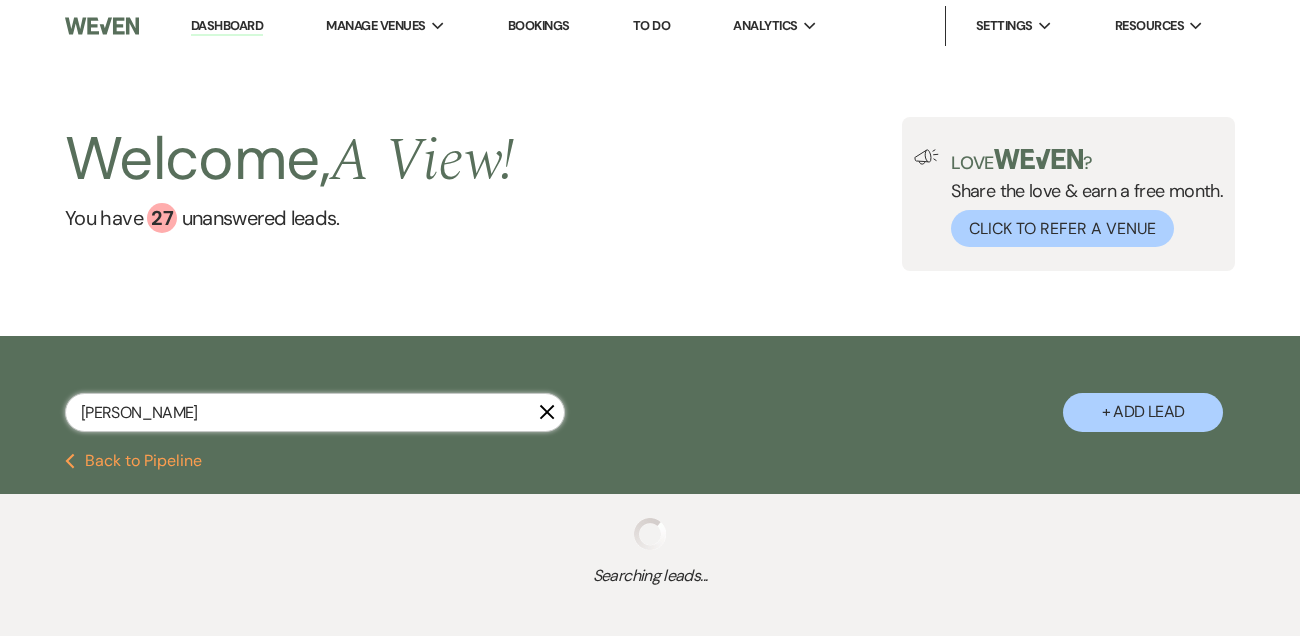 select on "8" 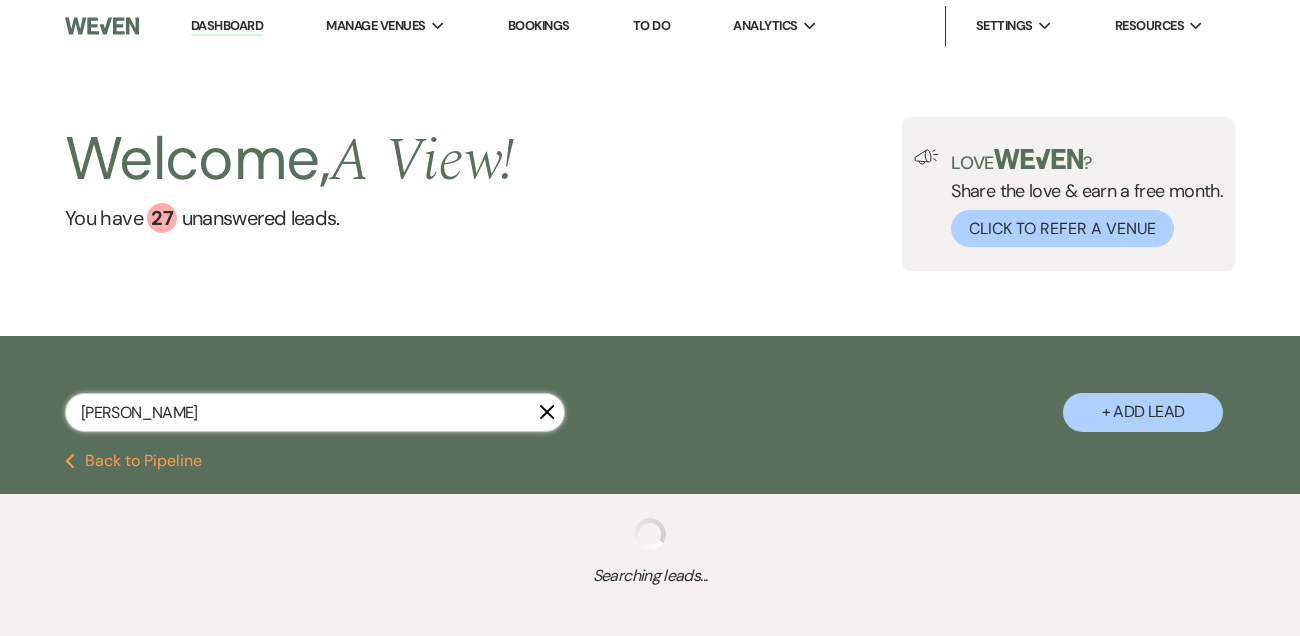 select on "8" 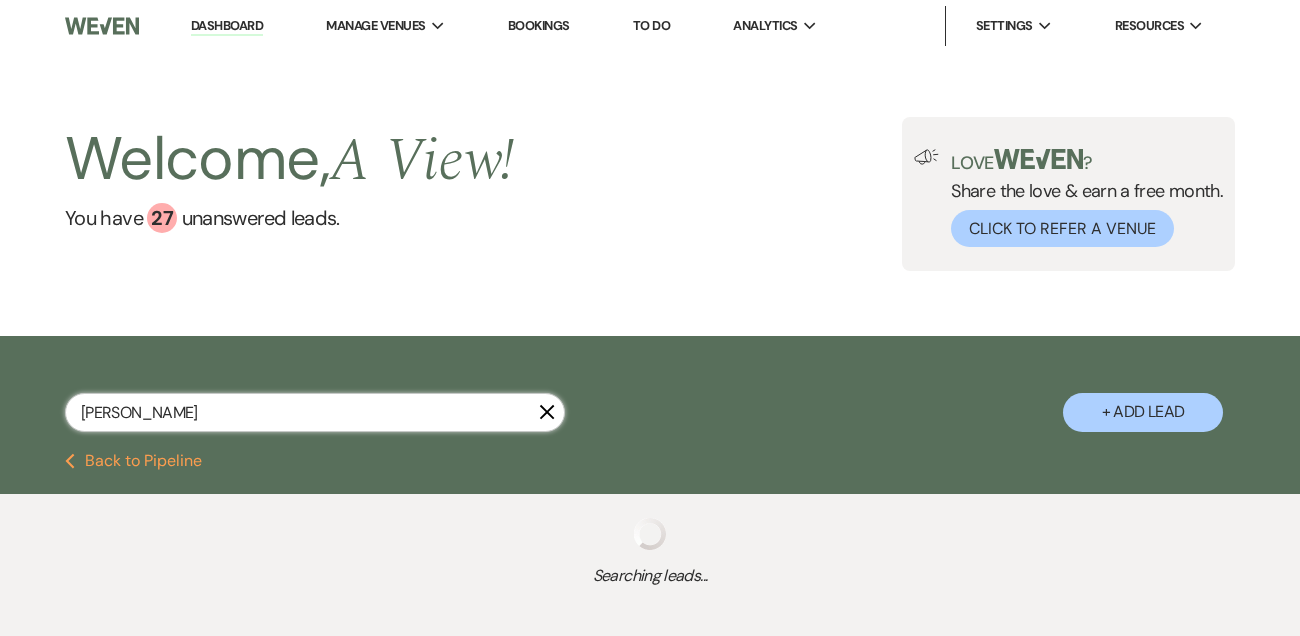 select on "1" 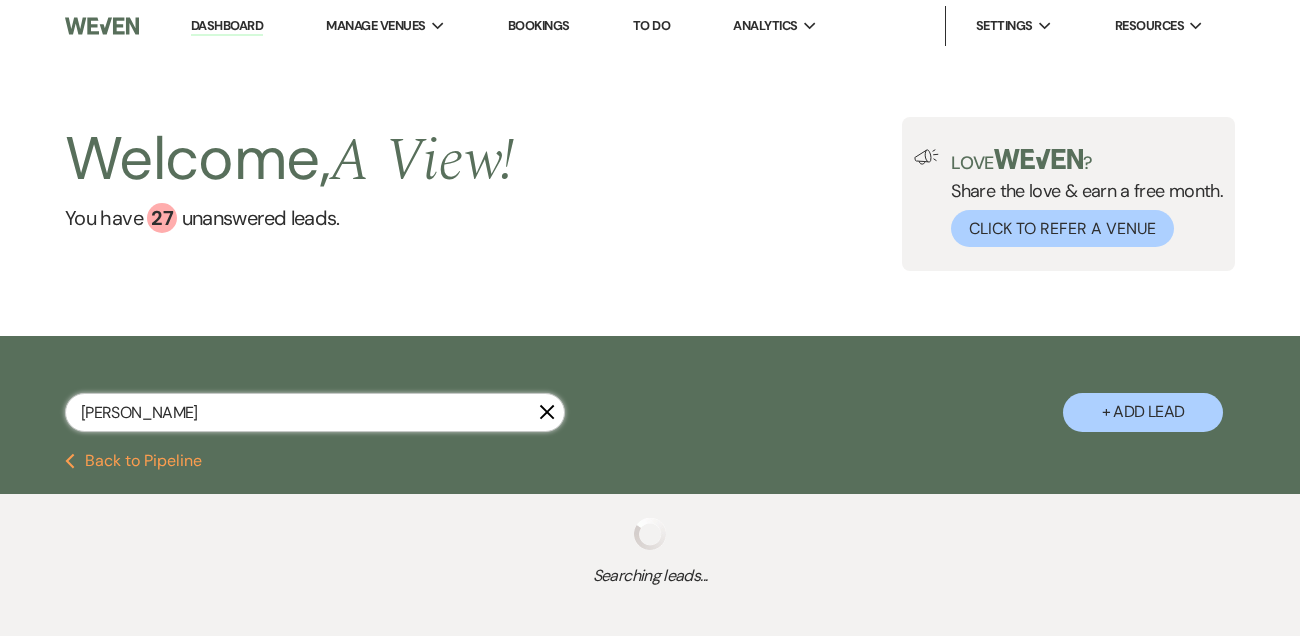 select on "8" 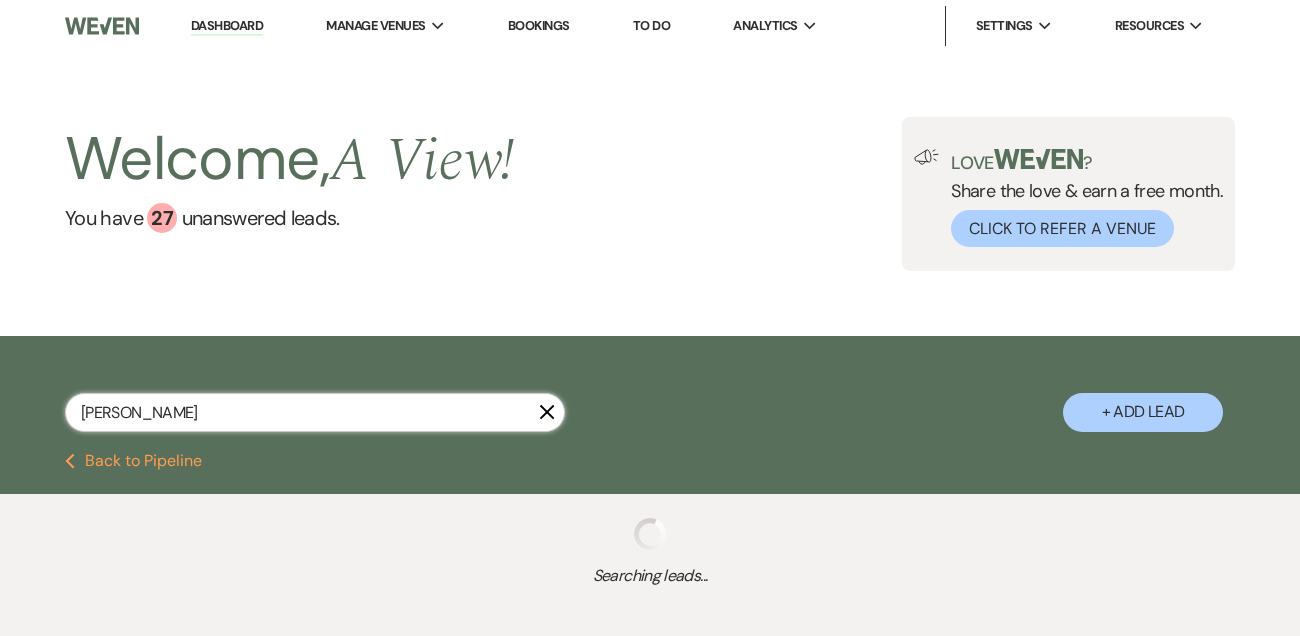 select on "8" 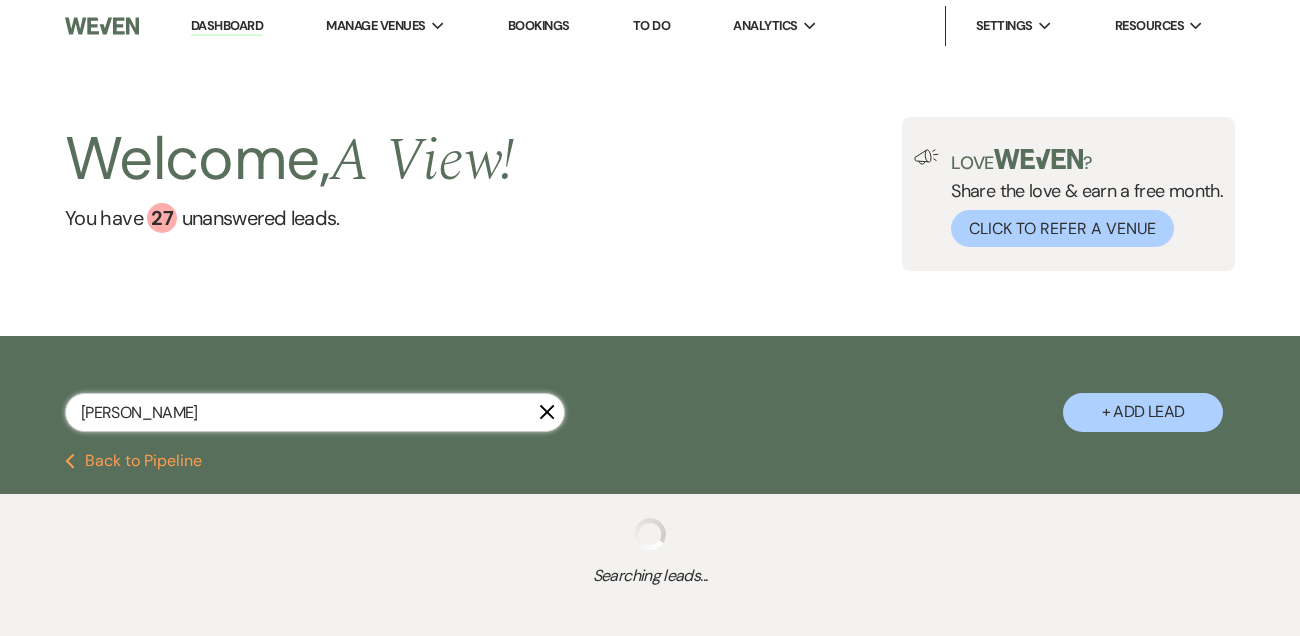 select on "8" 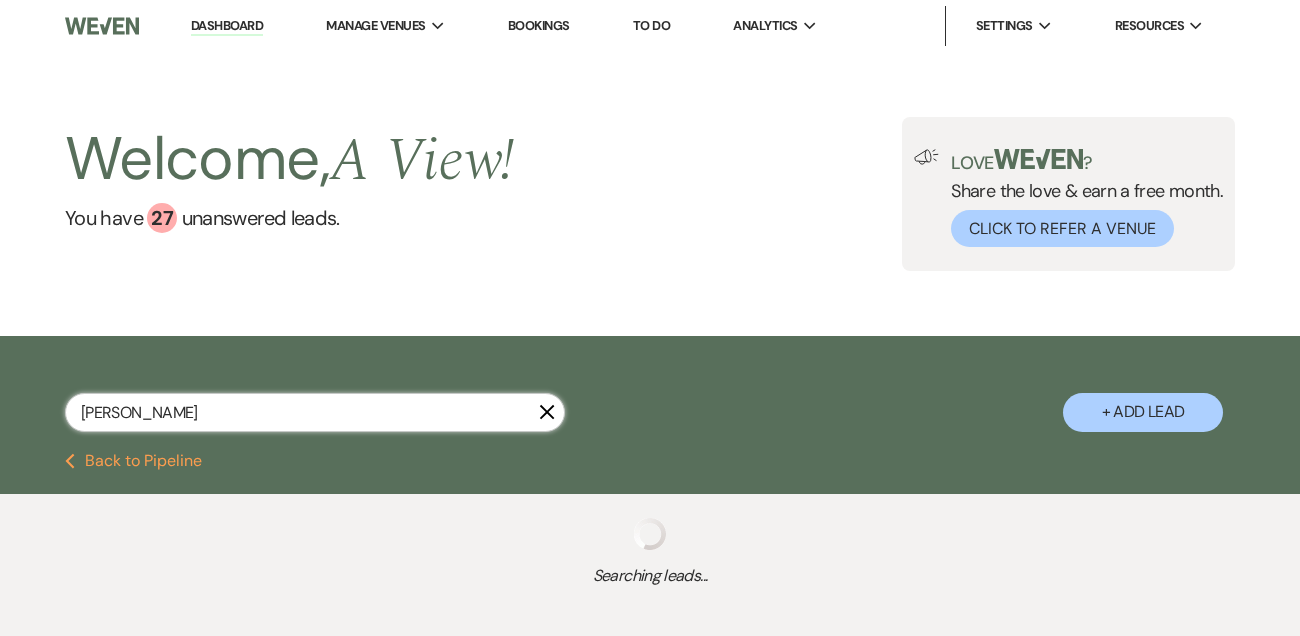 select on "4" 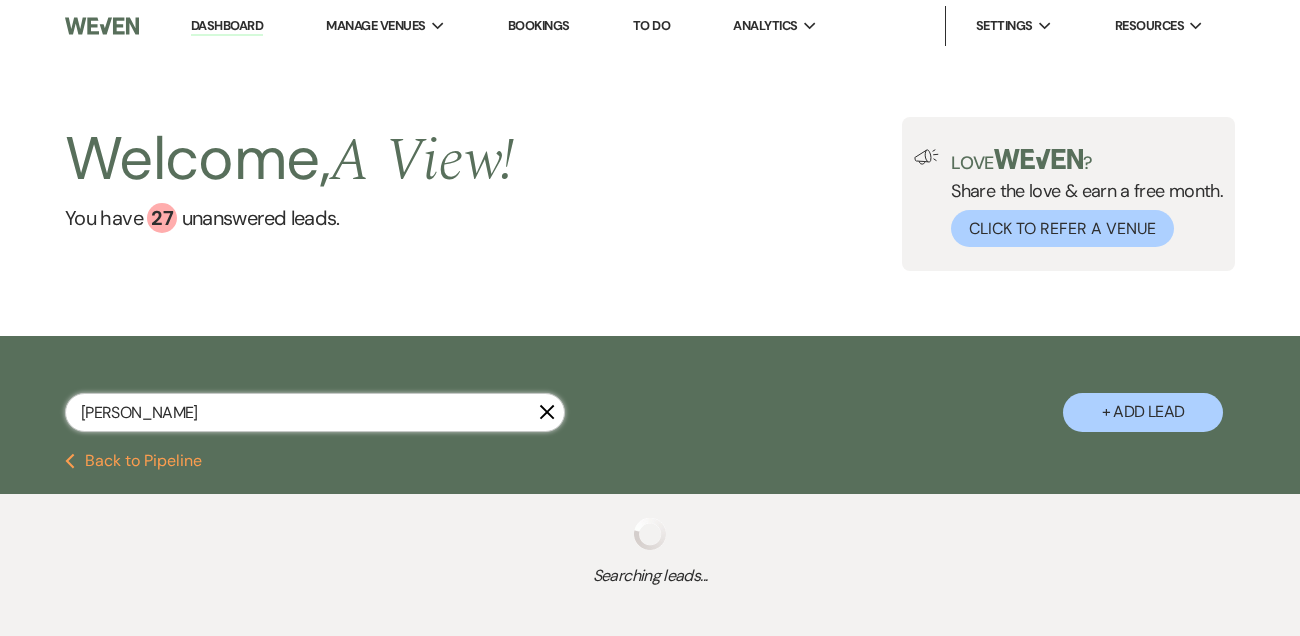 select on "8" 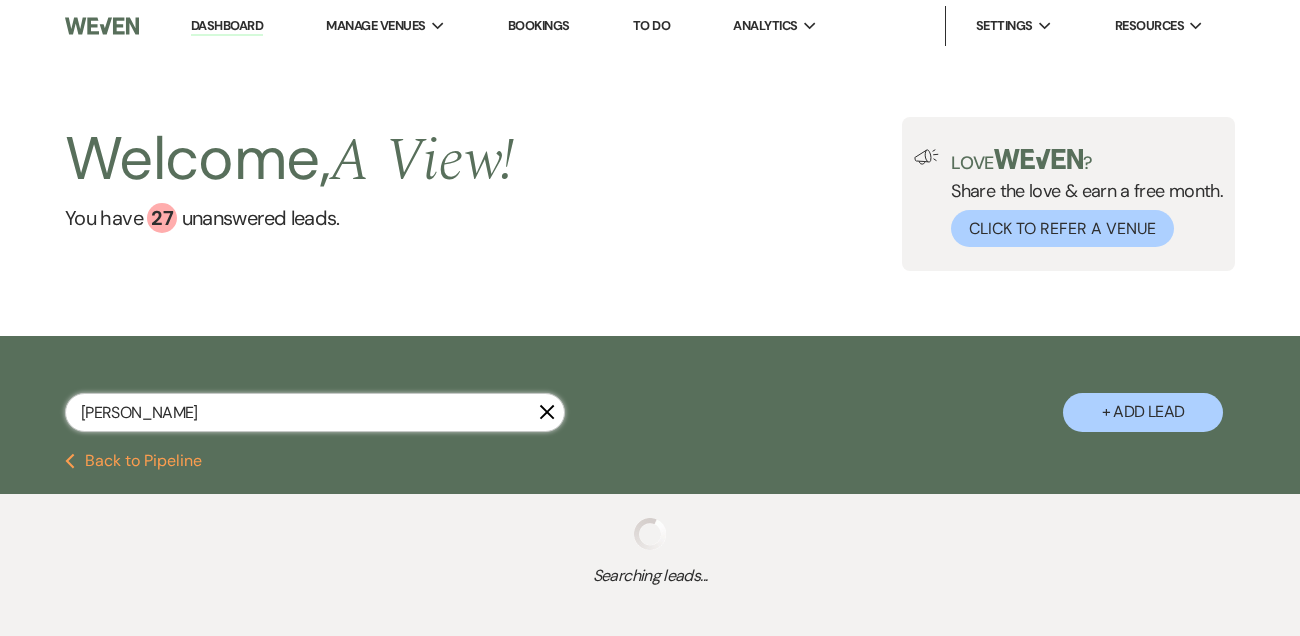 select on "4" 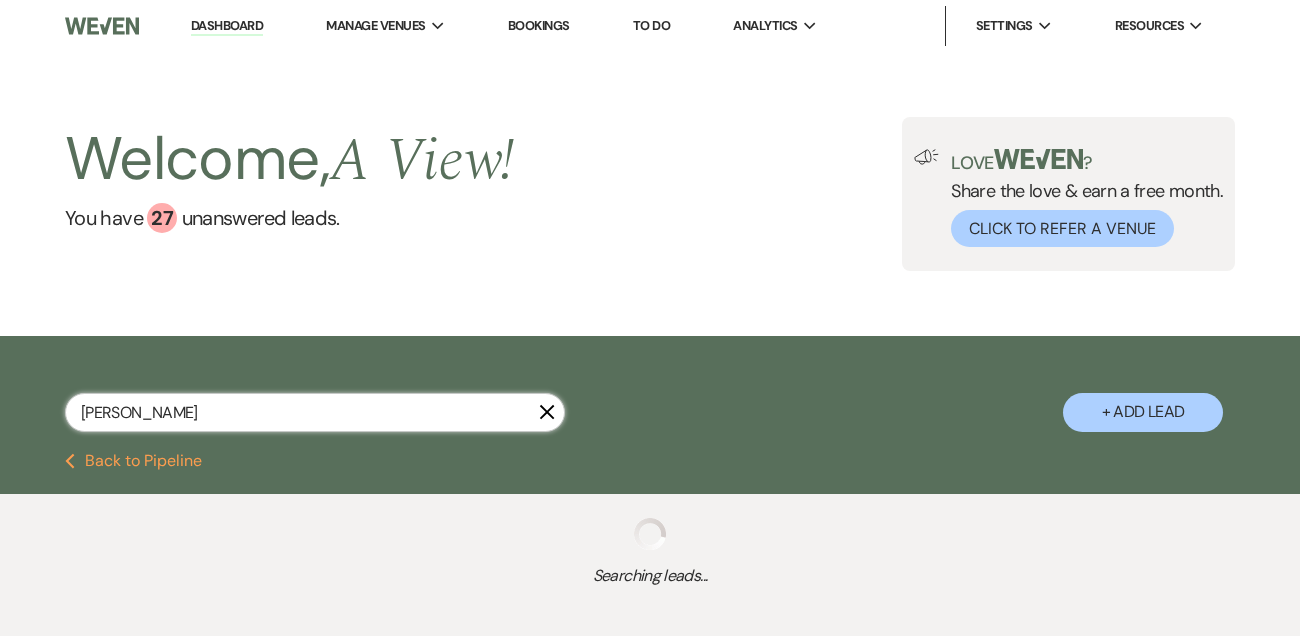select on "8" 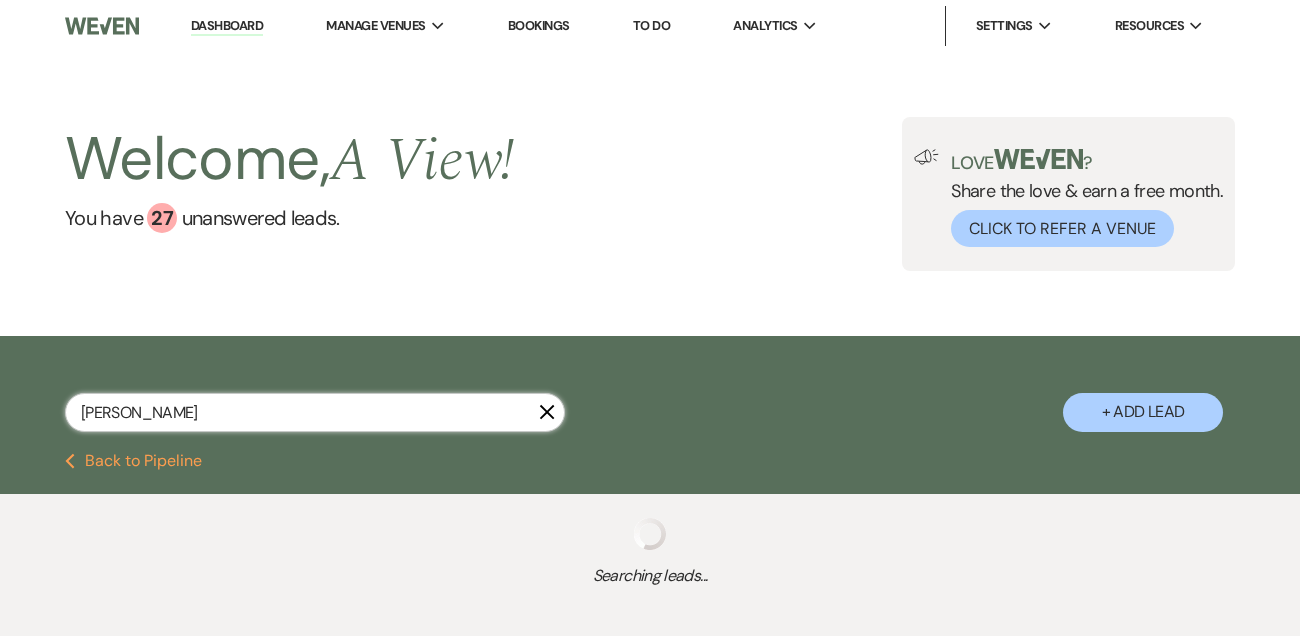 select on "8" 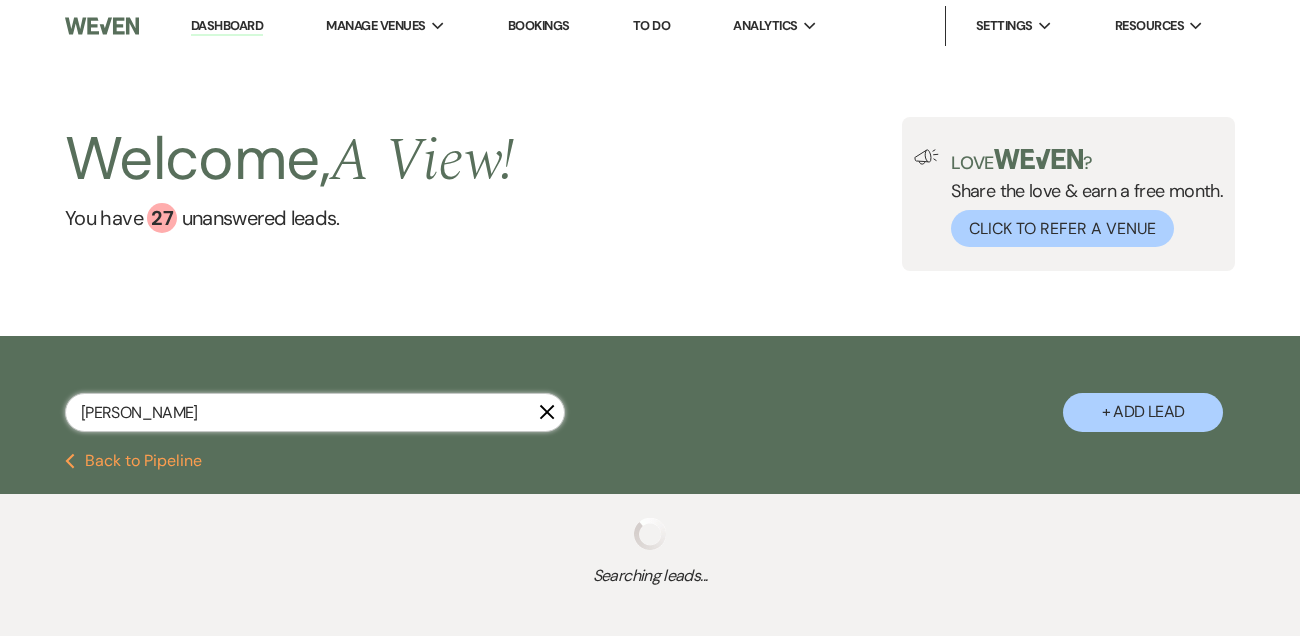 select on "8" 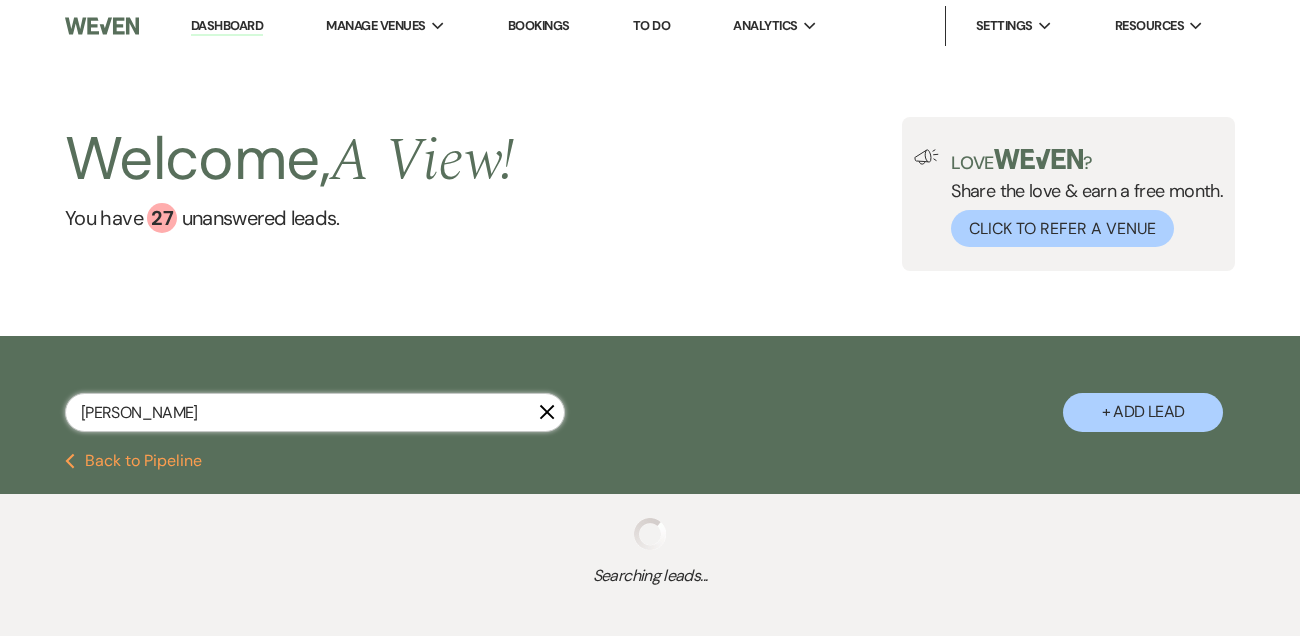 select on "8" 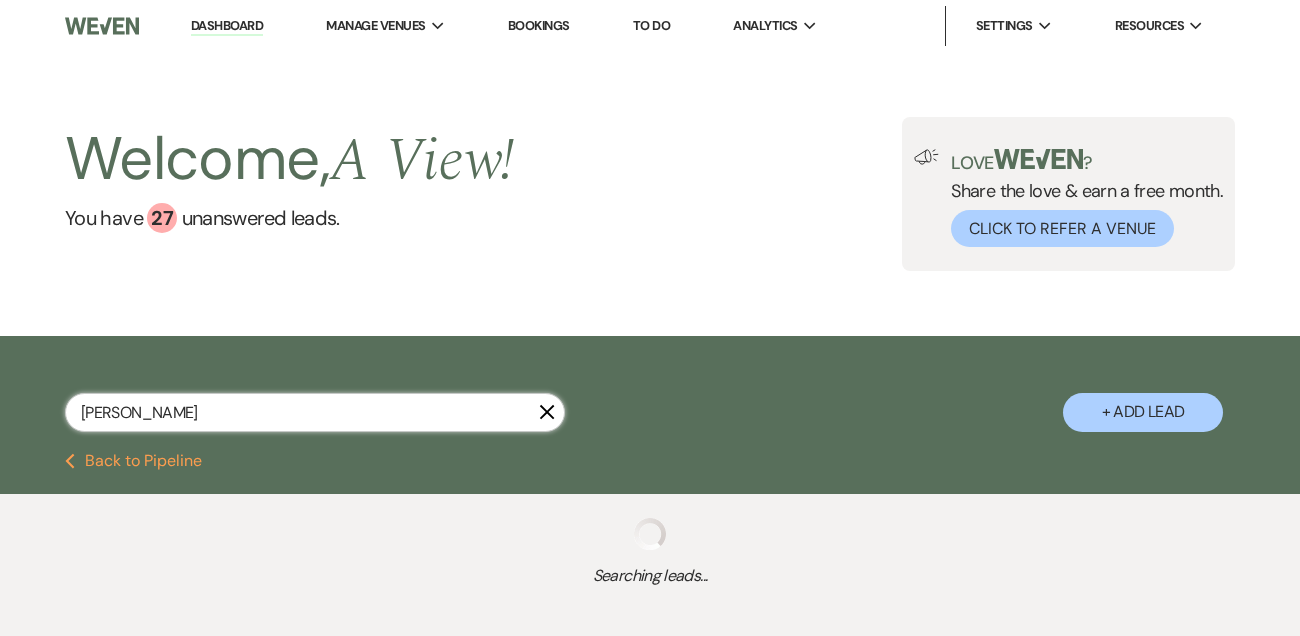 select on "4" 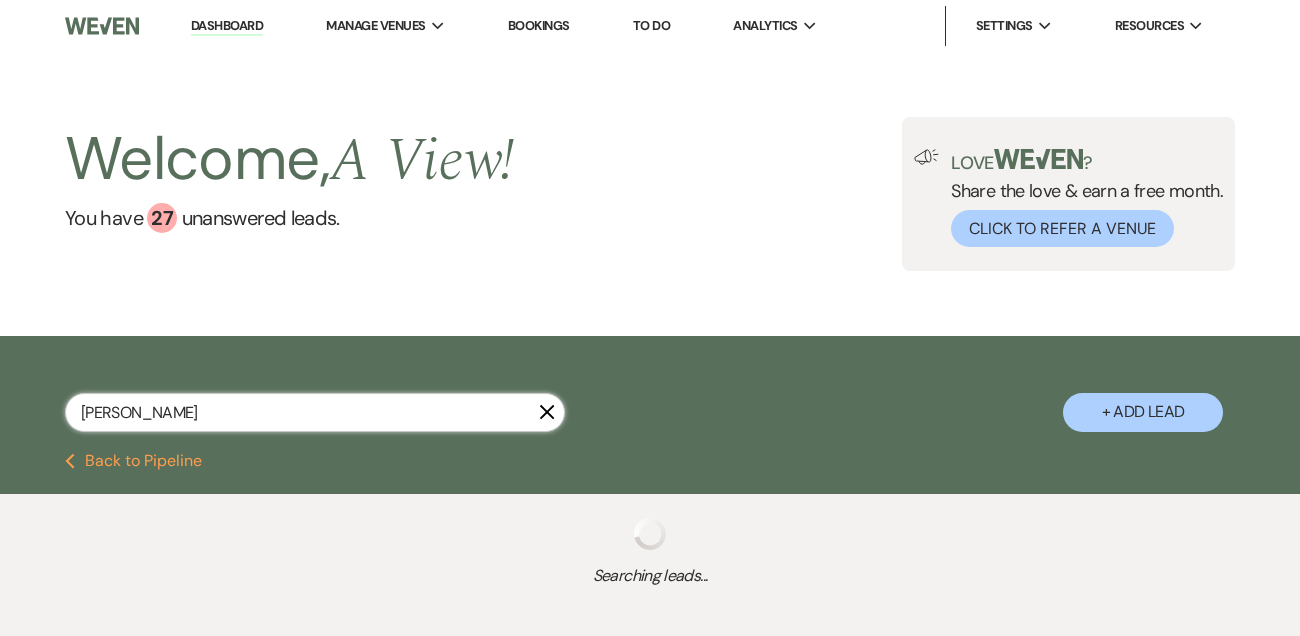 select on "8" 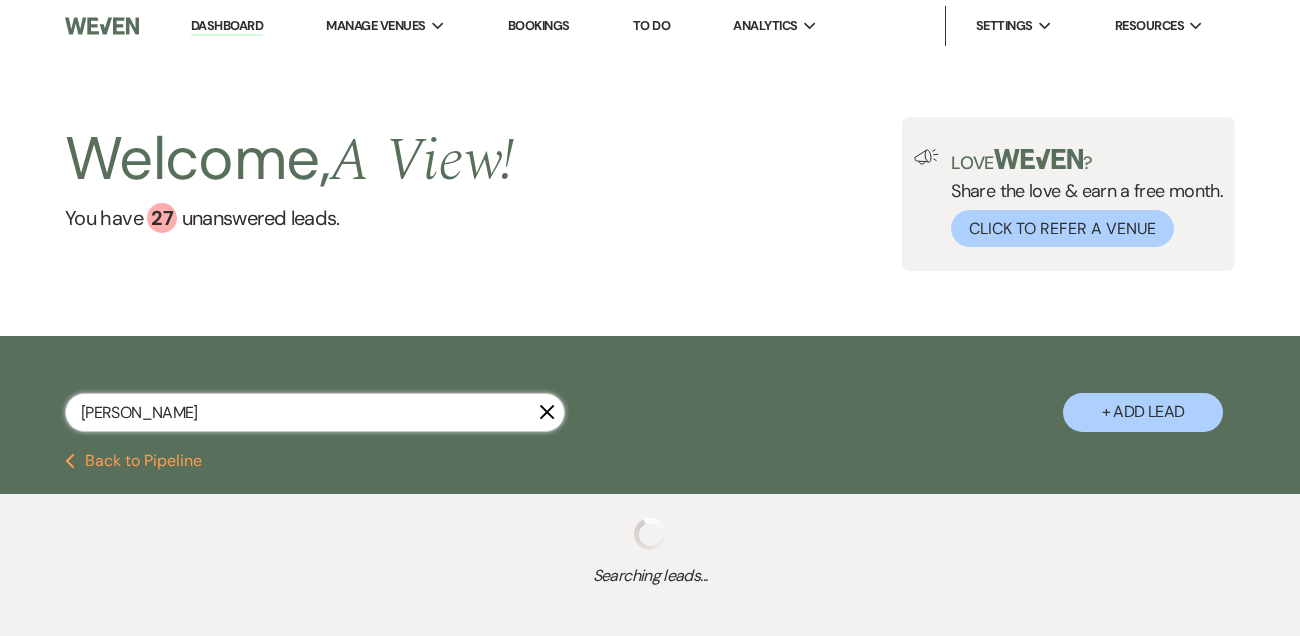 select on "8" 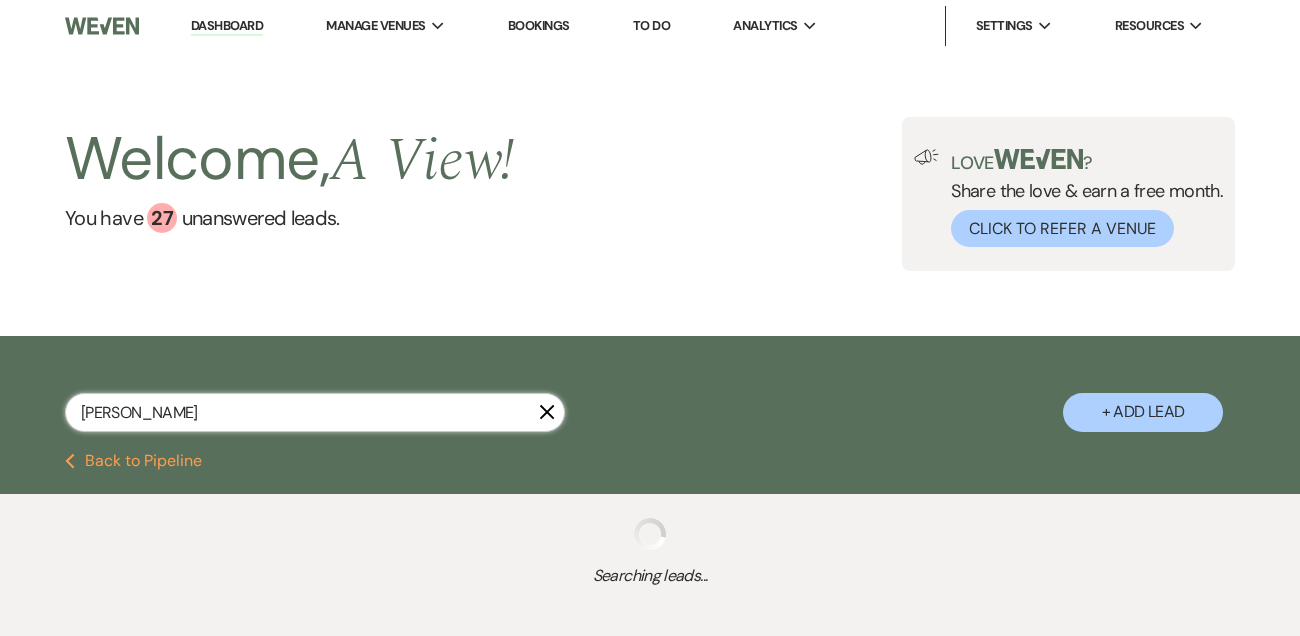 select on "4" 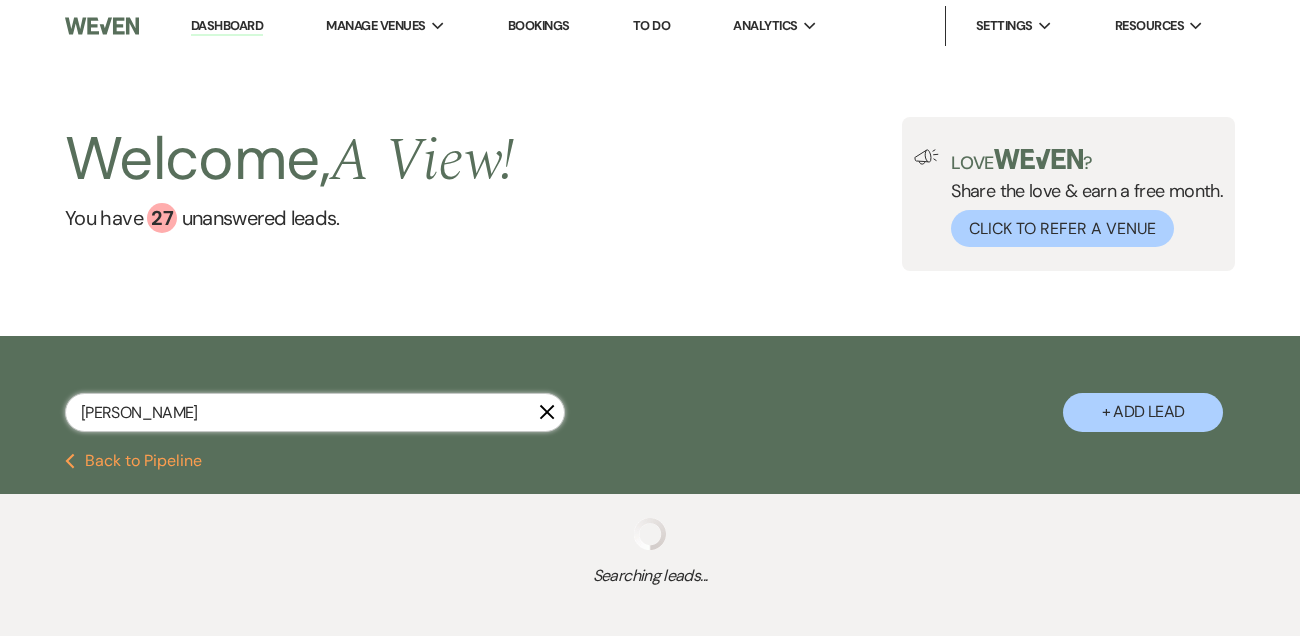 select on "8" 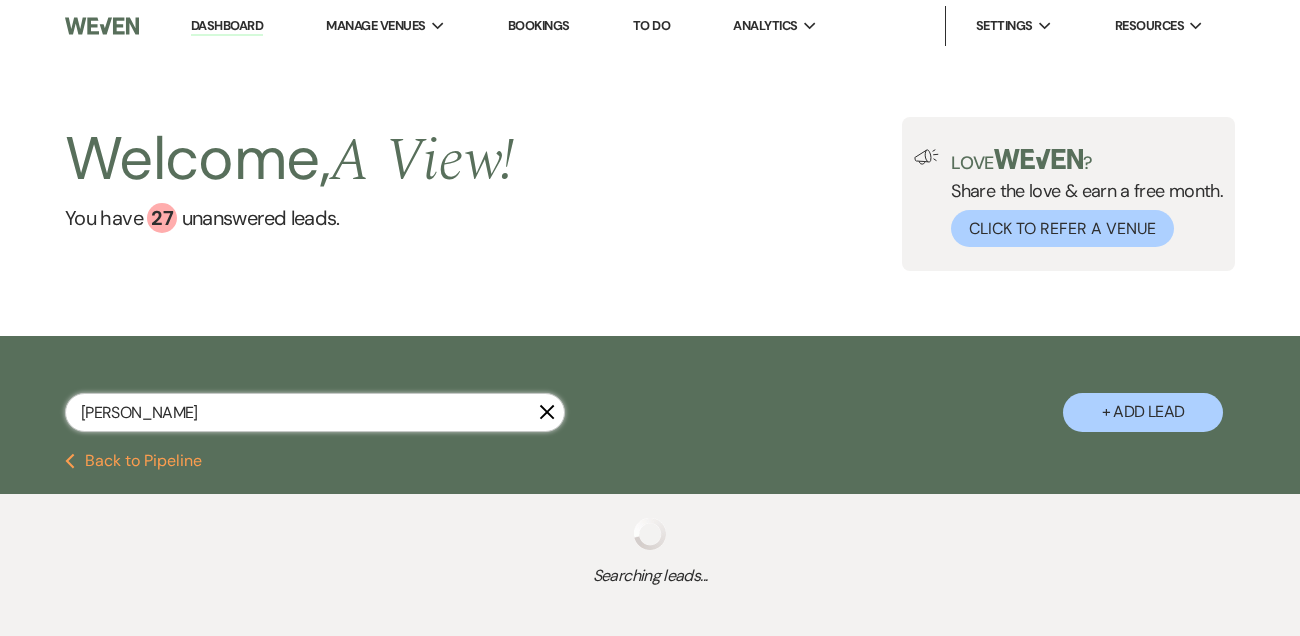 select on "8" 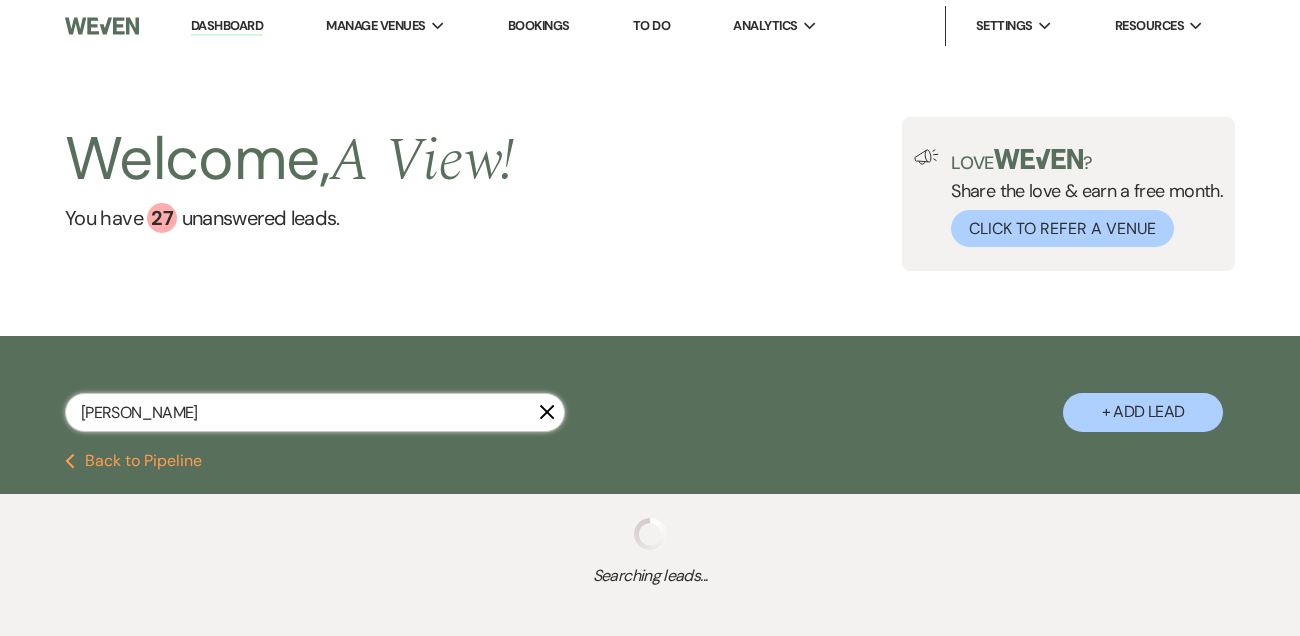 select on "4" 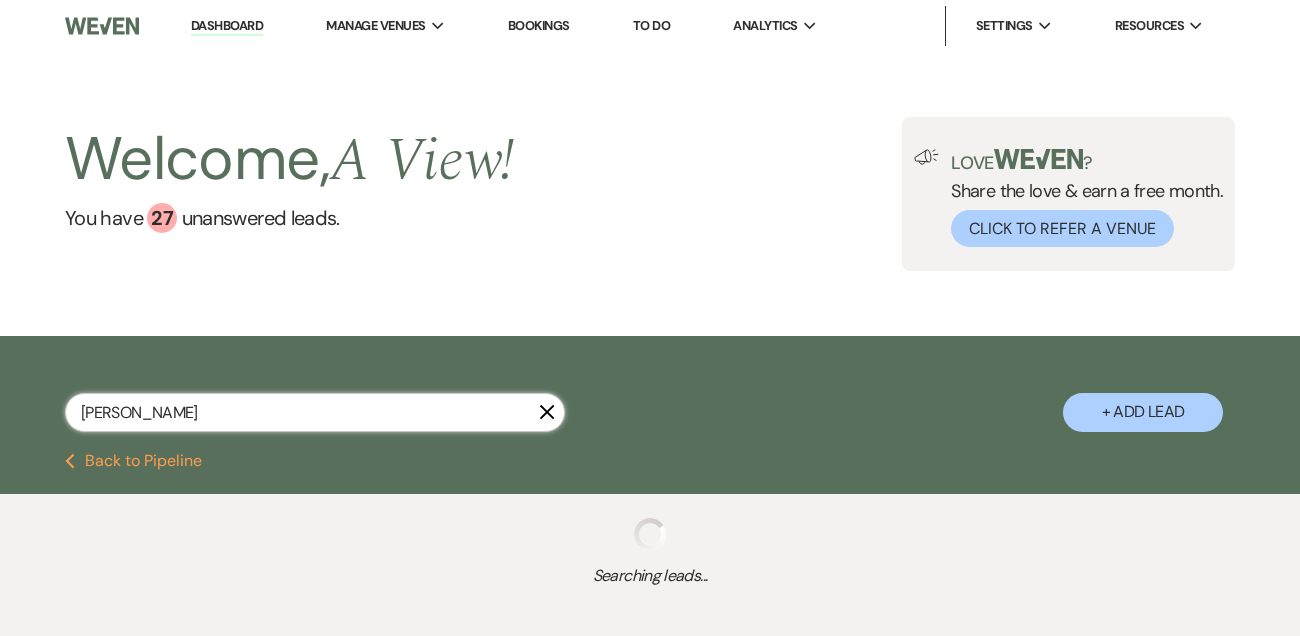 select on "8" 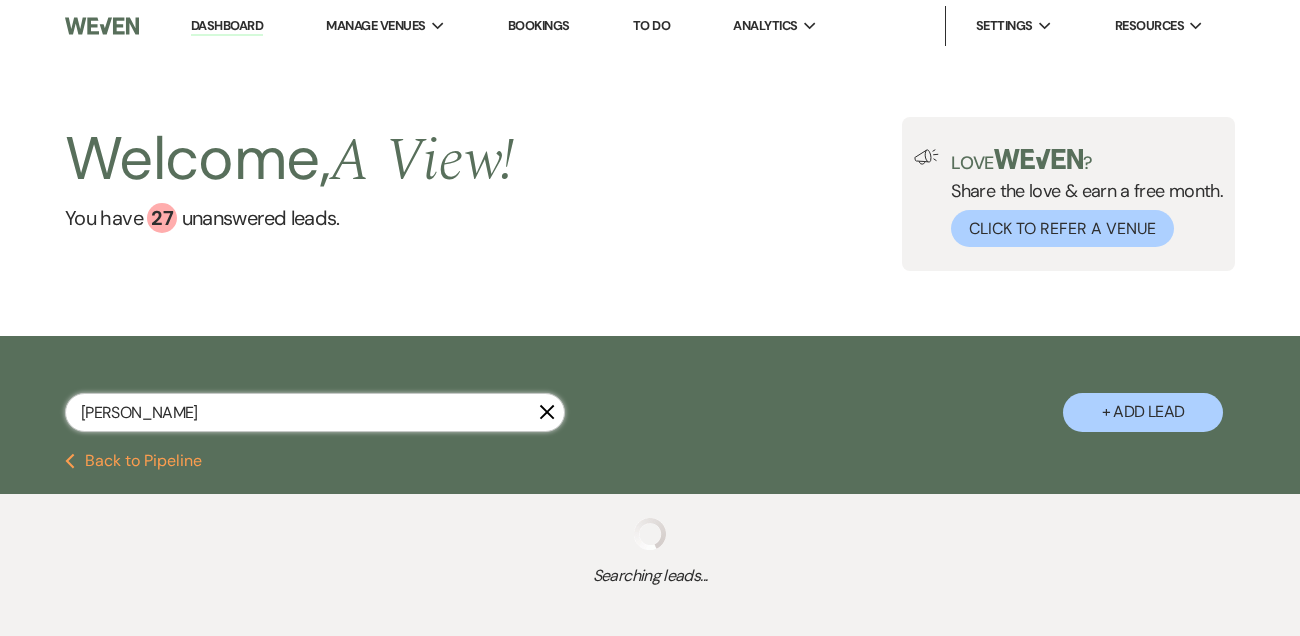 select on "4" 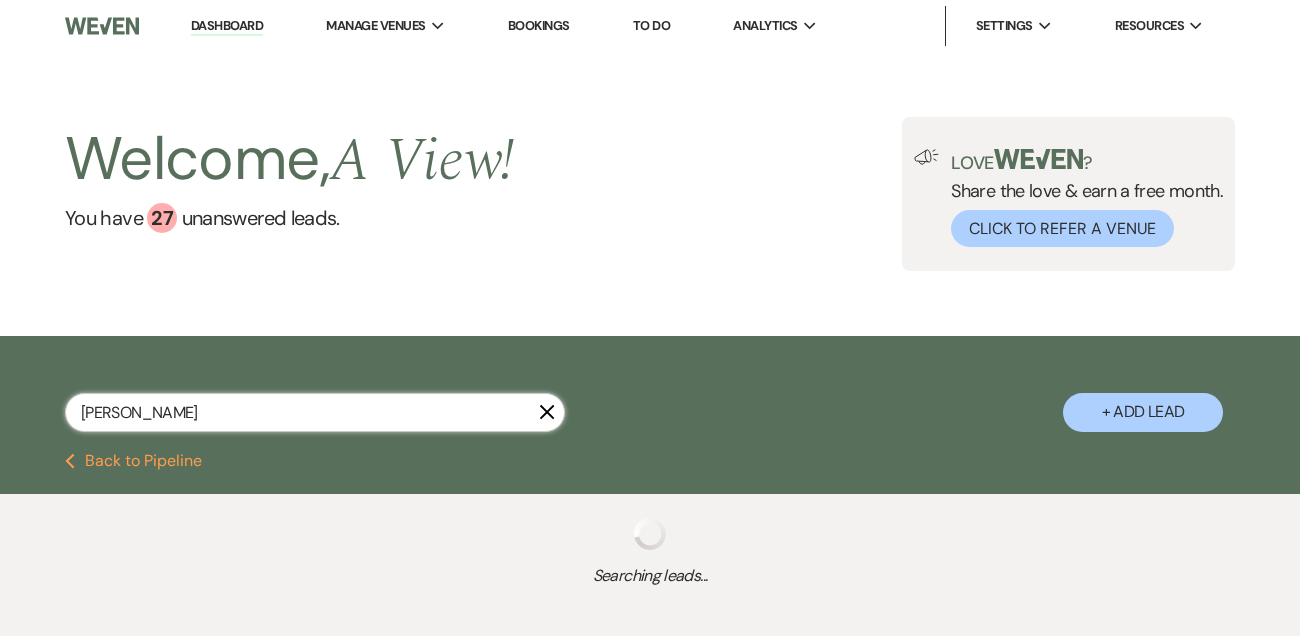 select on "8" 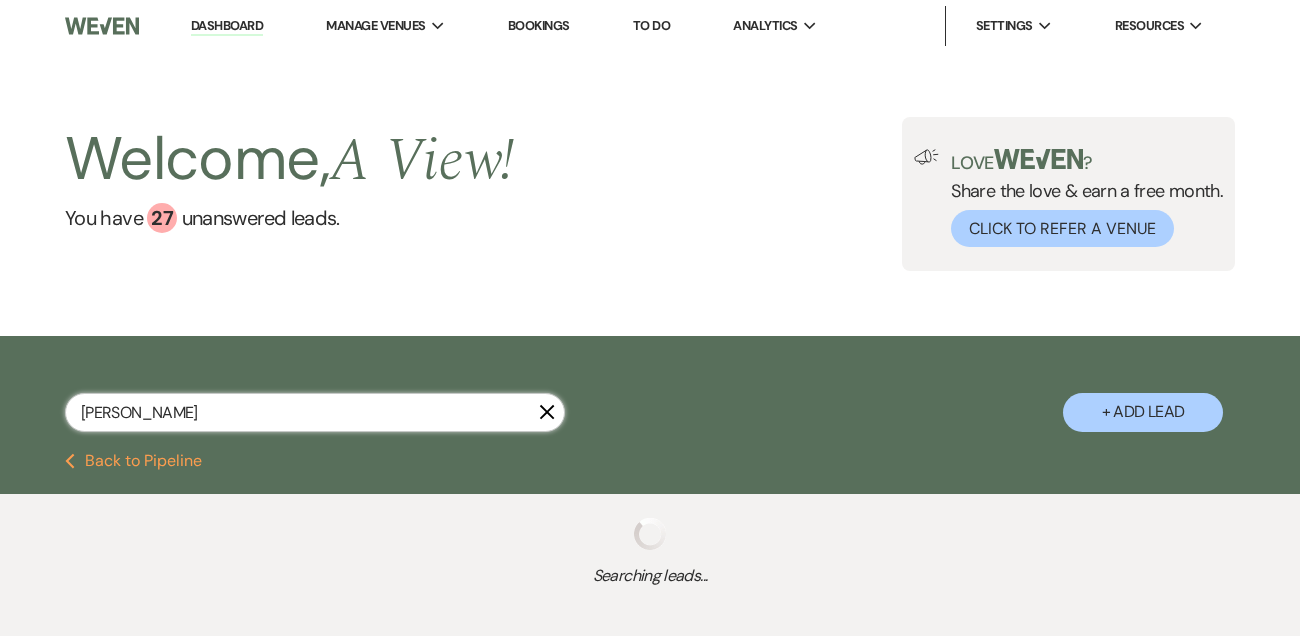 select on "7" 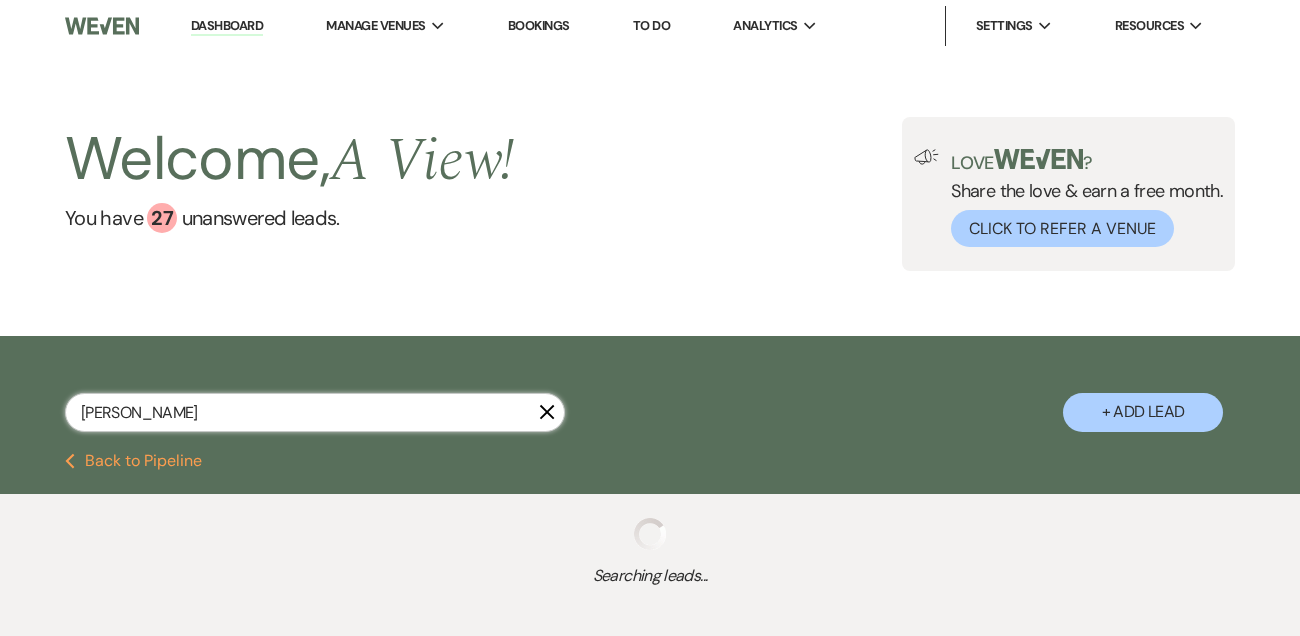 select on "8" 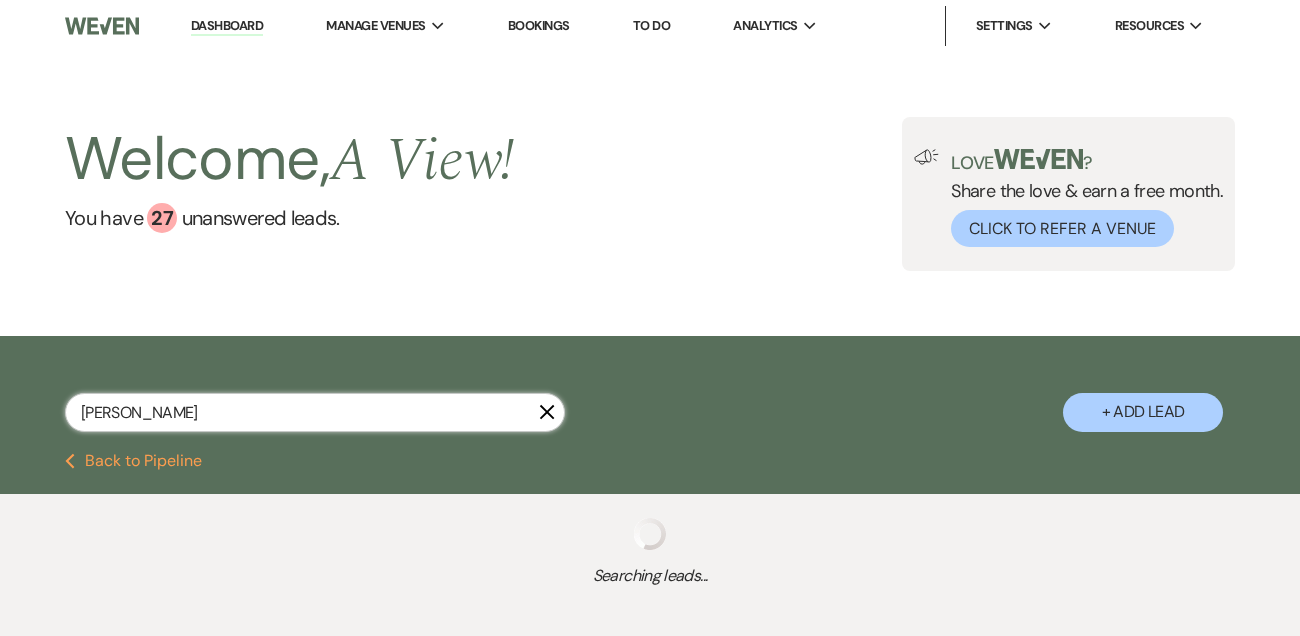 select on "8" 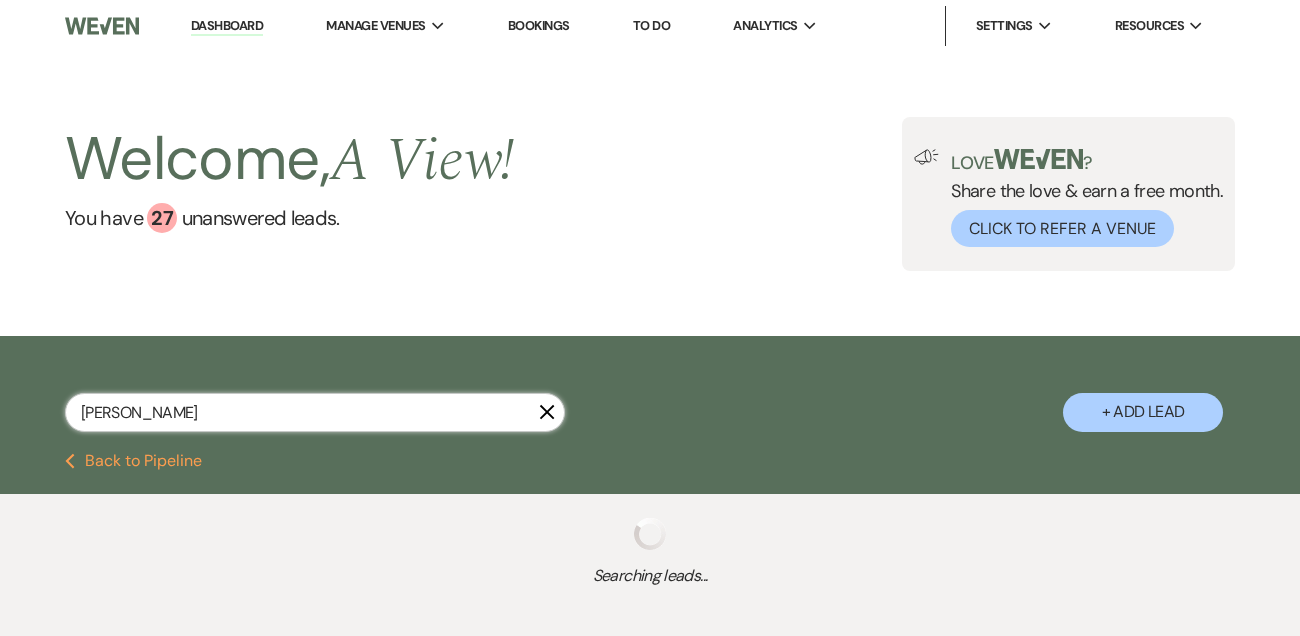 select on "8" 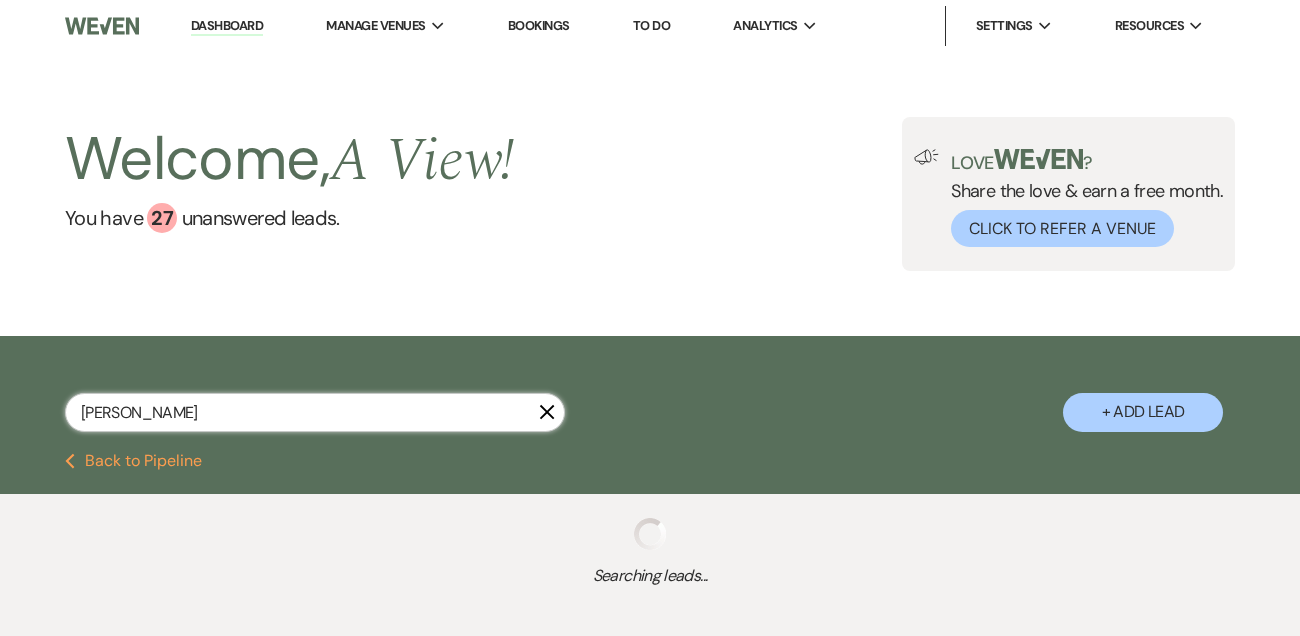 select on "6" 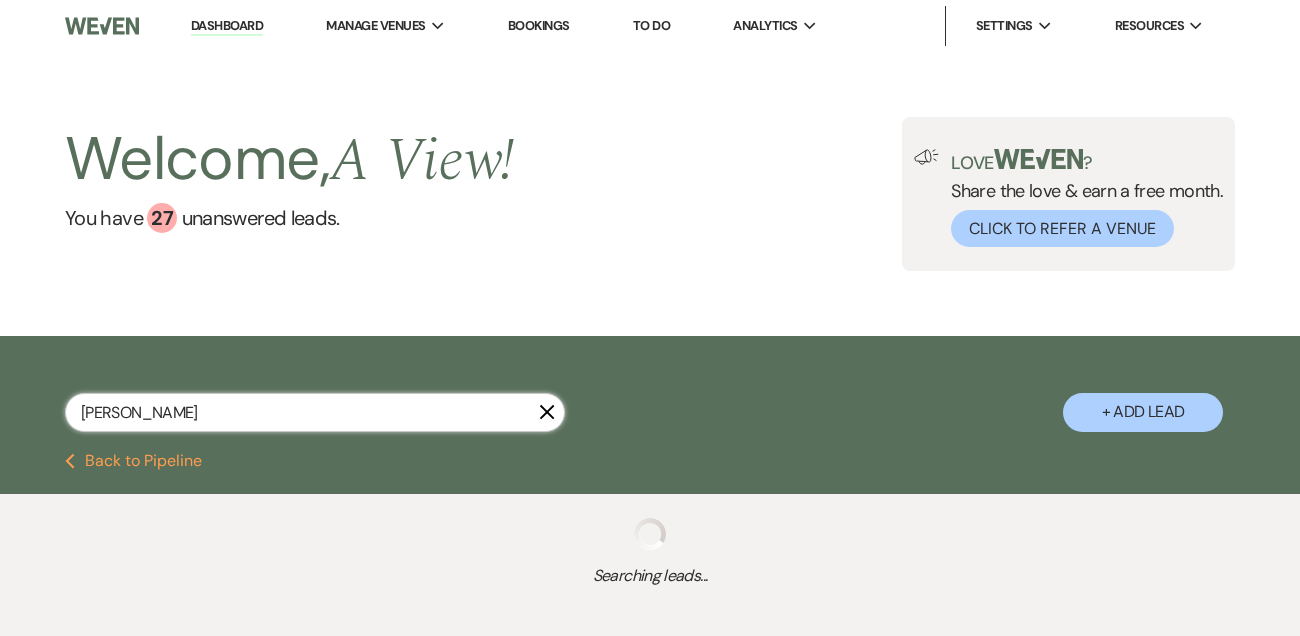 select on "8" 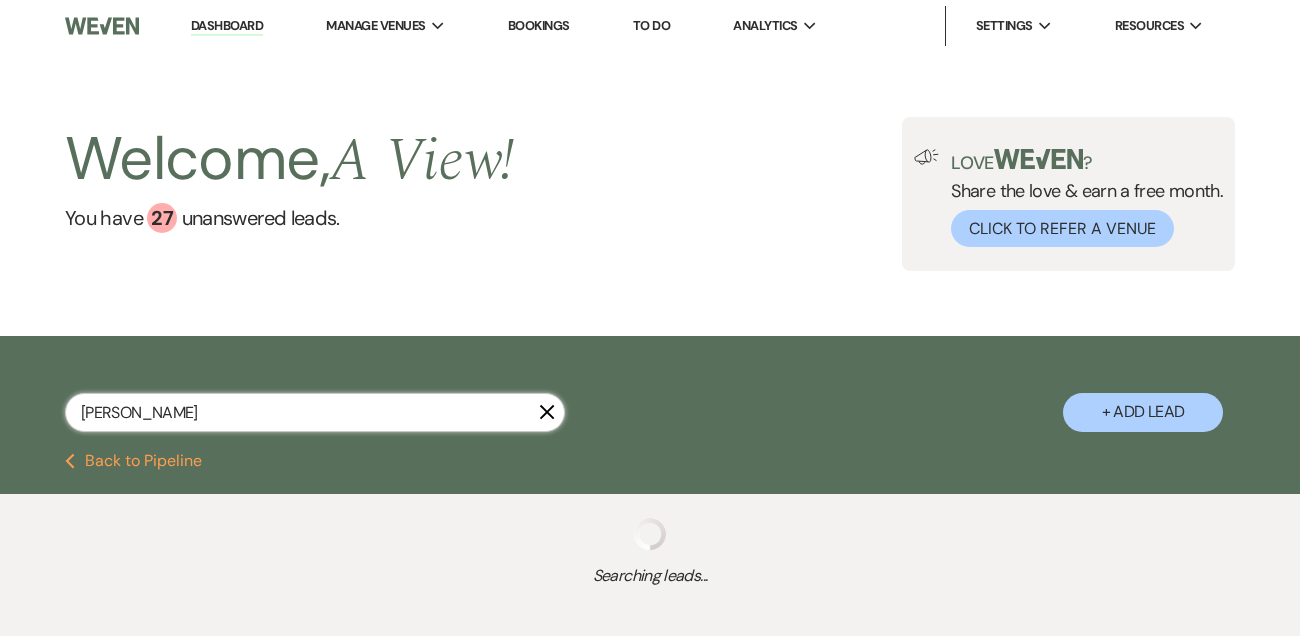 select on "6" 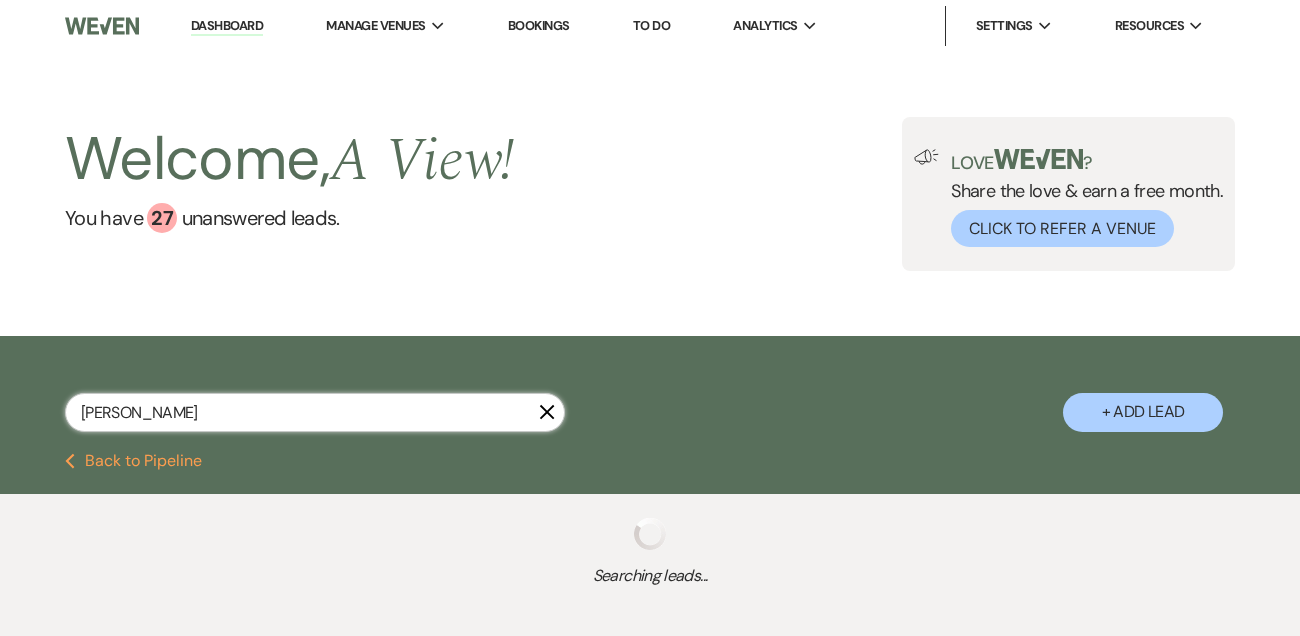select on "8" 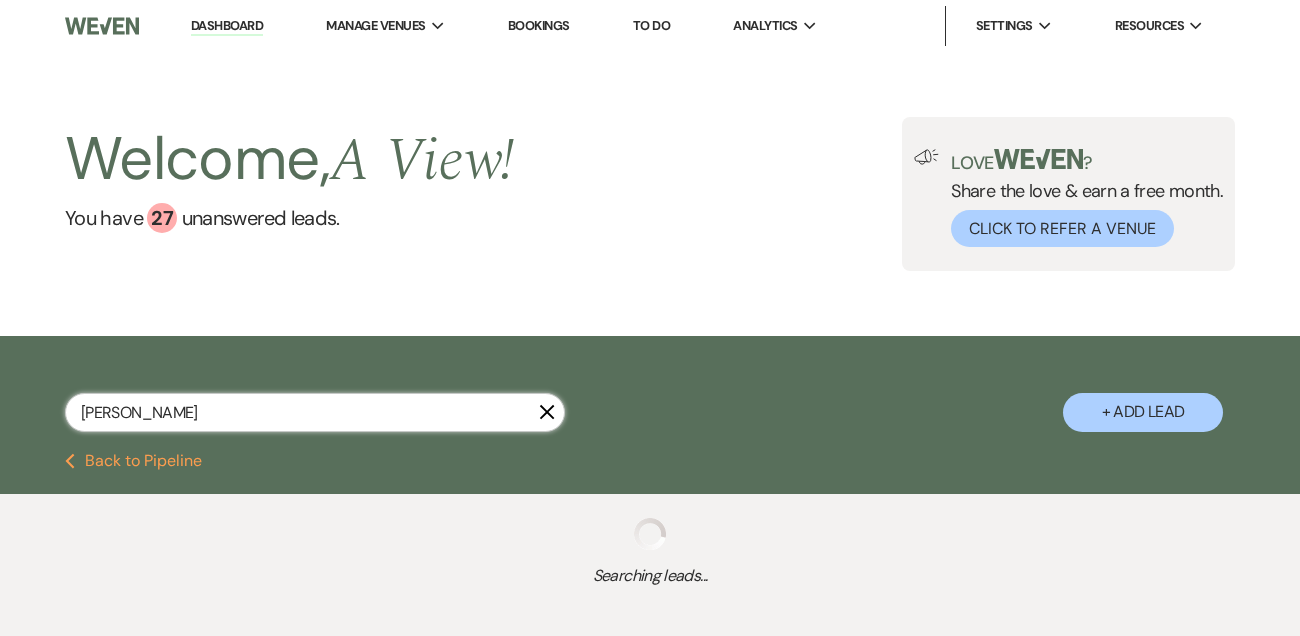 select on "6" 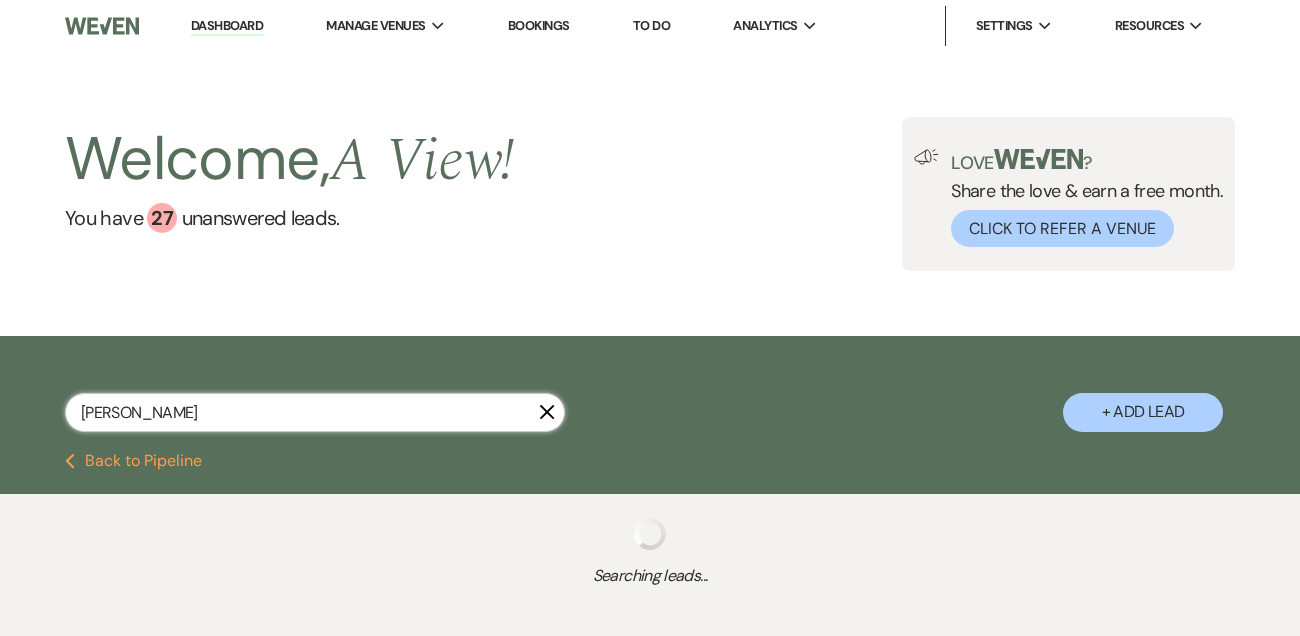 select on "8" 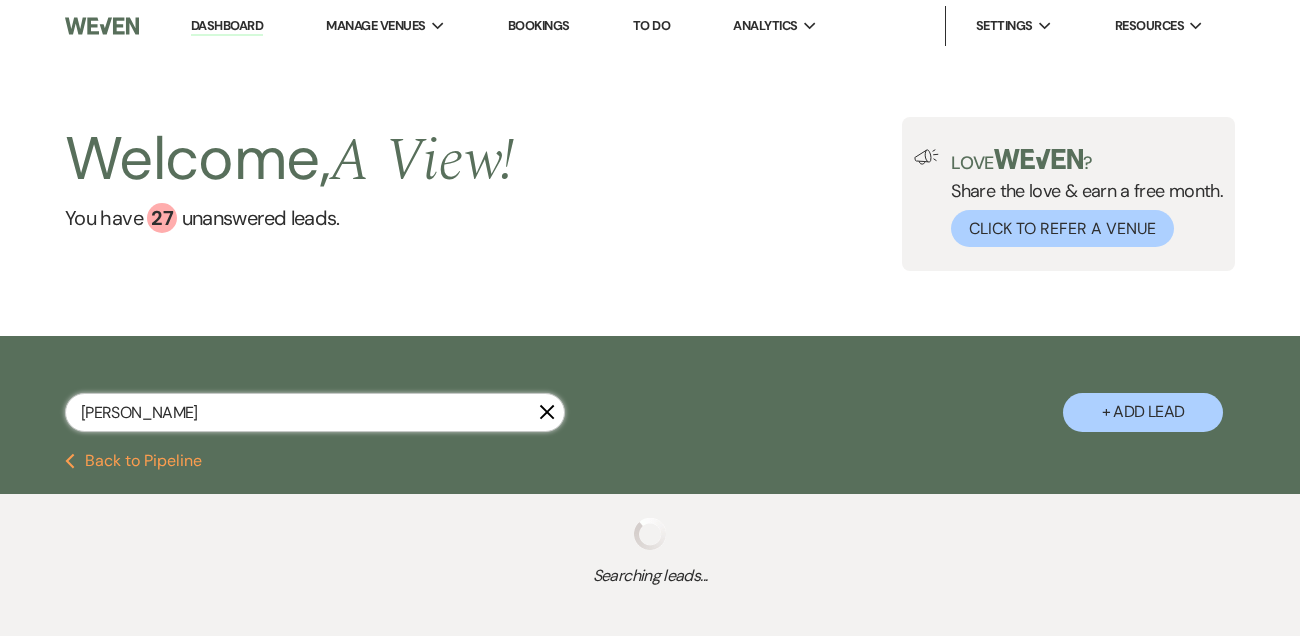 select on "4" 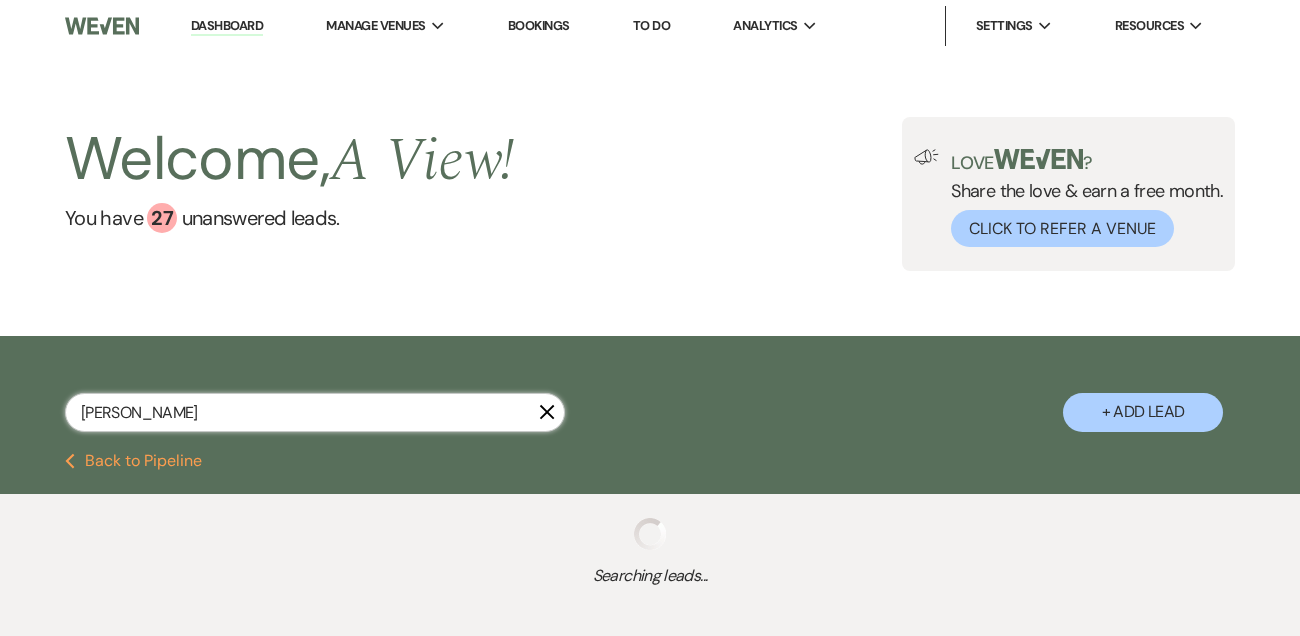 select on "8" 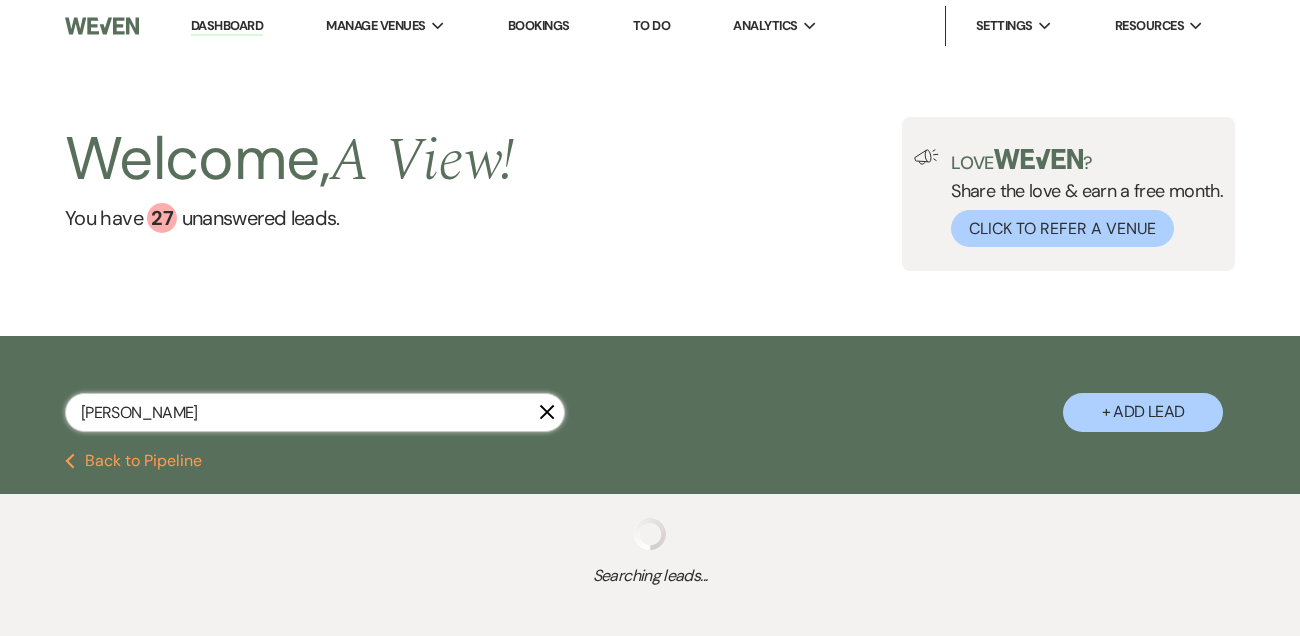 select on "8" 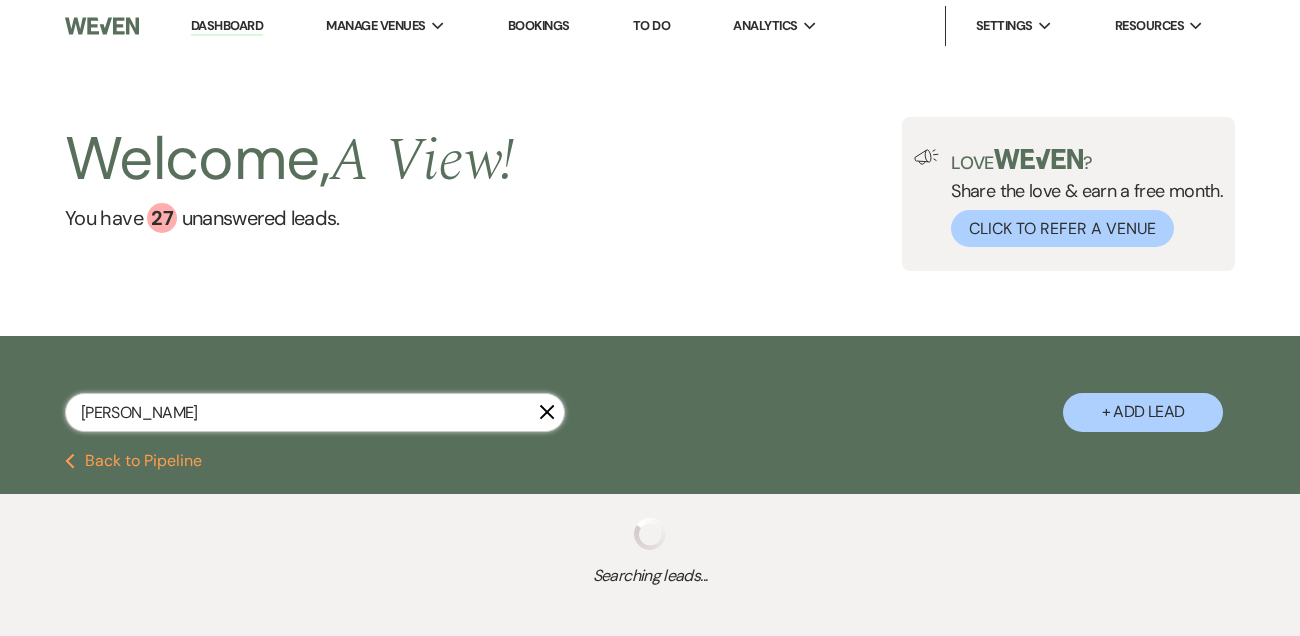 select on "4" 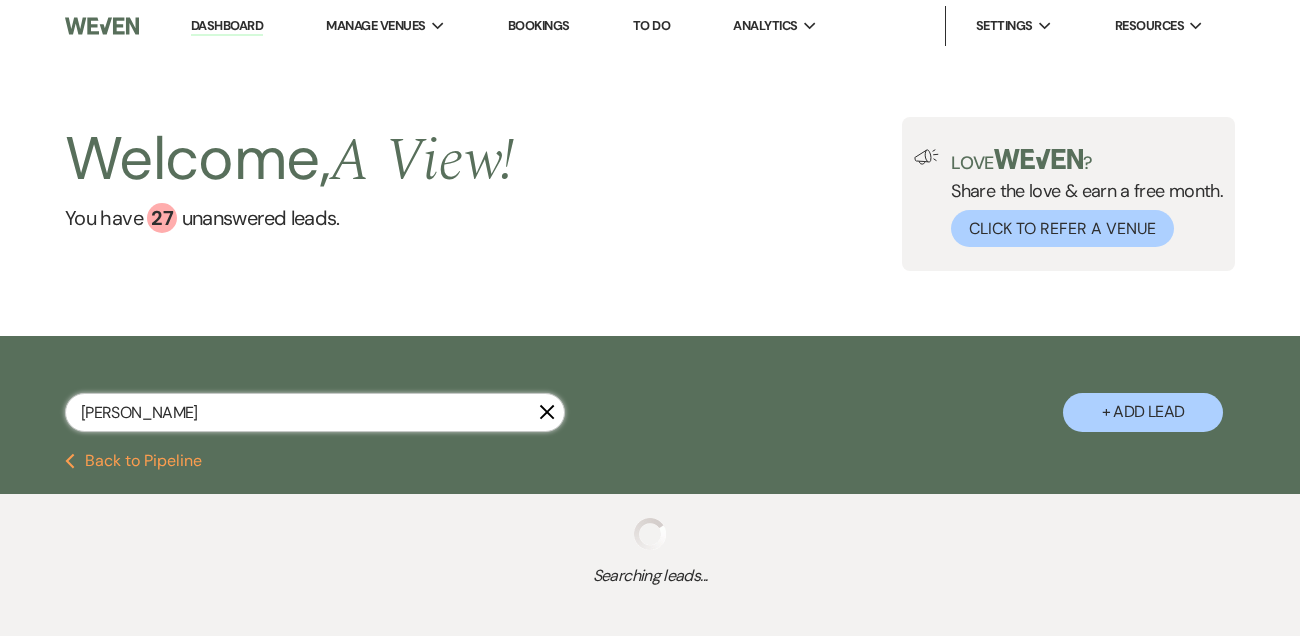 select on "8" 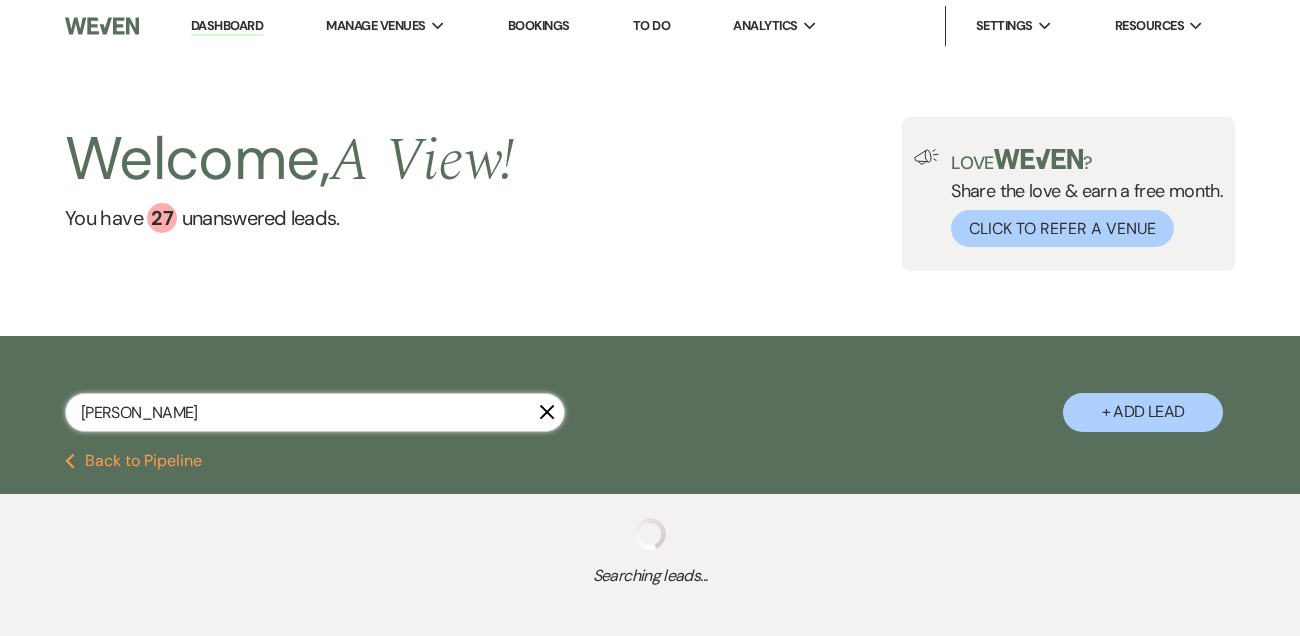select on "4" 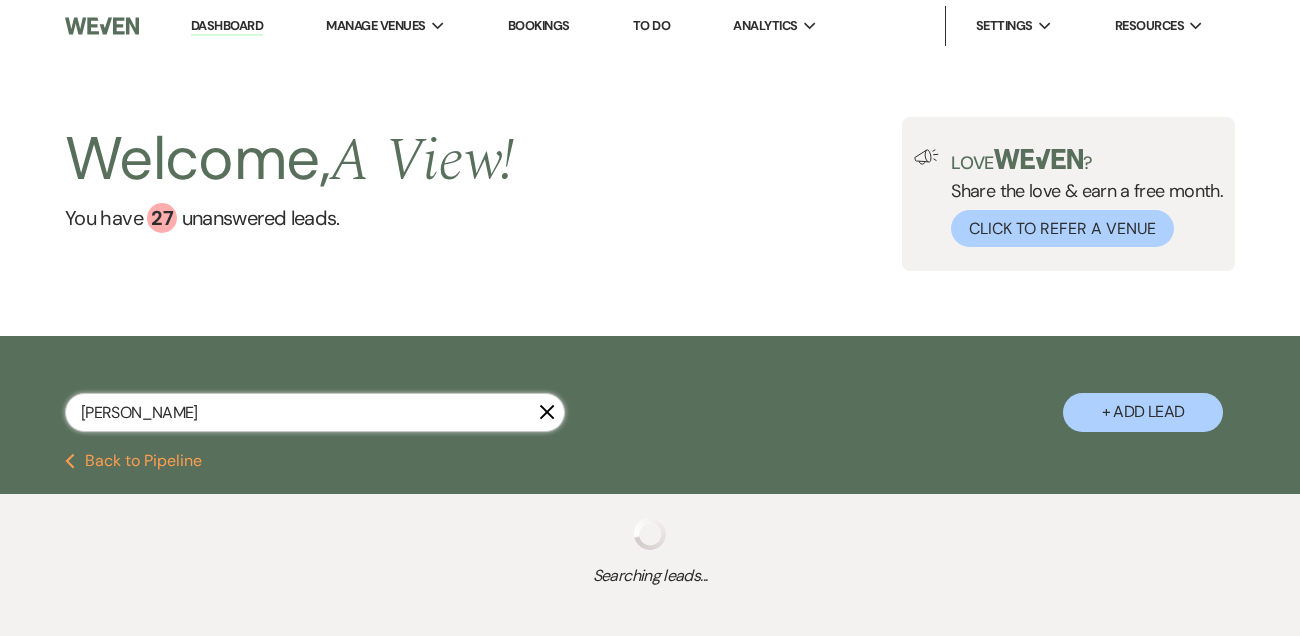select on "8" 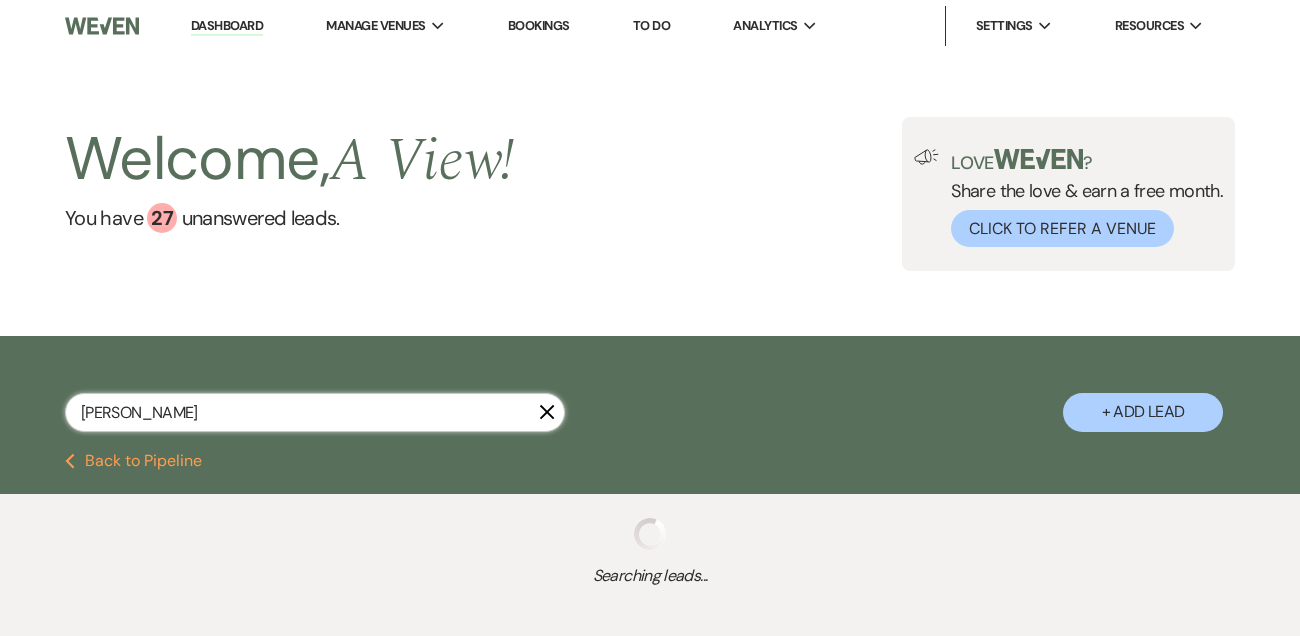 select on "8" 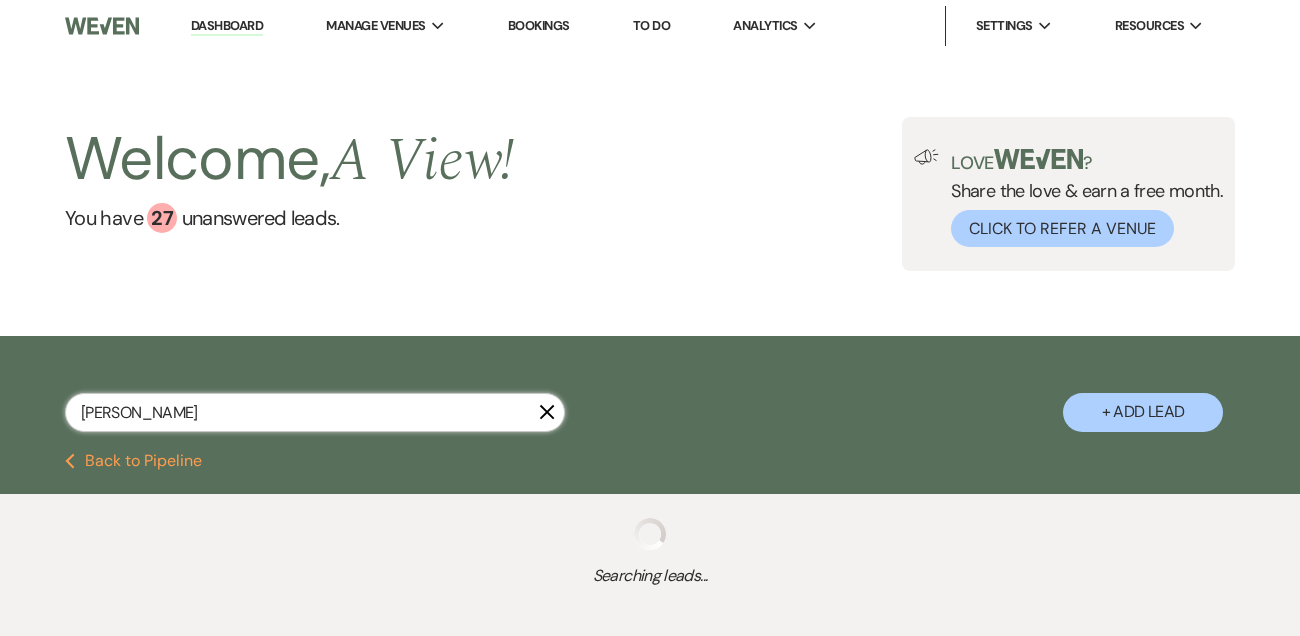 select on "8" 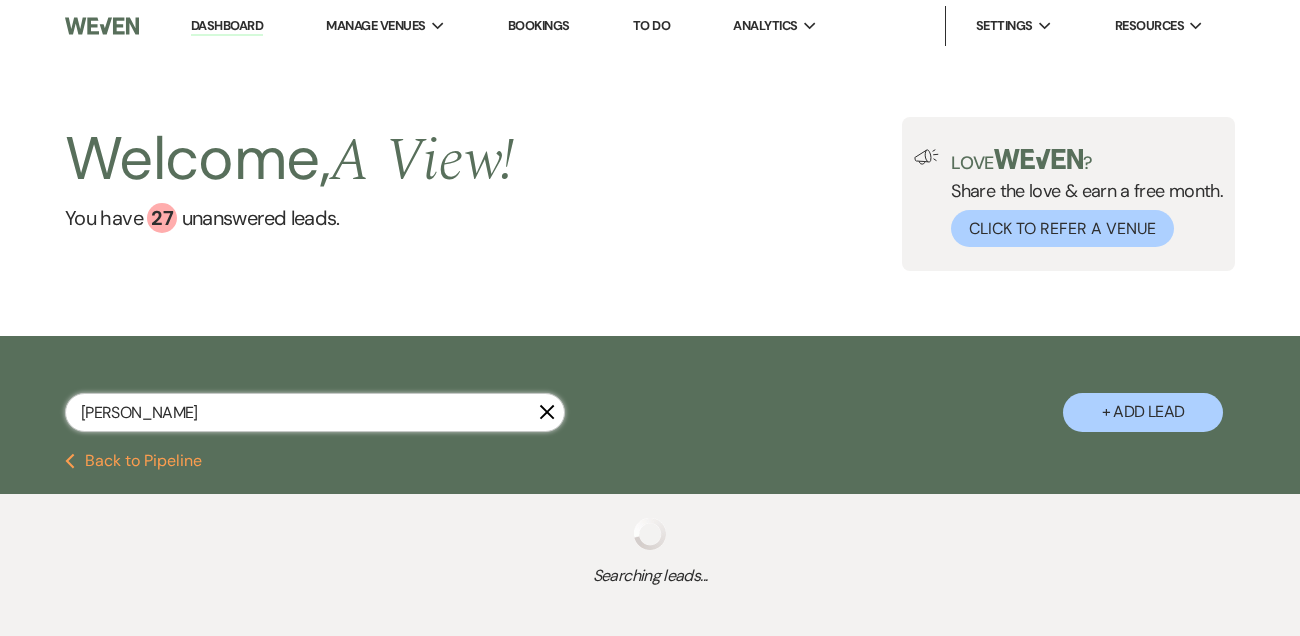 select on "6" 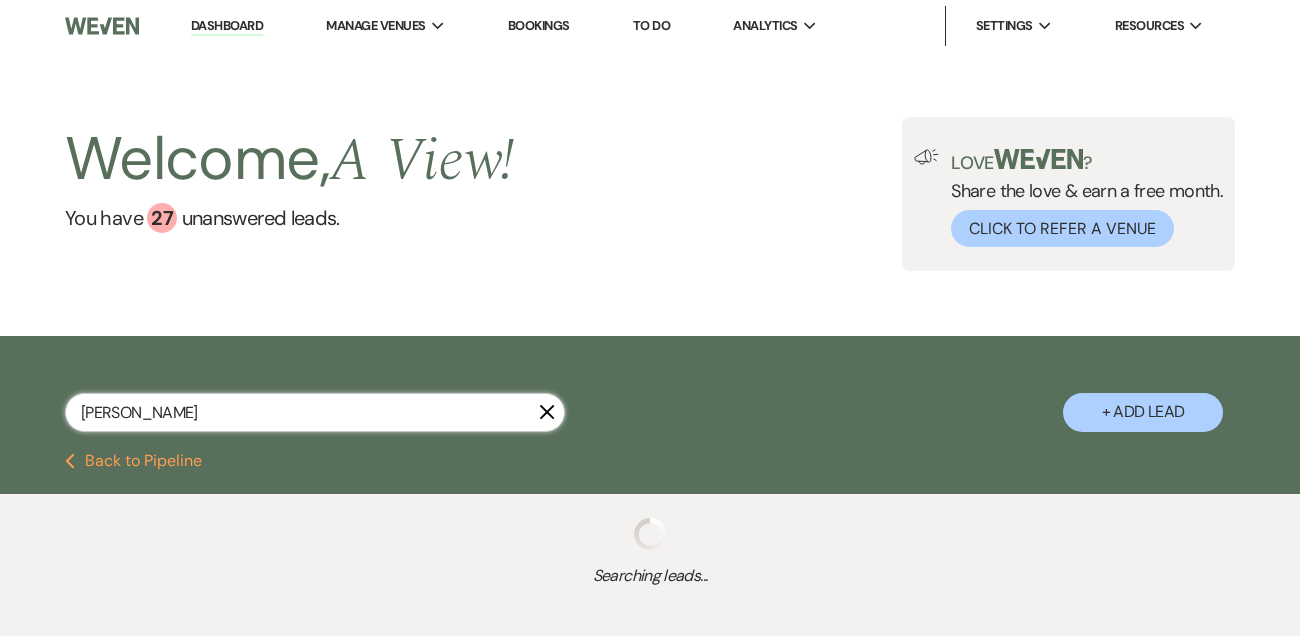 select on "8" 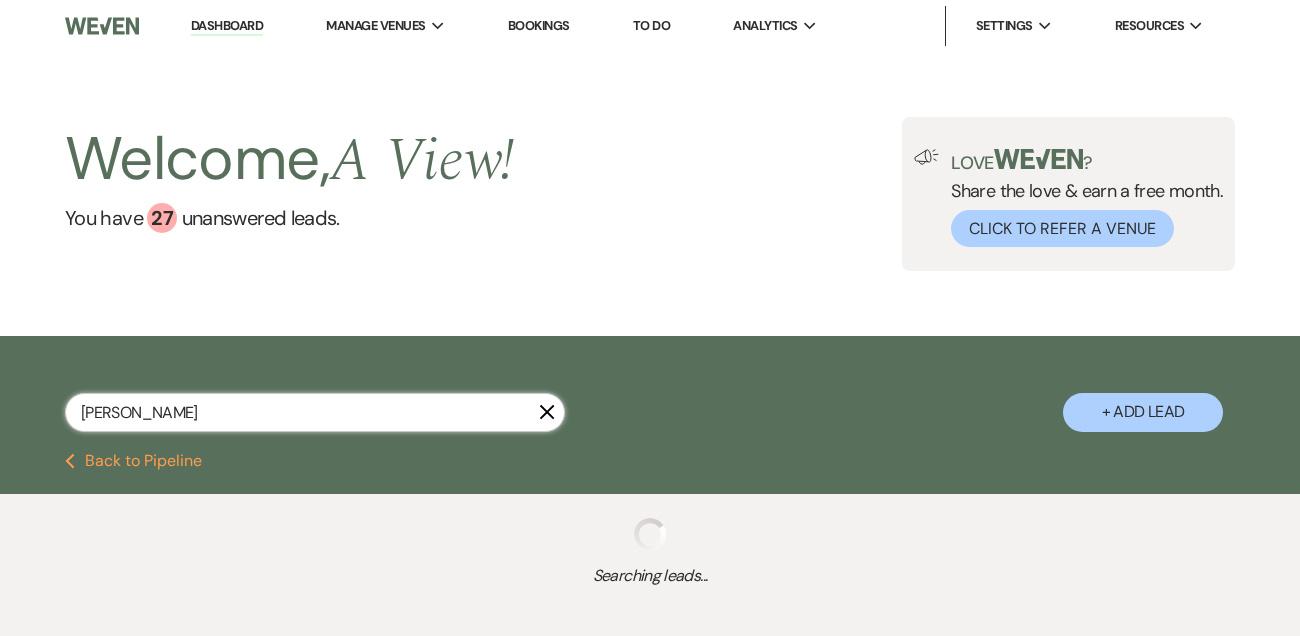 select on "8" 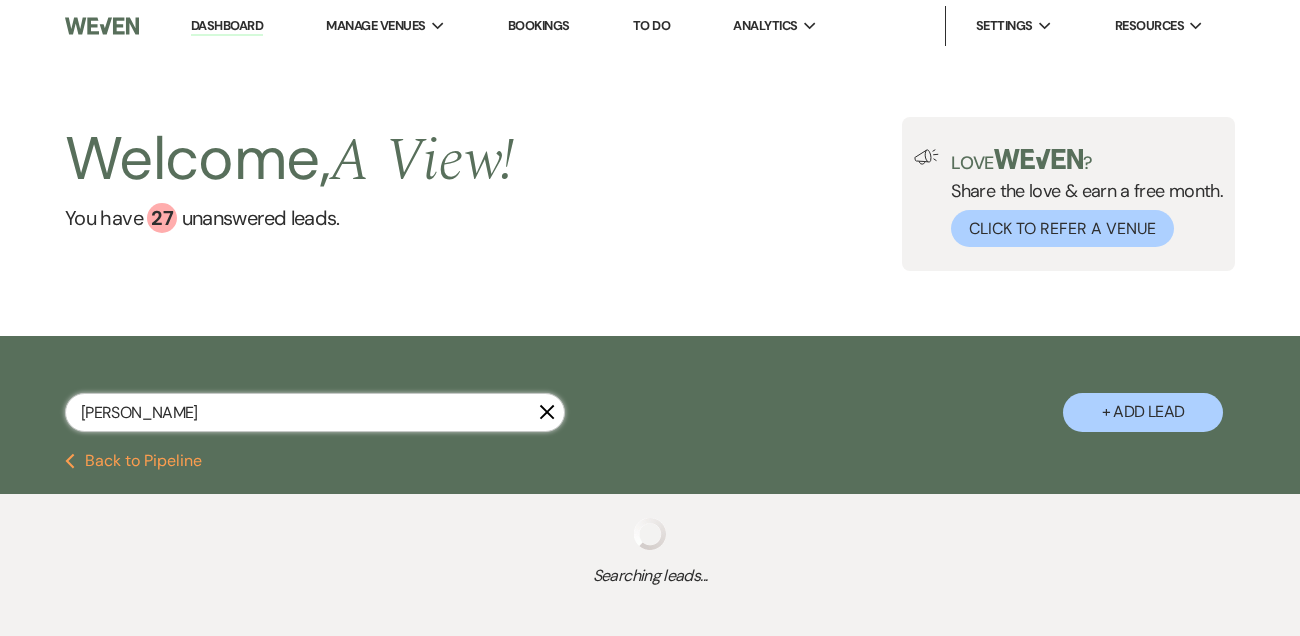 select on "4" 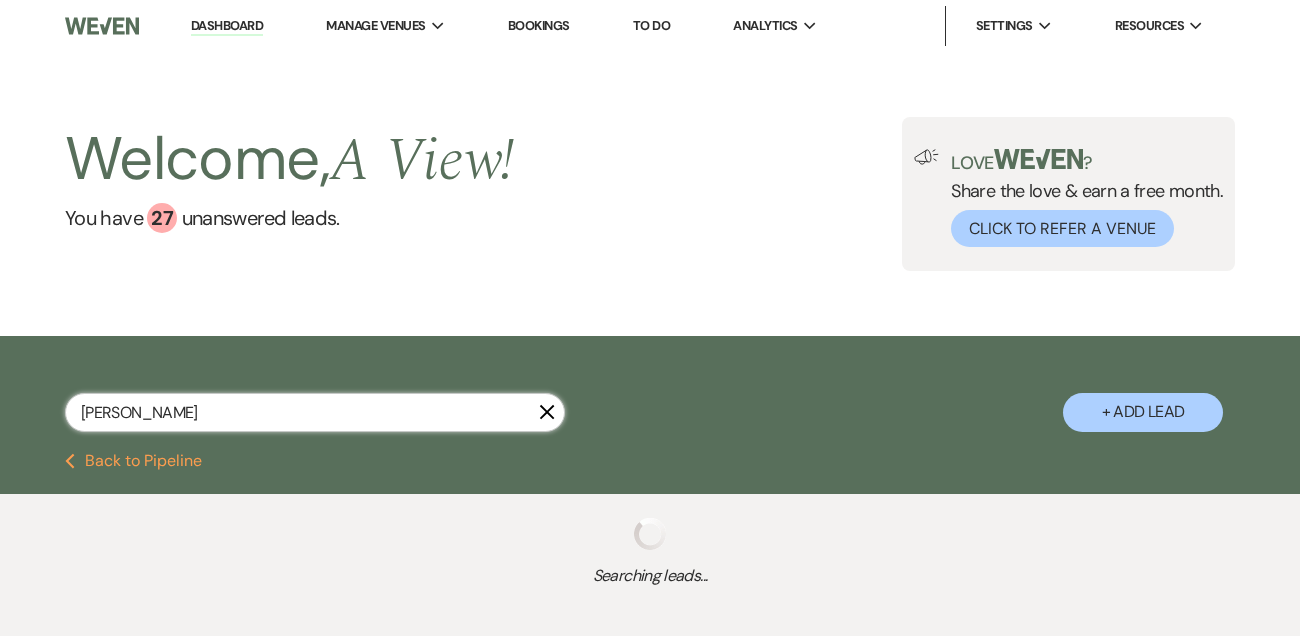 select on "8" 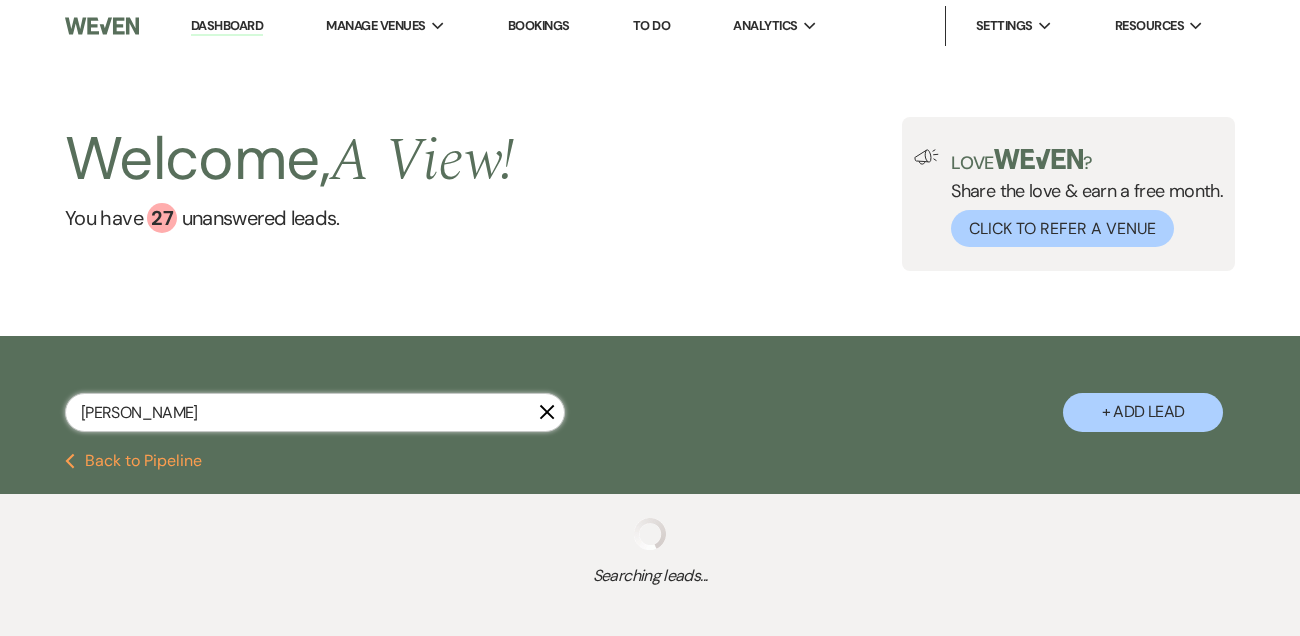 select on "8" 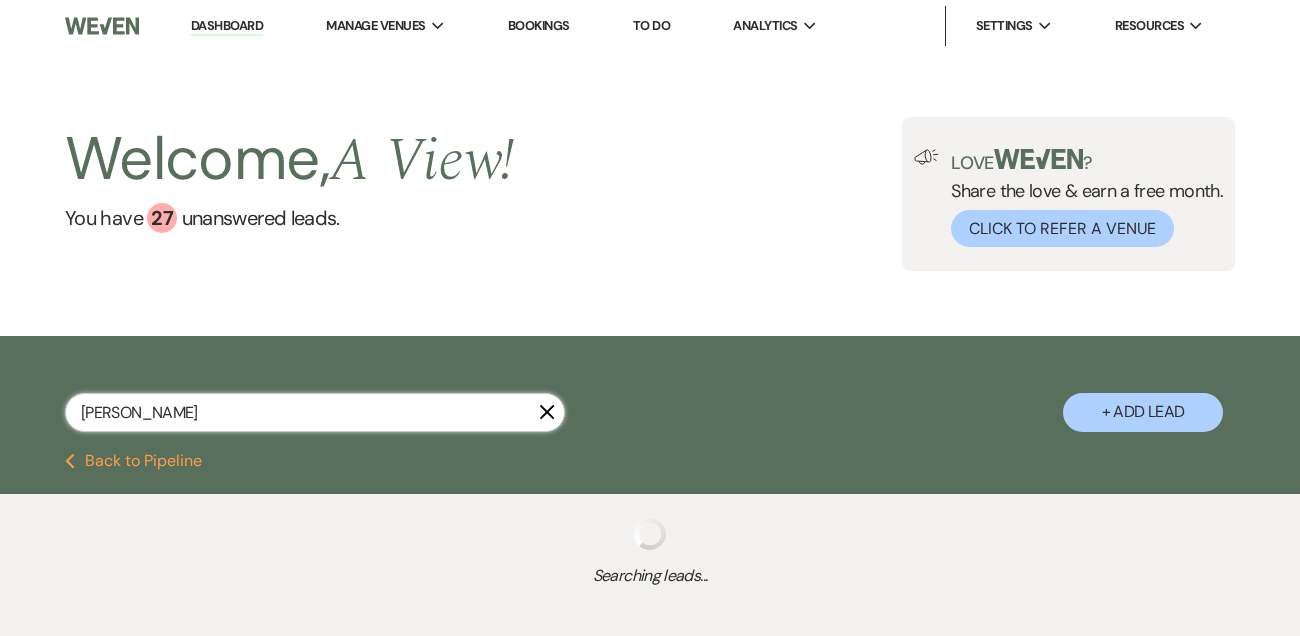 select on "4" 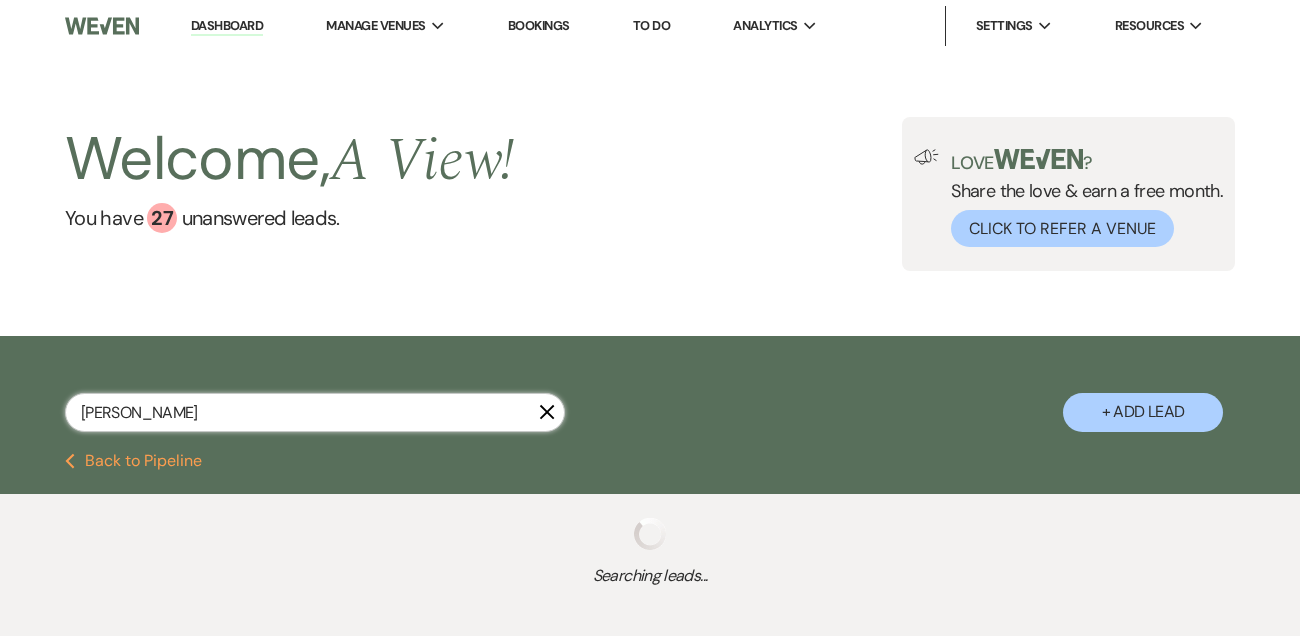 select on "8" 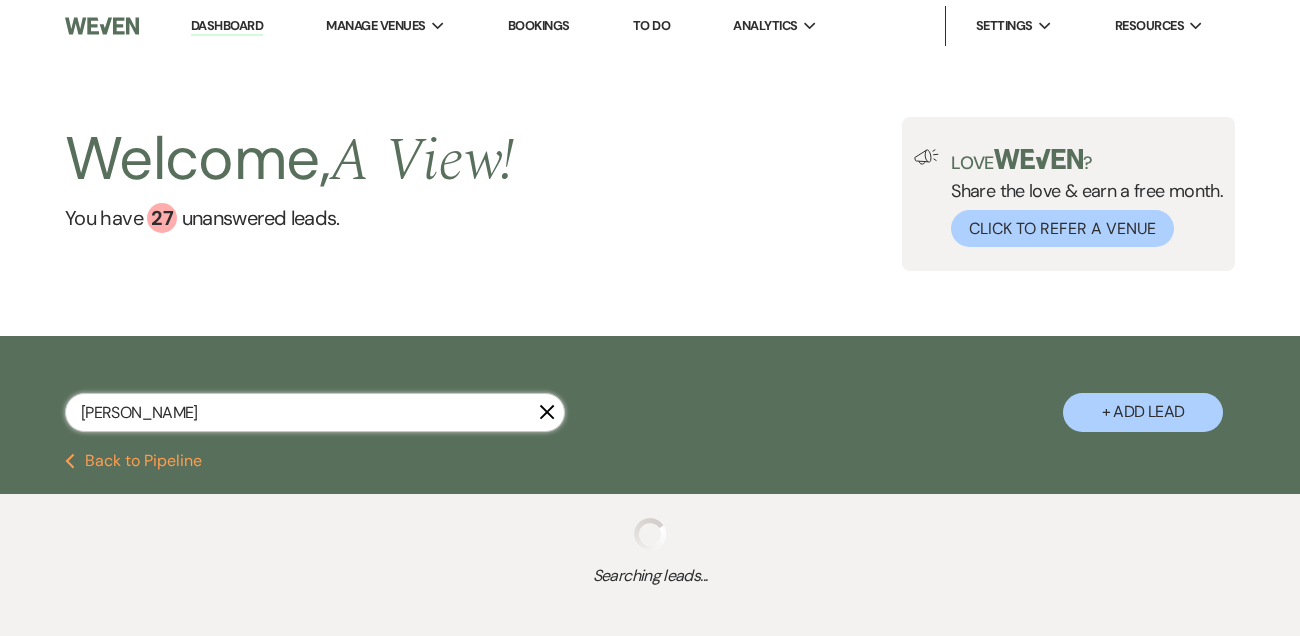 select on "4" 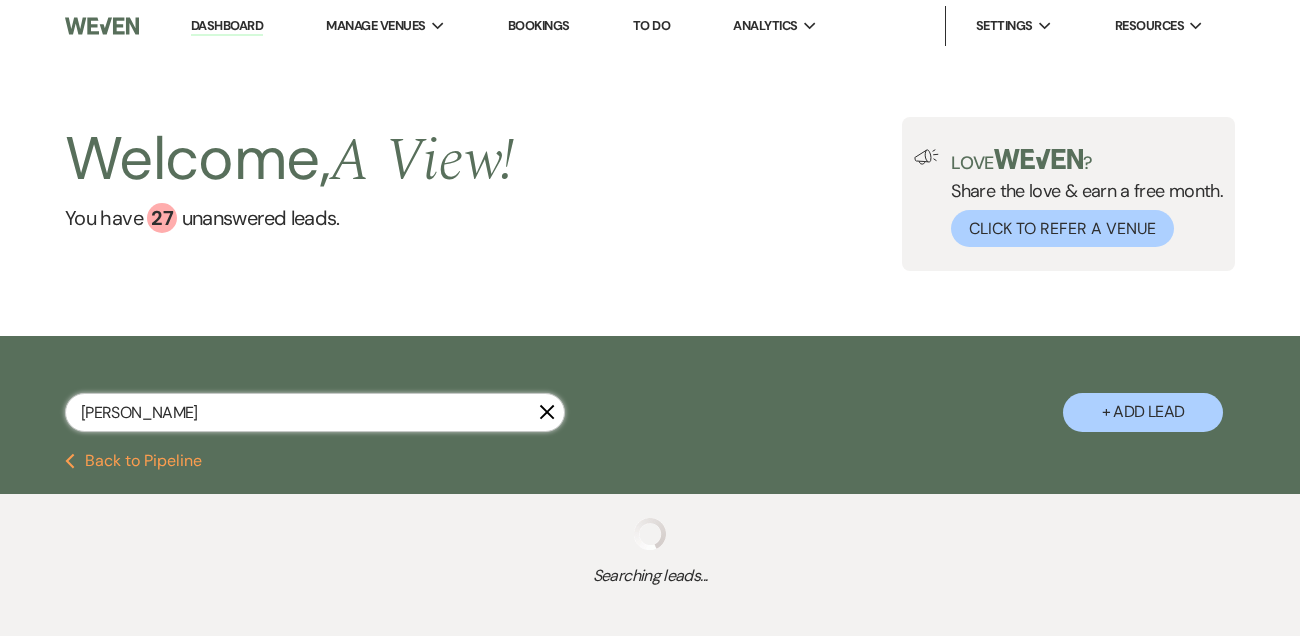 select on "8" 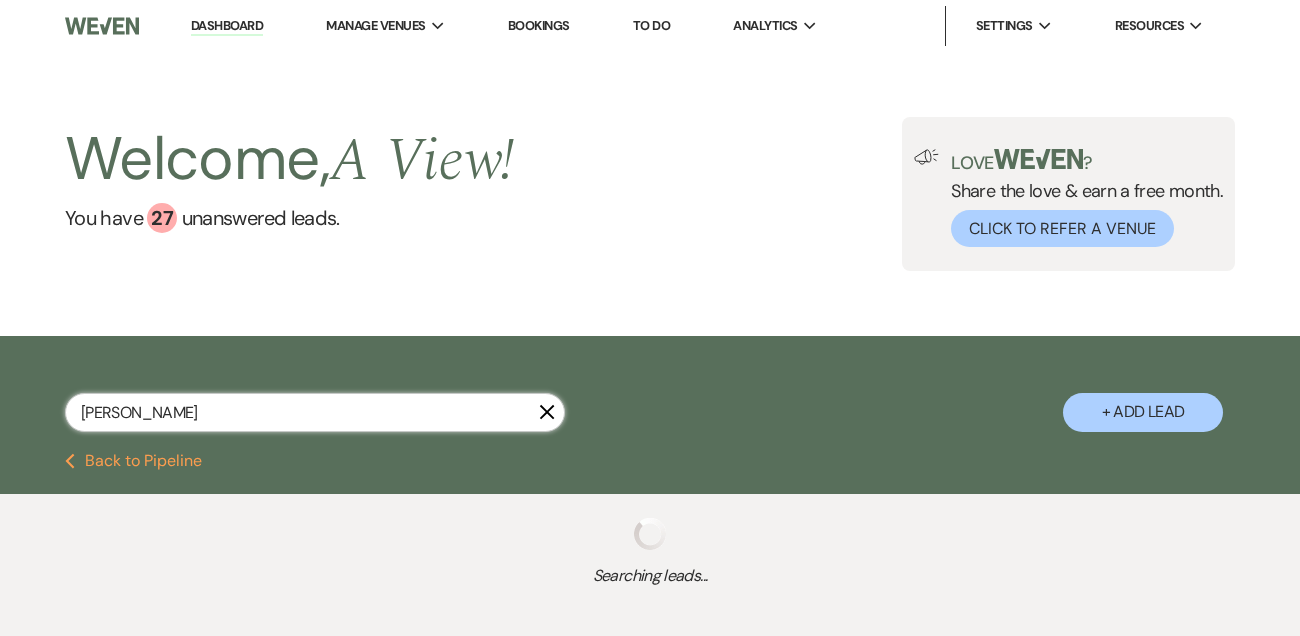 select on "4" 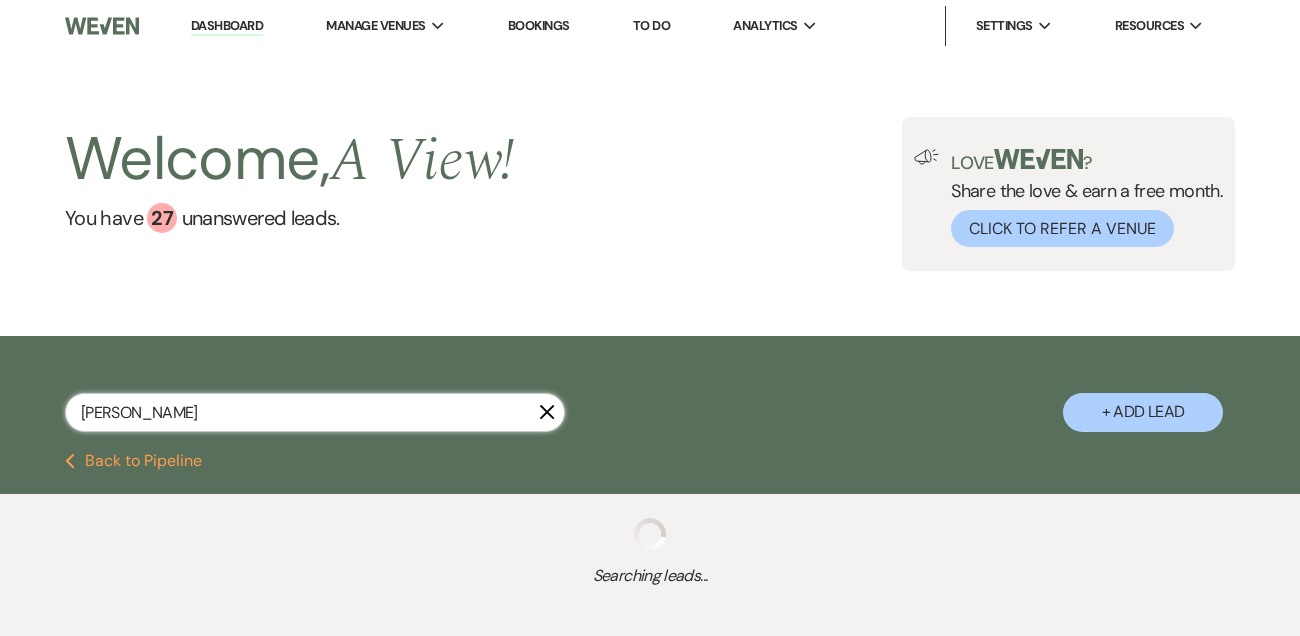 select on "8" 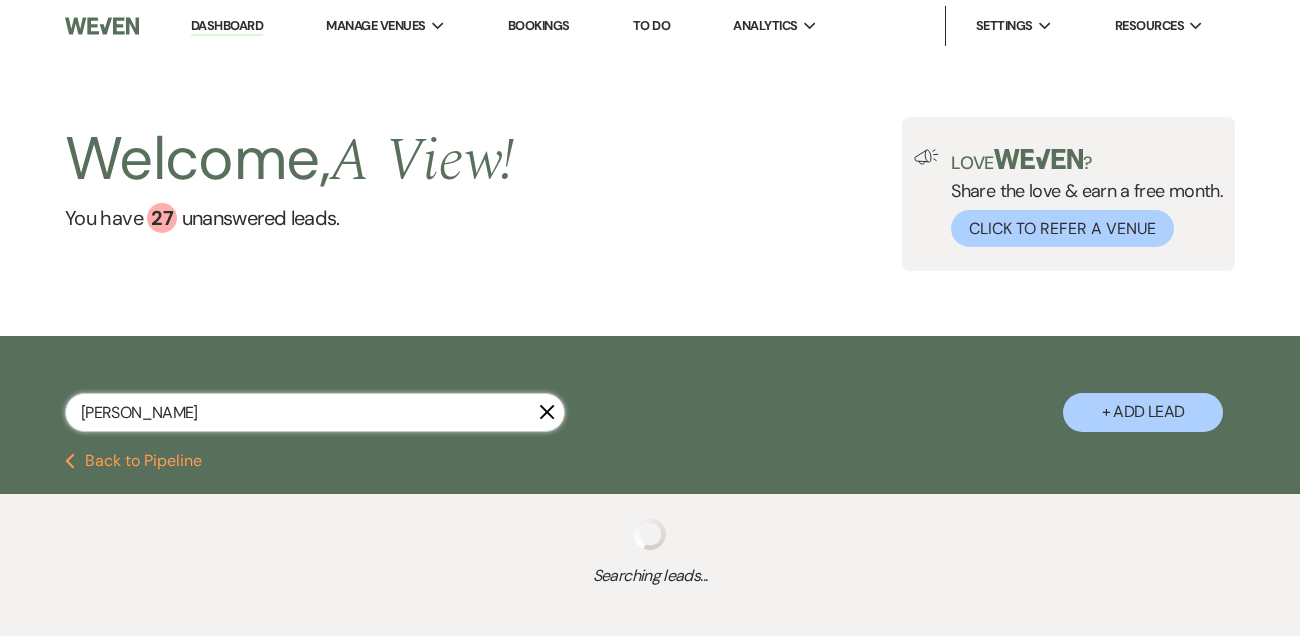 select on "8" 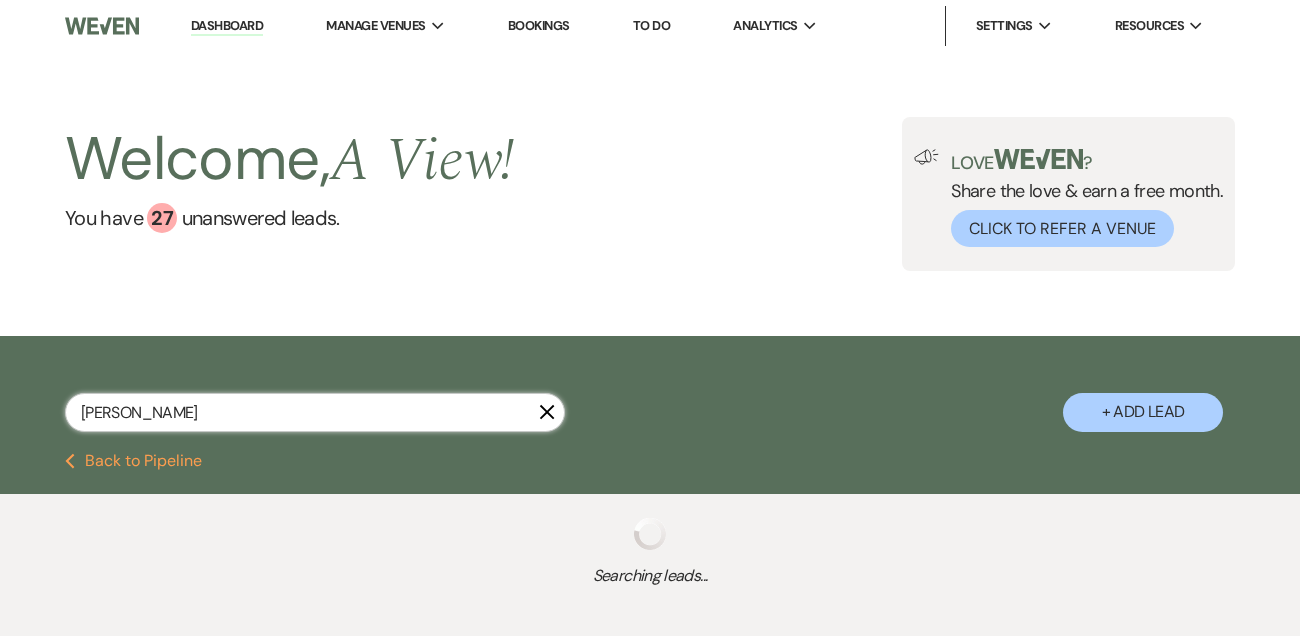select on "6" 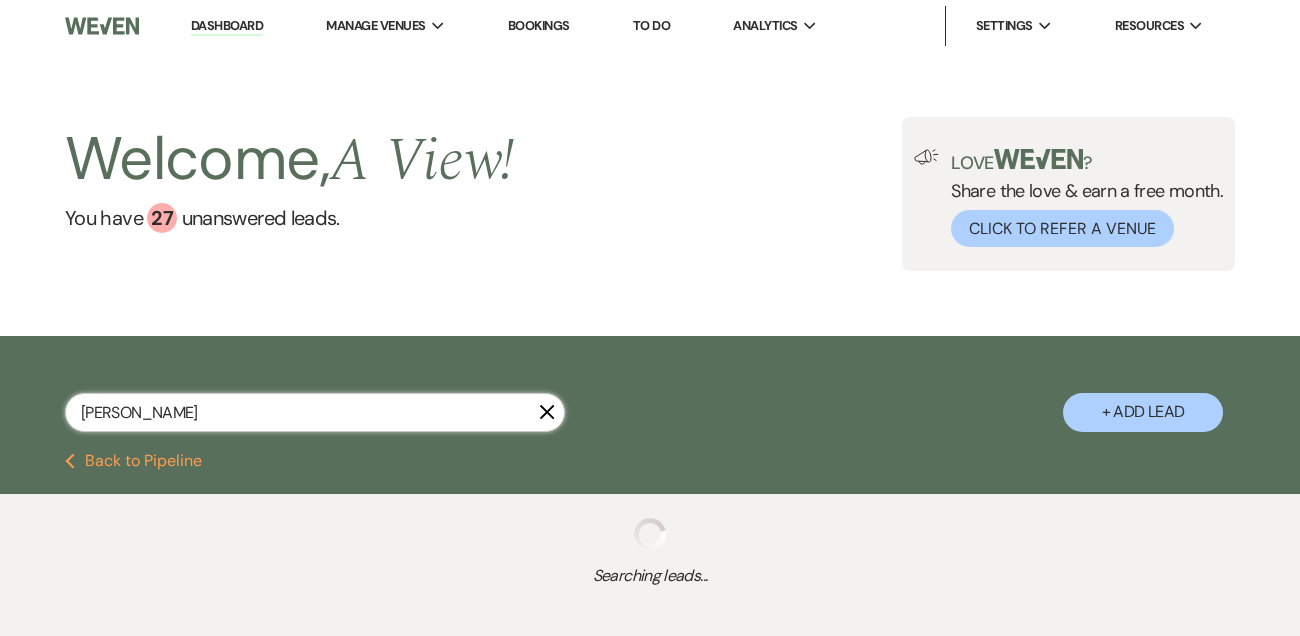 select on "8" 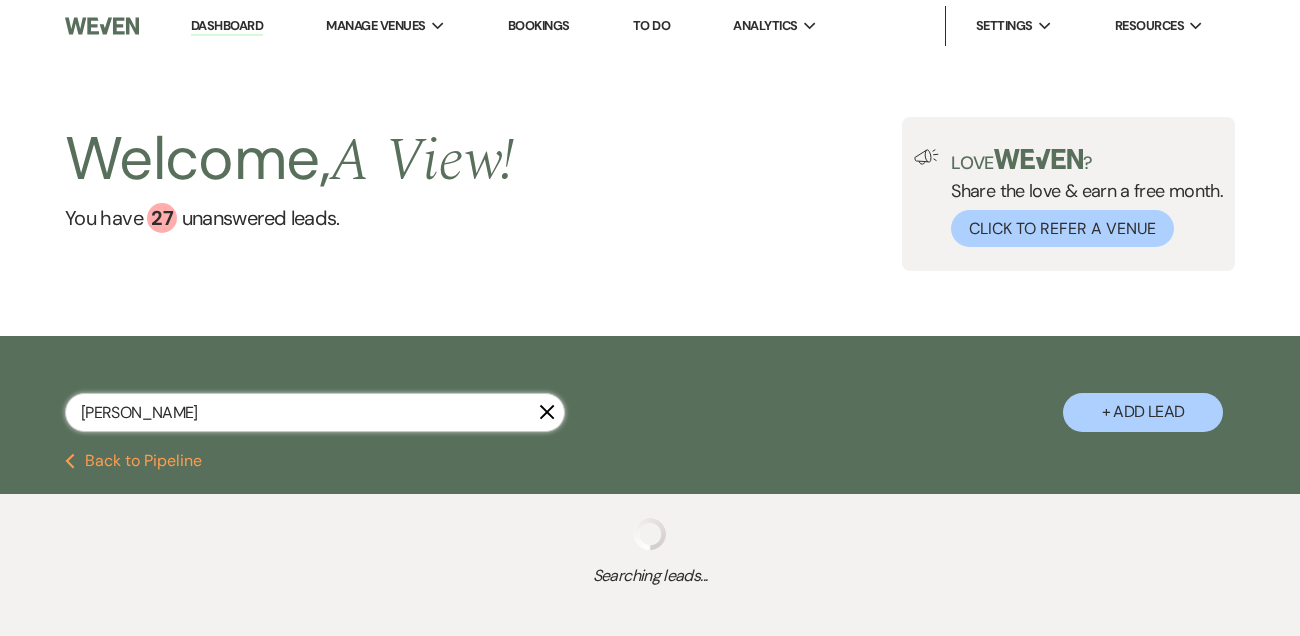 select on "8" 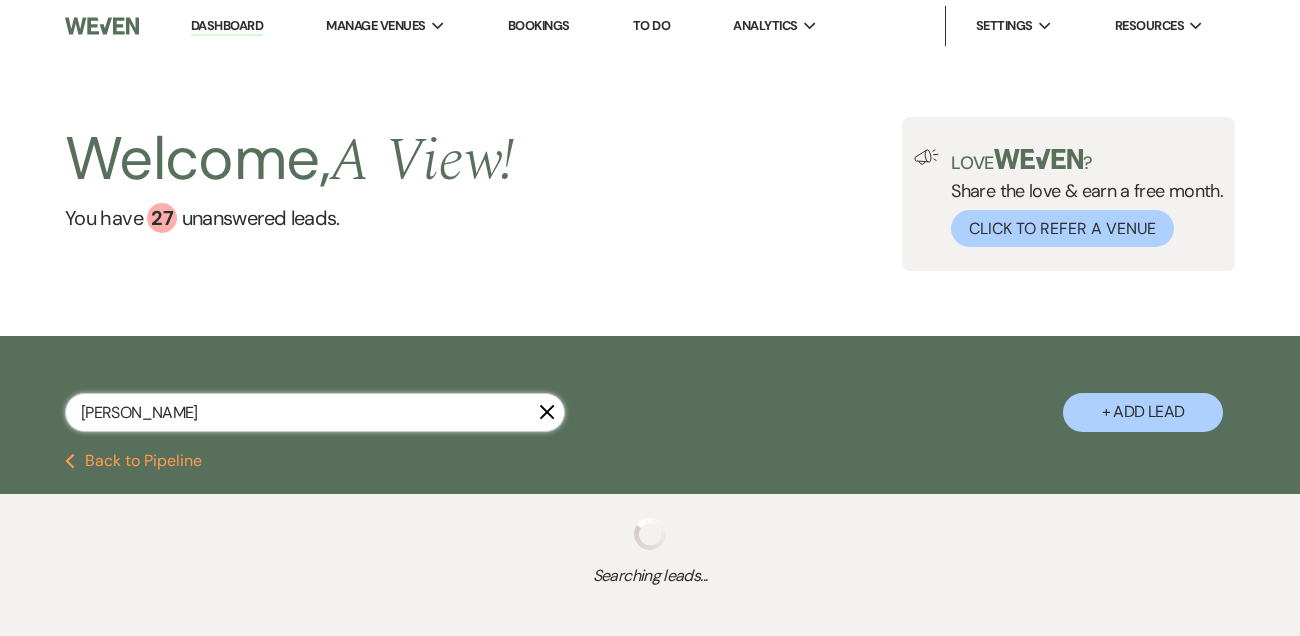 select on "4" 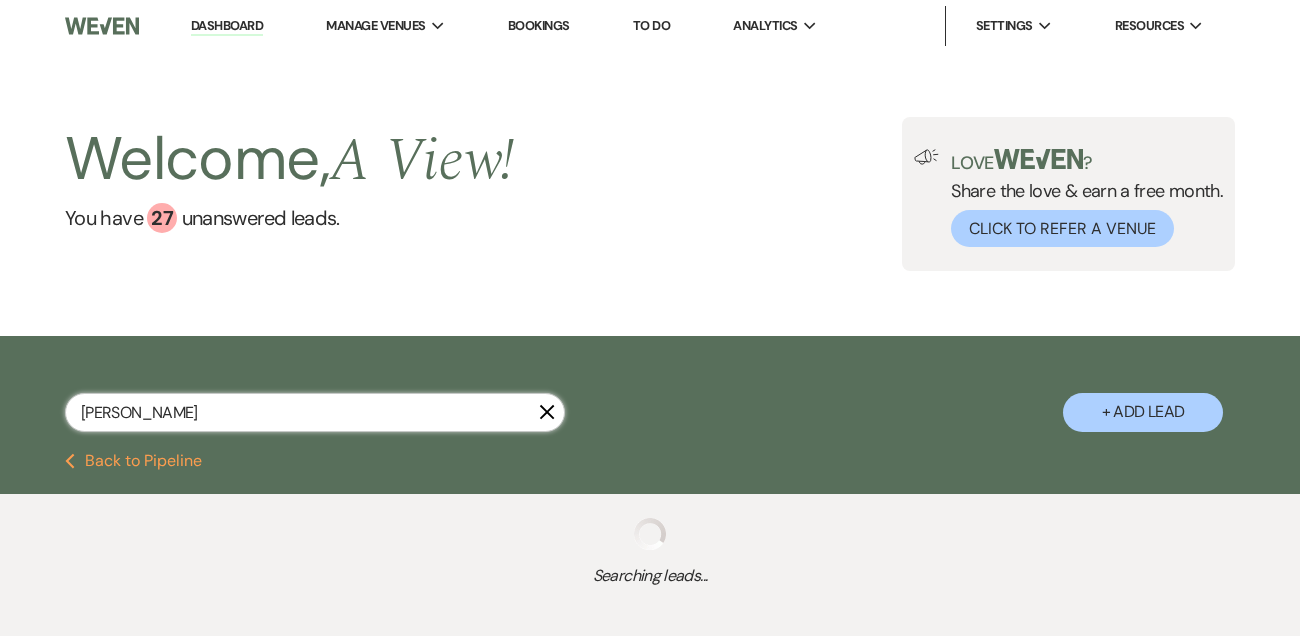 select on "8" 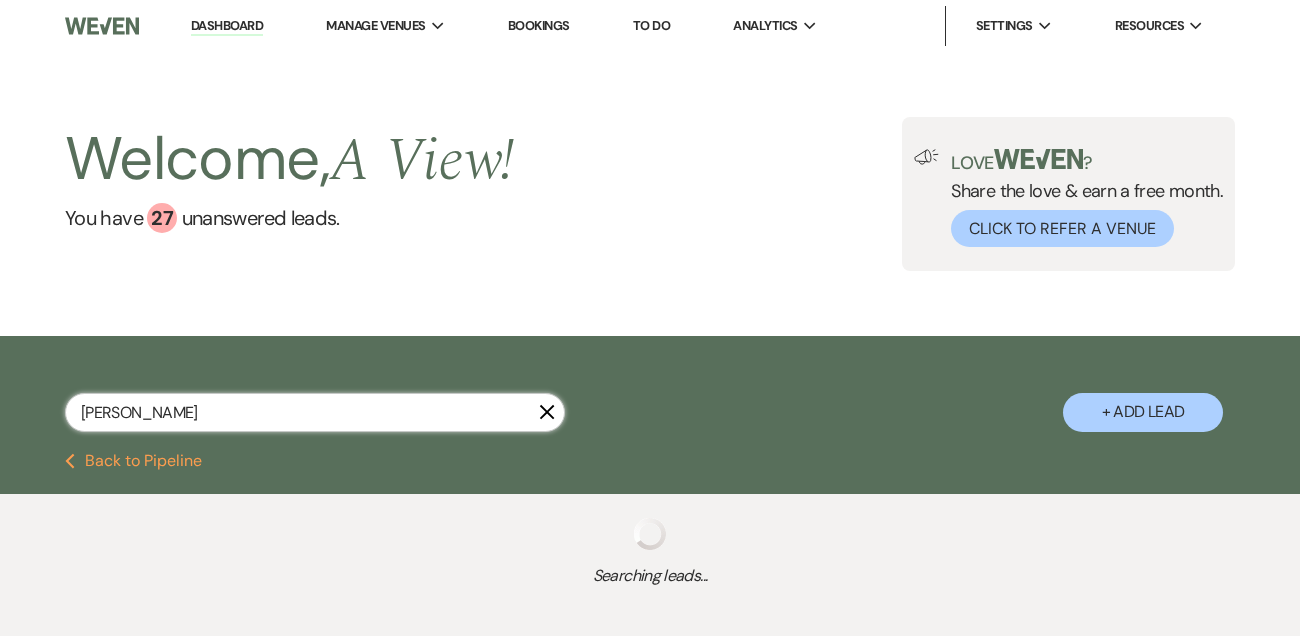 select on "8" 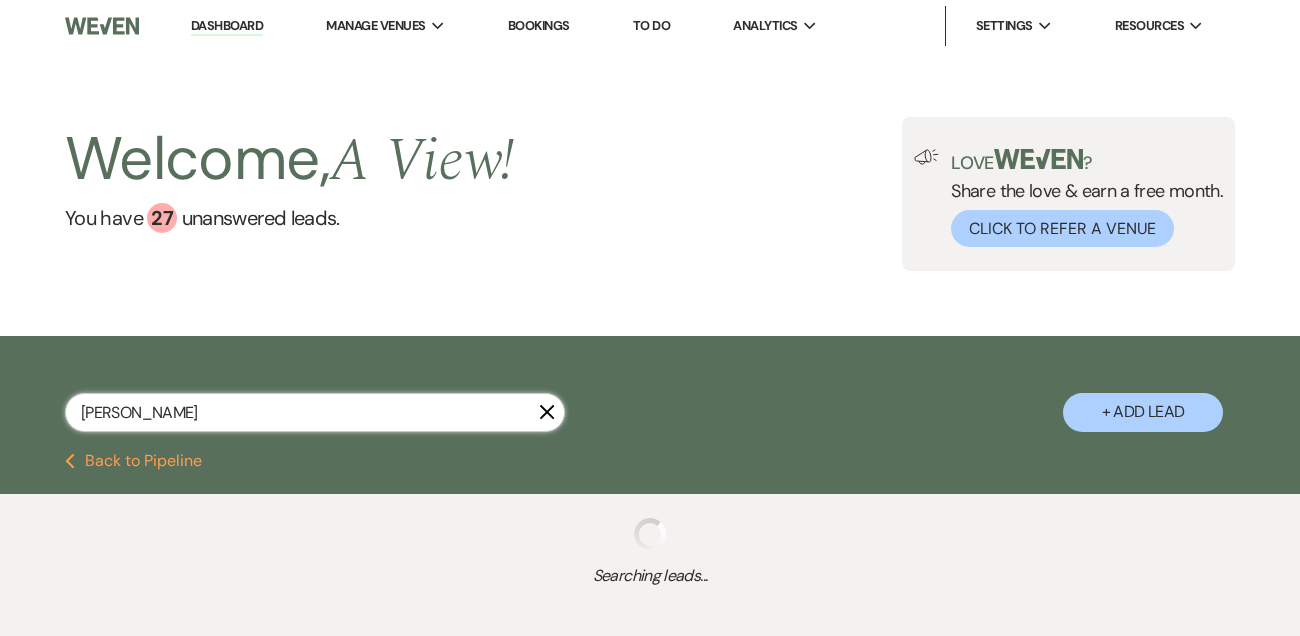 select on "8" 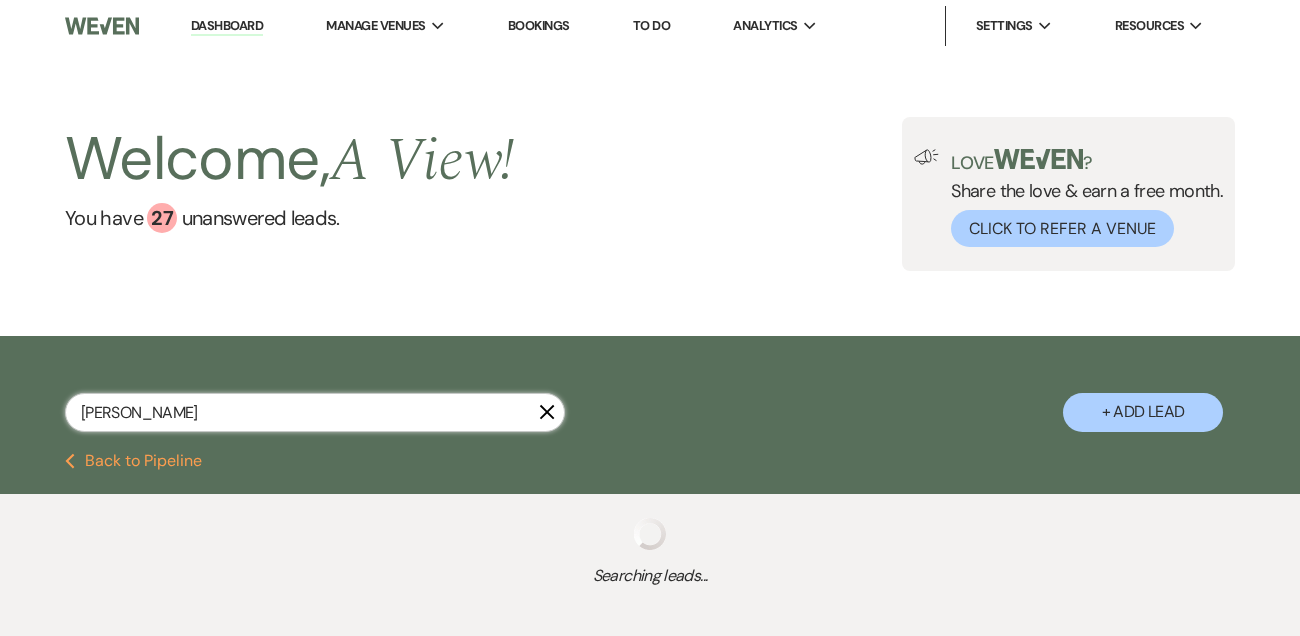 select on "8" 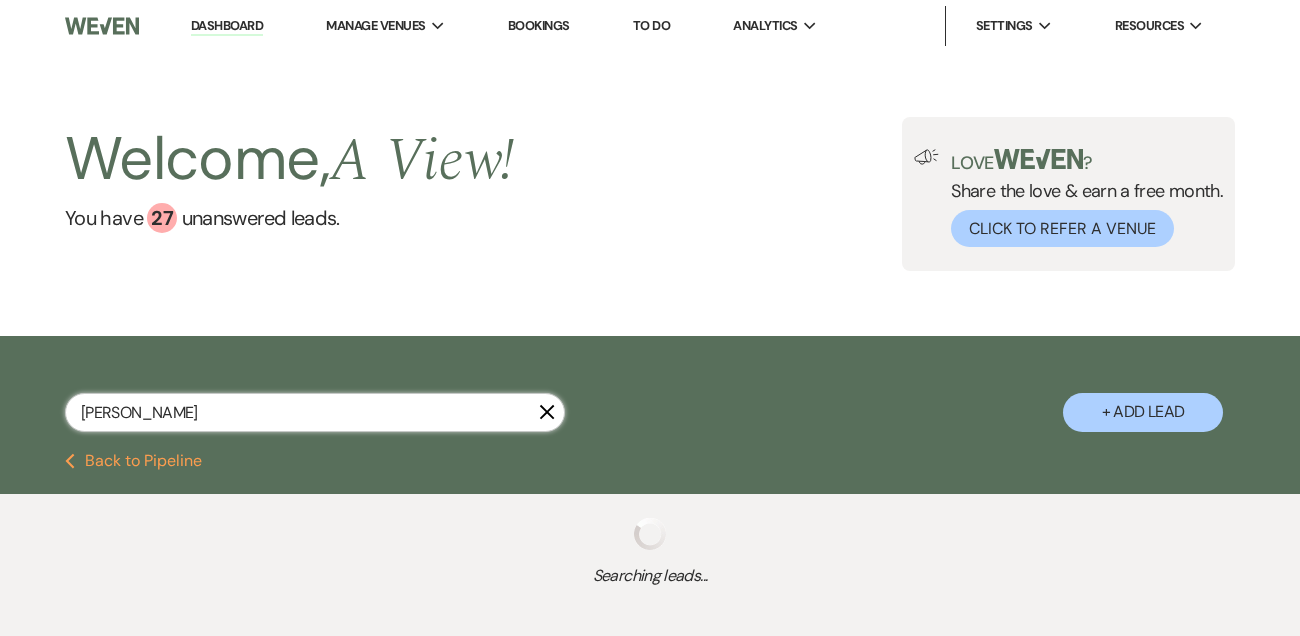 select on "8" 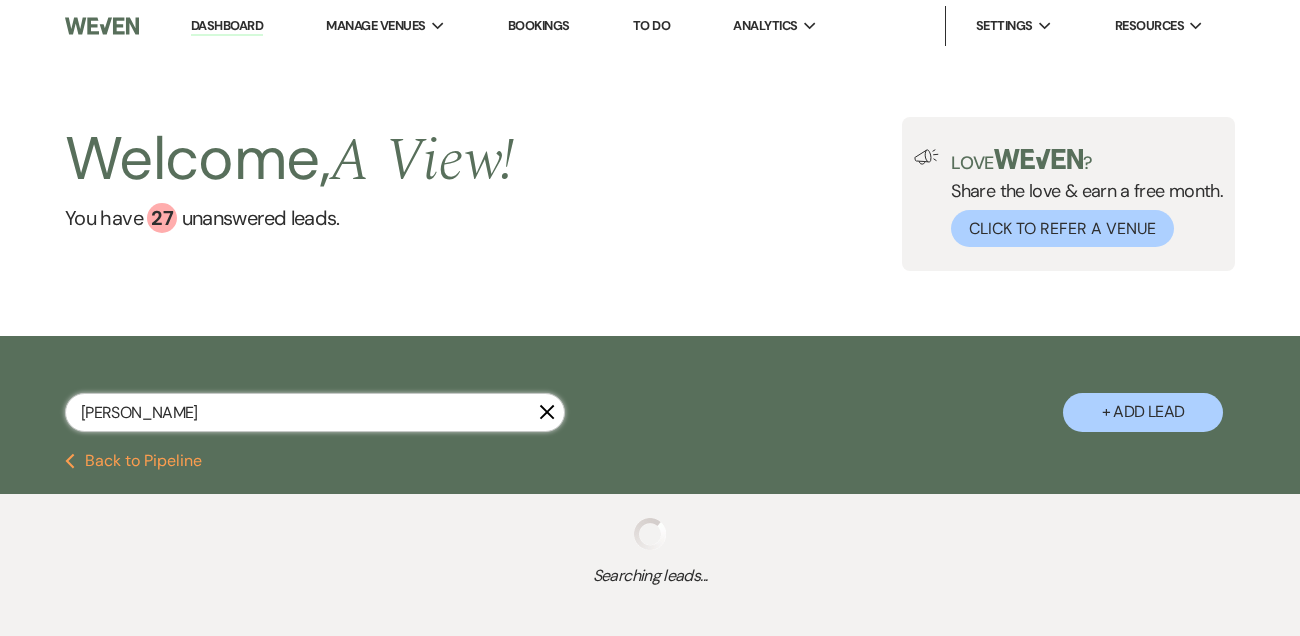select on "4" 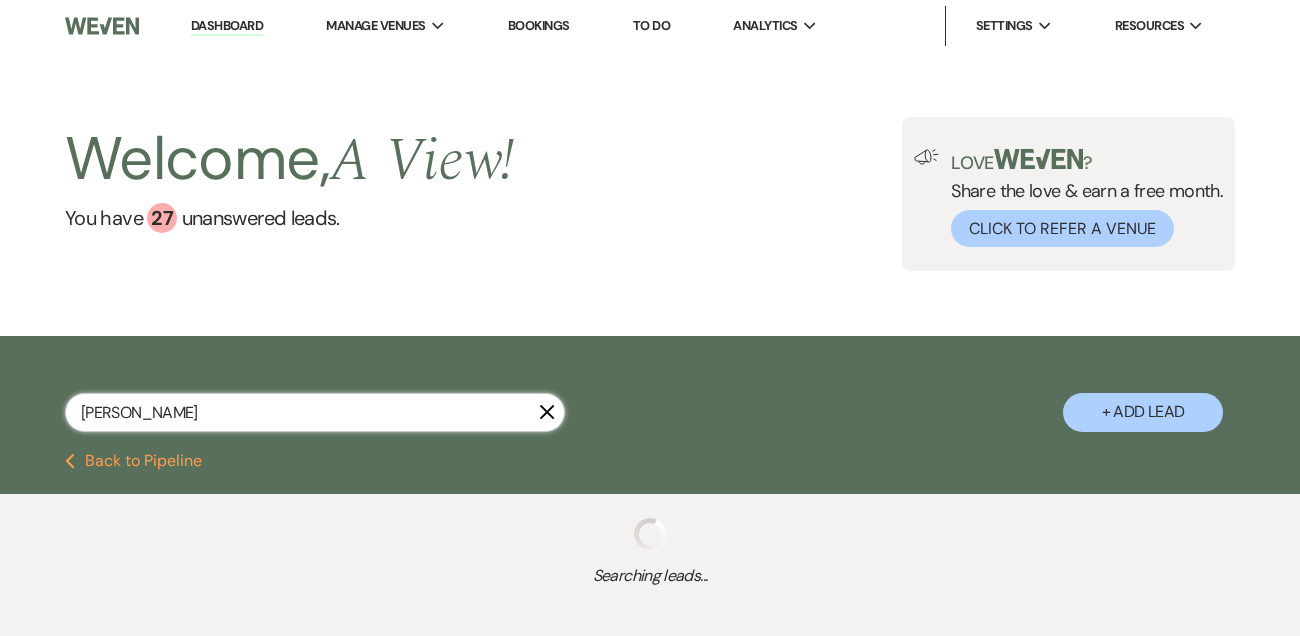 select on "8" 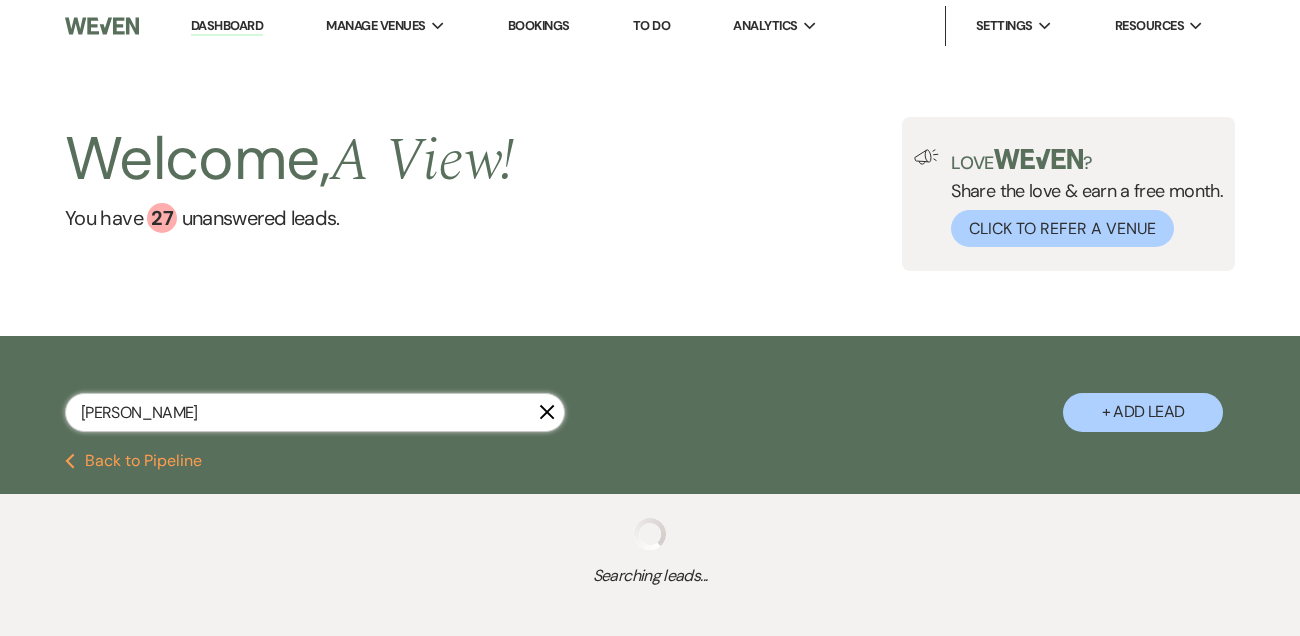 select on "2" 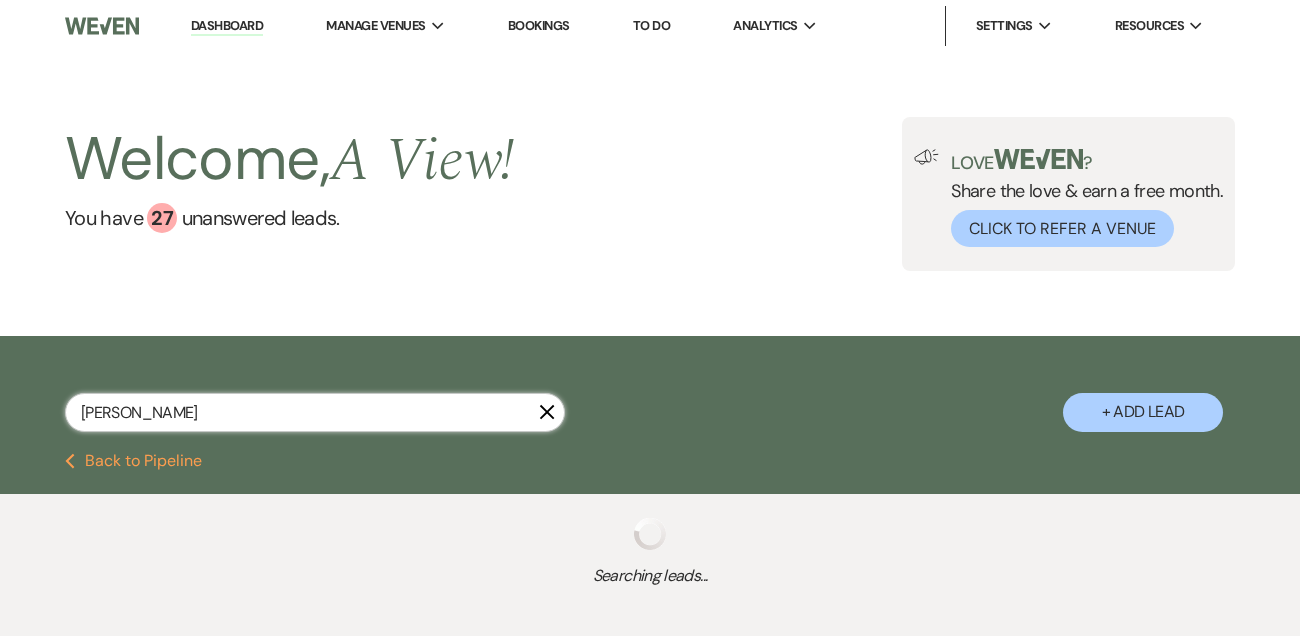 select on "8" 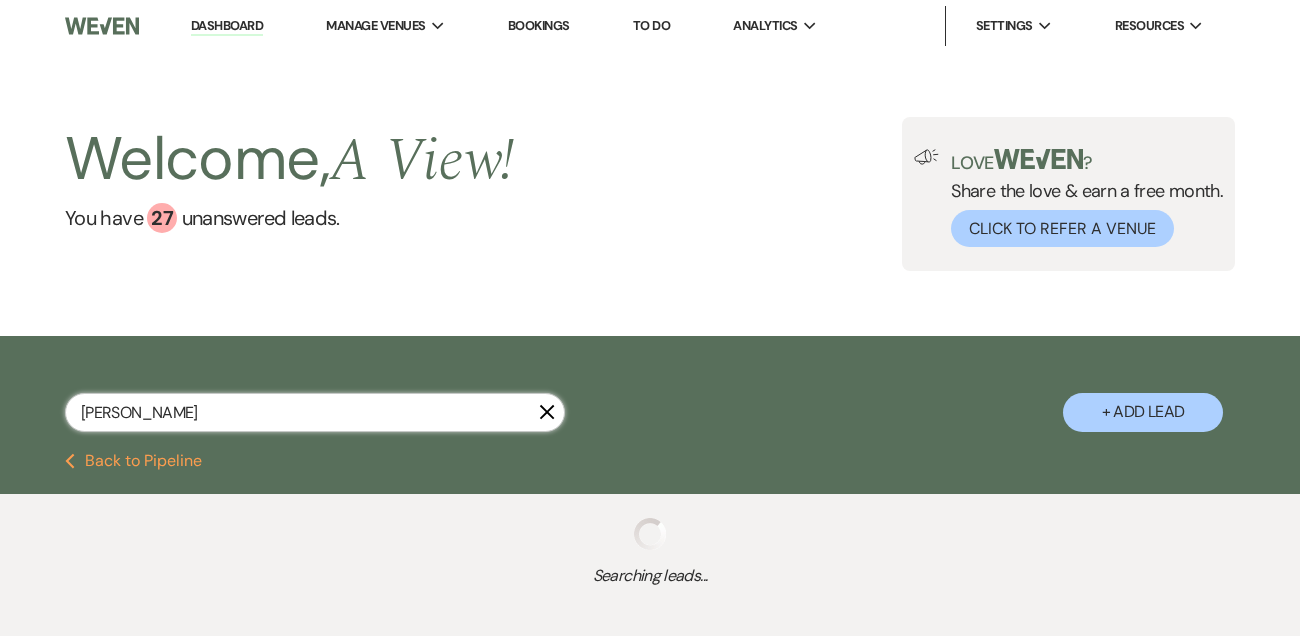 select on "2" 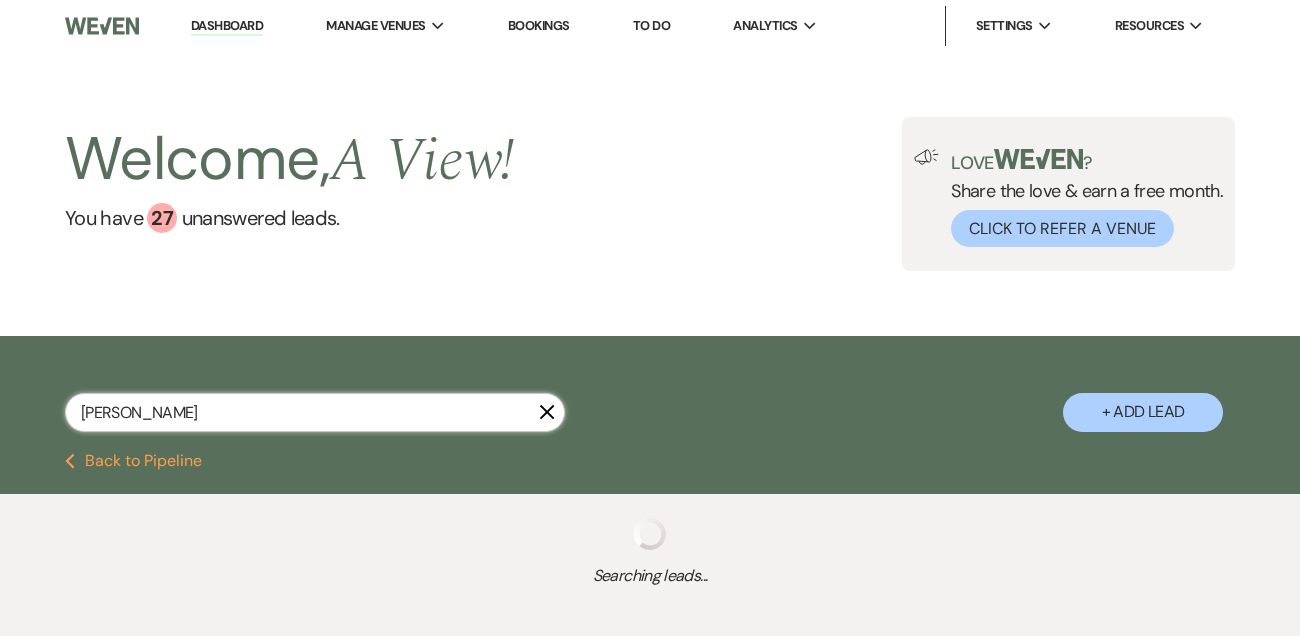 select on "8" 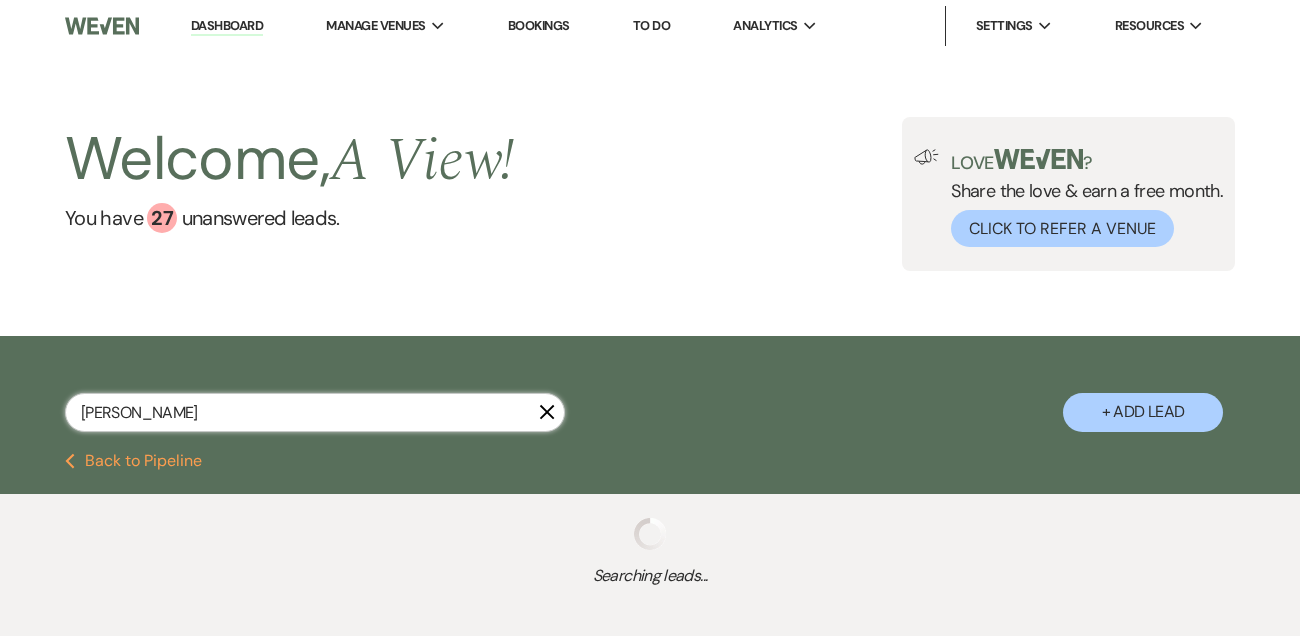select on "2" 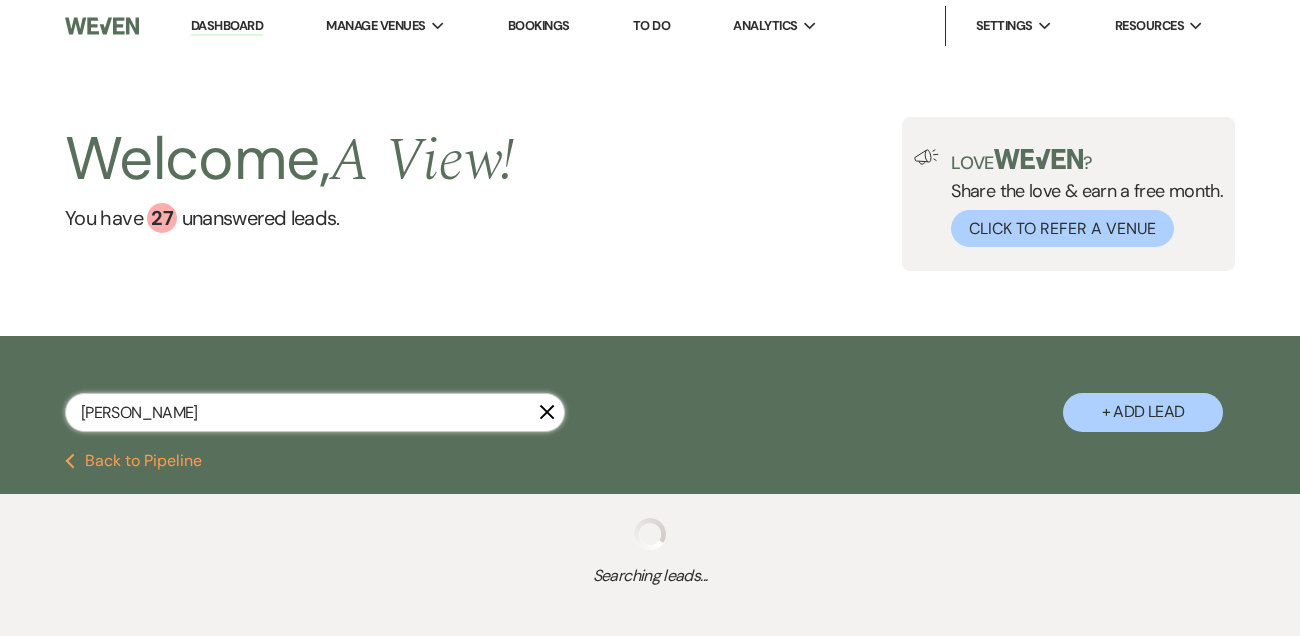 select on "8" 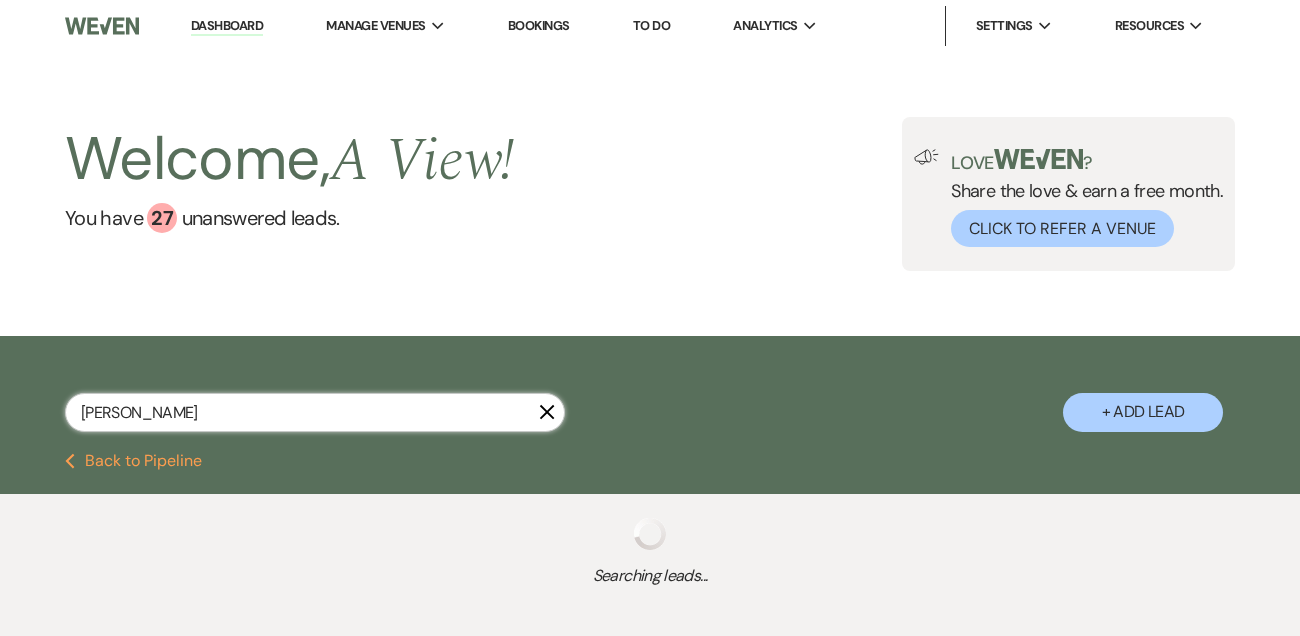 select on "2" 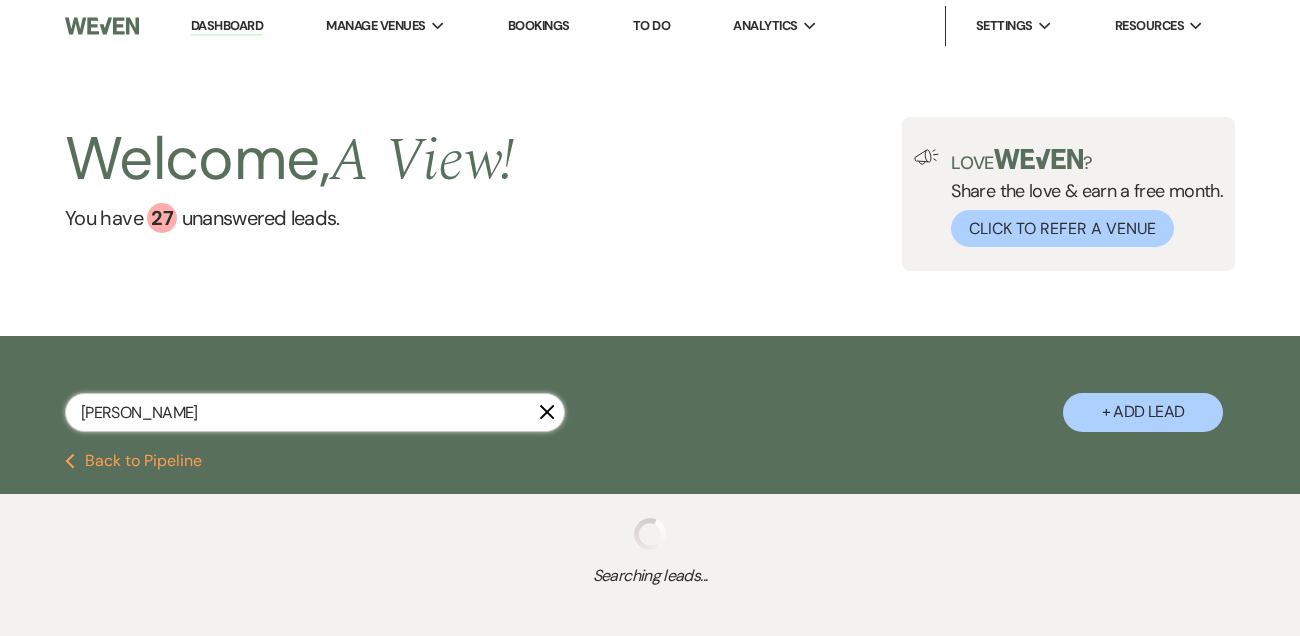 select on "8" 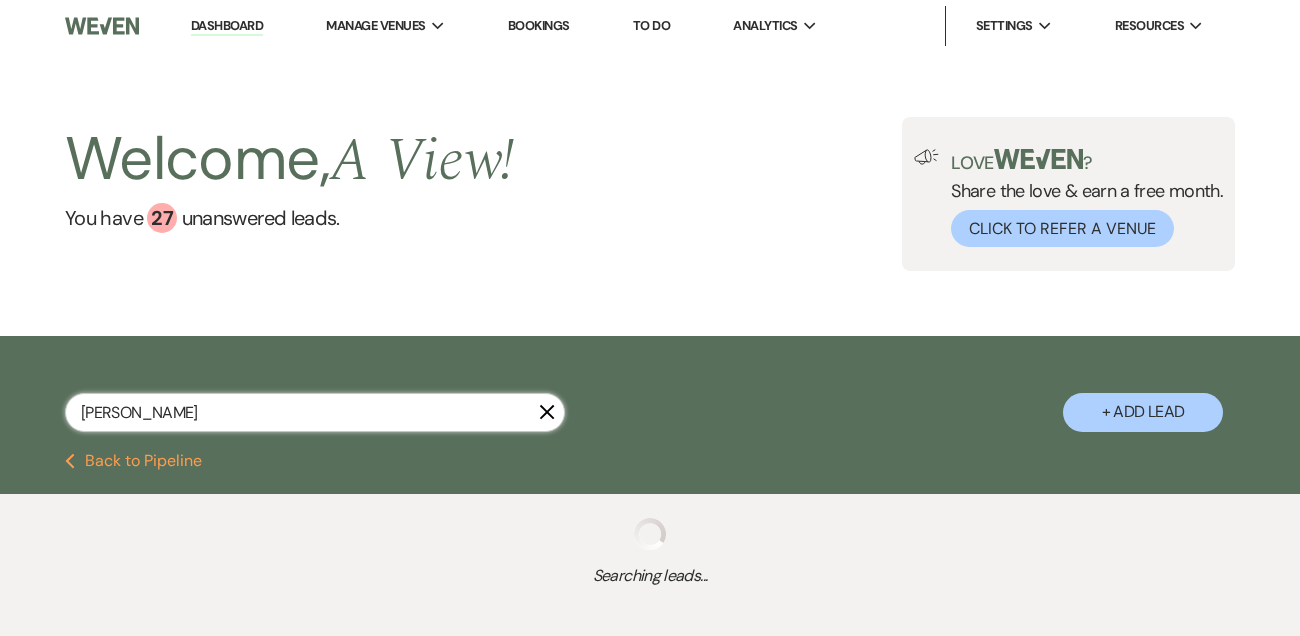 select on "2" 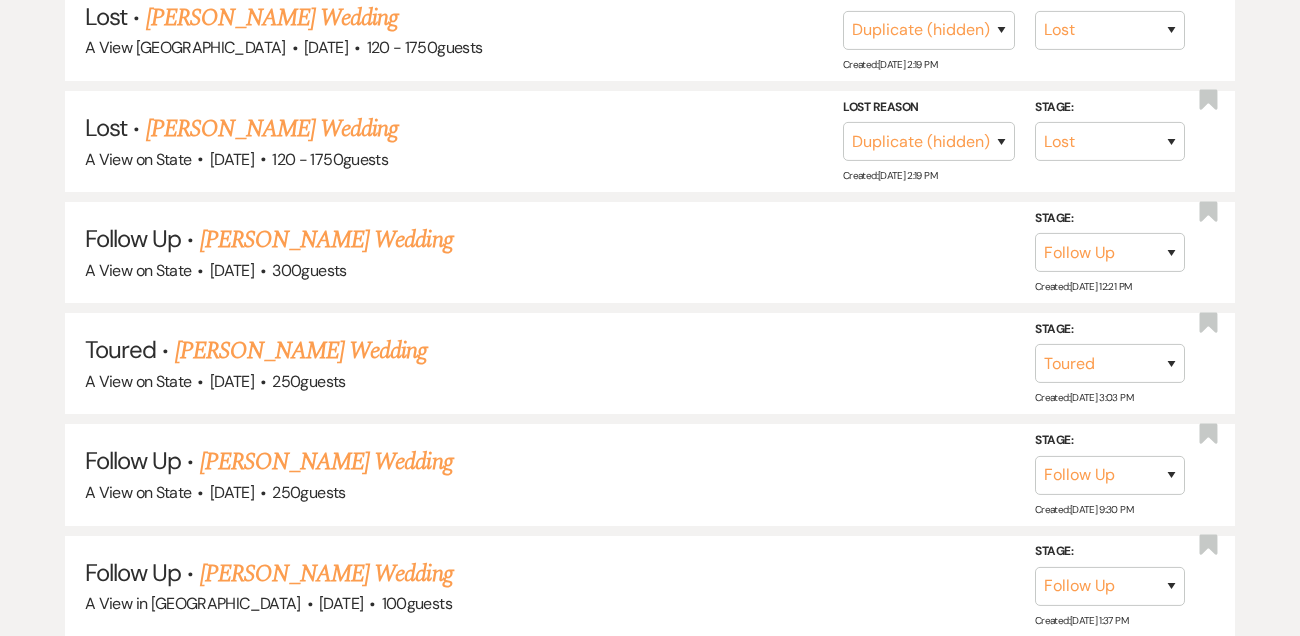 scroll, scrollTop: 1120, scrollLeft: 0, axis: vertical 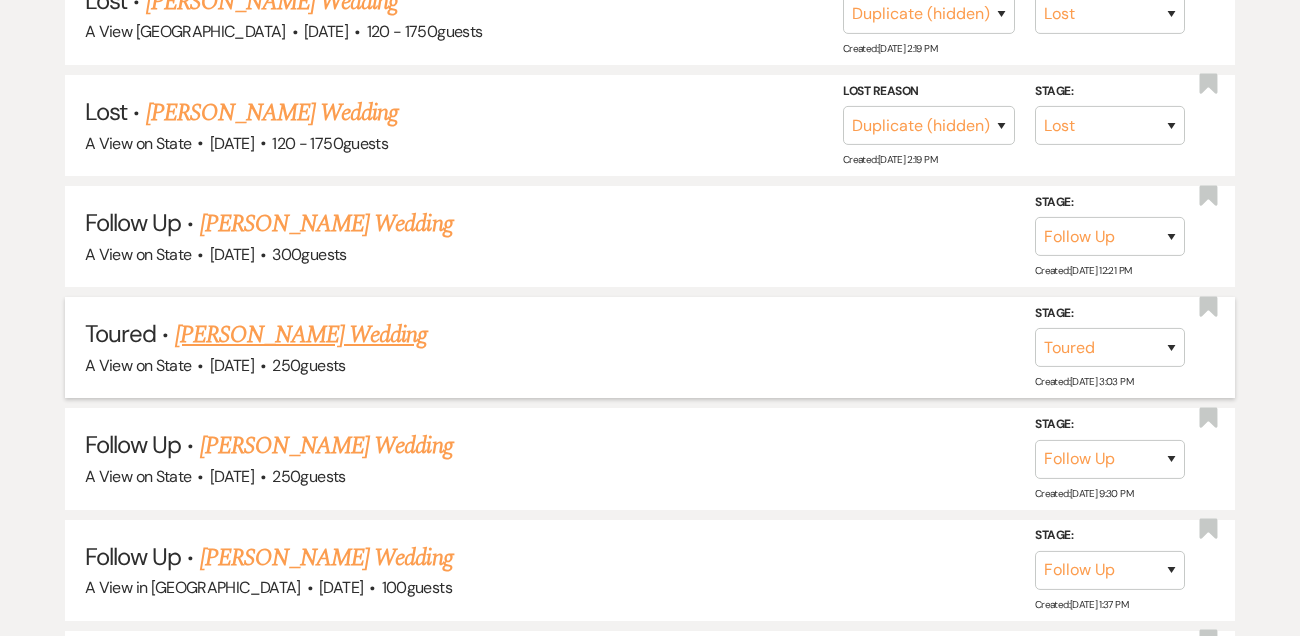type on "emily nelson" 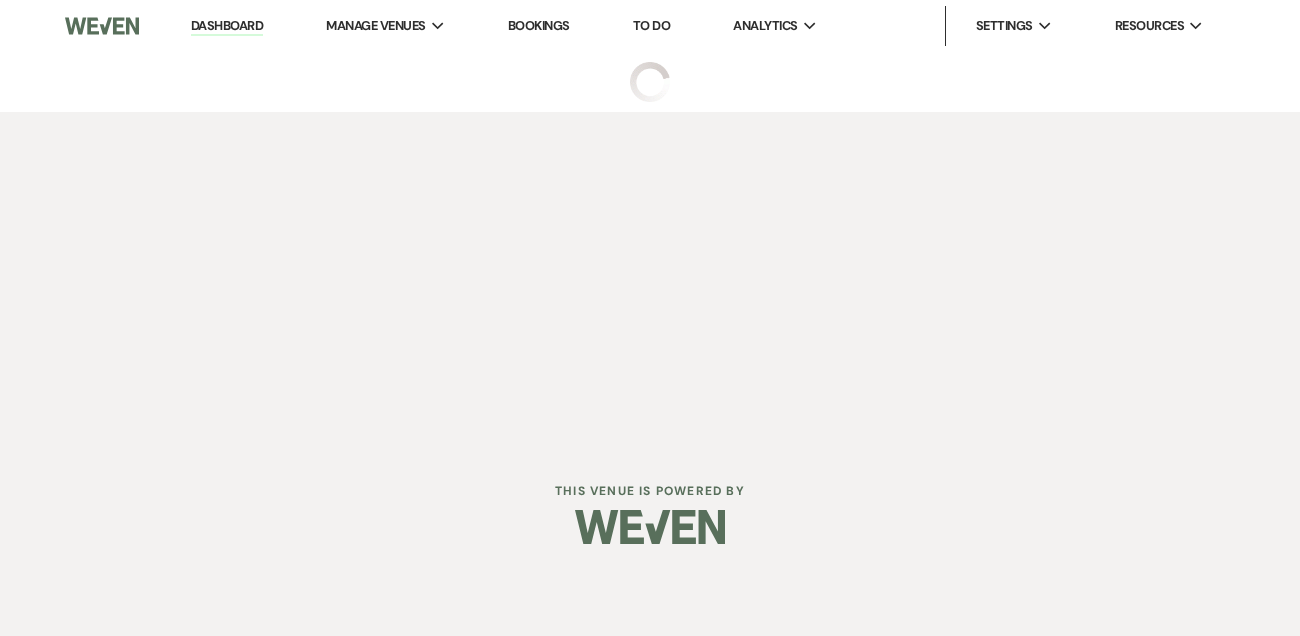 scroll, scrollTop: 0, scrollLeft: 0, axis: both 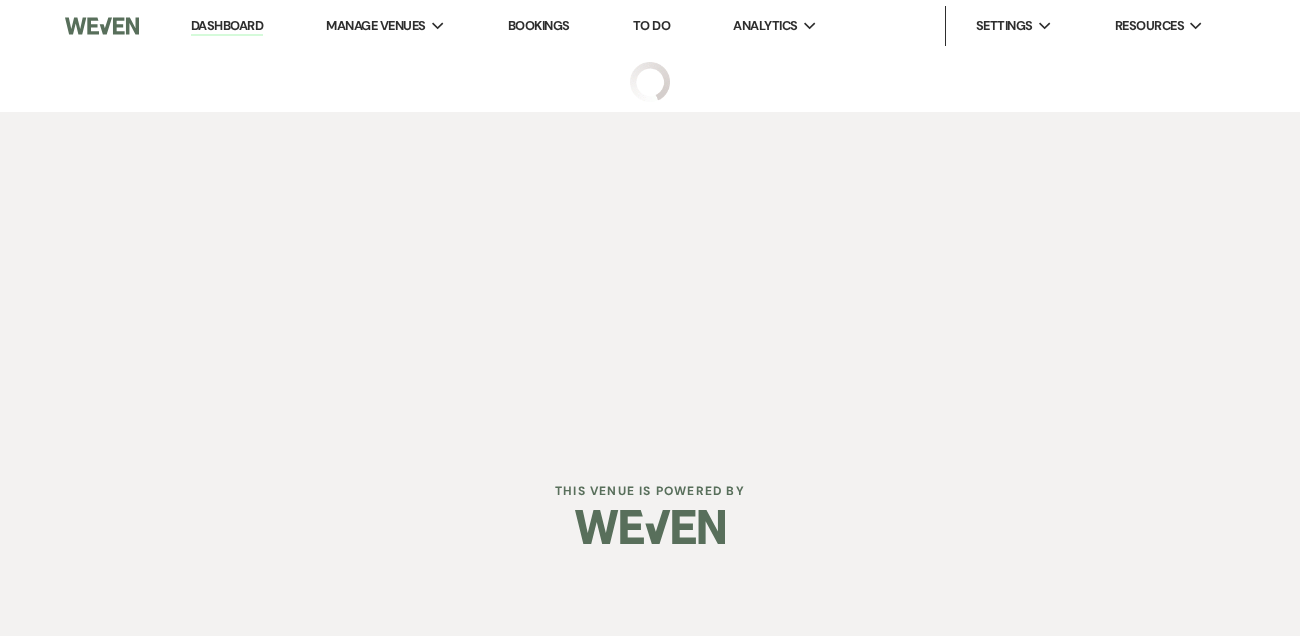 select on "5" 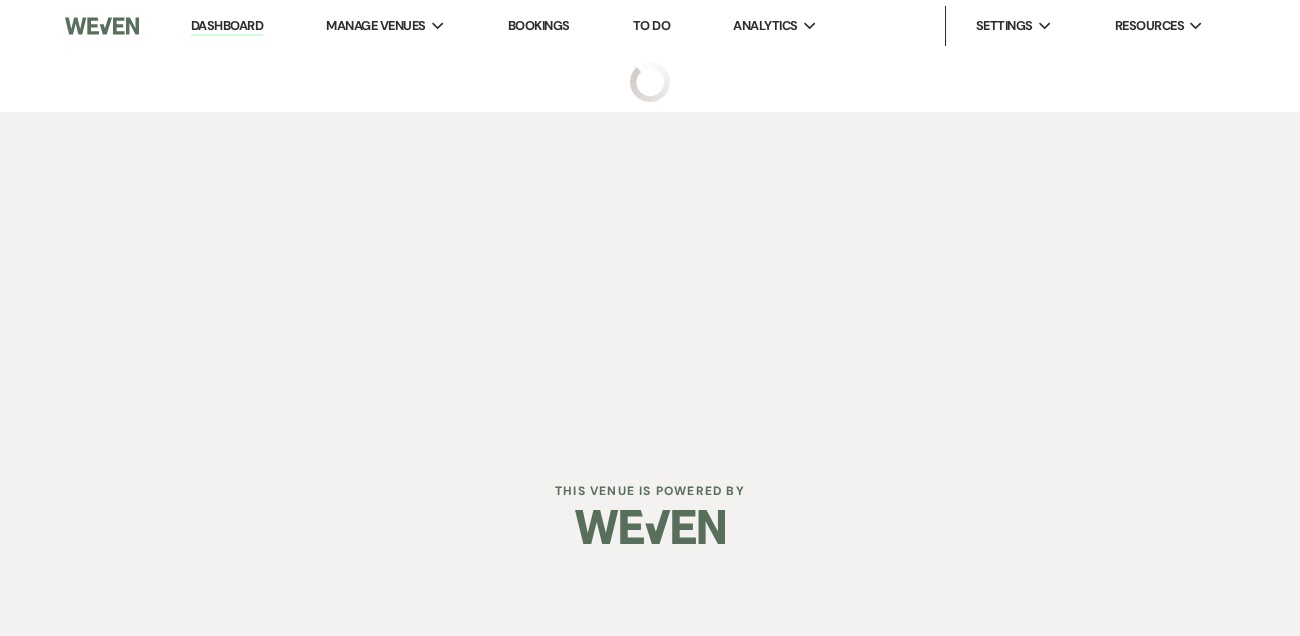 select on "5" 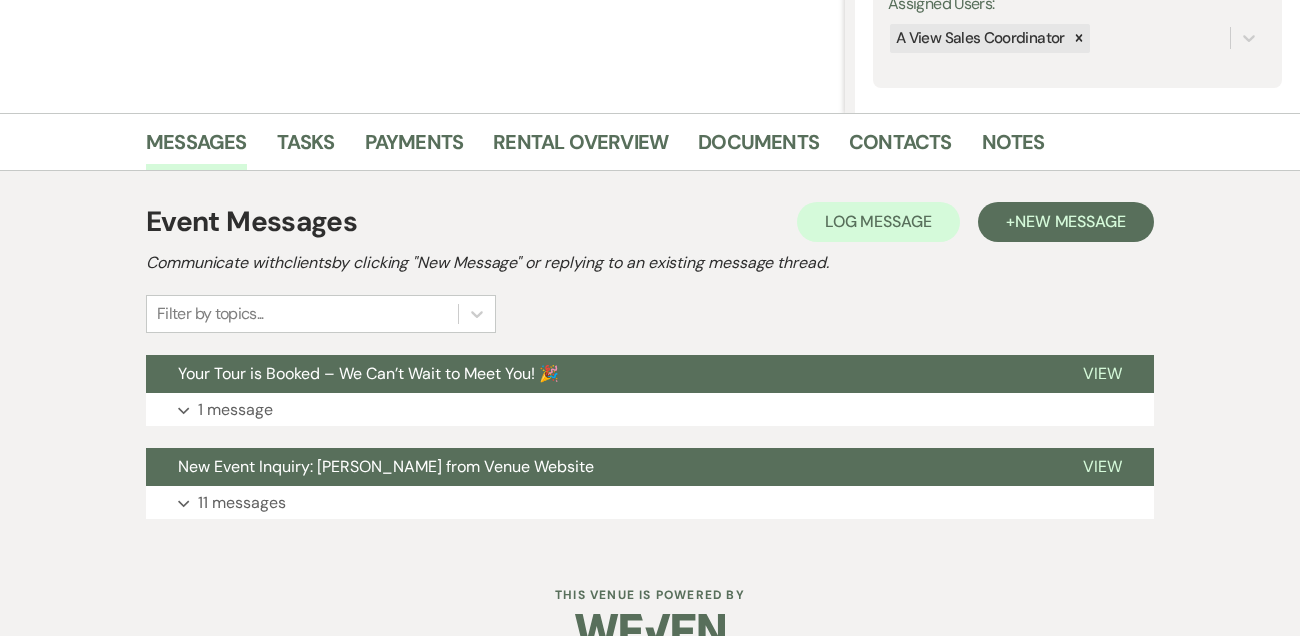 scroll, scrollTop: 430, scrollLeft: 0, axis: vertical 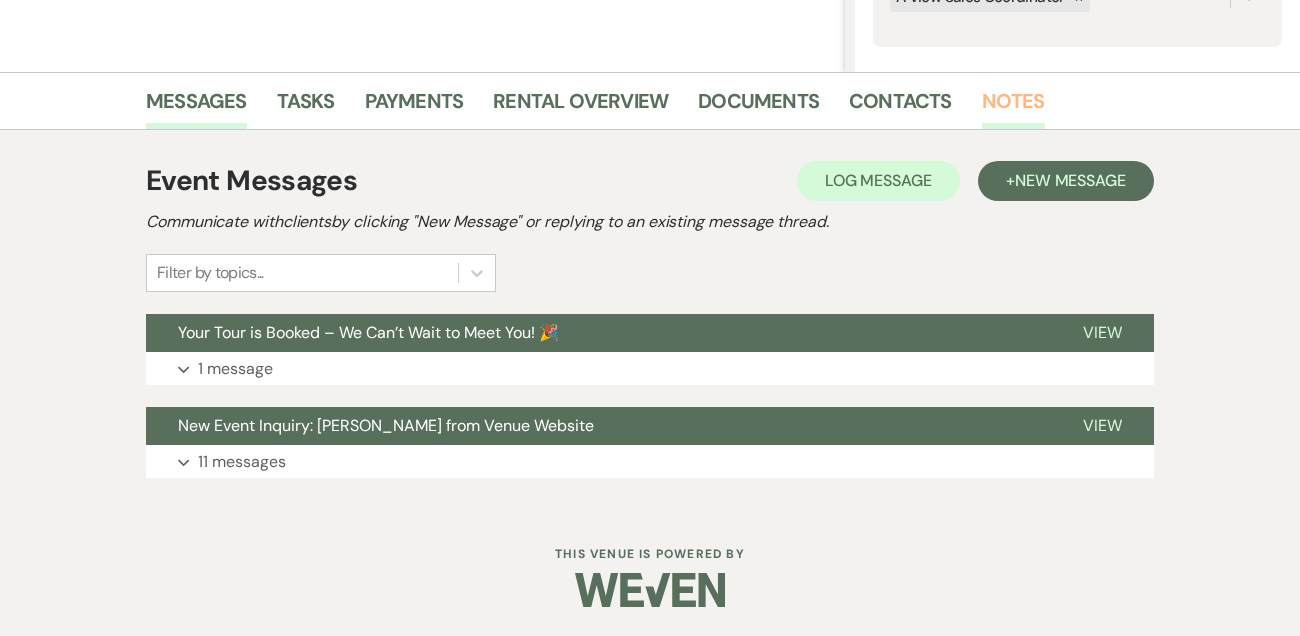 click on "Notes" at bounding box center (1013, 107) 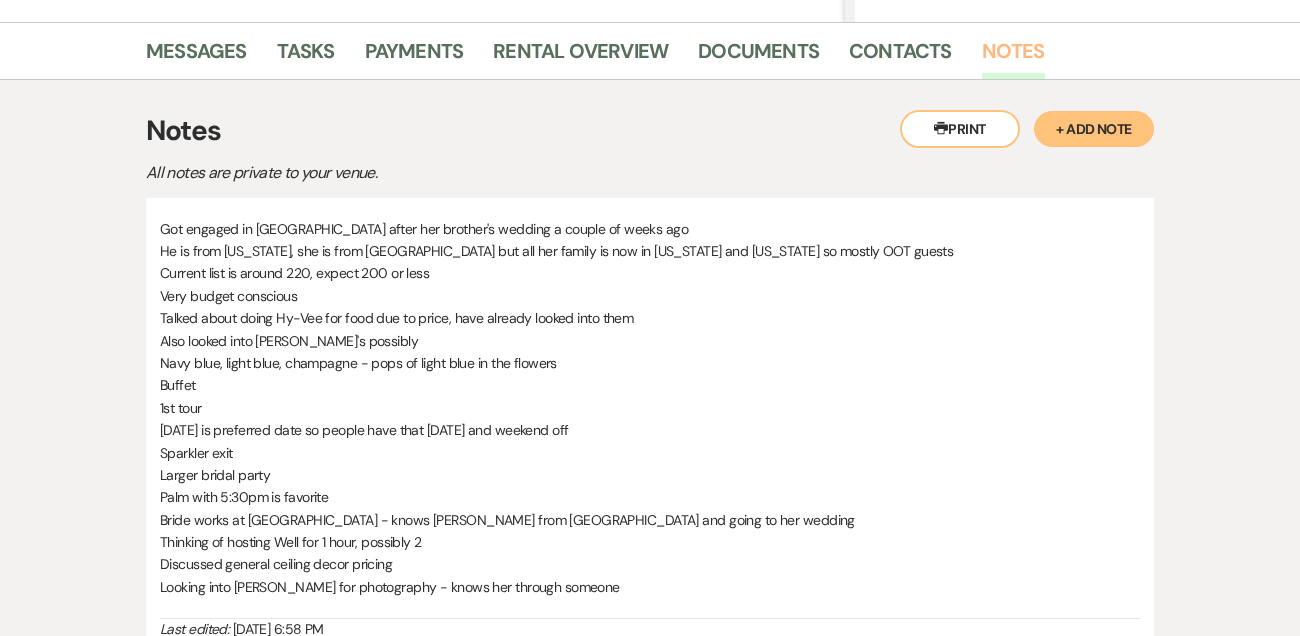 scroll, scrollTop: 363, scrollLeft: 0, axis: vertical 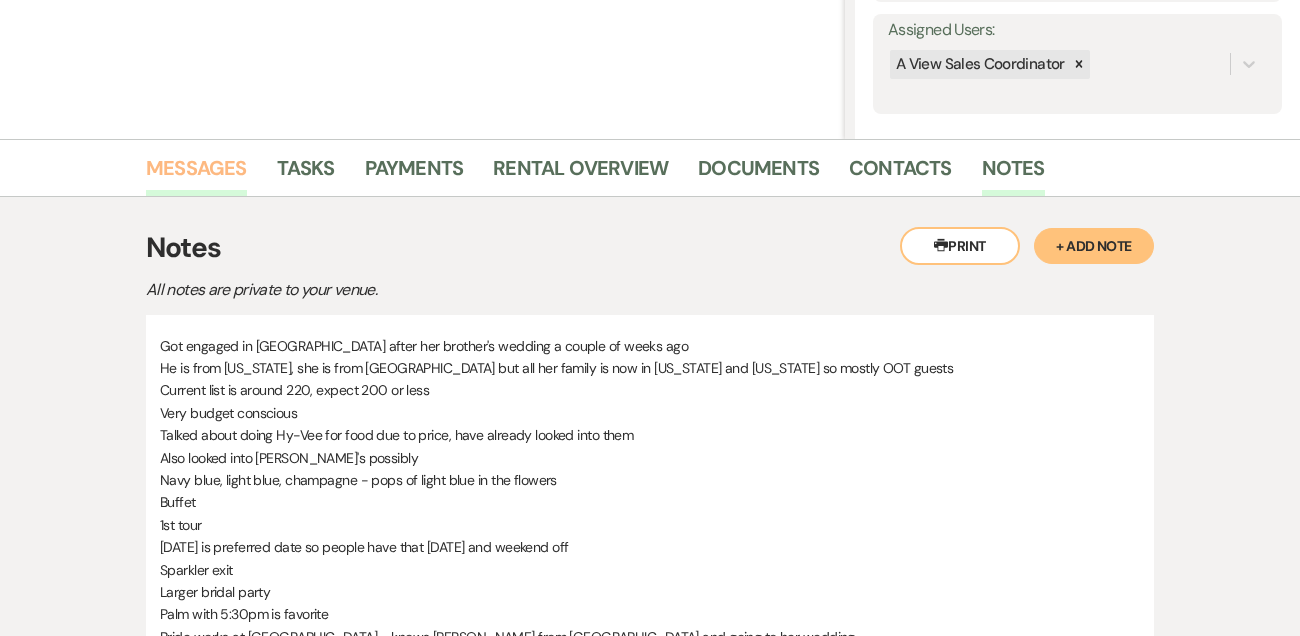 click on "Messages" at bounding box center [196, 174] 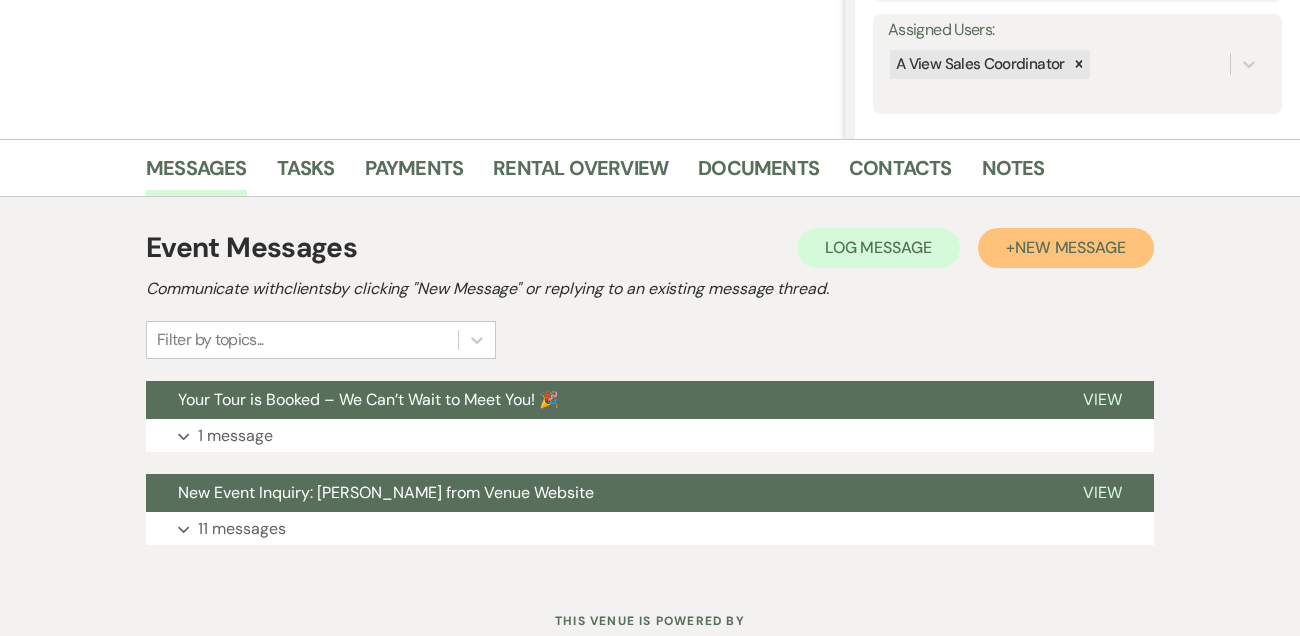 click on "+  New Message" at bounding box center (1066, 248) 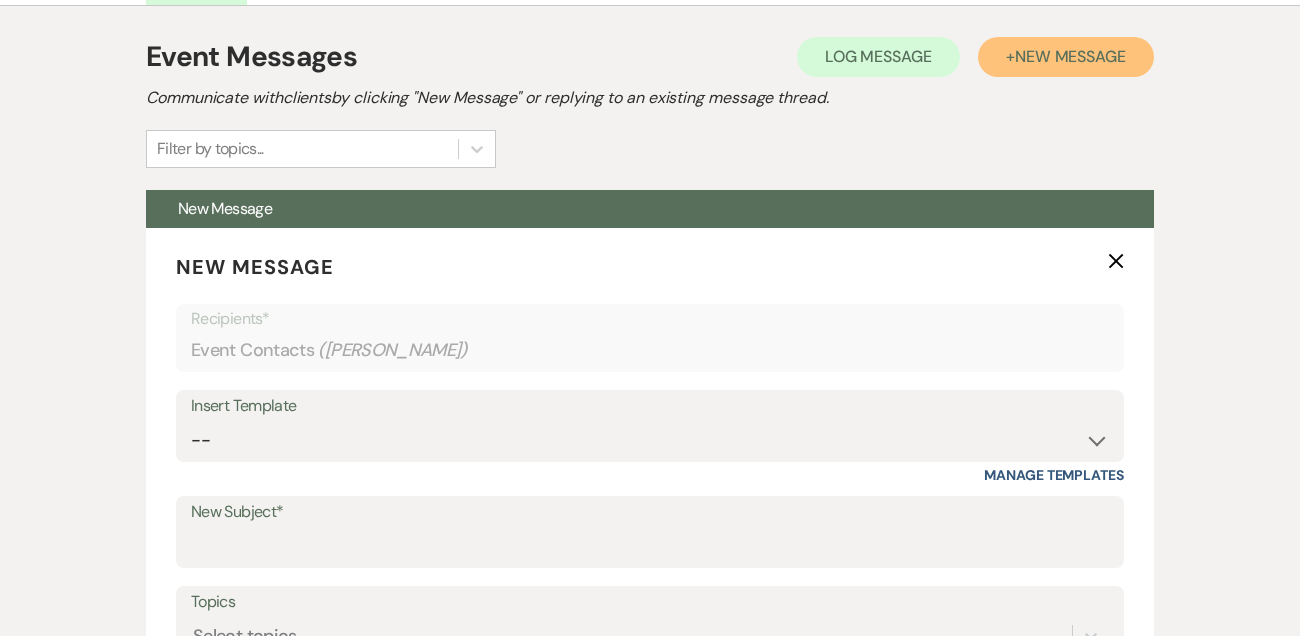 scroll, scrollTop: 634, scrollLeft: 0, axis: vertical 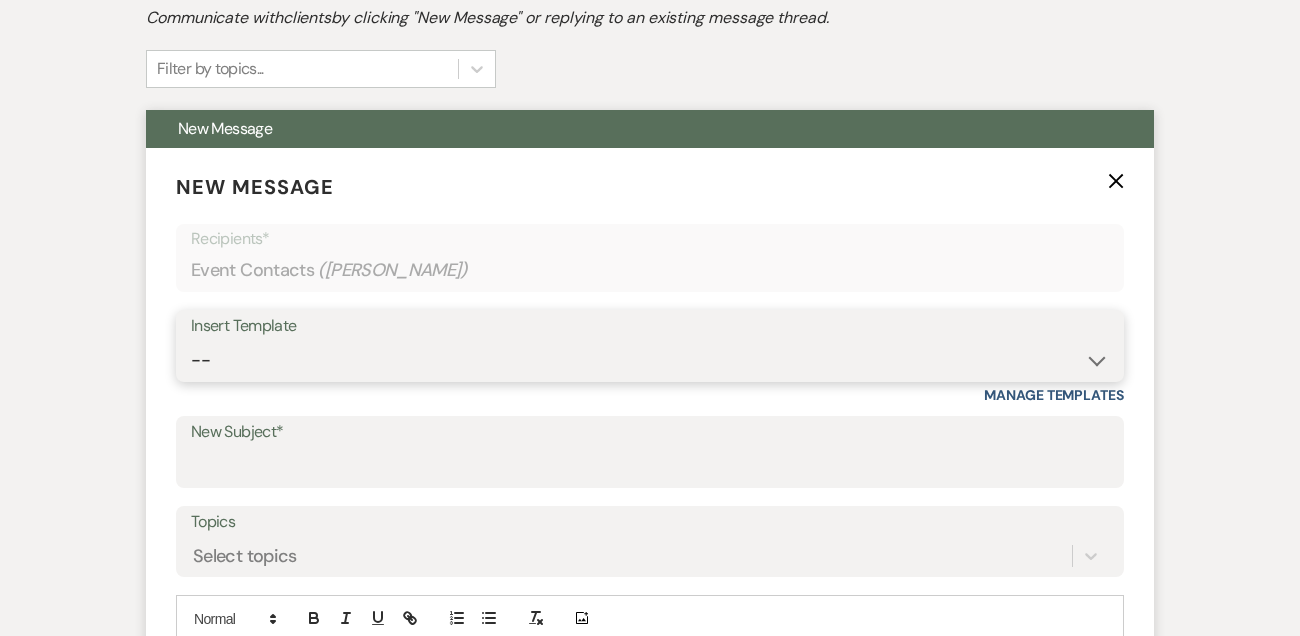 click on "-- Tour Confirmation Contract (Pre-Booked Leads) Out of office Inquiry Email All 3 Venues Inquiry Welcome Email Initial Inquiry Follow Up Say YES to the Venue!  Britney Tour Follow Up - A Special Note from A View  Pharna  Brochure Download Follow Up A View on State - Drop Box 8 Month Meeting - Delaney 12 M Payment - PC 8 M Meeting - PC 3 M - PC Final - PC Post Final - PC Delaney Signature Delaney Signature LL Signature Del & PC  Brit Signature Lead Follow Up 2nd Lead Follow Up" at bounding box center [650, 360] 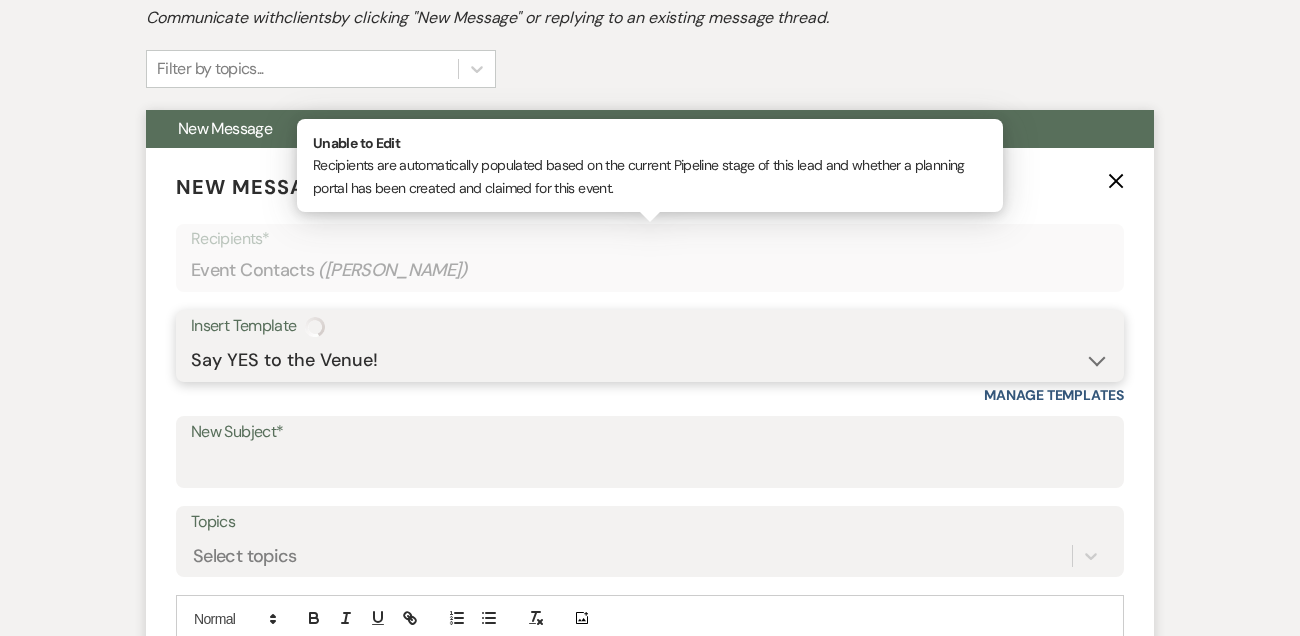 type on "Say YES to the Venue! ✨" 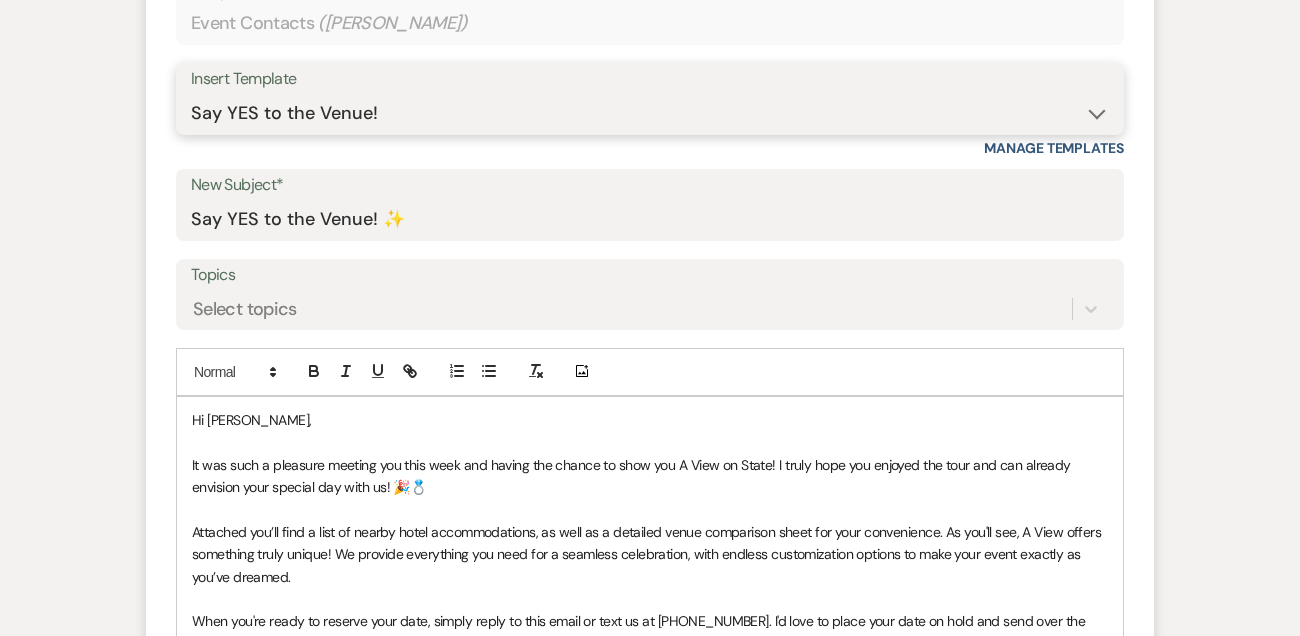 scroll, scrollTop: 882, scrollLeft: 0, axis: vertical 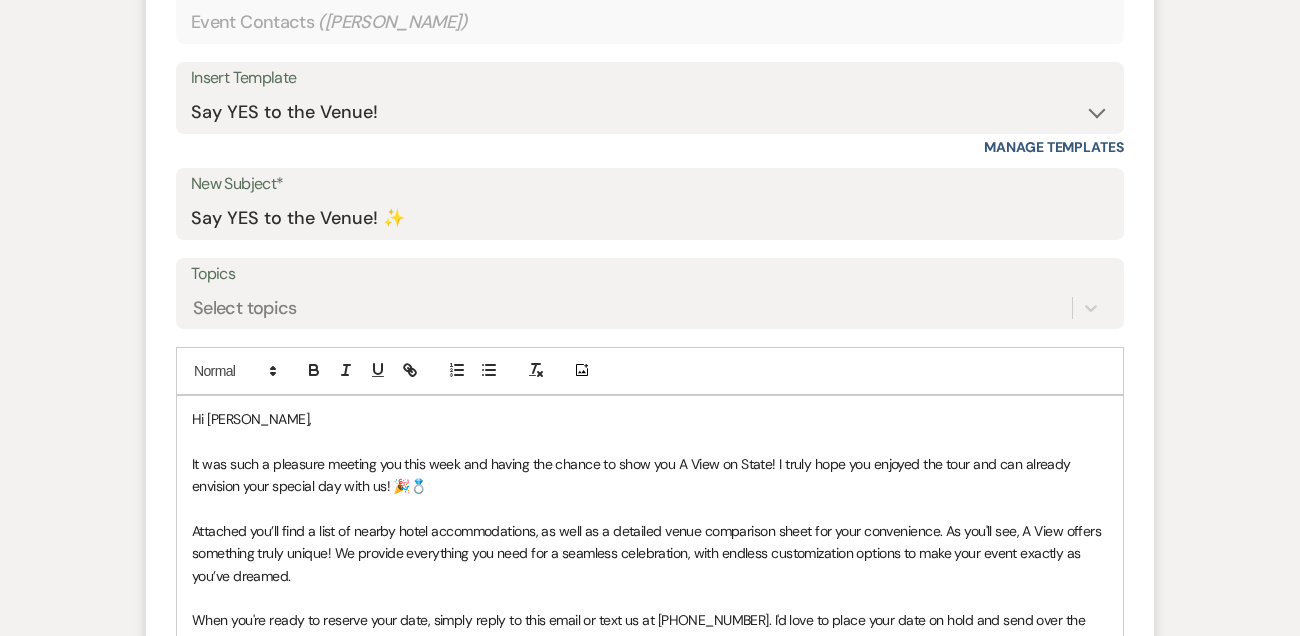 click on "Hi Emily," at bounding box center (650, 419) 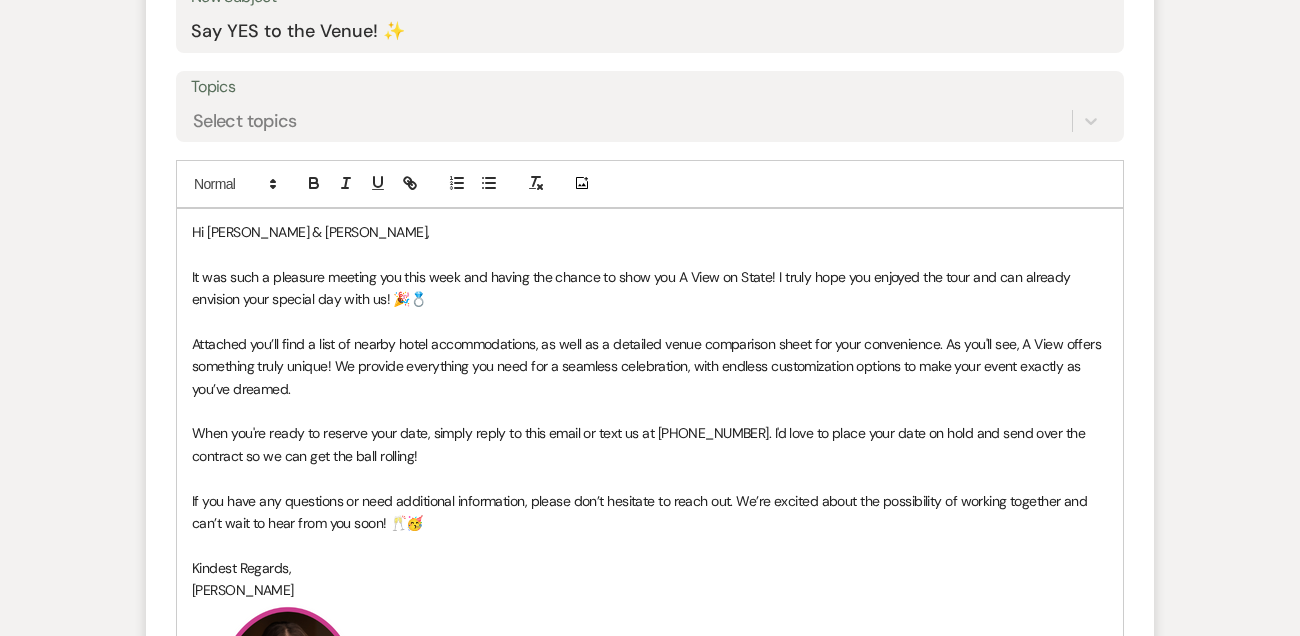 scroll, scrollTop: 1070, scrollLeft: 0, axis: vertical 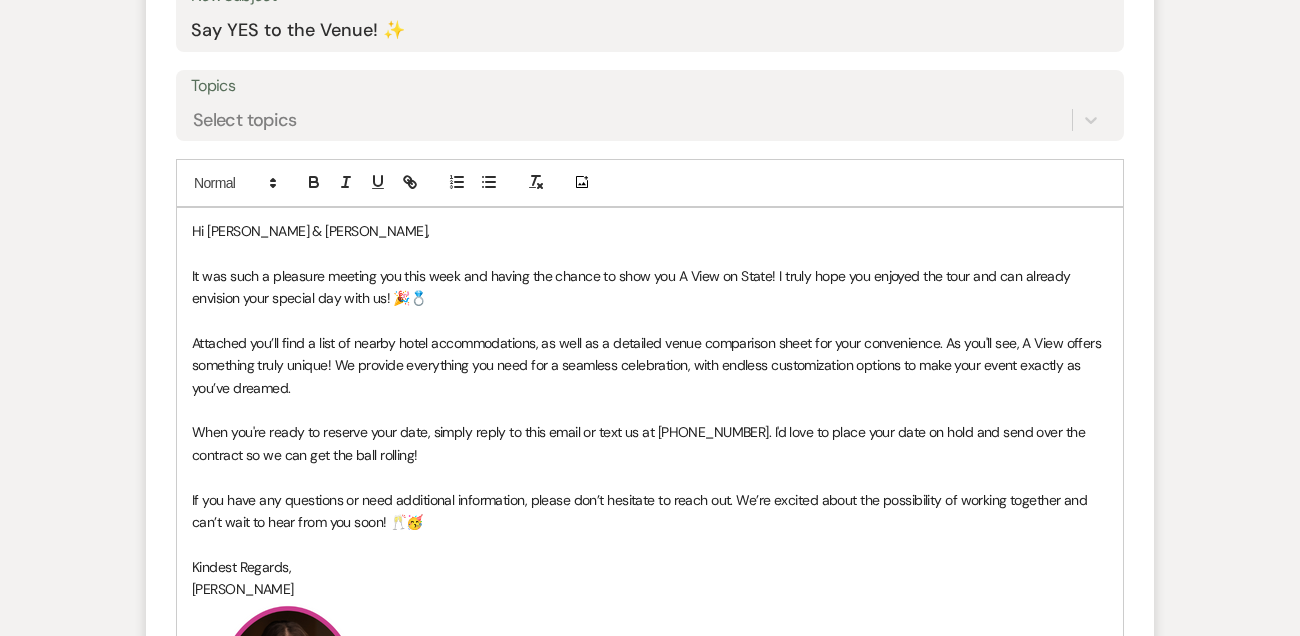 click on "When you're ready to reserve your date, simply reply to this email or text us at [PHONE_NUMBER]. I'd love to place your date on hold and send over the contract so we can get the ball rolling!" at bounding box center [650, 443] 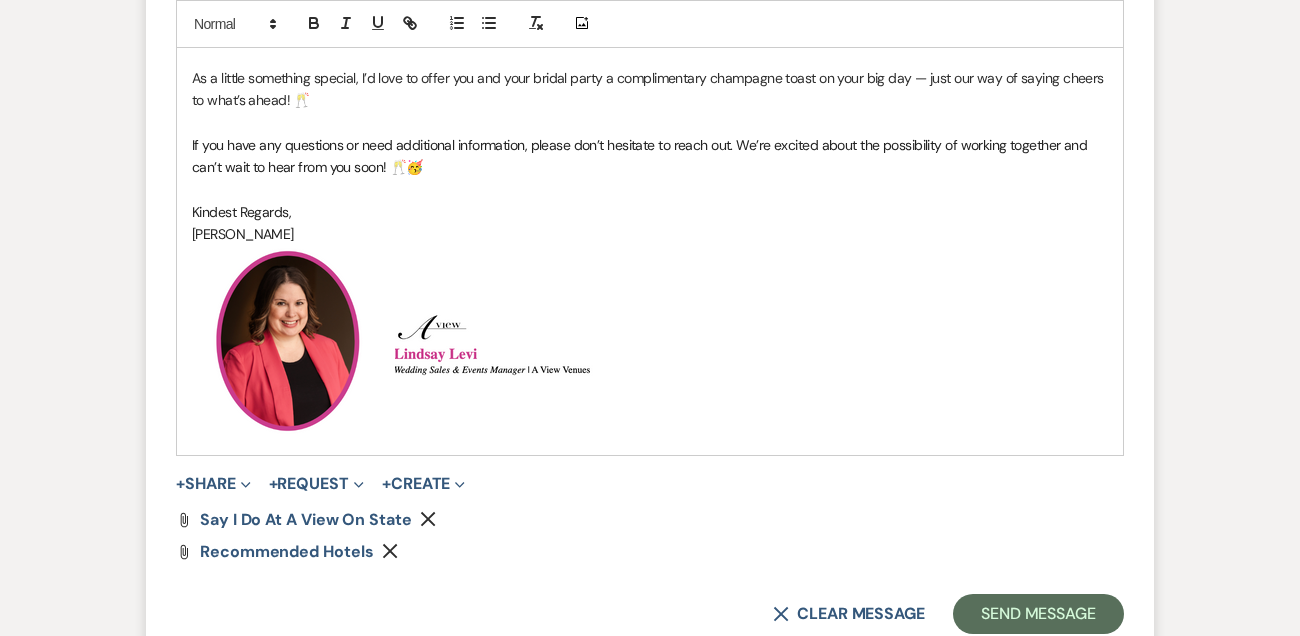 scroll, scrollTop: 1495, scrollLeft: 0, axis: vertical 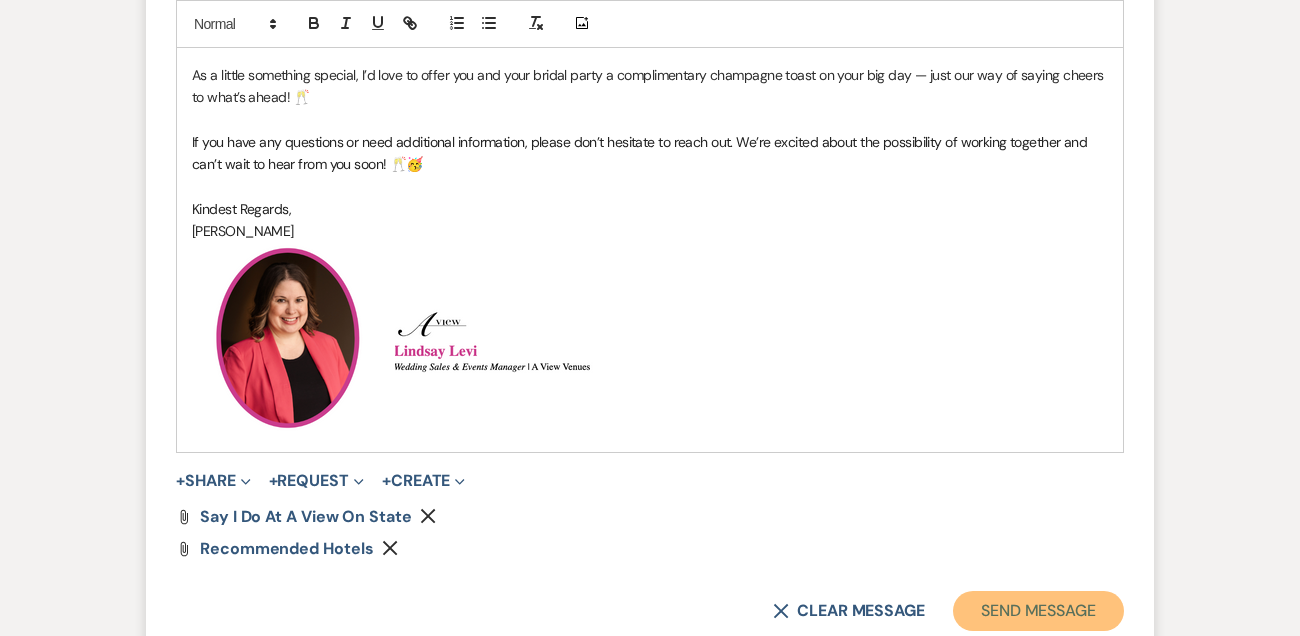click on "Send Message" at bounding box center (1038, 611) 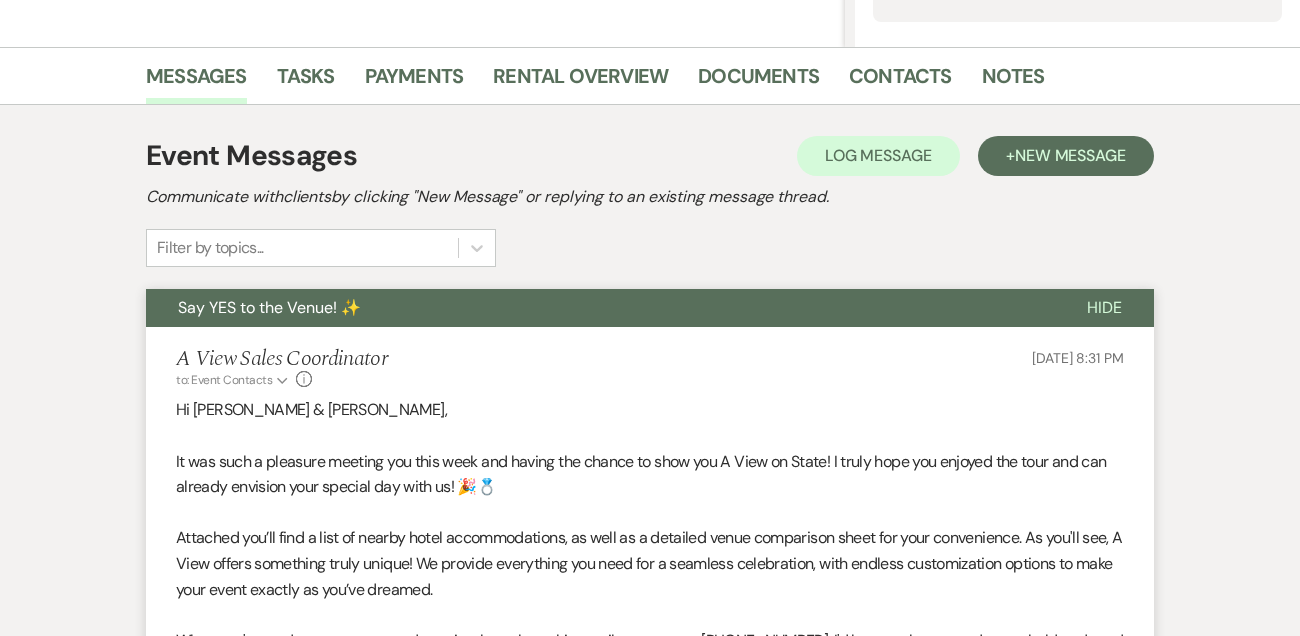 scroll, scrollTop: 334, scrollLeft: 0, axis: vertical 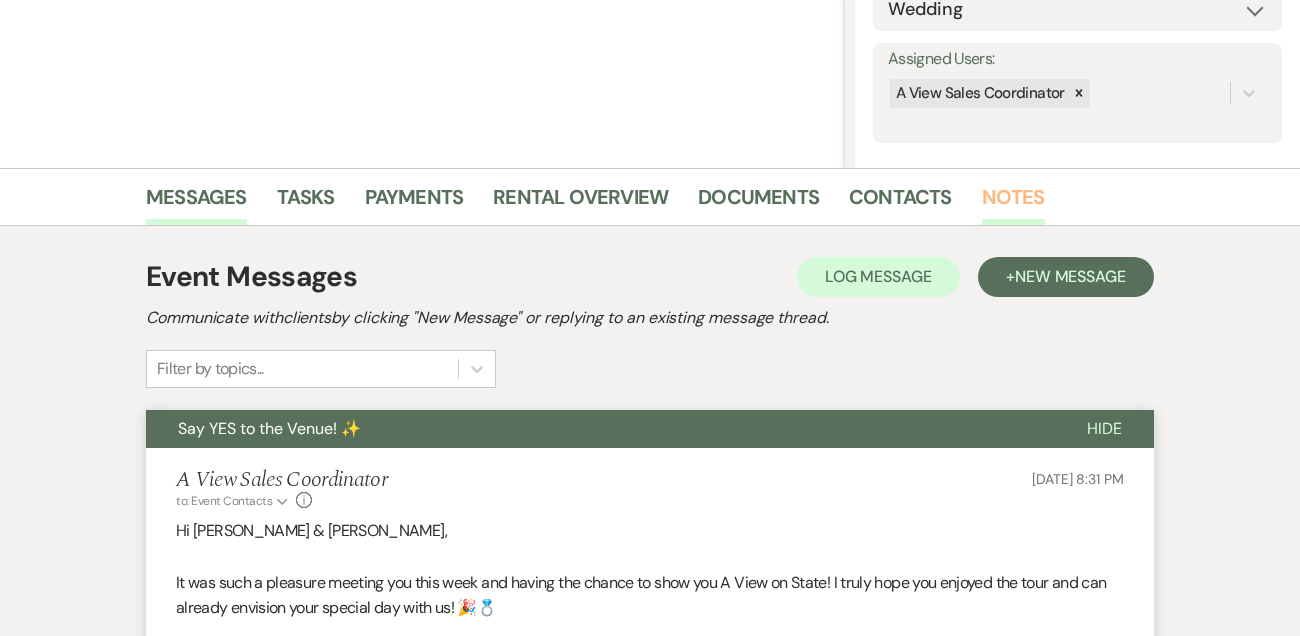 click on "Notes" at bounding box center [1013, 203] 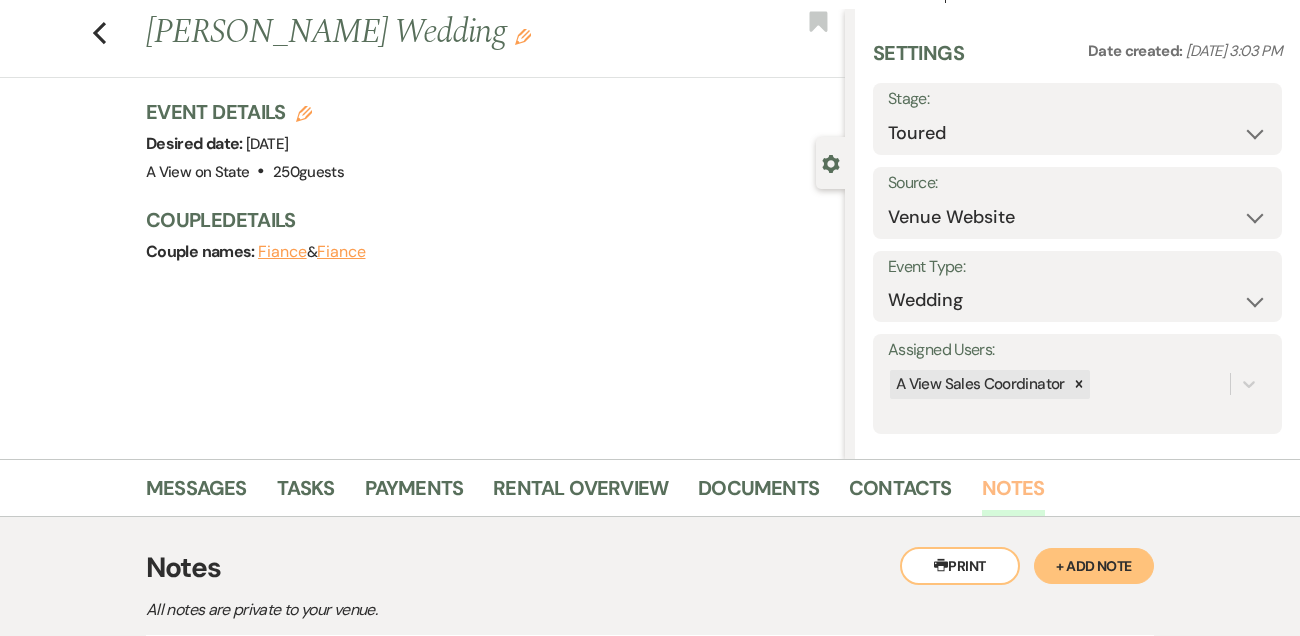 scroll, scrollTop: 0, scrollLeft: 0, axis: both 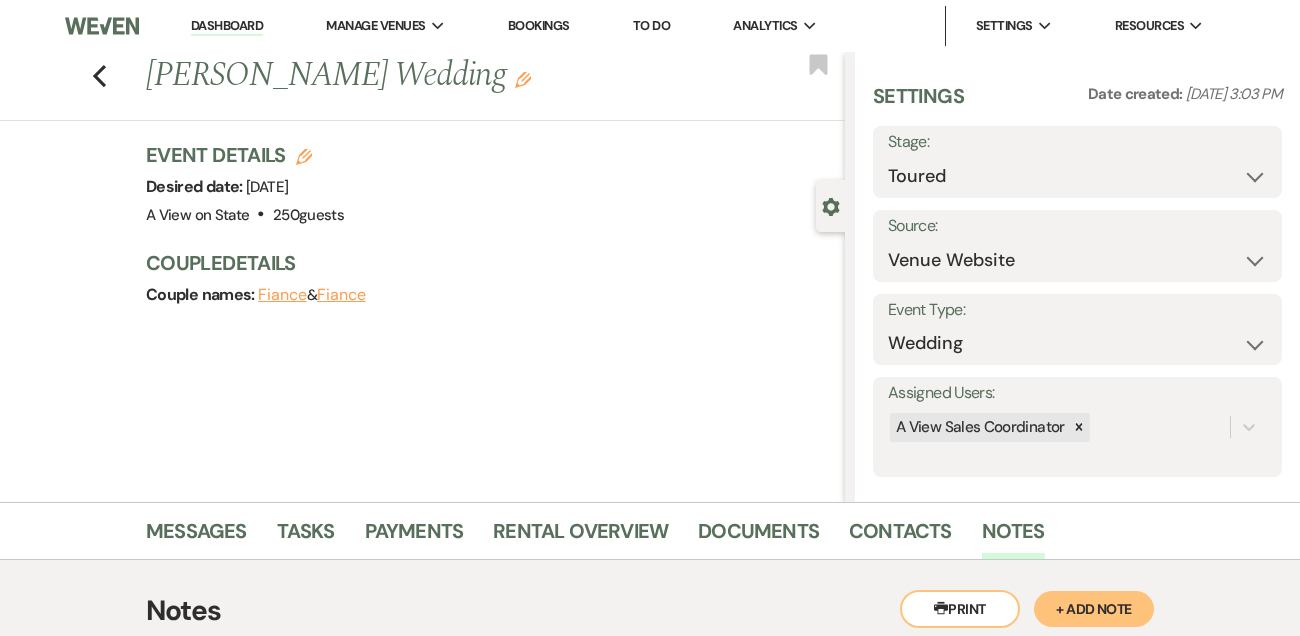 click on "Dashboard" at bounding box center [227, 26] 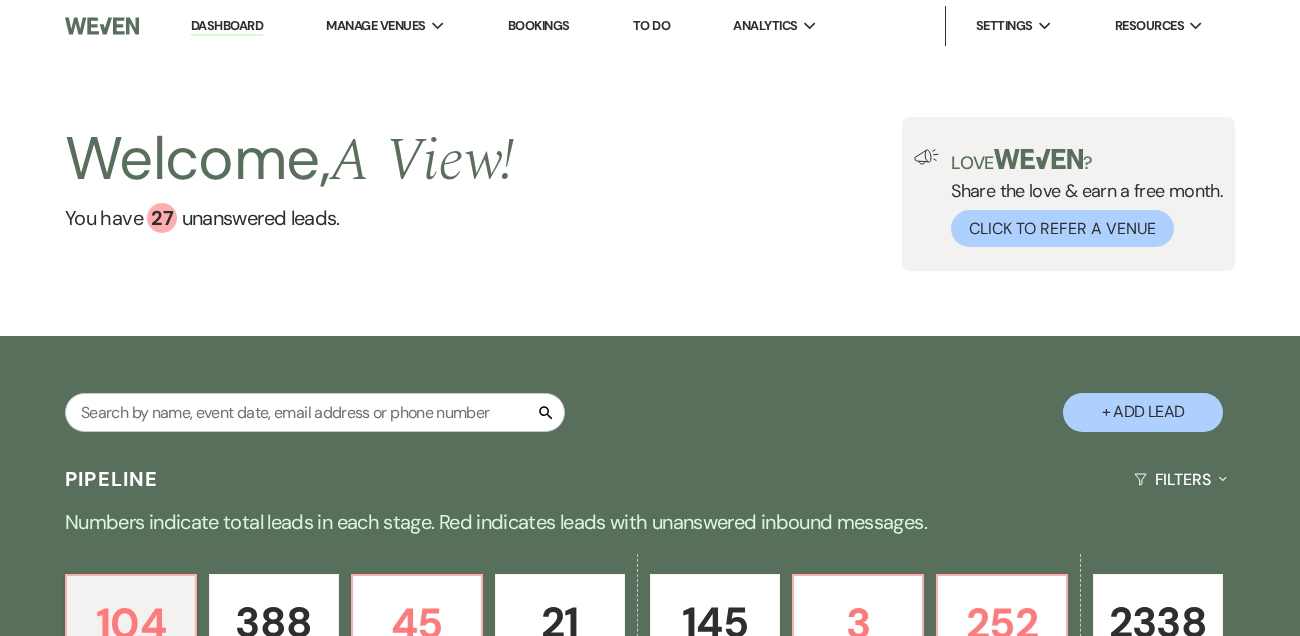 scroll, scrollTop: 97, scrollLeft: 0, axis: vertical 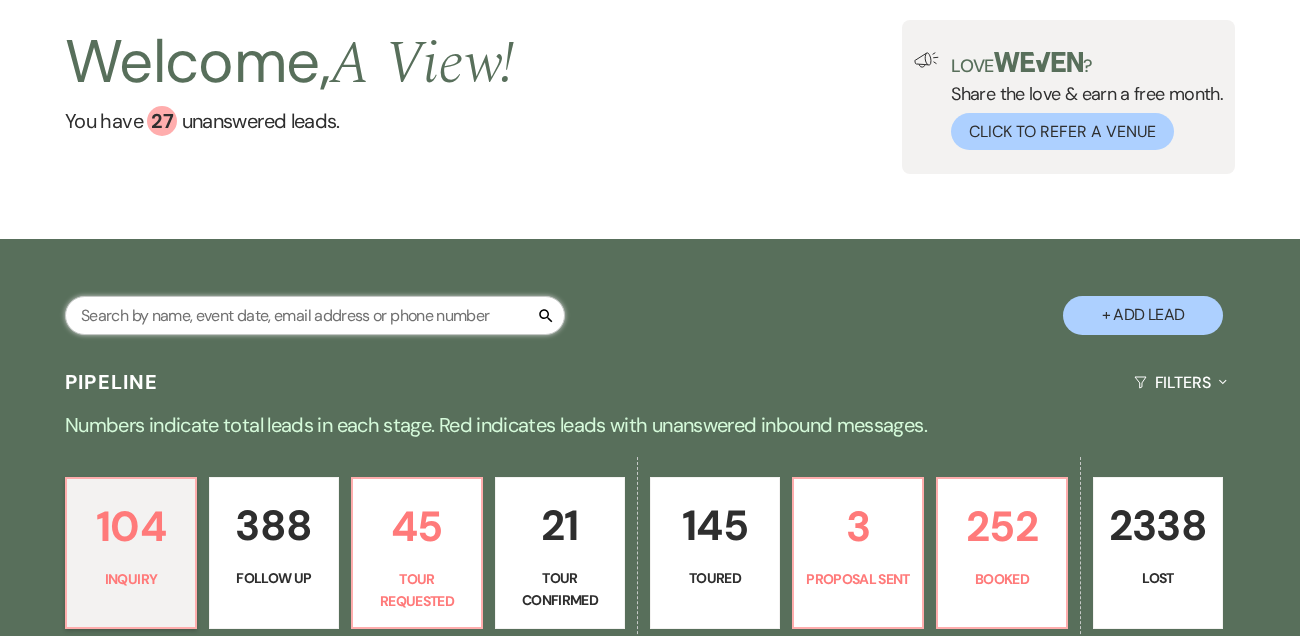 click at bounding box center (315, 315) 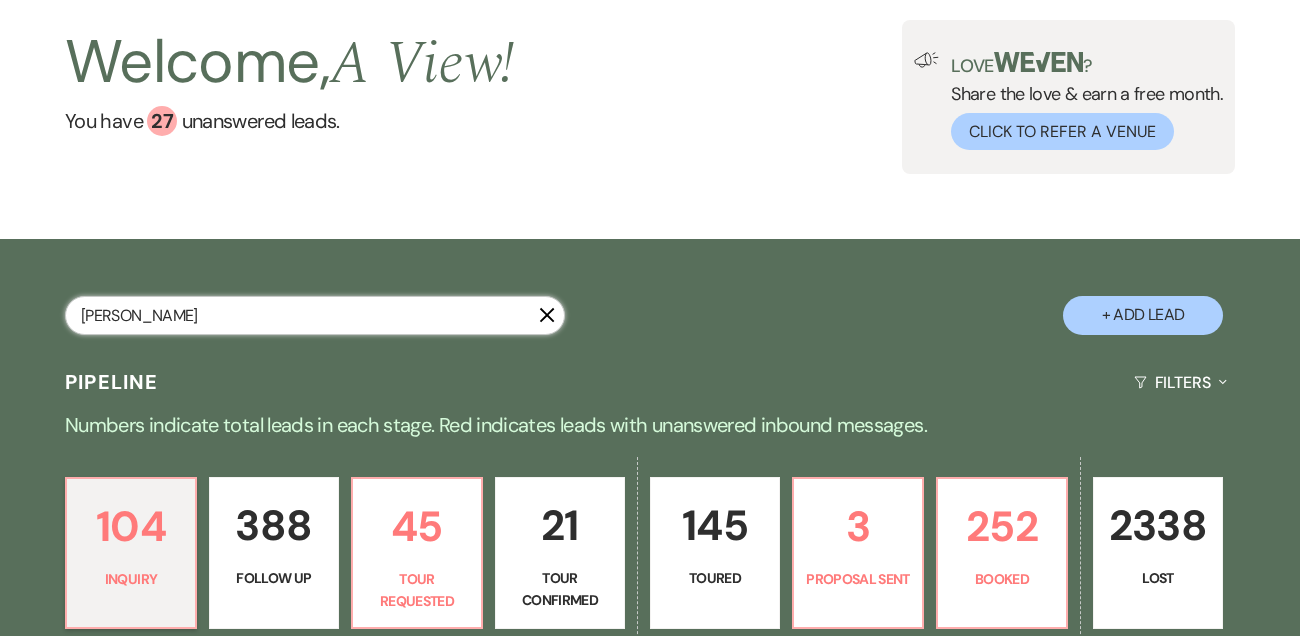 type on "julia ellis" 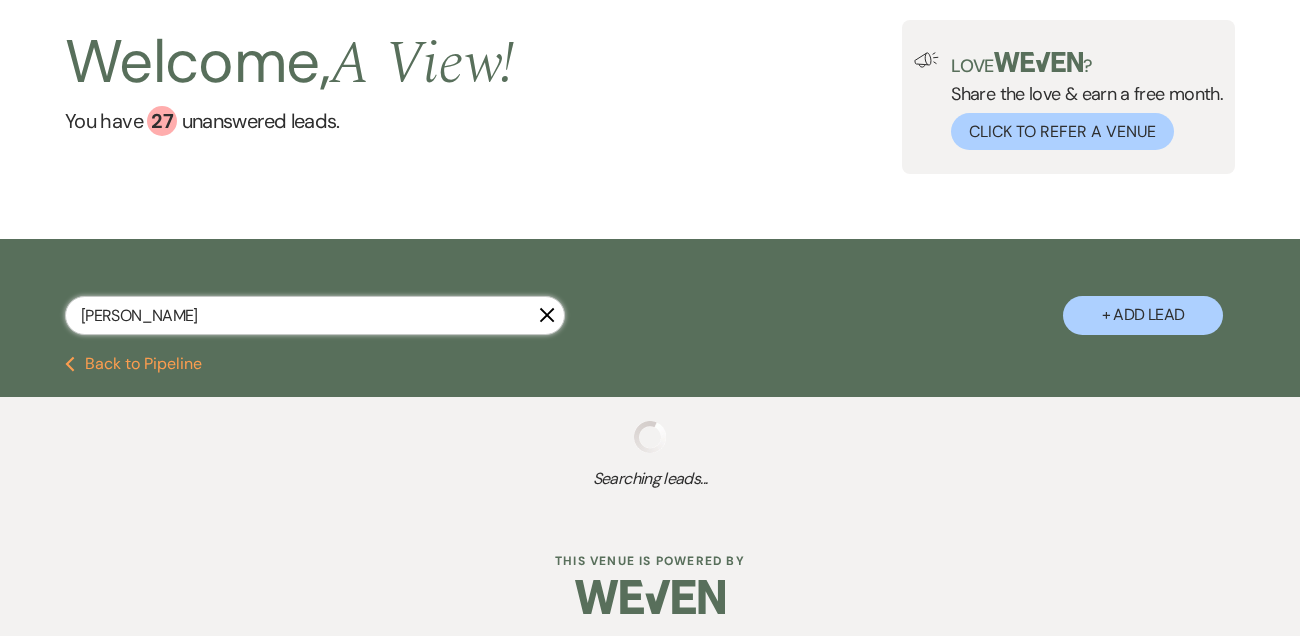 select on "5" 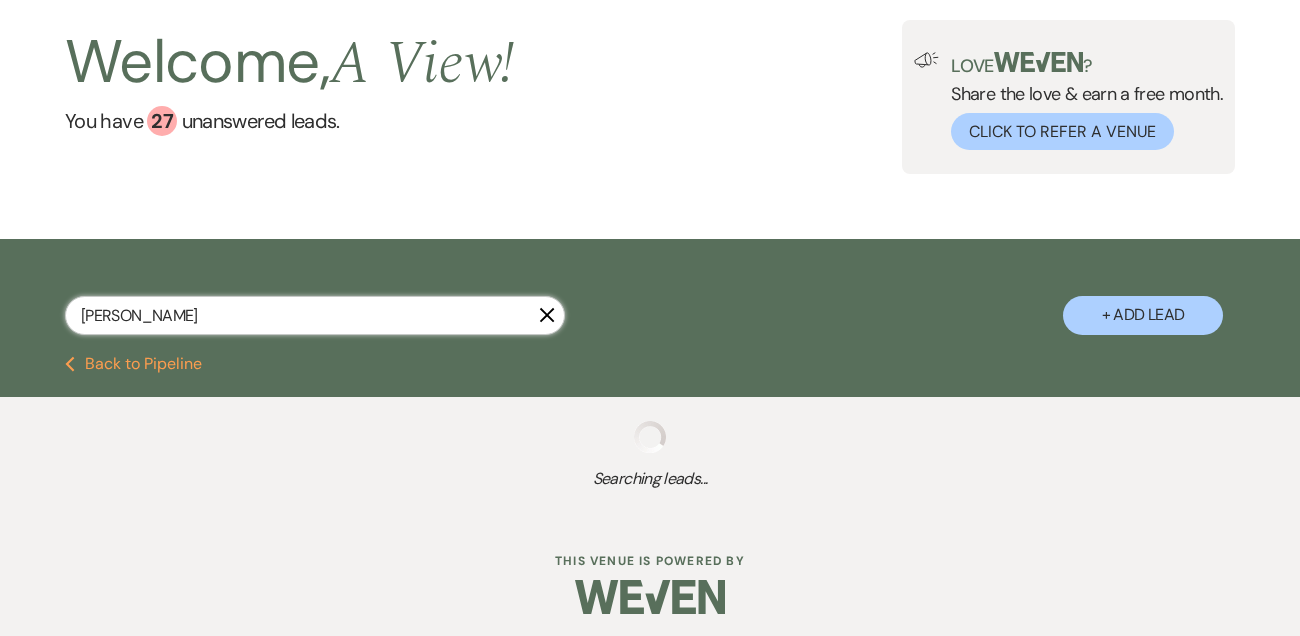 select on "9" 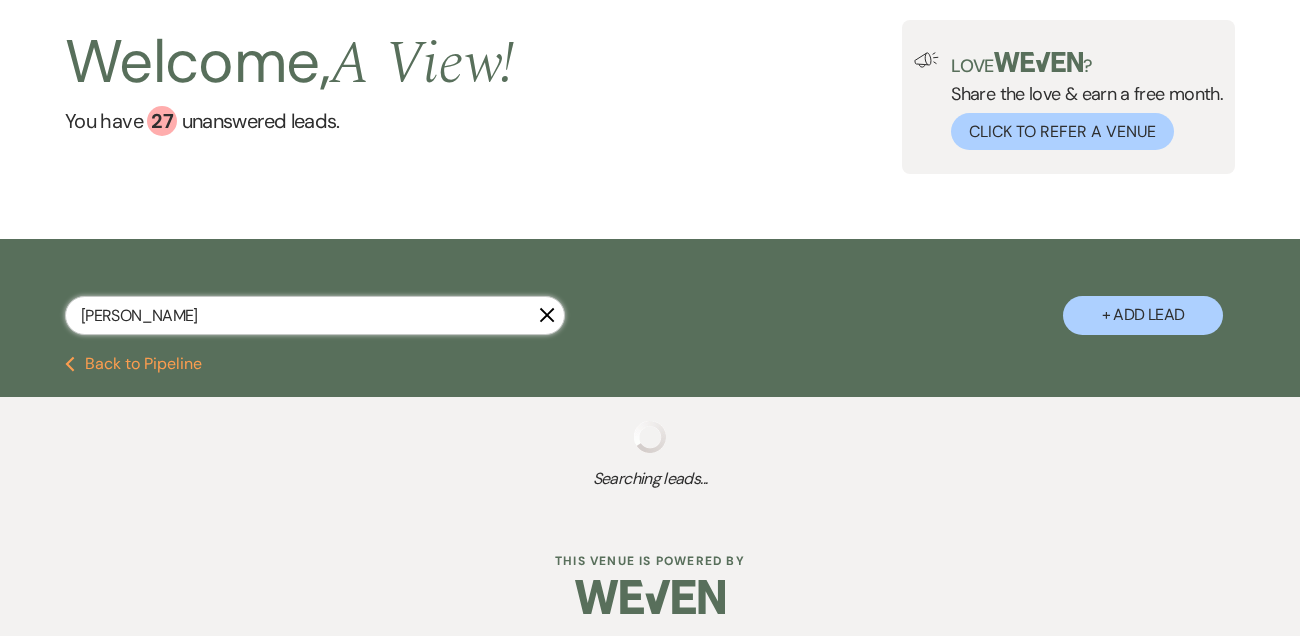 select on "8" 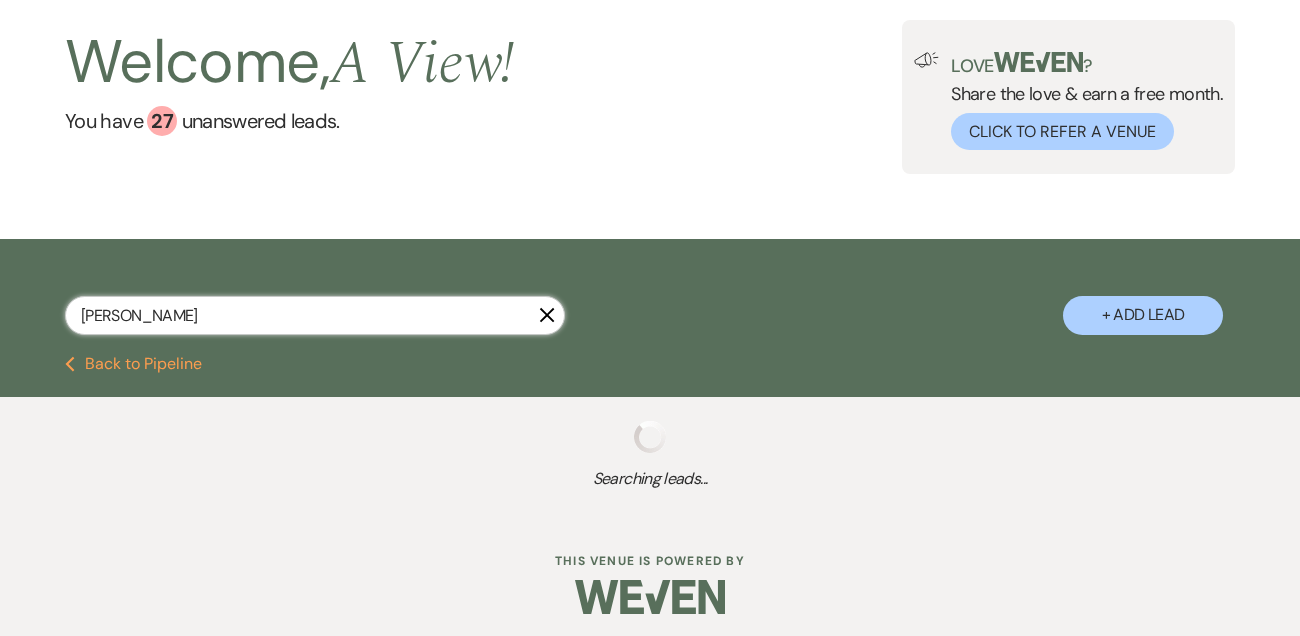 select on "5" 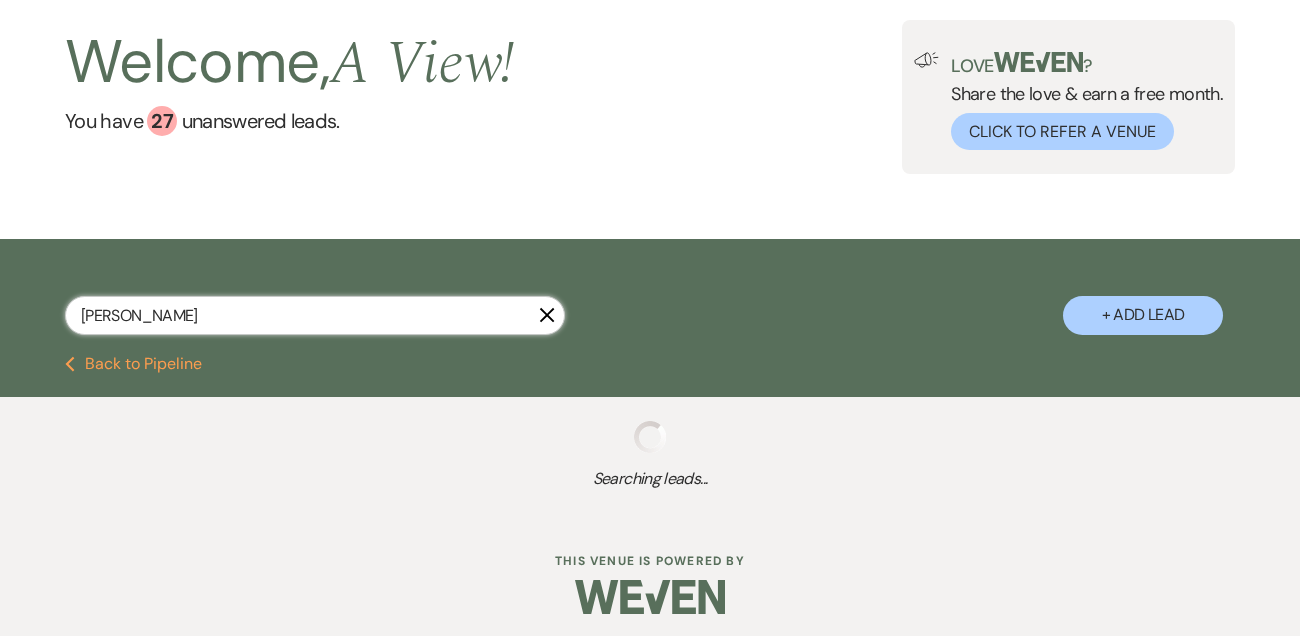 select on "8" 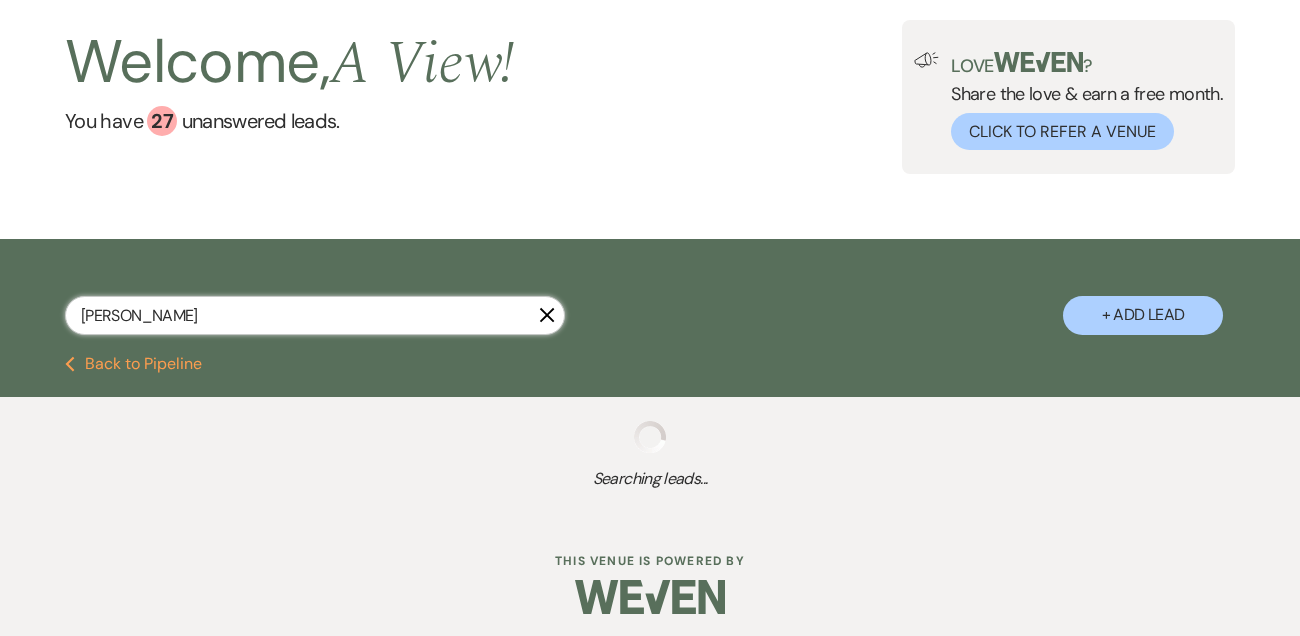 select on "5" 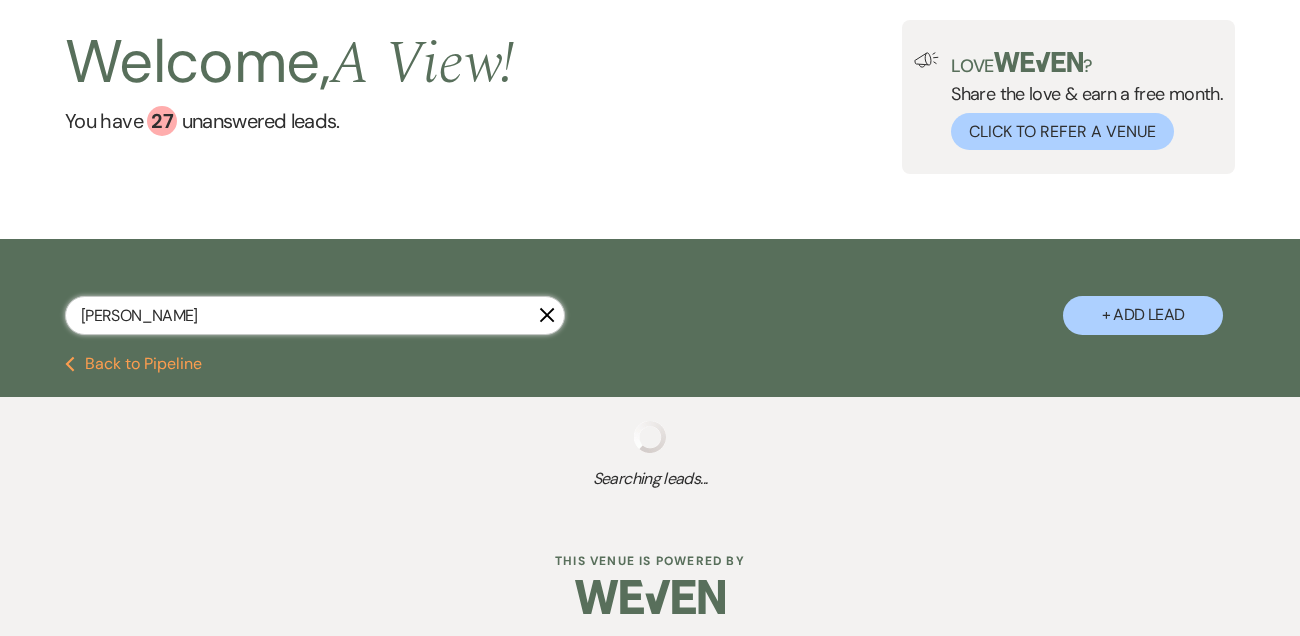 select on "8" 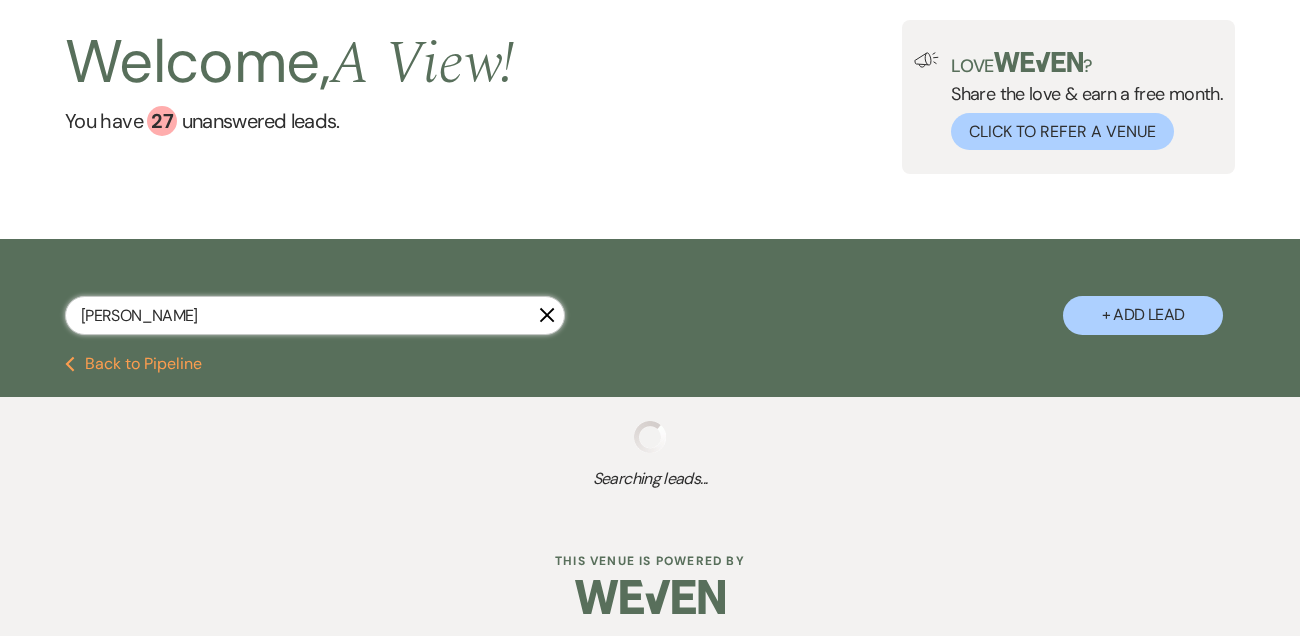 select on "8" 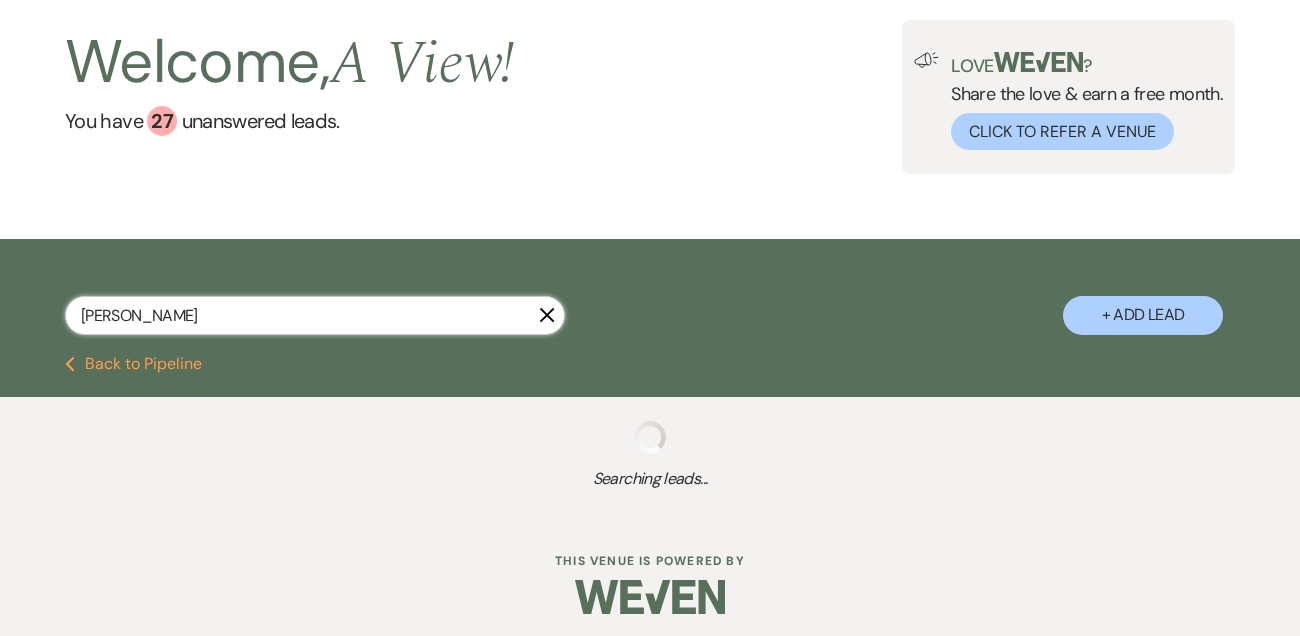 select on "4" 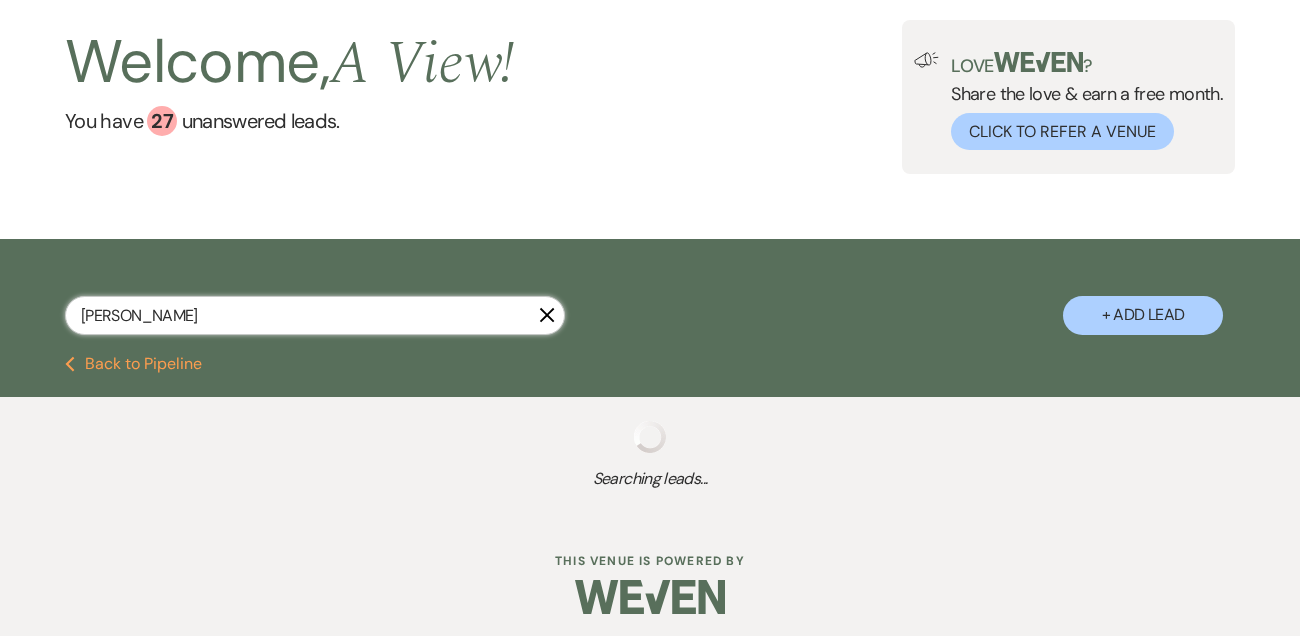 select on "8" 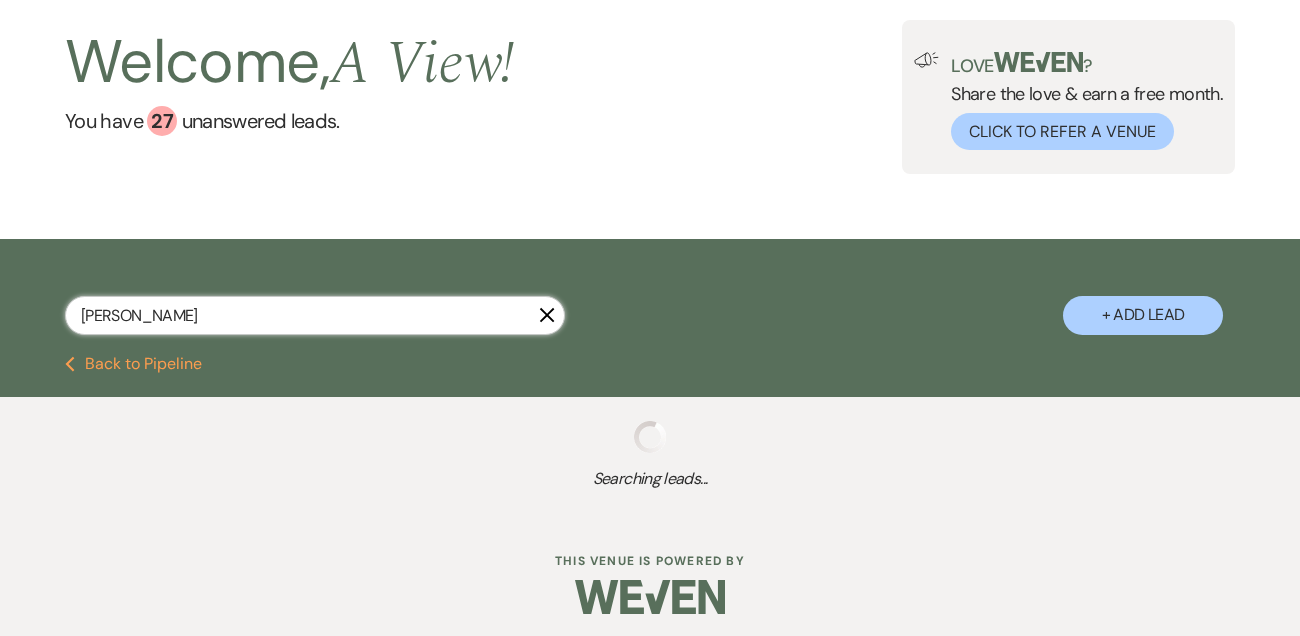 select on "5" 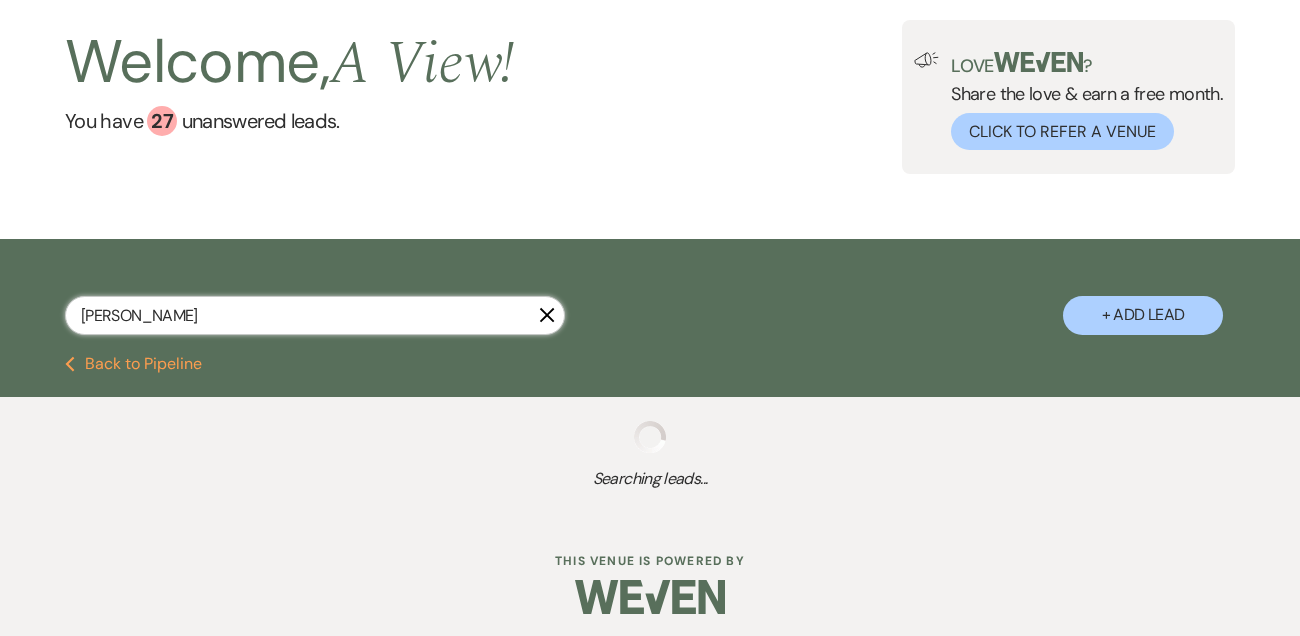 select on "8" 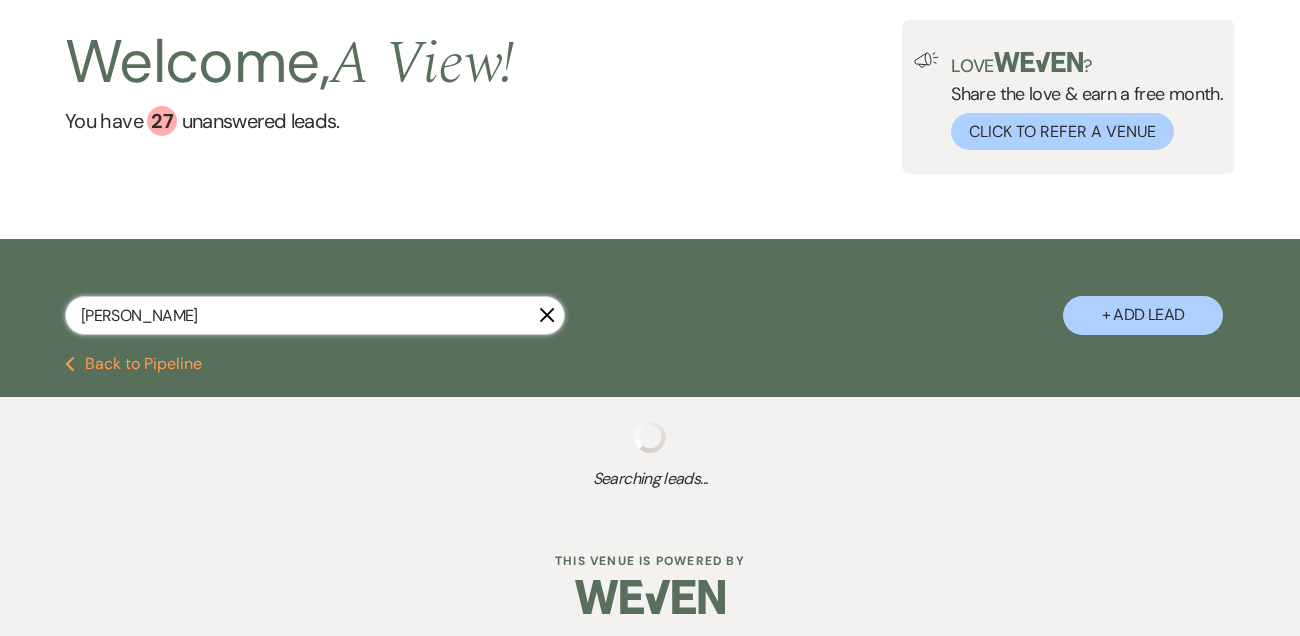 type 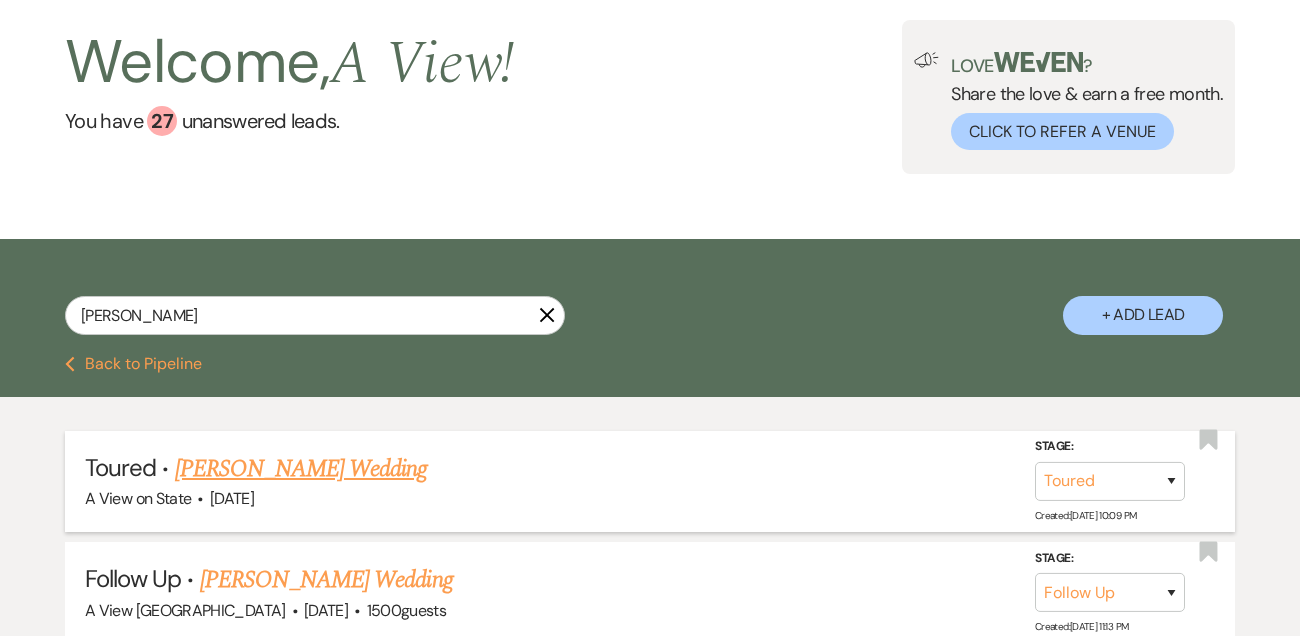 click on "Julia Ellis's Wedding" at bounding box center (301, 469) 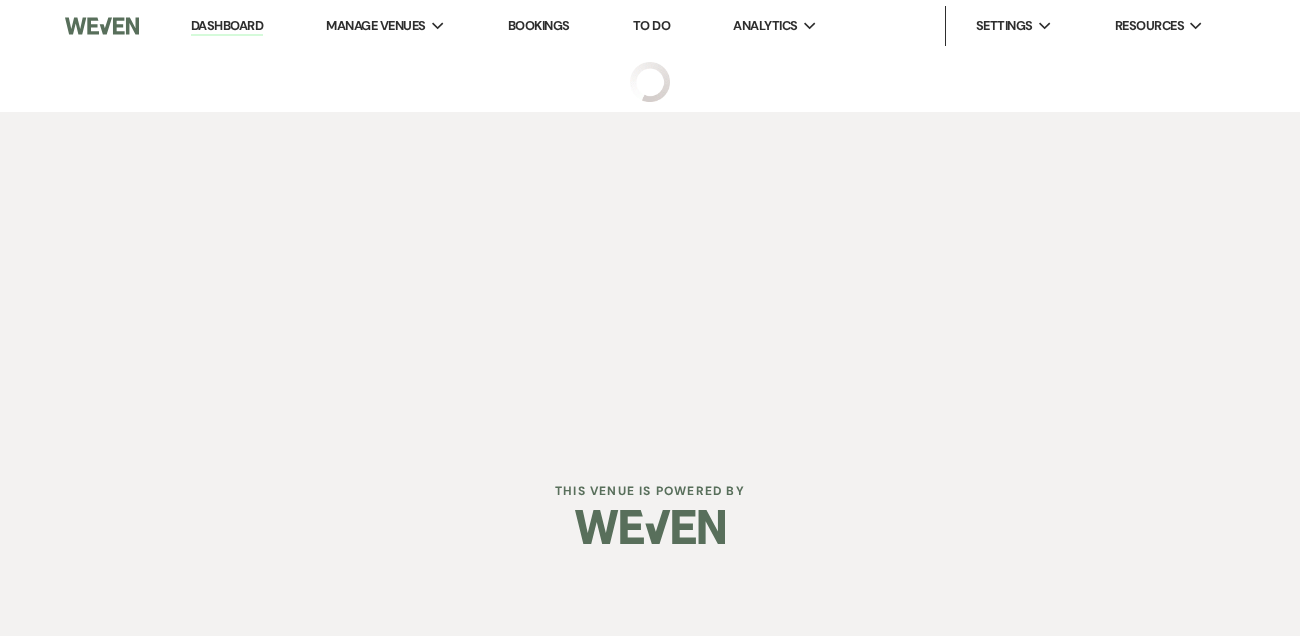 scroll, scrollTop: 0, scrollLeft: 0, axis: both 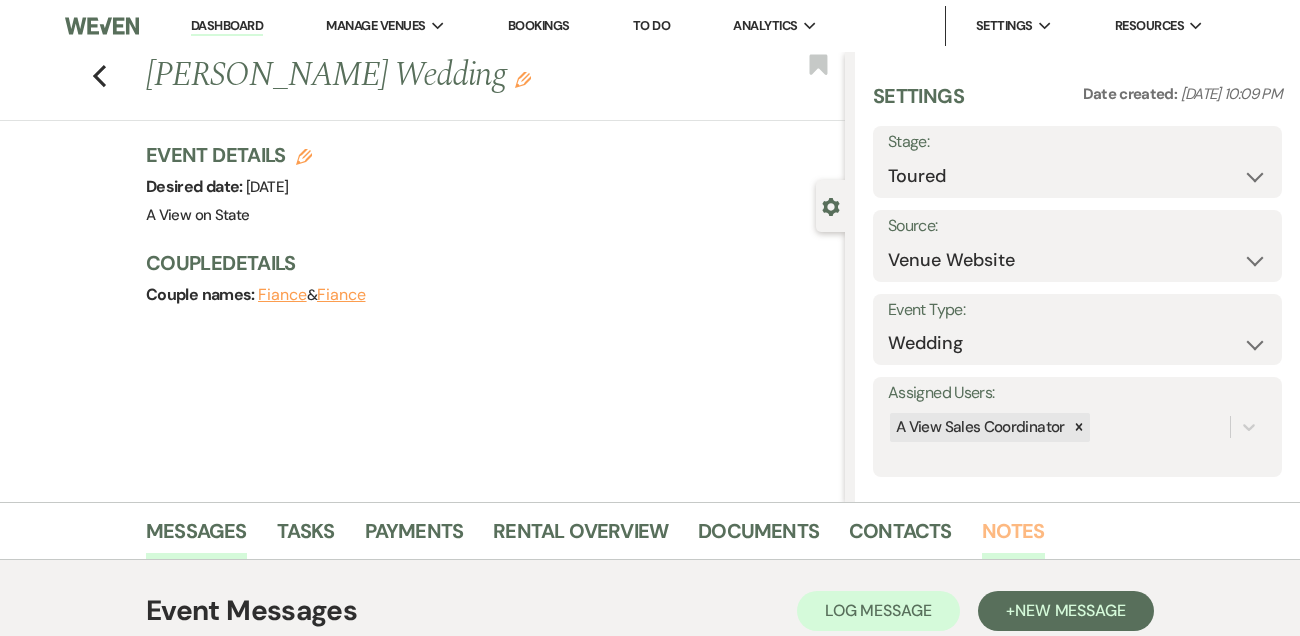 click on "Notes" at bounding box center [1013, 537] 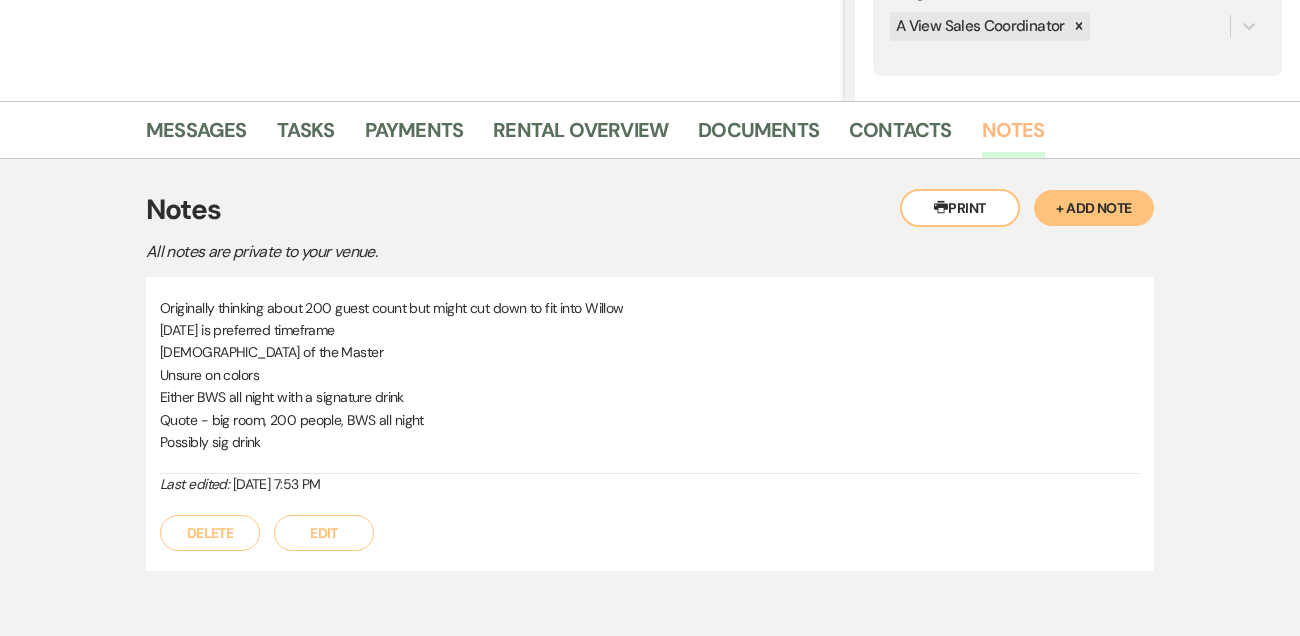 scroll, scrollTop: 404, scrollLeft: 0, axis: vertical 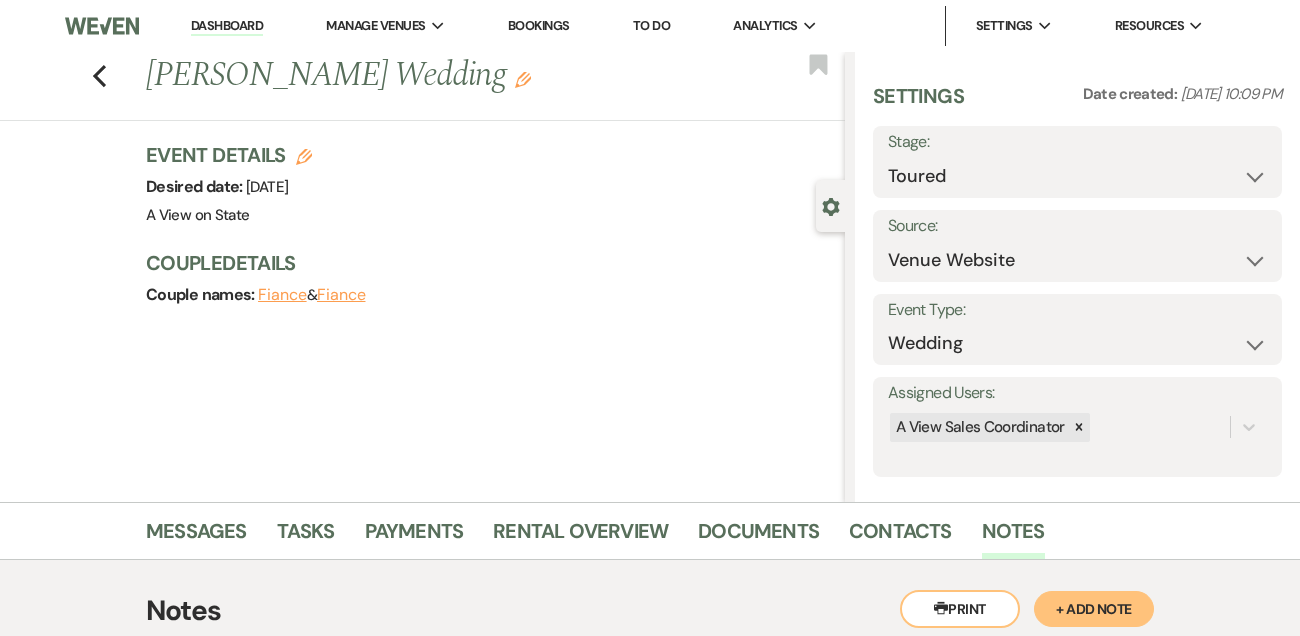 click on "Dashboard" at bounding box center (227, 26) 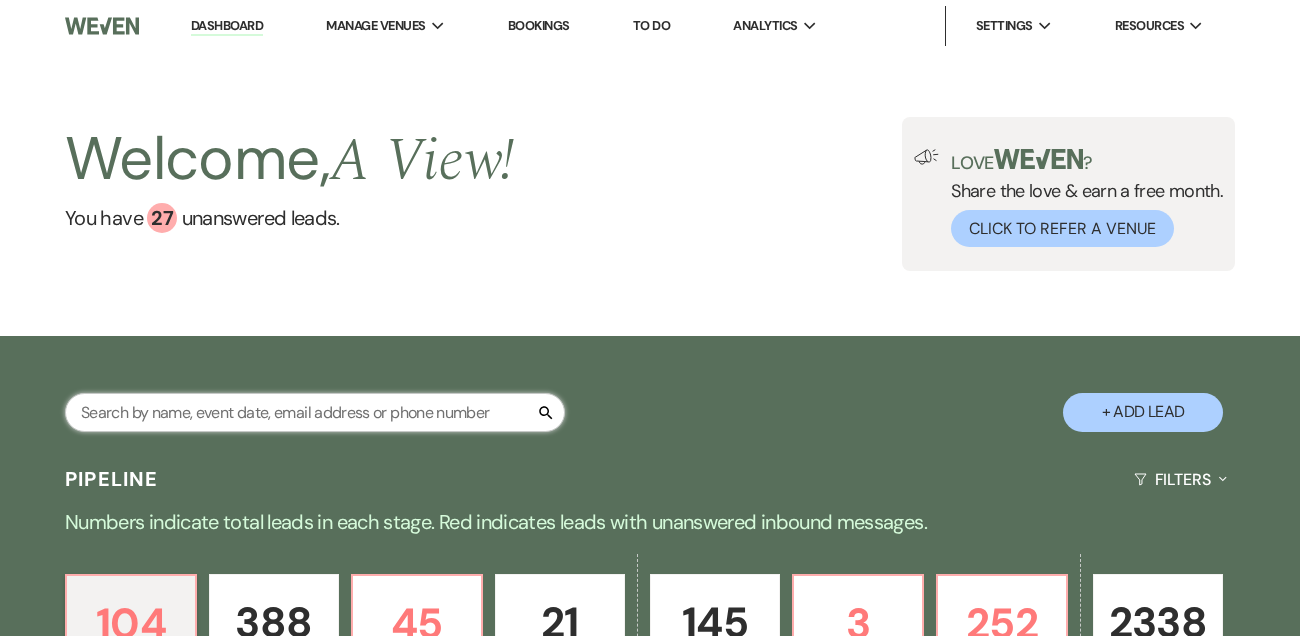 click at bounding box center [315, 412] 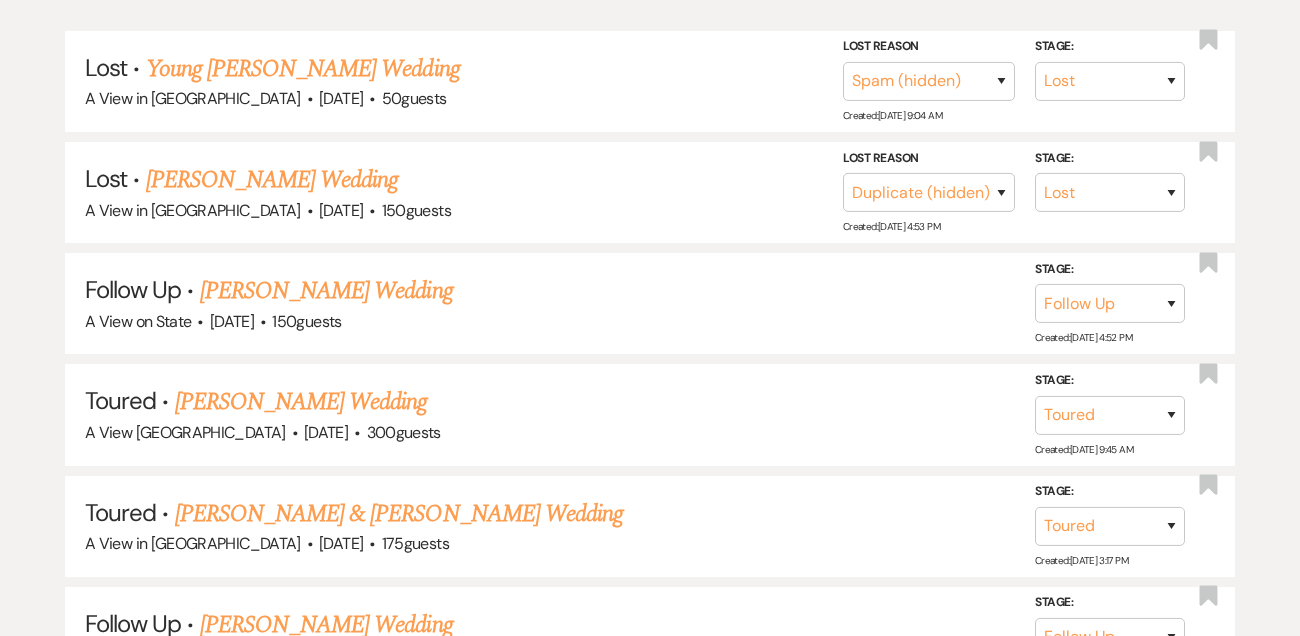scroll, scrollTop: 502, scrollLeft: 0, axis: vertical 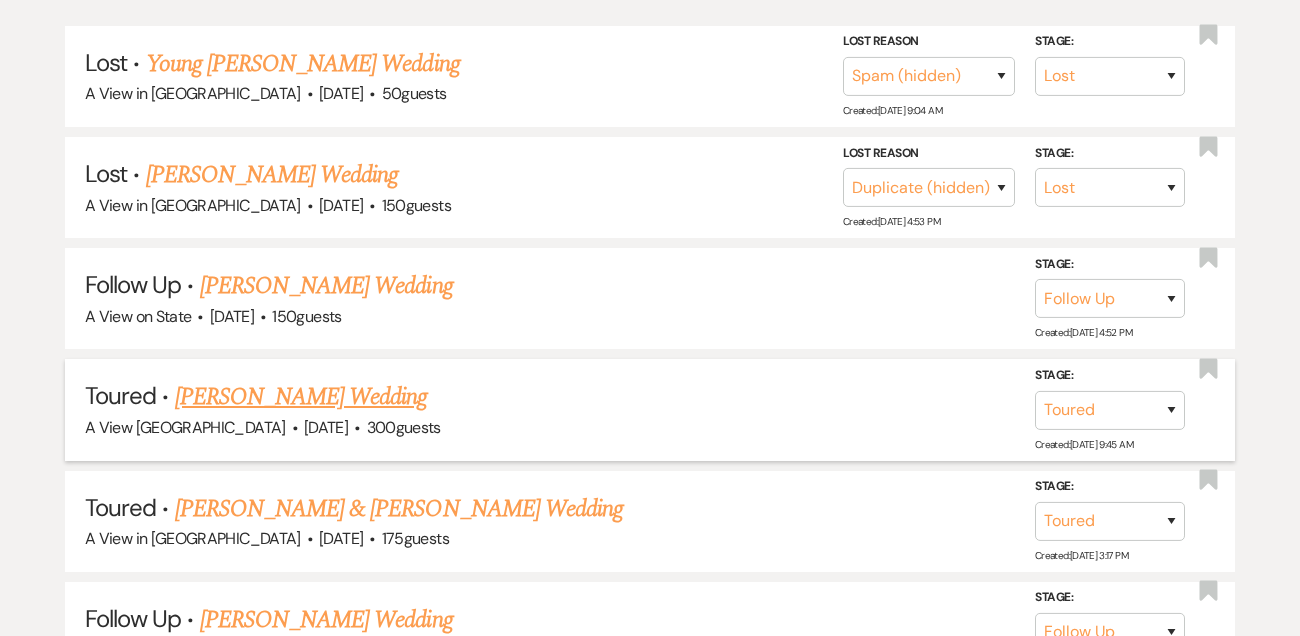 click on "[PERSON_NAME] Wedding" at bounding box center [301, 397] 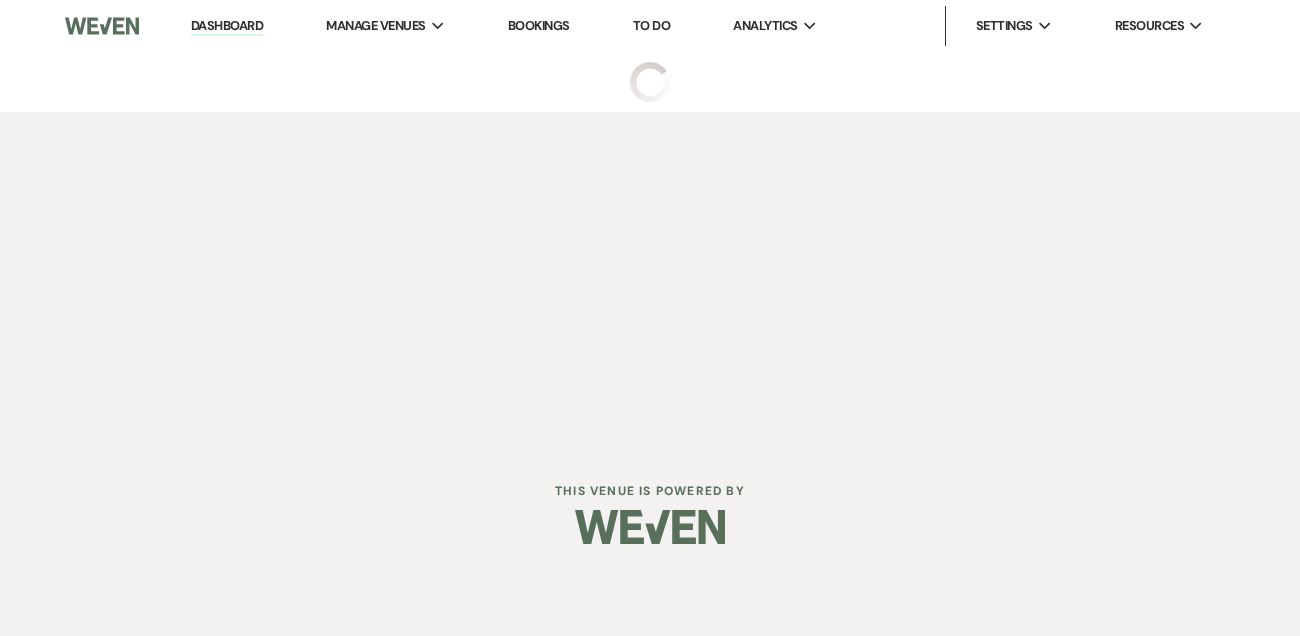 scroll, scrollTop: 0, scrollLeft: 0, axis: both 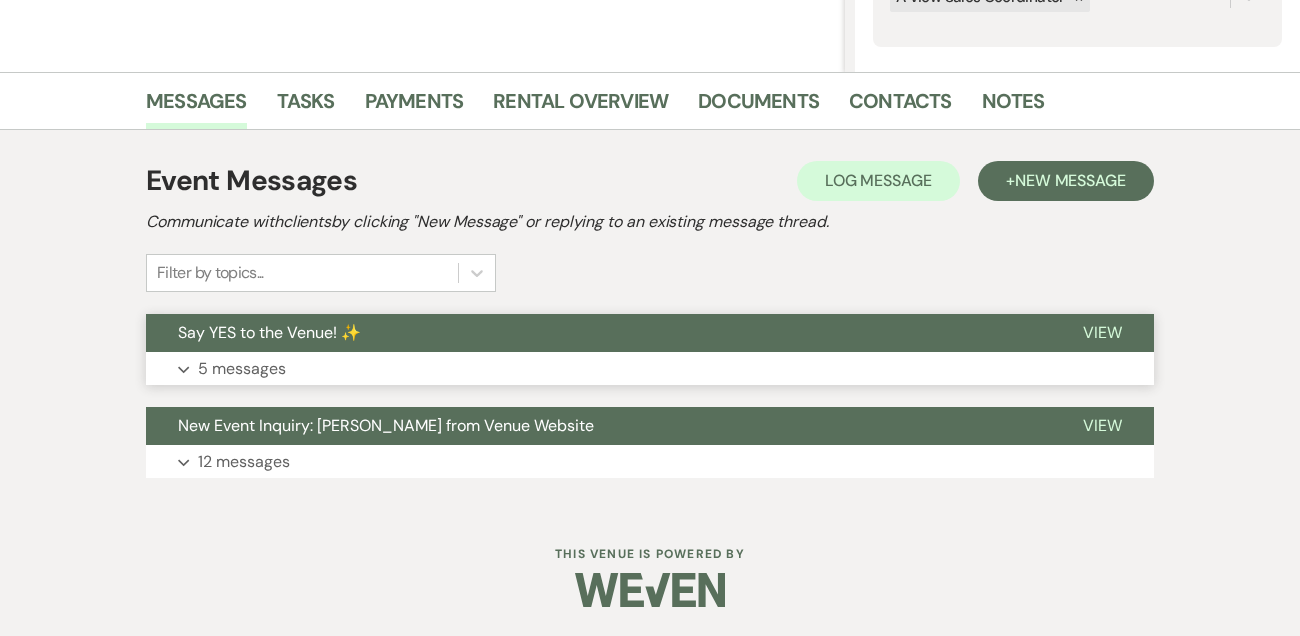 click on "Expand 5 messages" at bounding box center (650, 369) 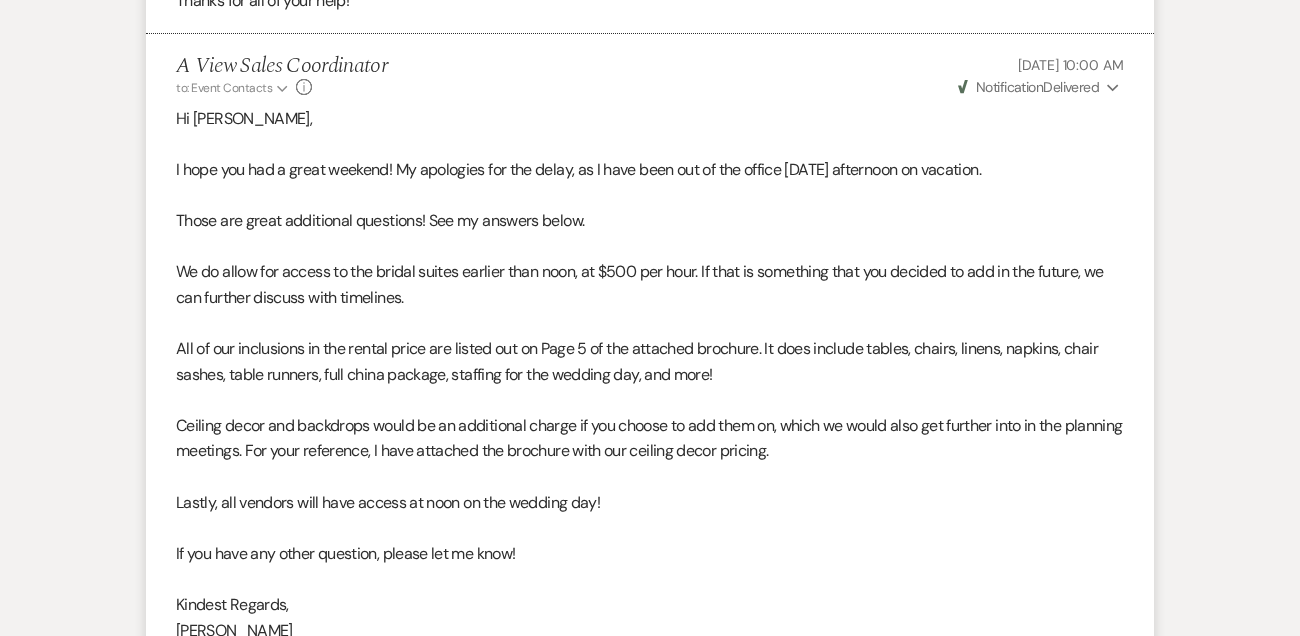 scroll, scrollTop: 2890, scrollLeft: 0, axis: vertical 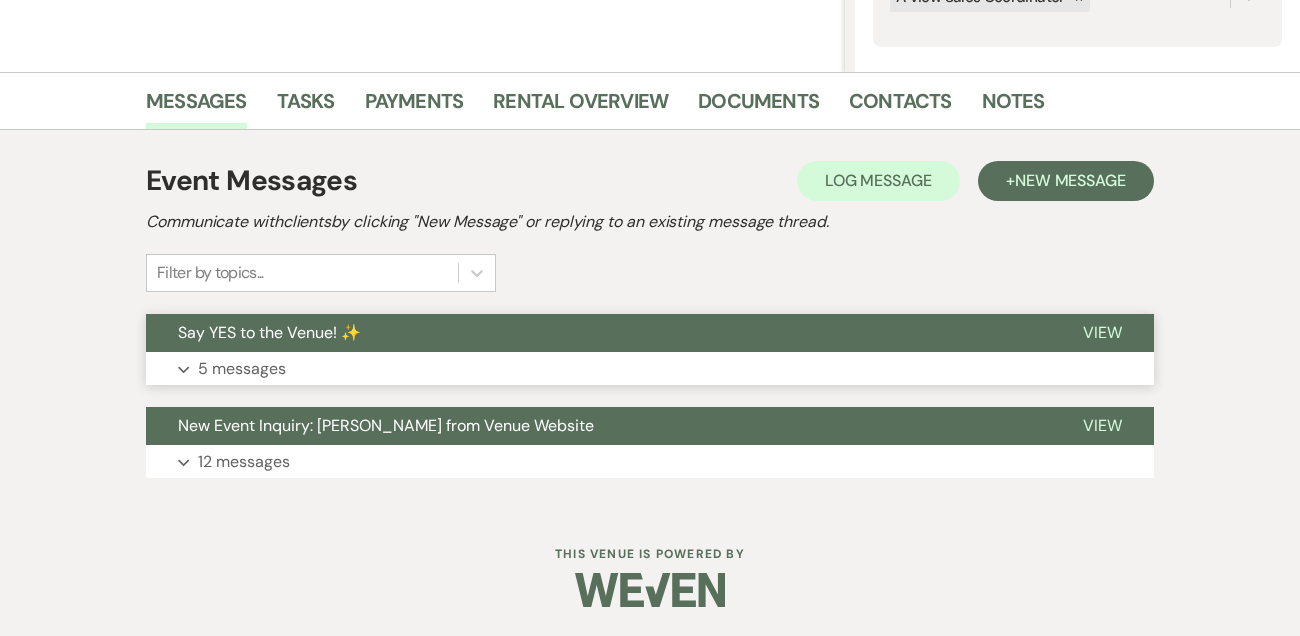 click on "5 messages" at bounding box center (242, 369) 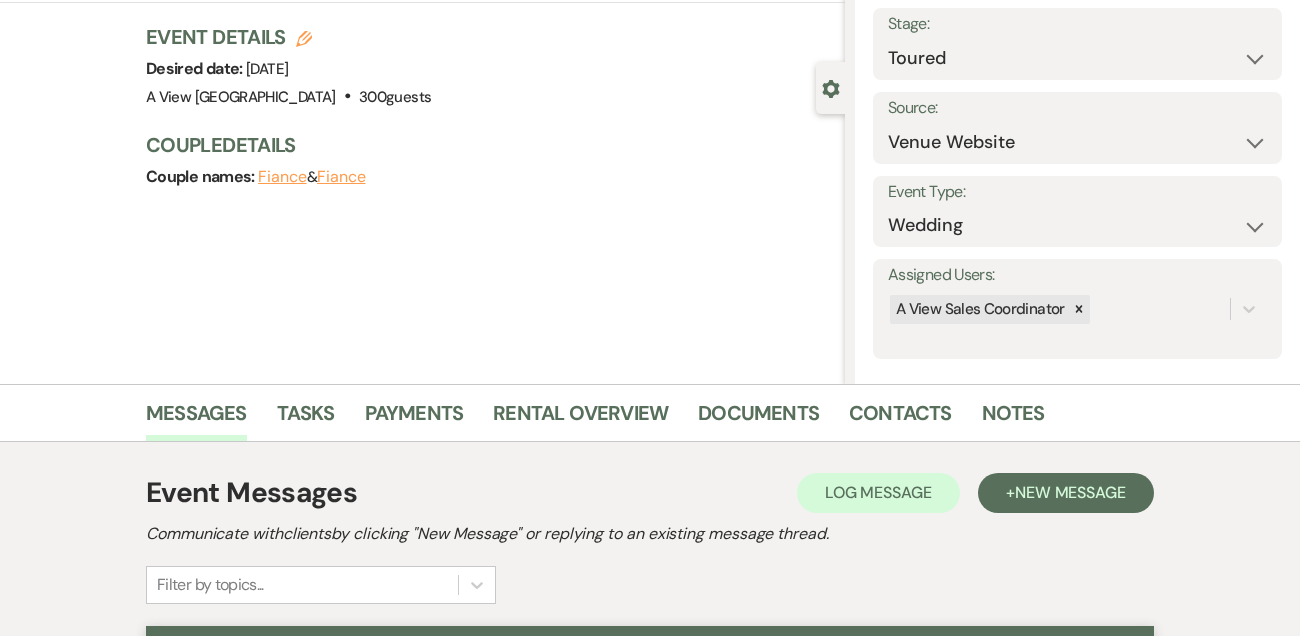 scroll, scrollTop: 0, scrollLeft: 0, axis: both 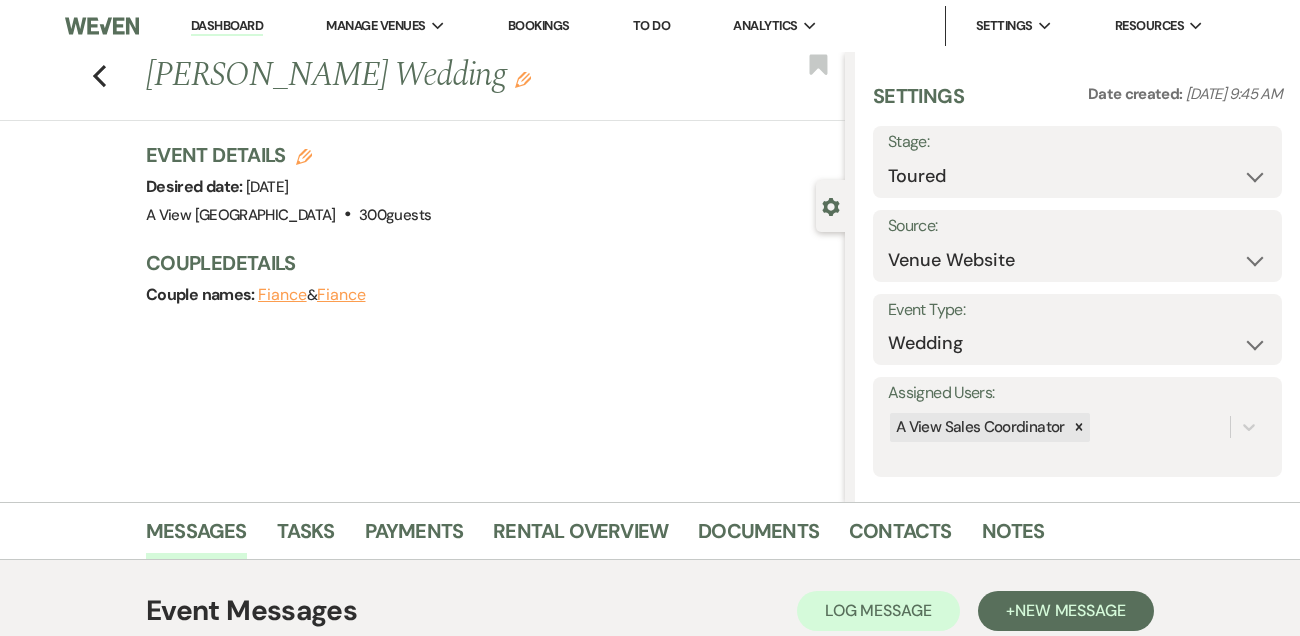 click on "Dashboard" at bounding box center [227, 26] 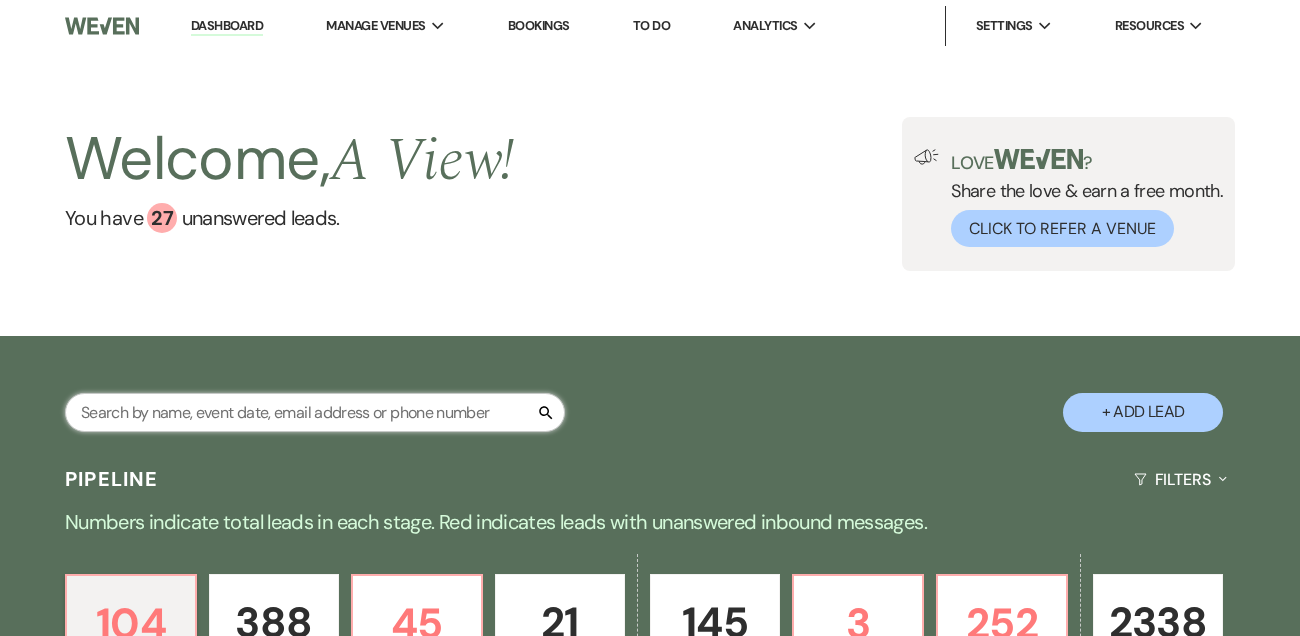 click at bounding box center [315, 412] 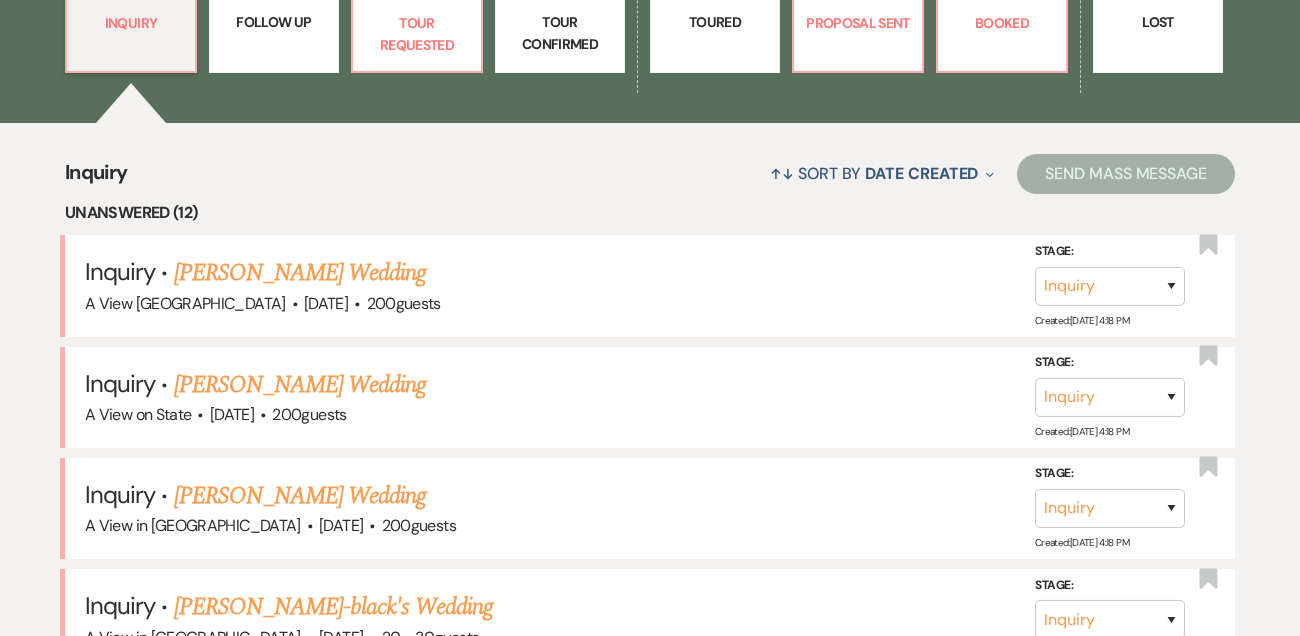 scroll, scrollTop: 780, scrollLeft: 0, axis: vertical 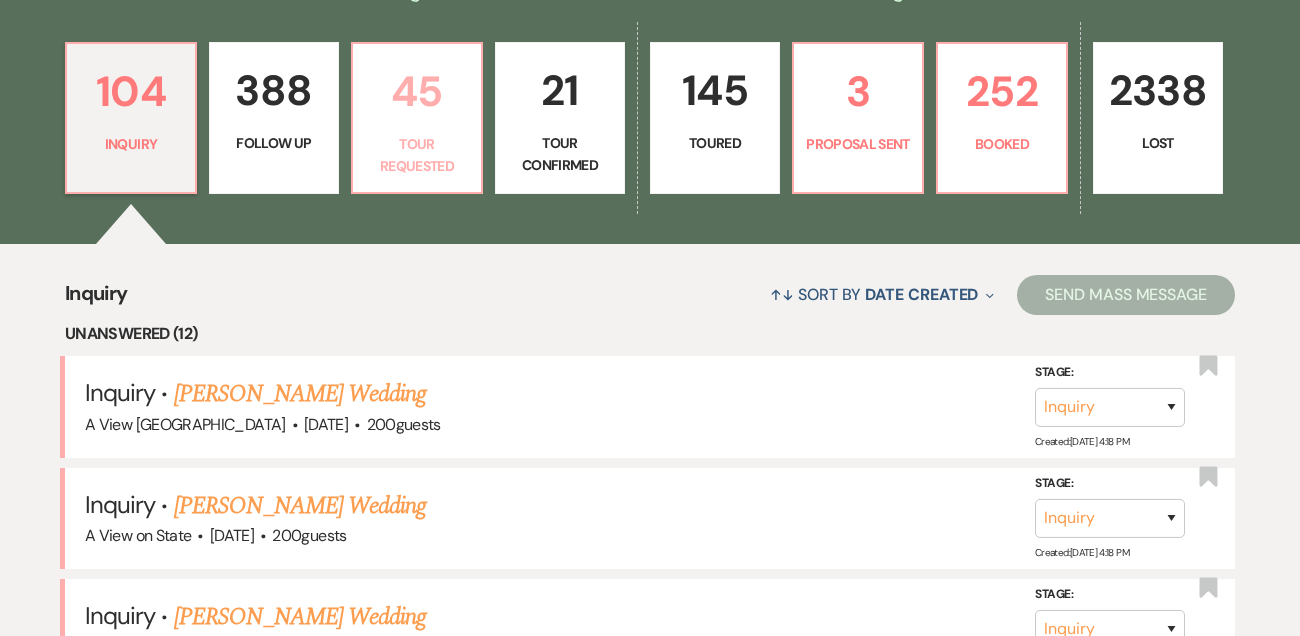 click on "45" at bounding box center (417, 91) 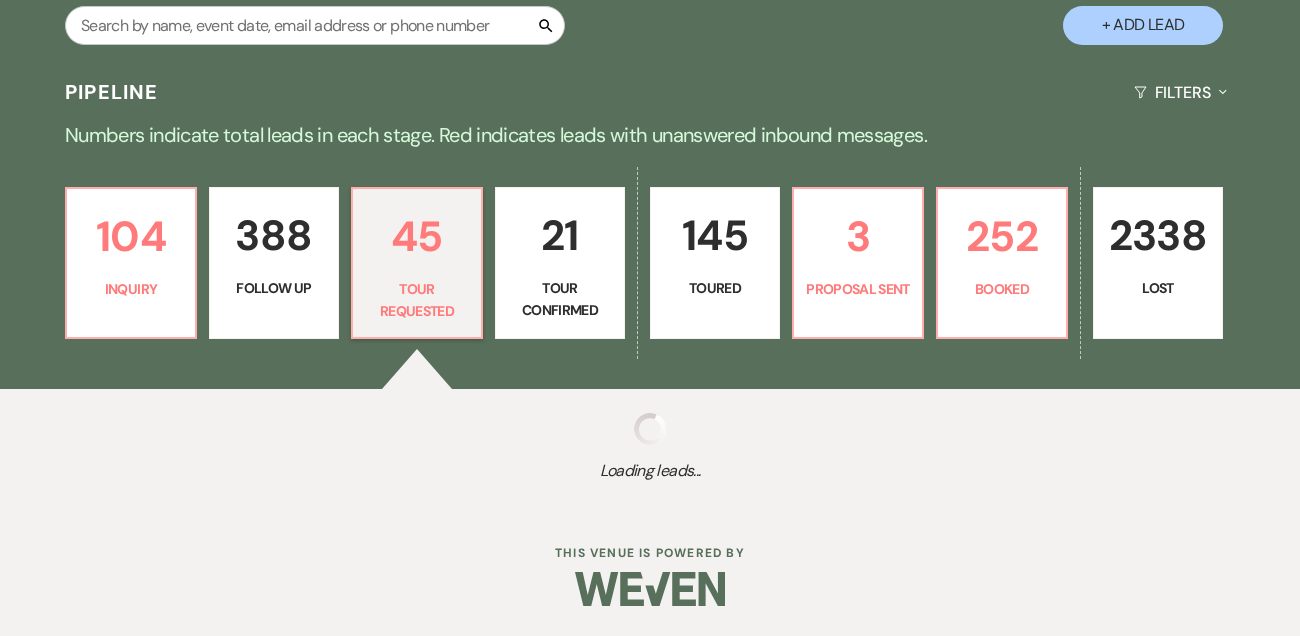 select on "2" 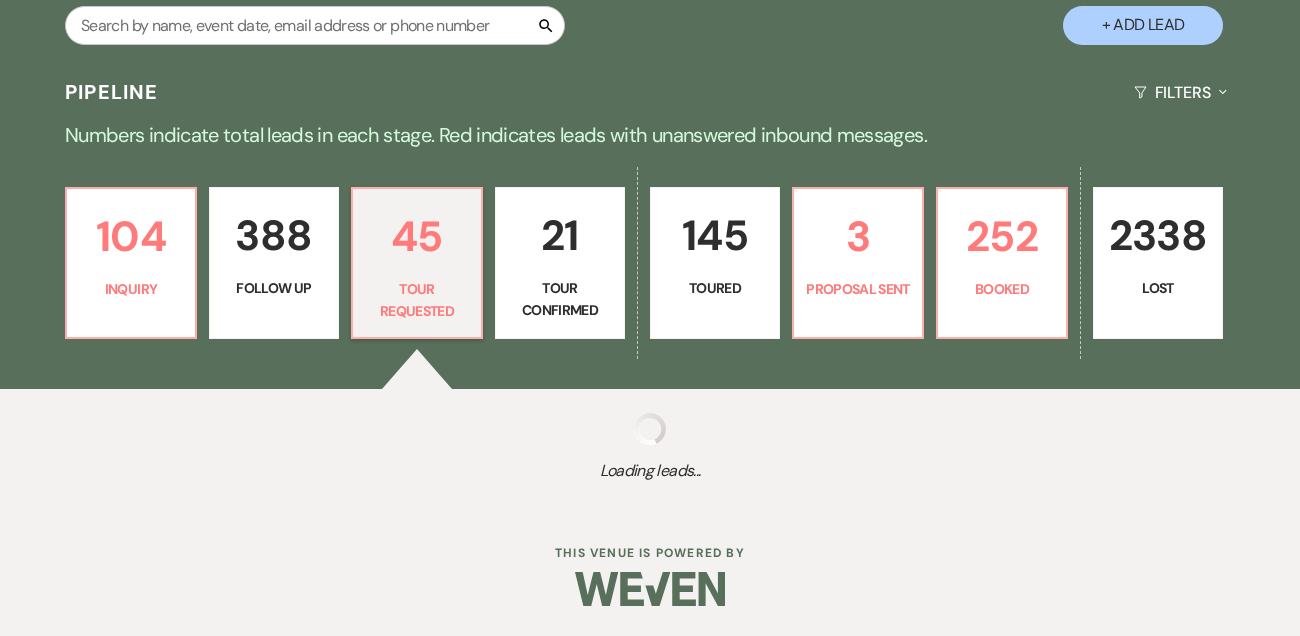select on "2" 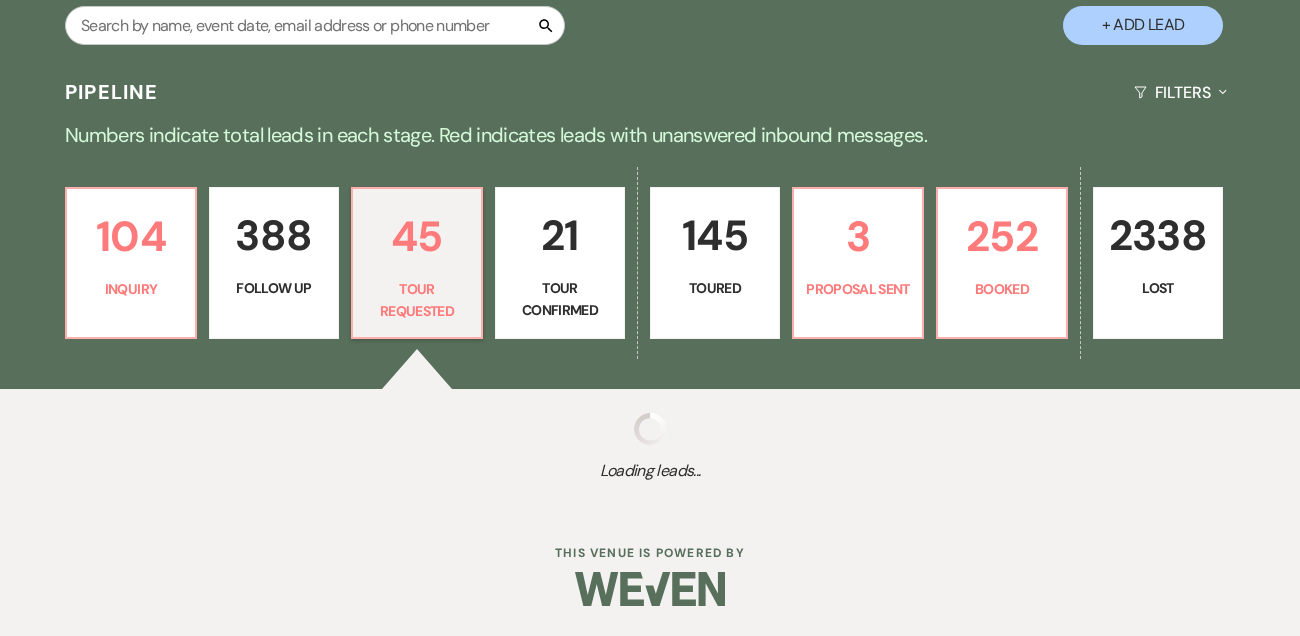 select on "2" 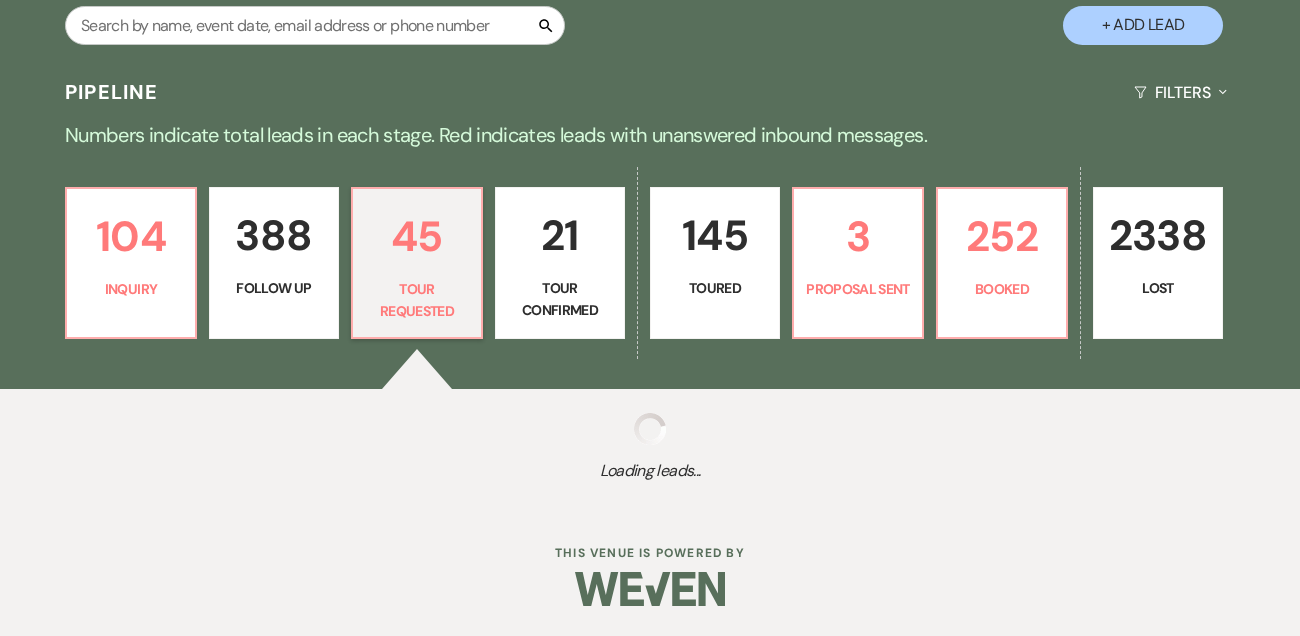 select on "2" 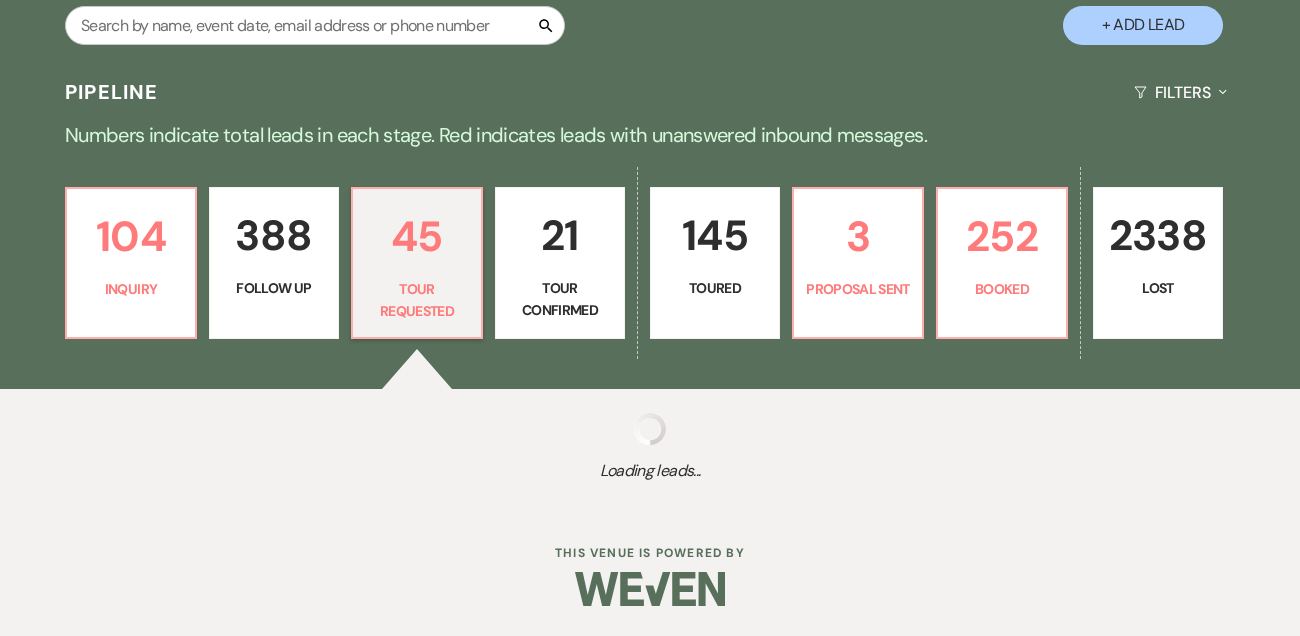 select on "2" 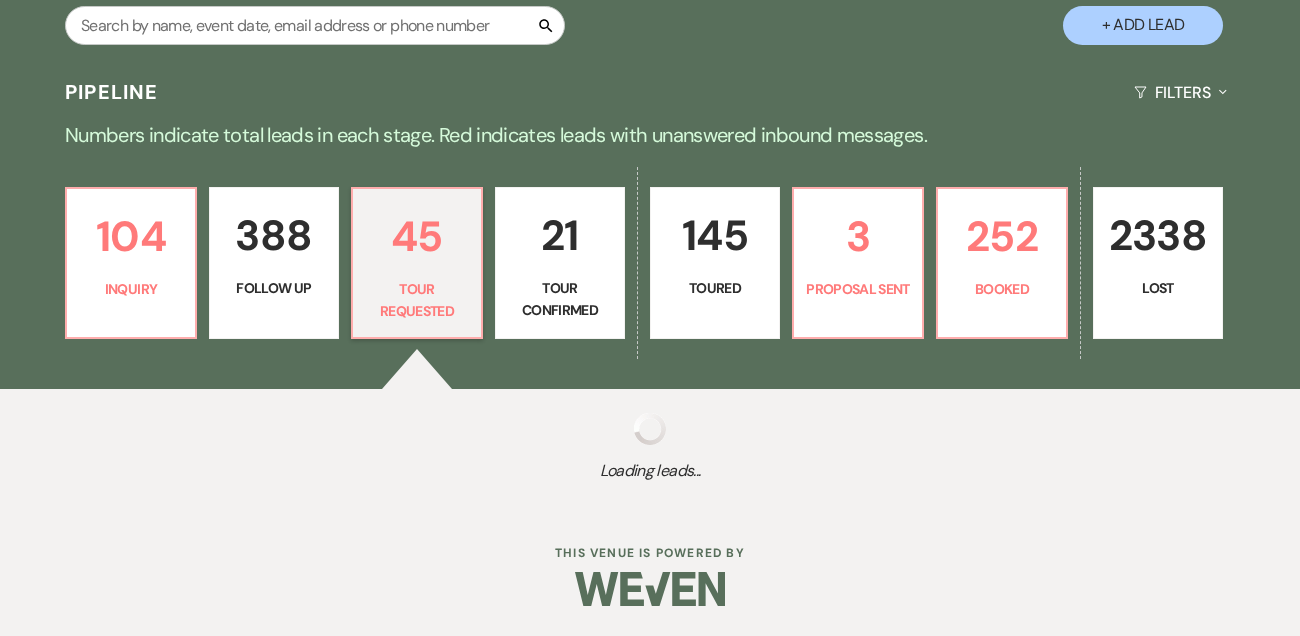 select on "2" 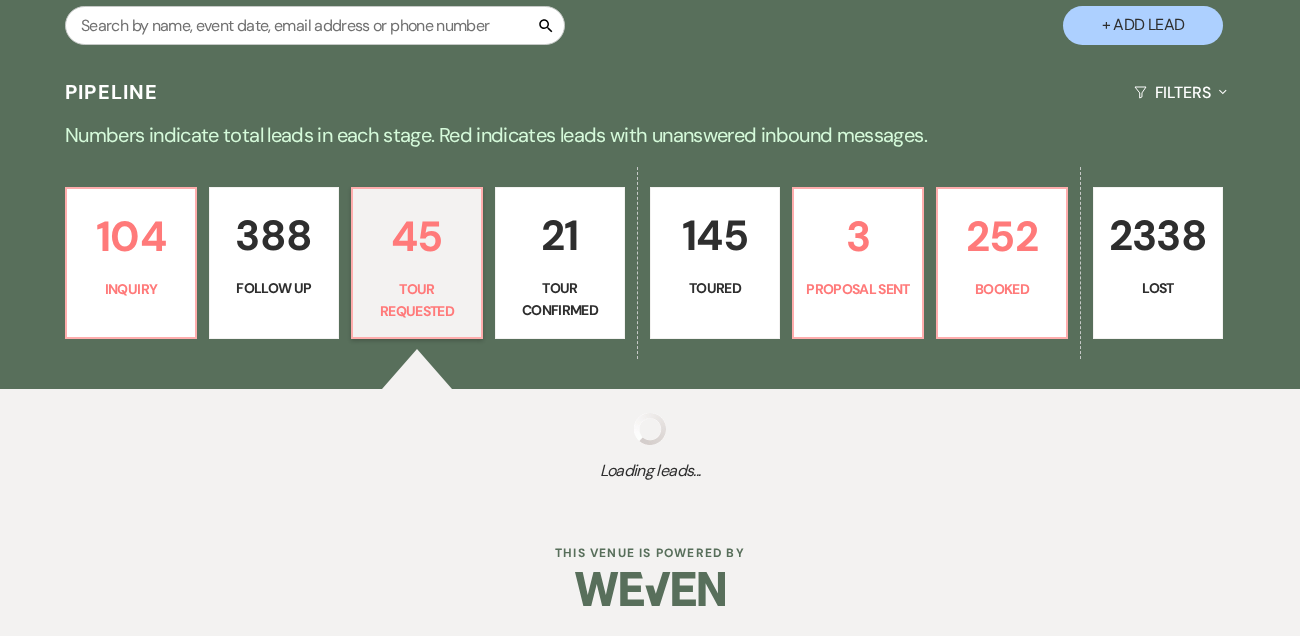 select on "2" 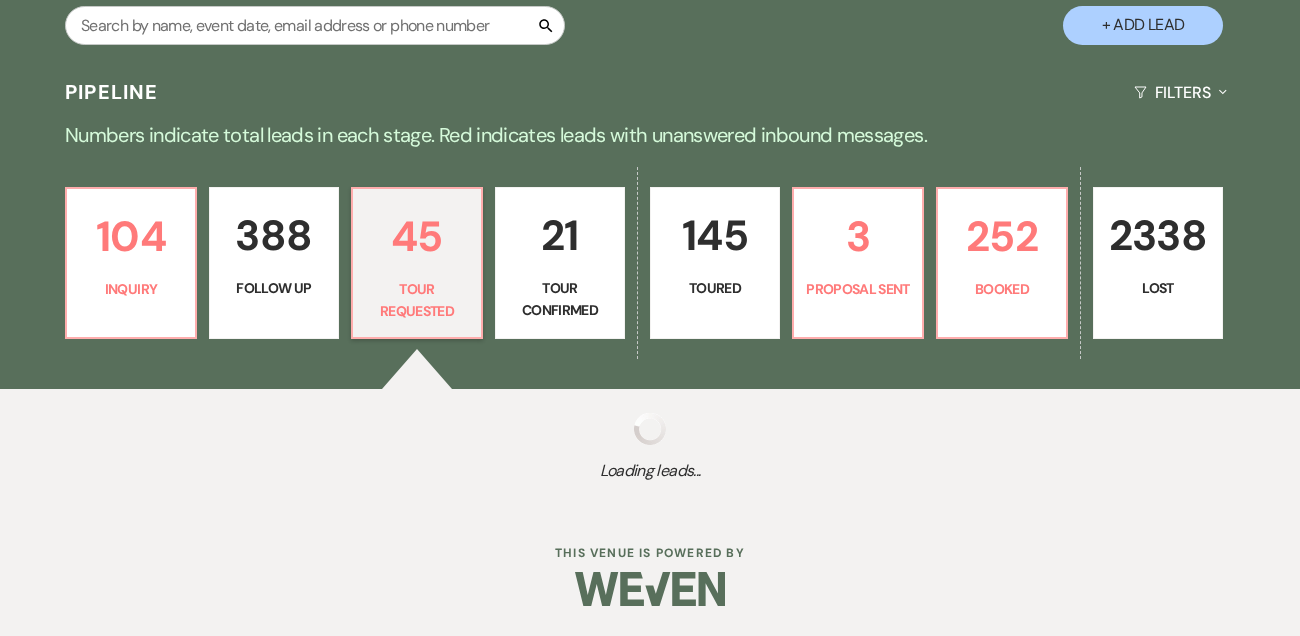 select on "2" 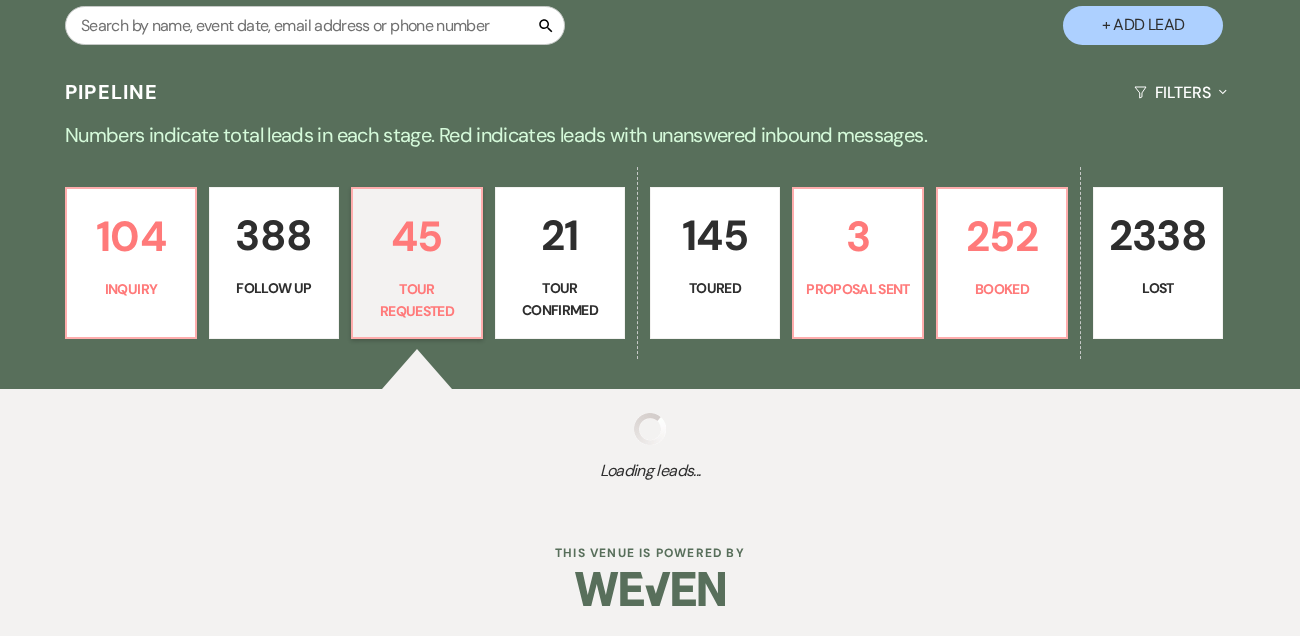 select on "2" 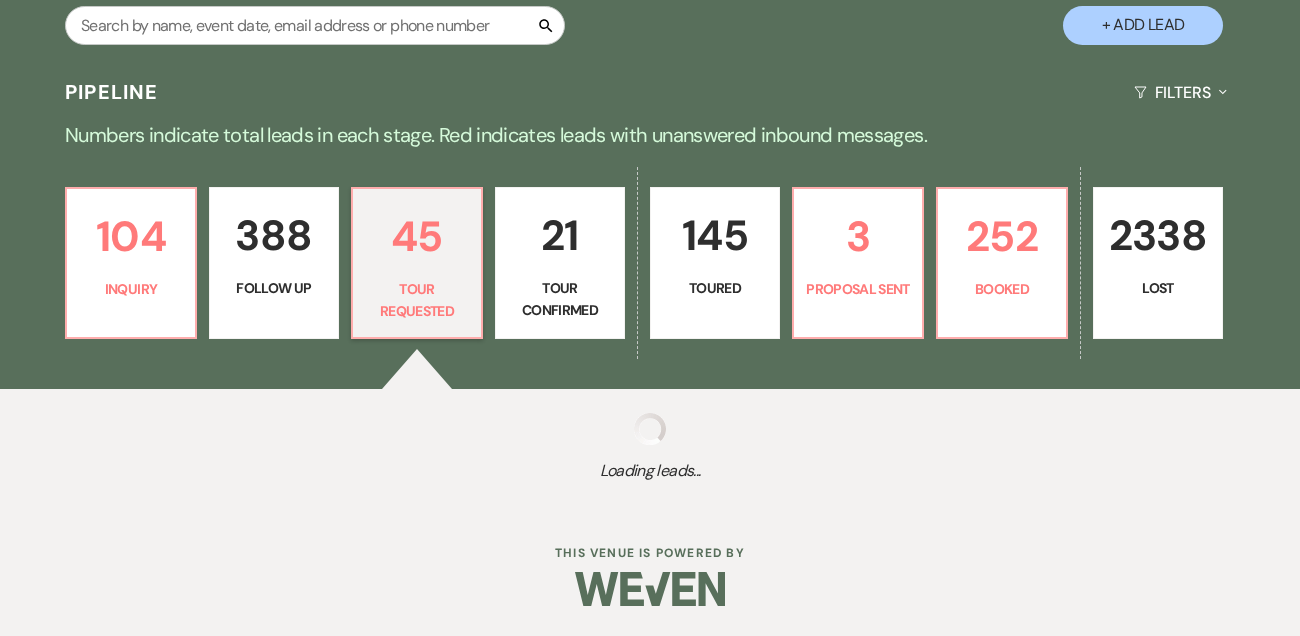 select on "2" 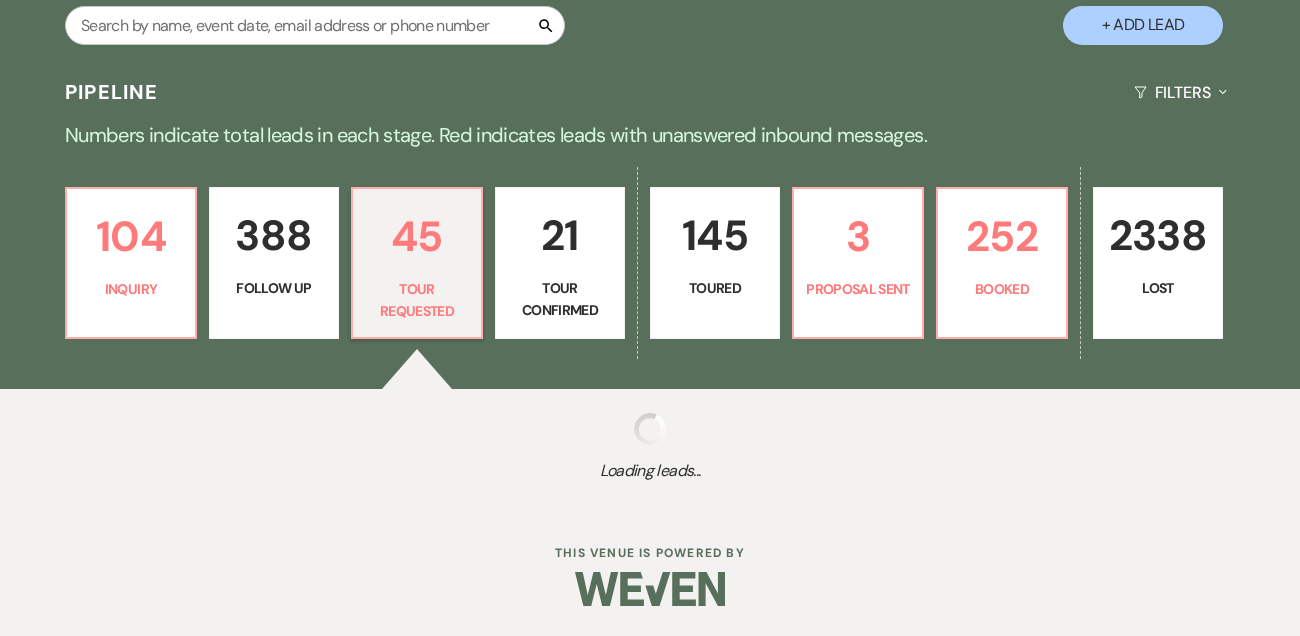 select on "2" 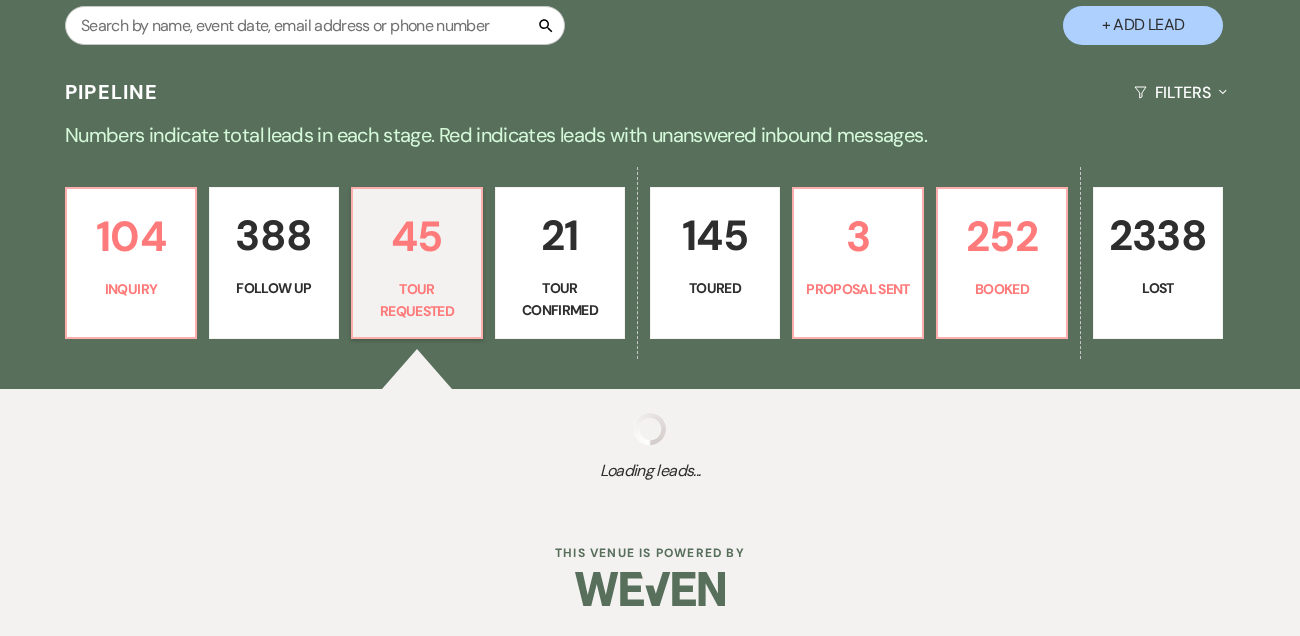 select on "2" 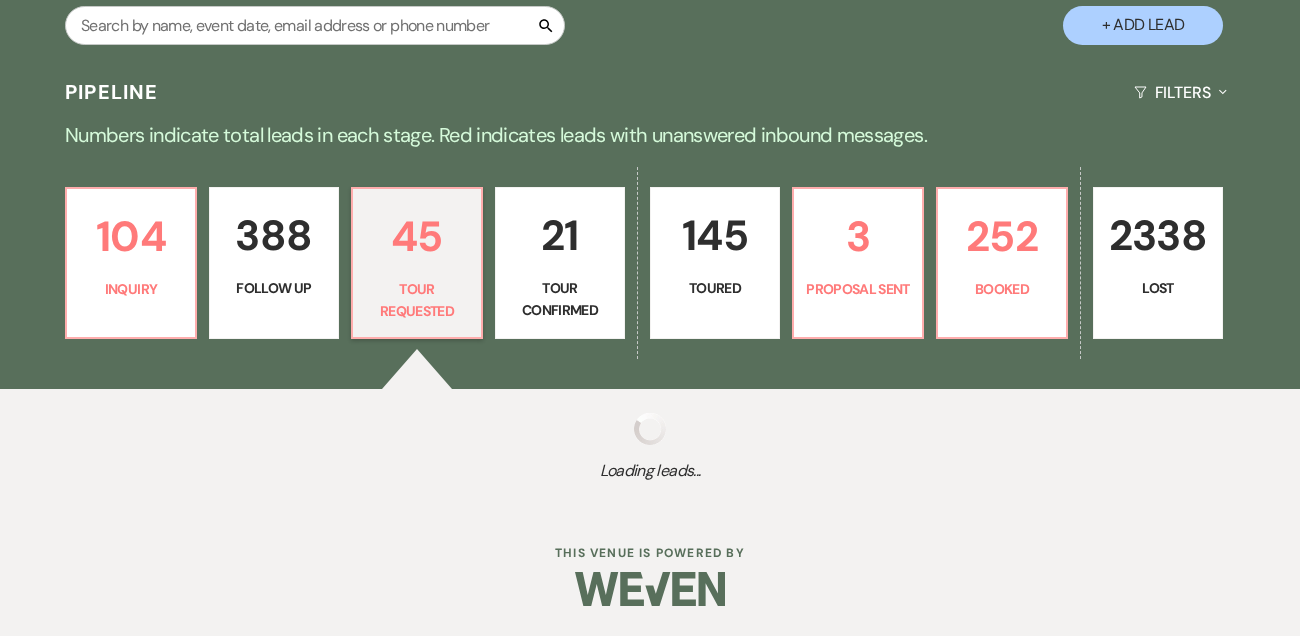 select on "2" 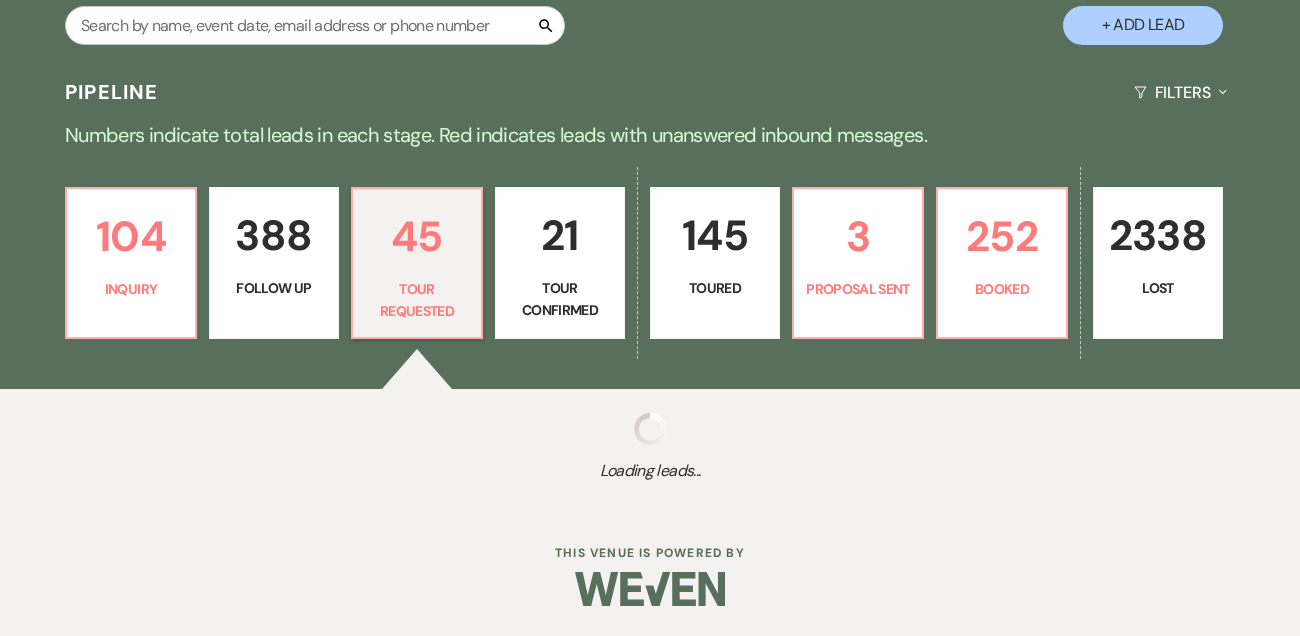 select on "2" 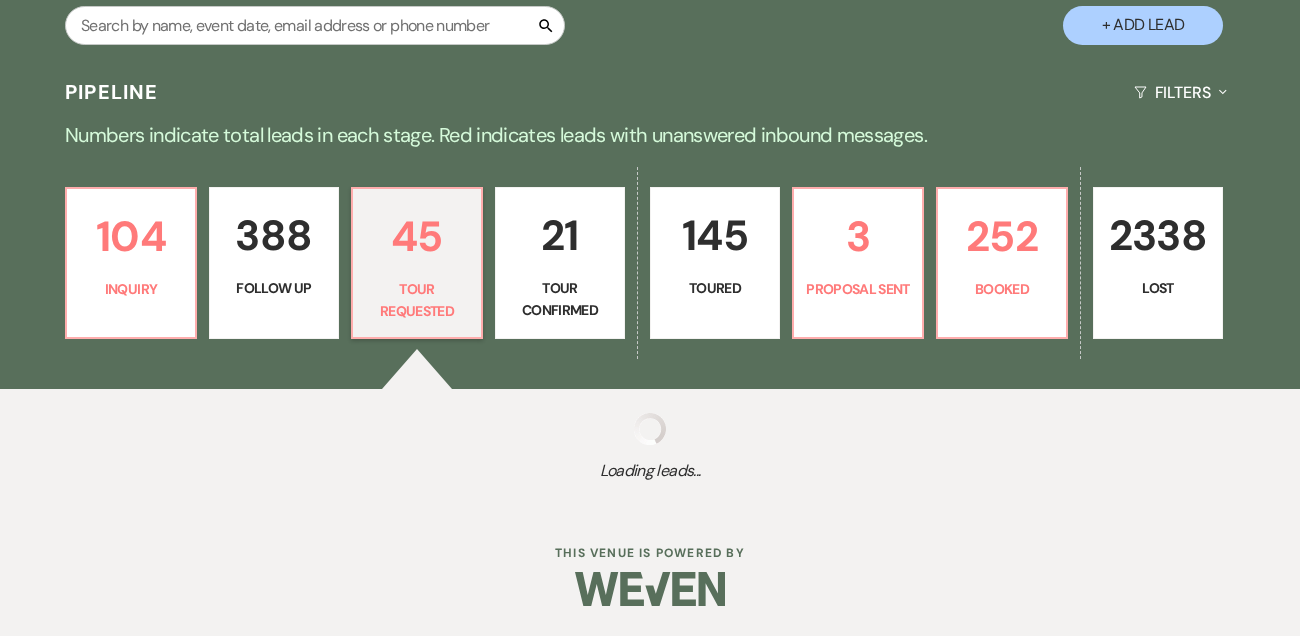 select on "2" 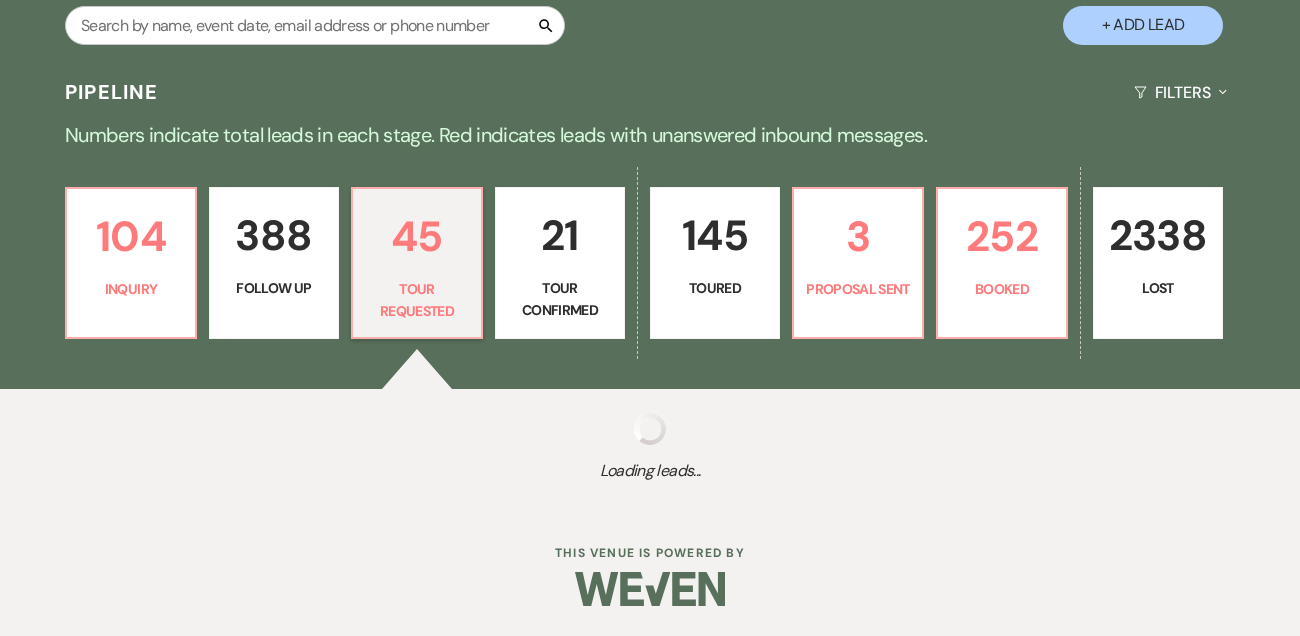 select on "2" 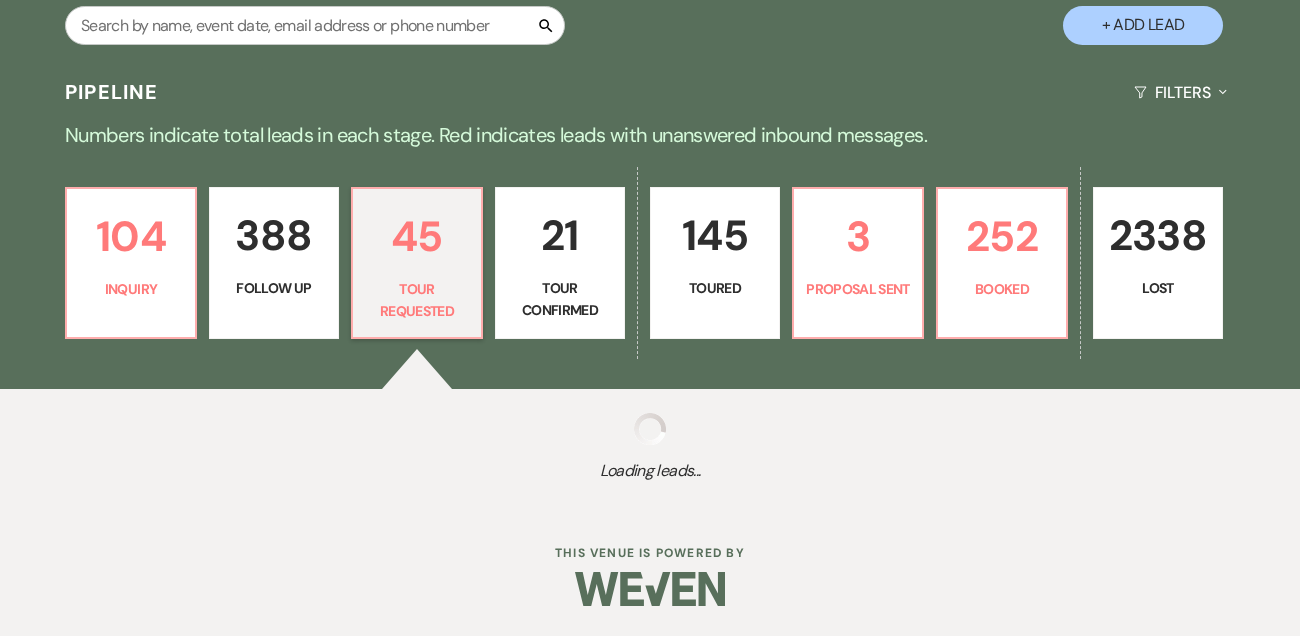 select on "2" 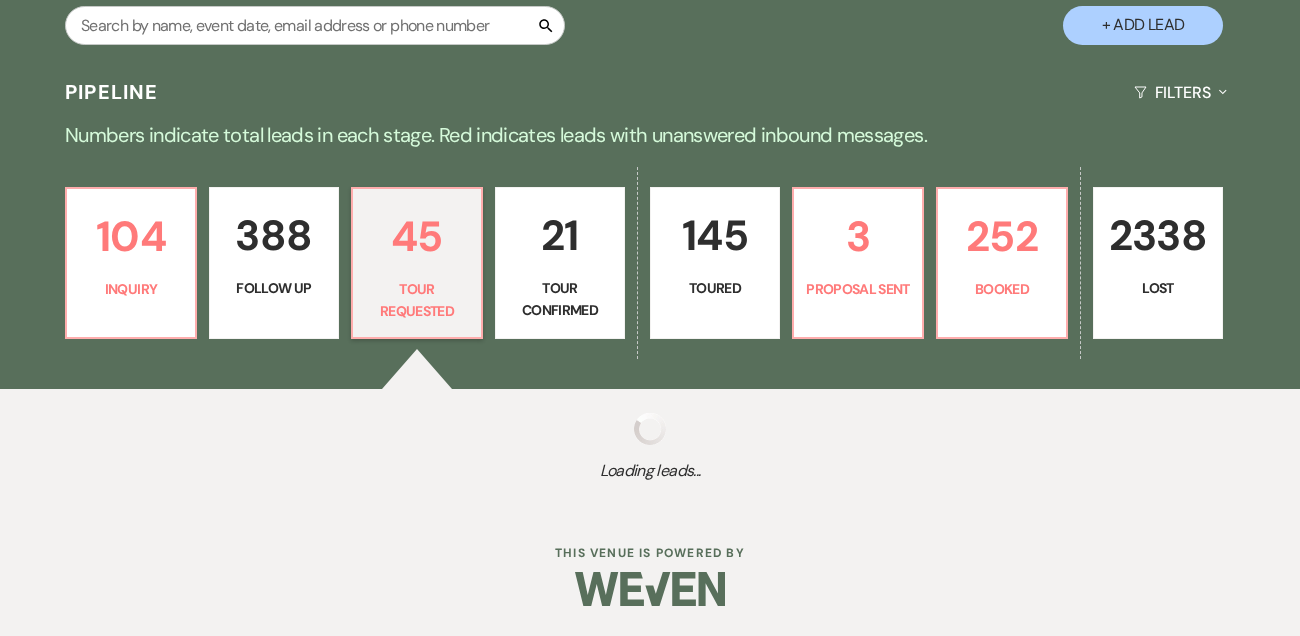 select on "2" 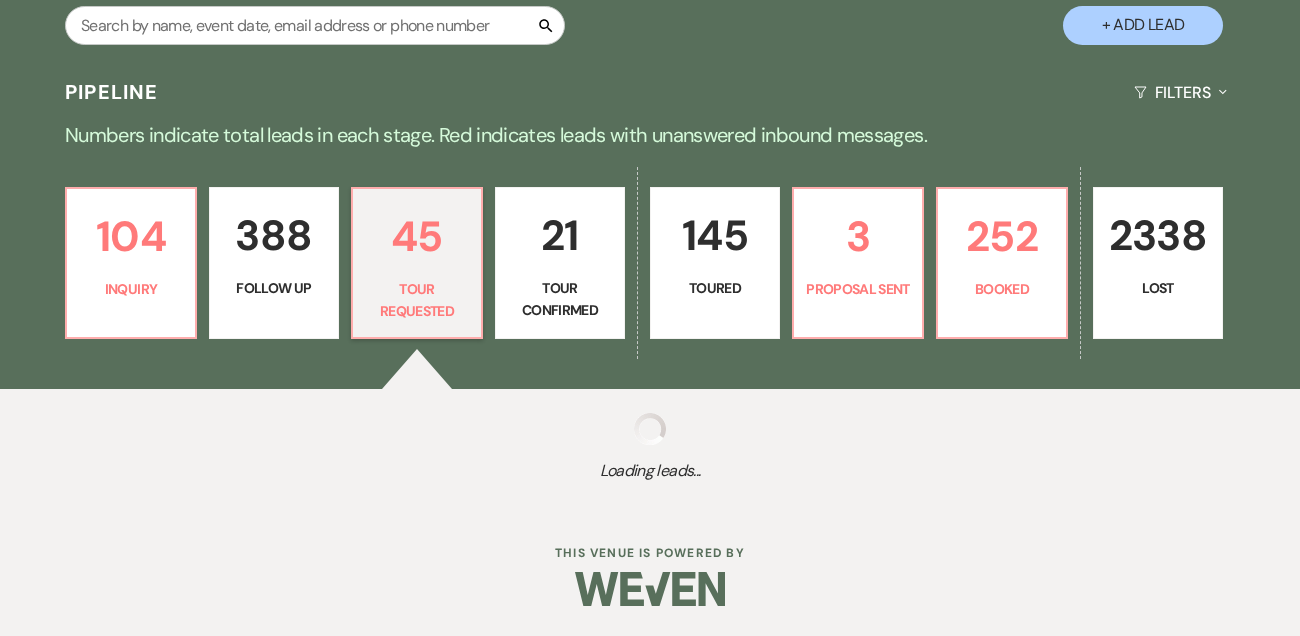 select on "2" 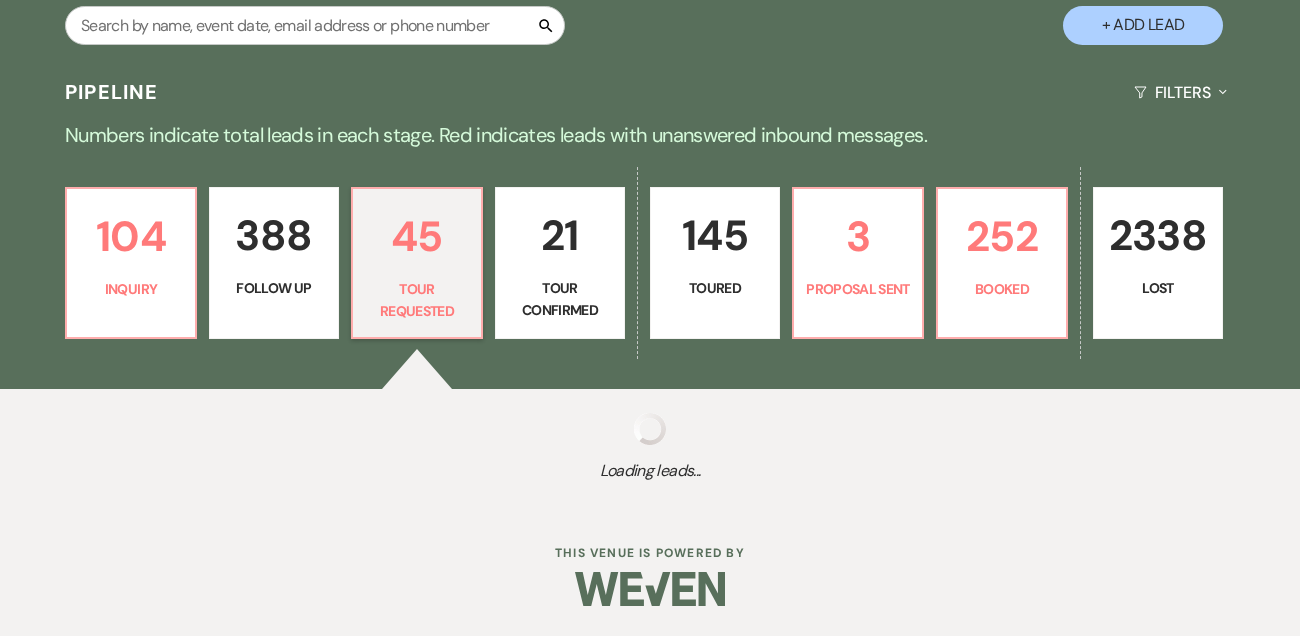 select on "2" 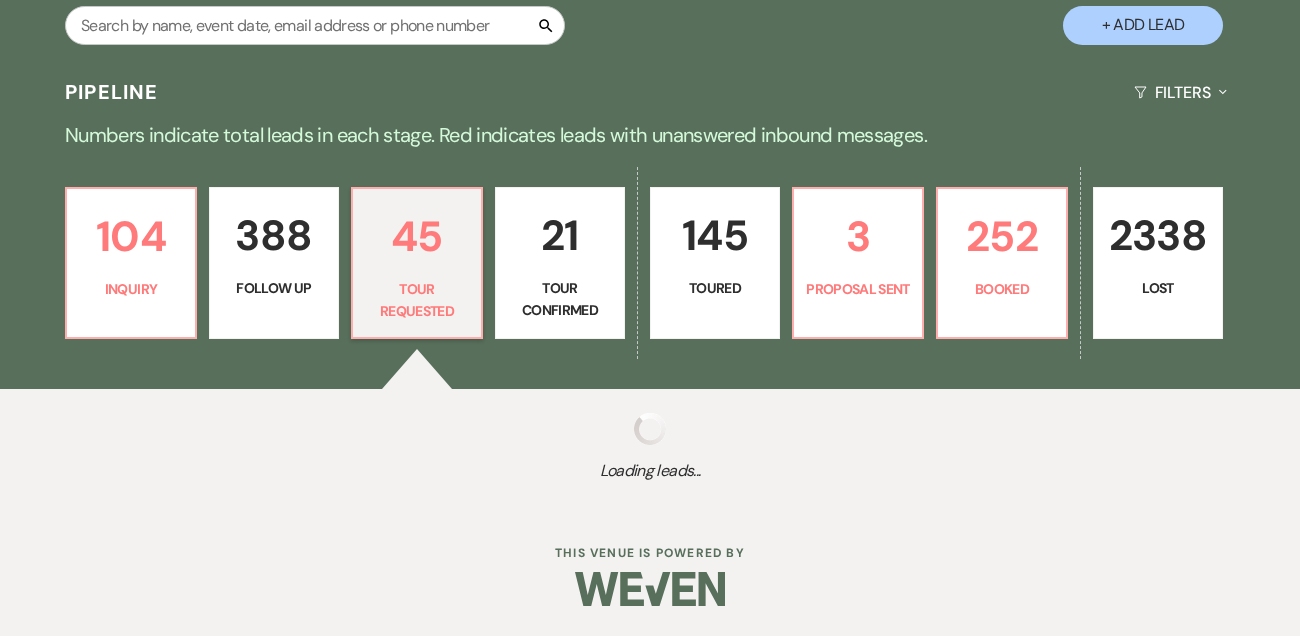 select on "2" 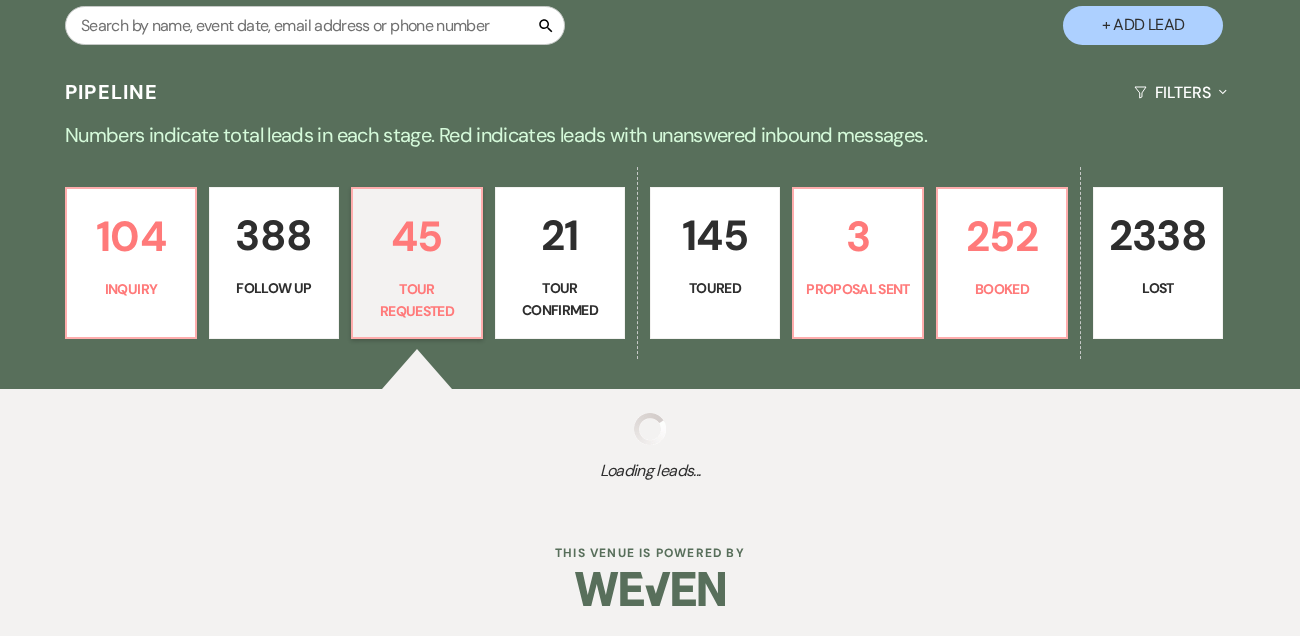 select on "2" 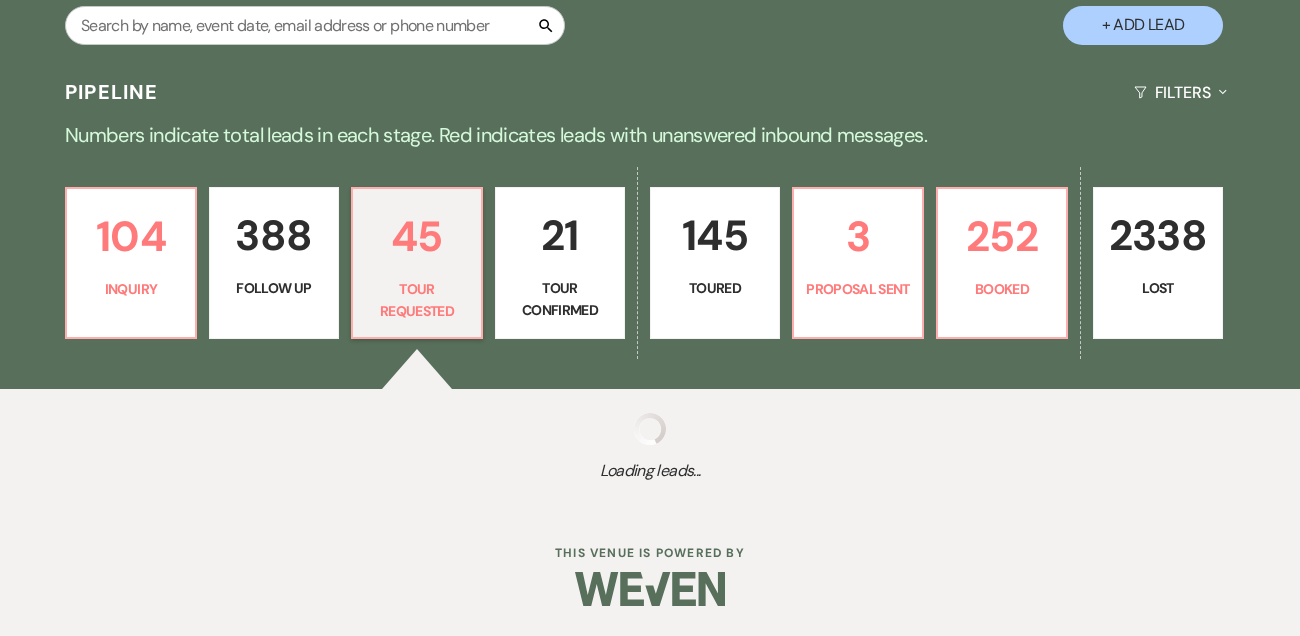 select on "2" 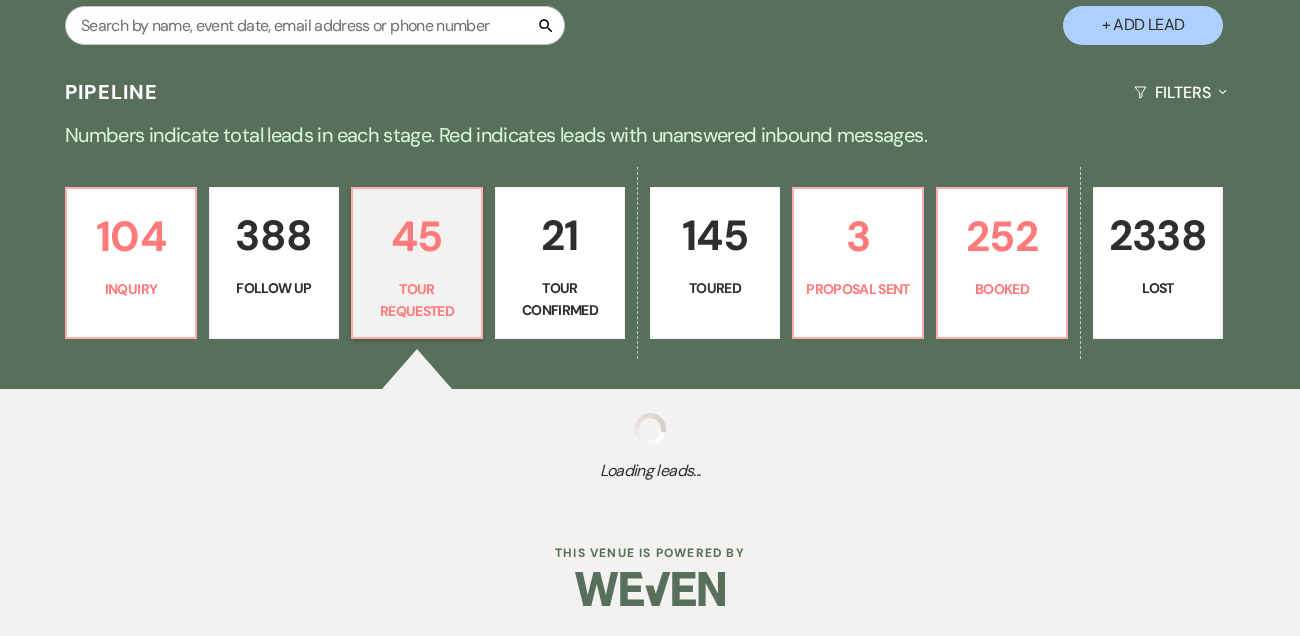 select on "2" 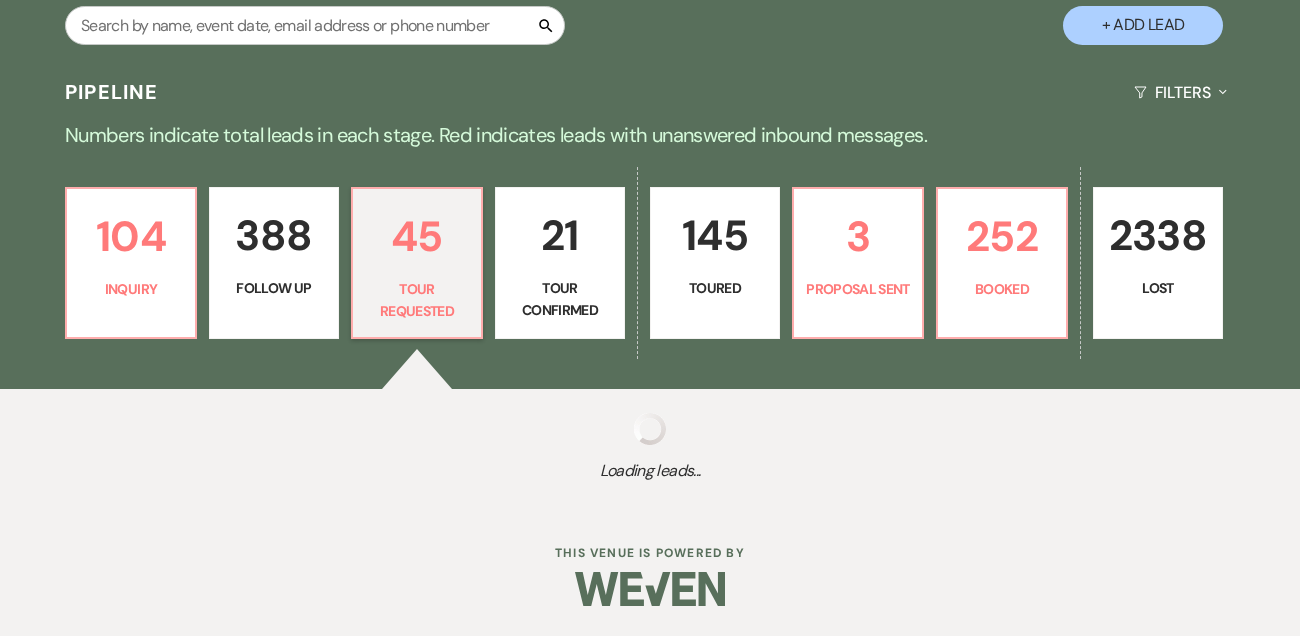select on "2" 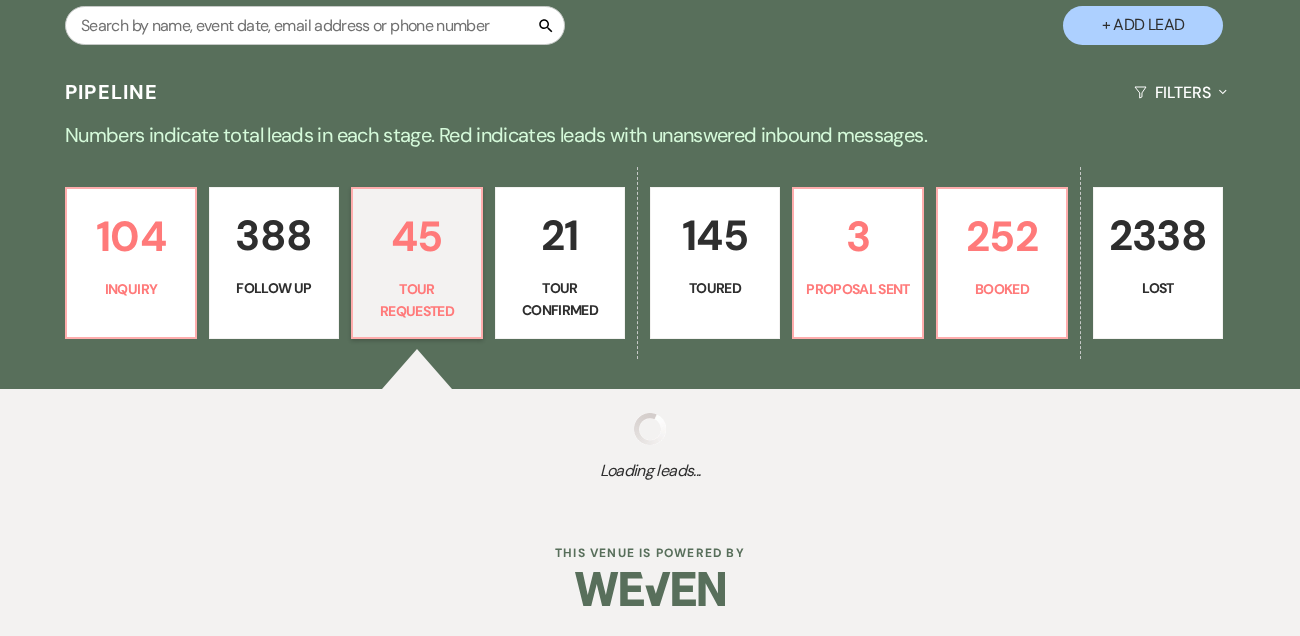select on "2" 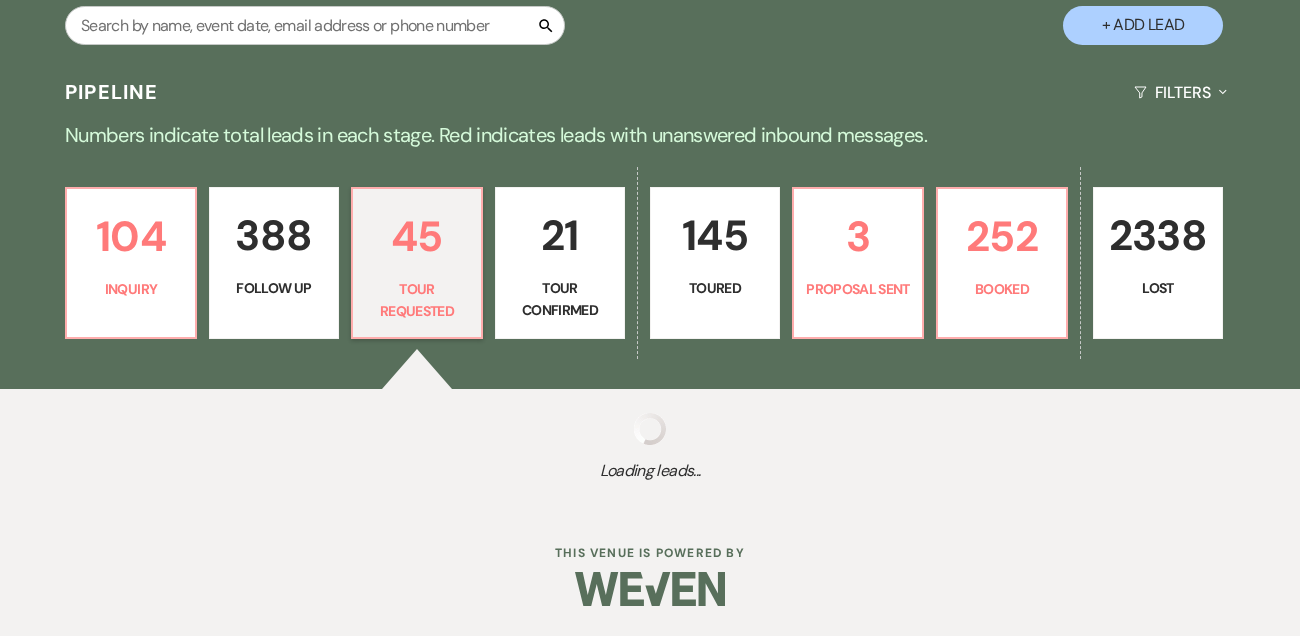 select on "2" 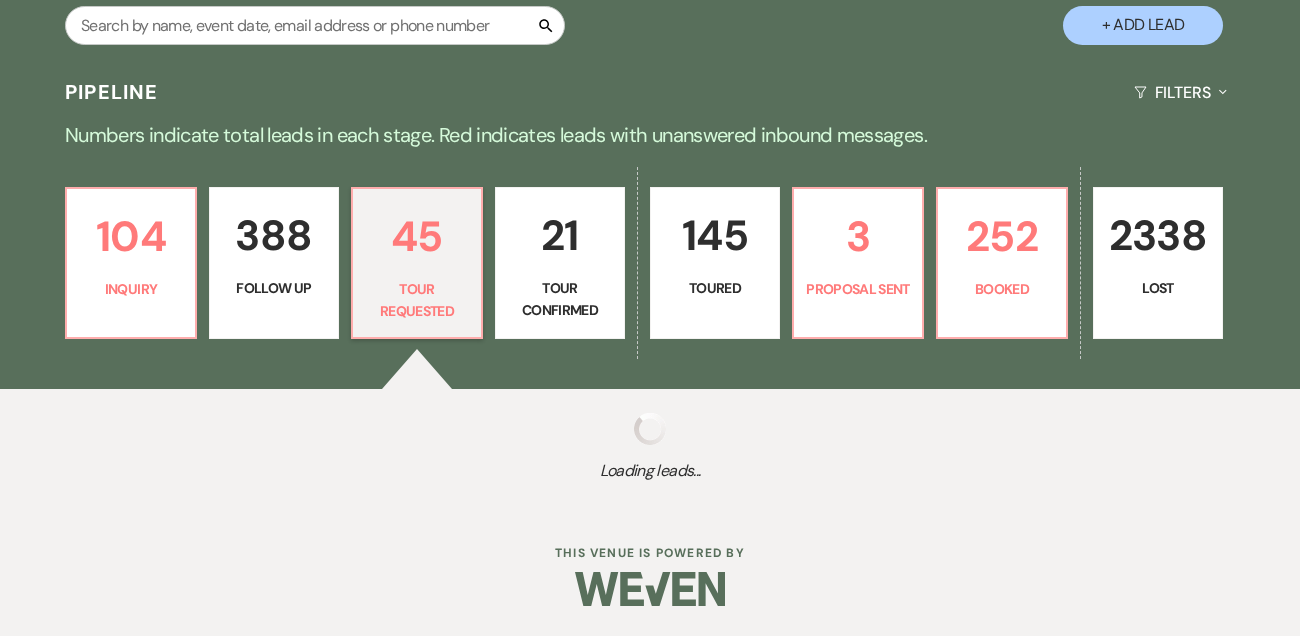 select on "2" 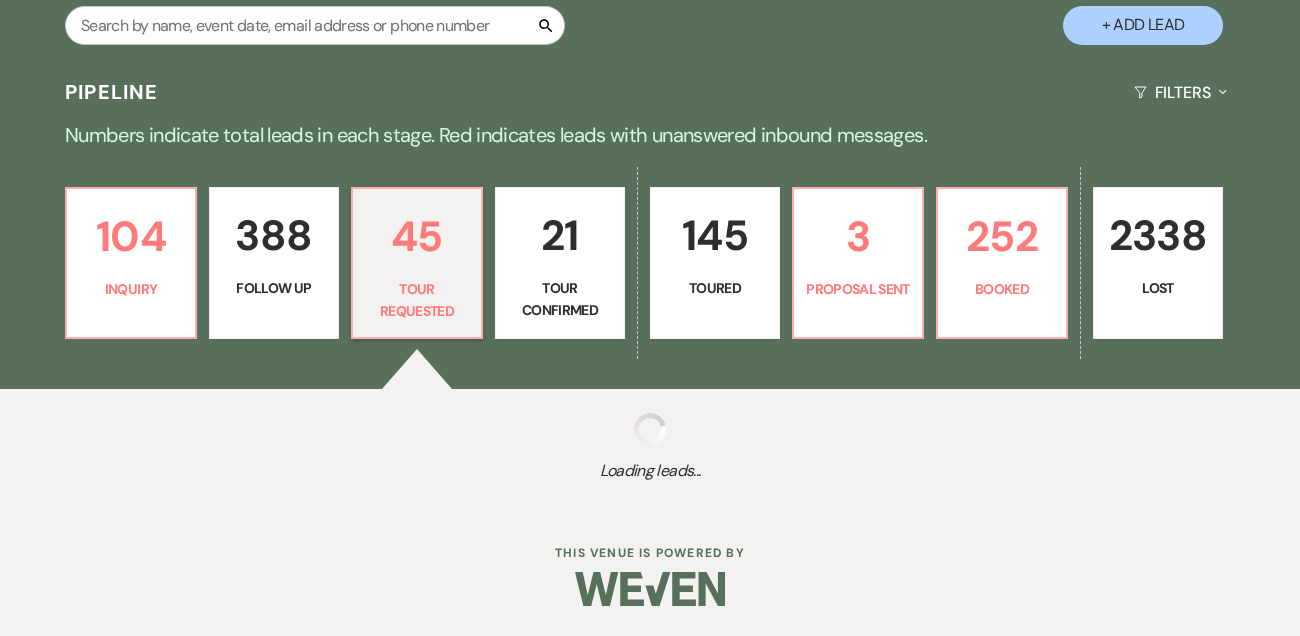 select on "2" 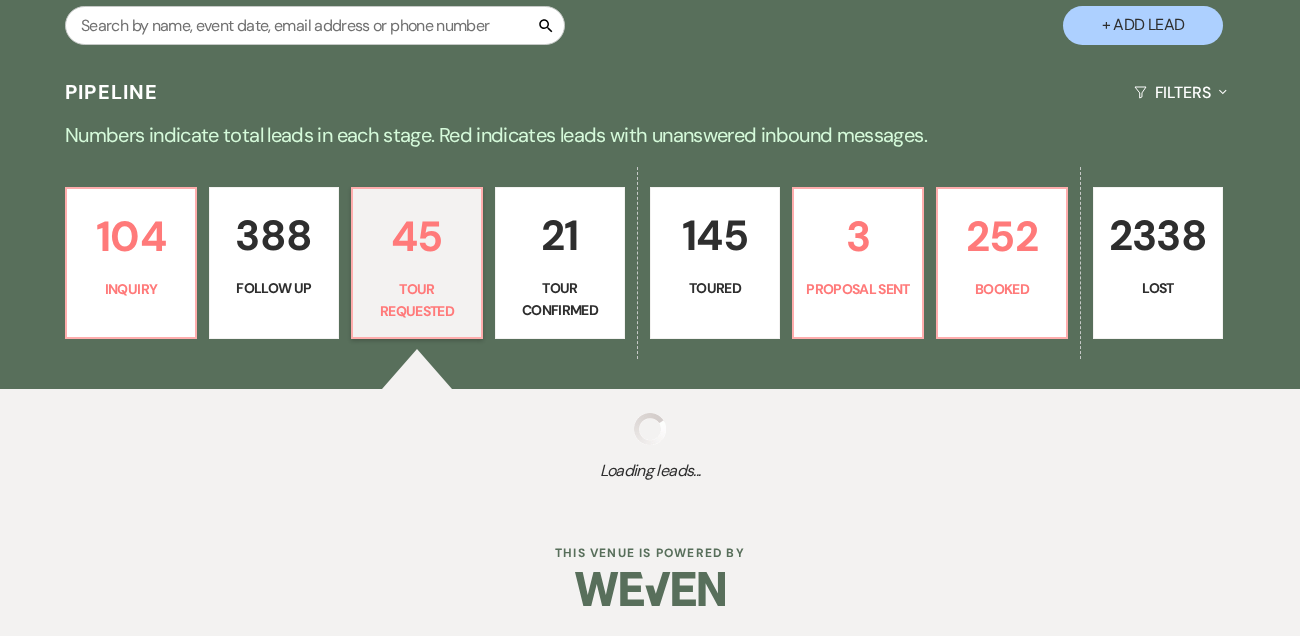 select on "2" 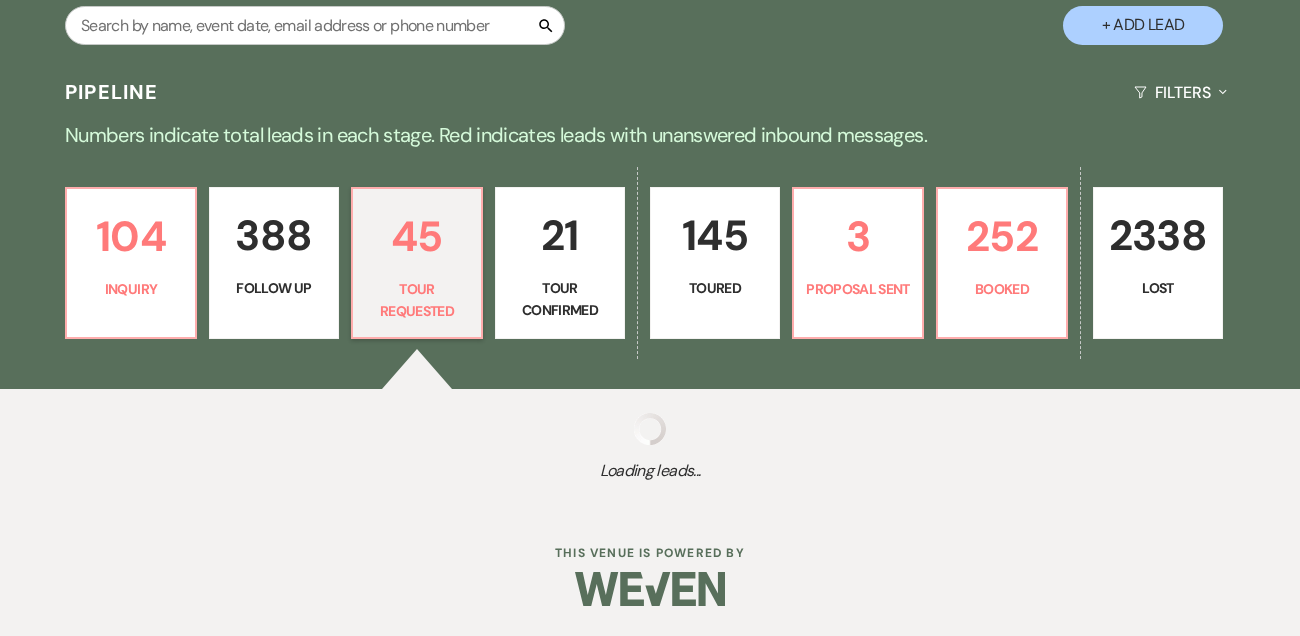 select on "2" 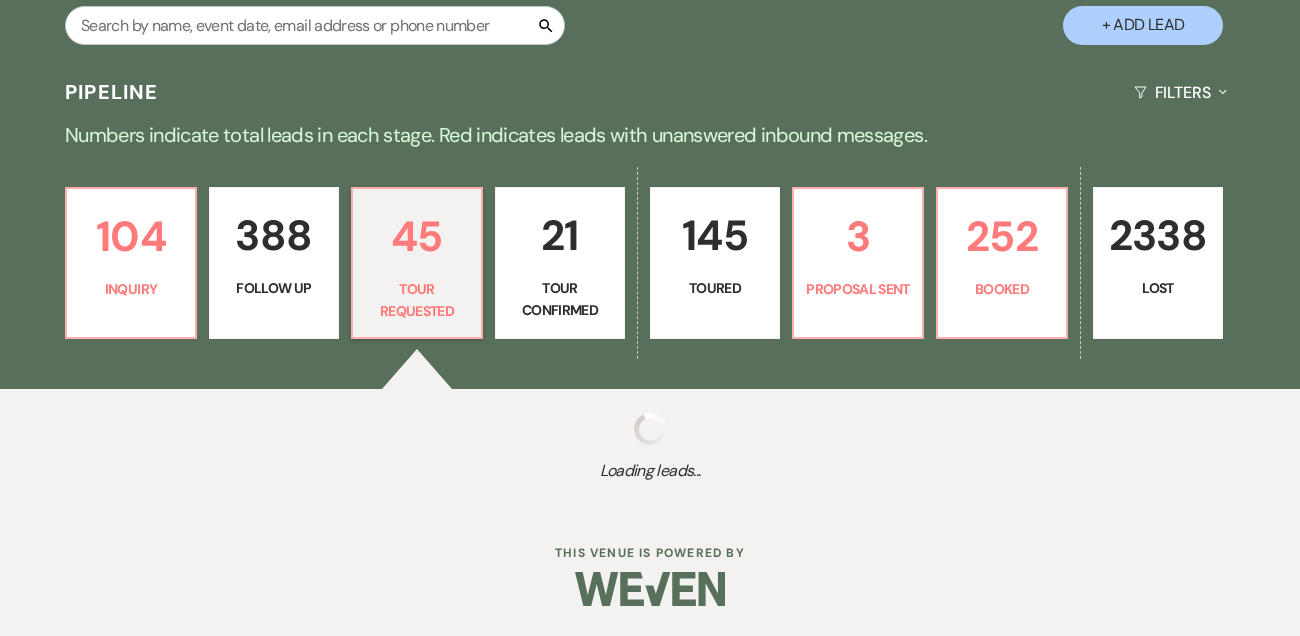 select on "2" 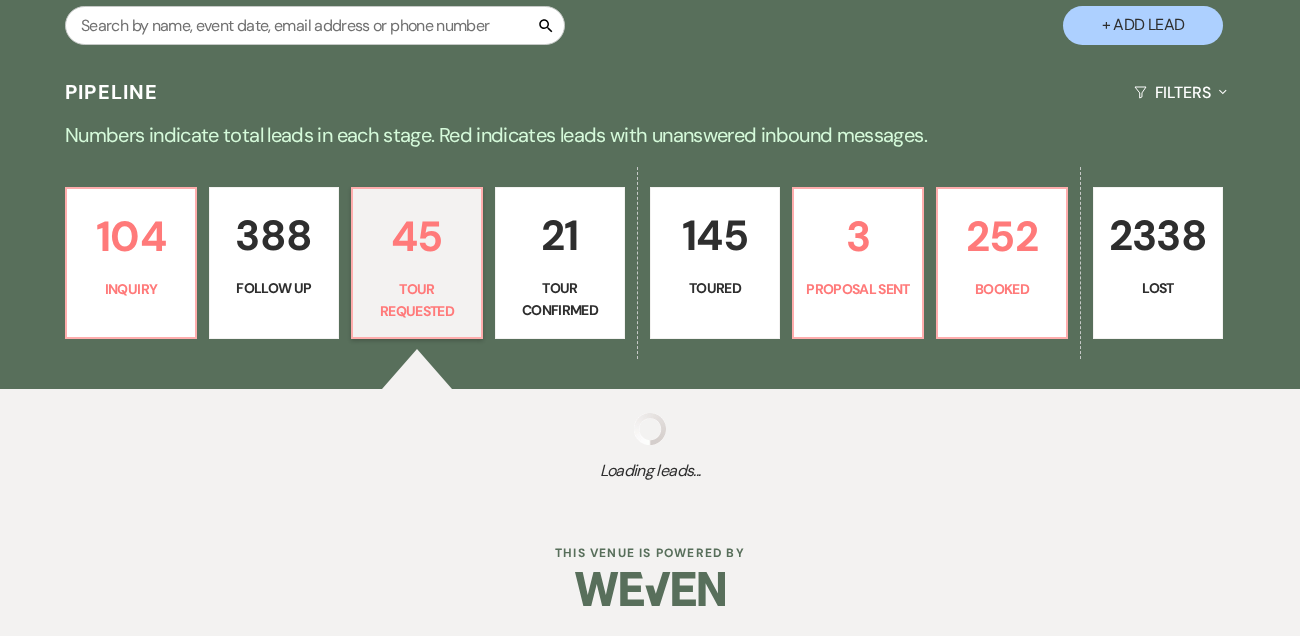 select on "2" 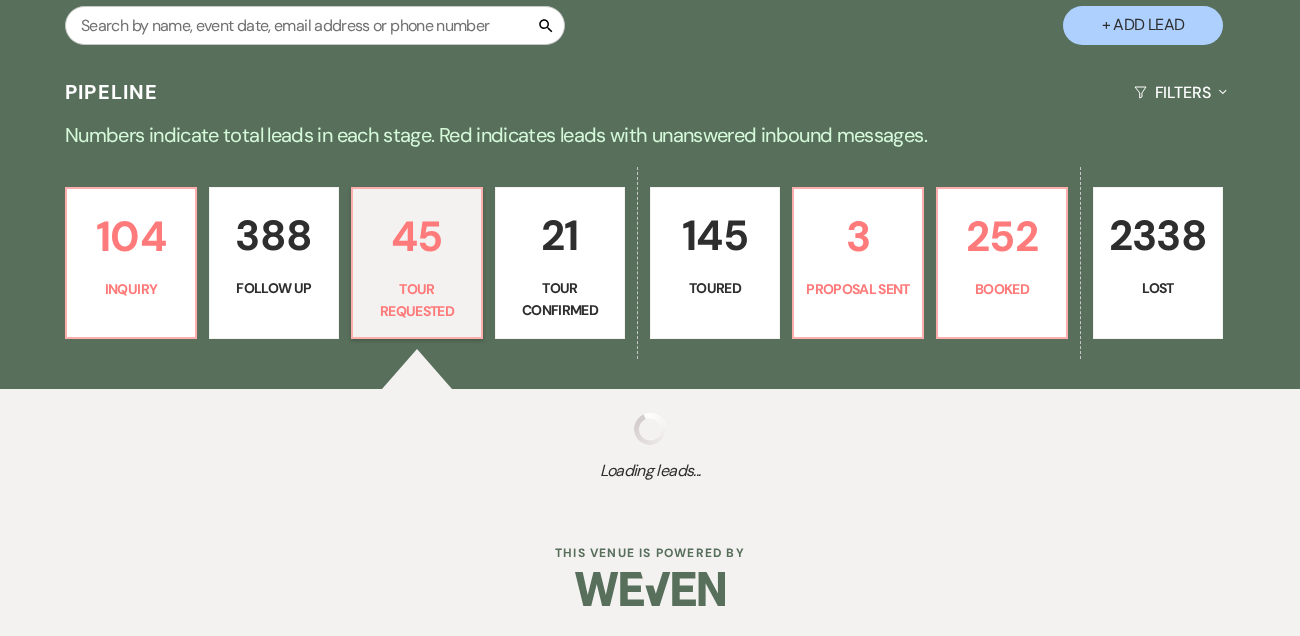 select on "2" 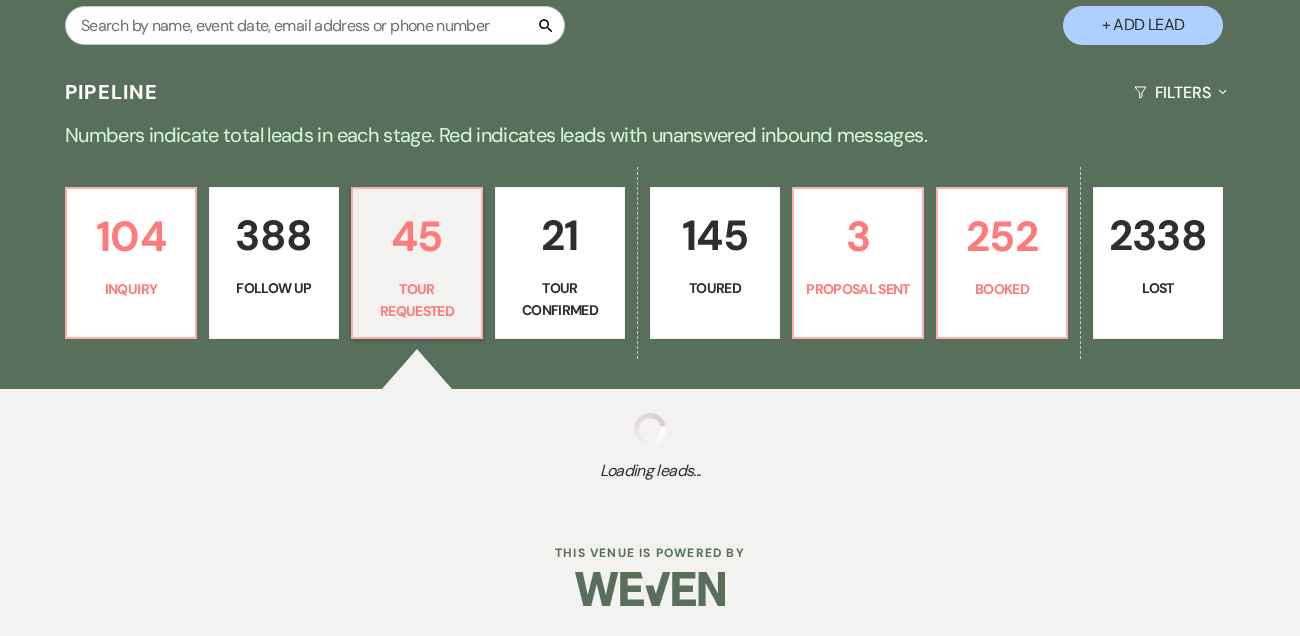 select on "2" 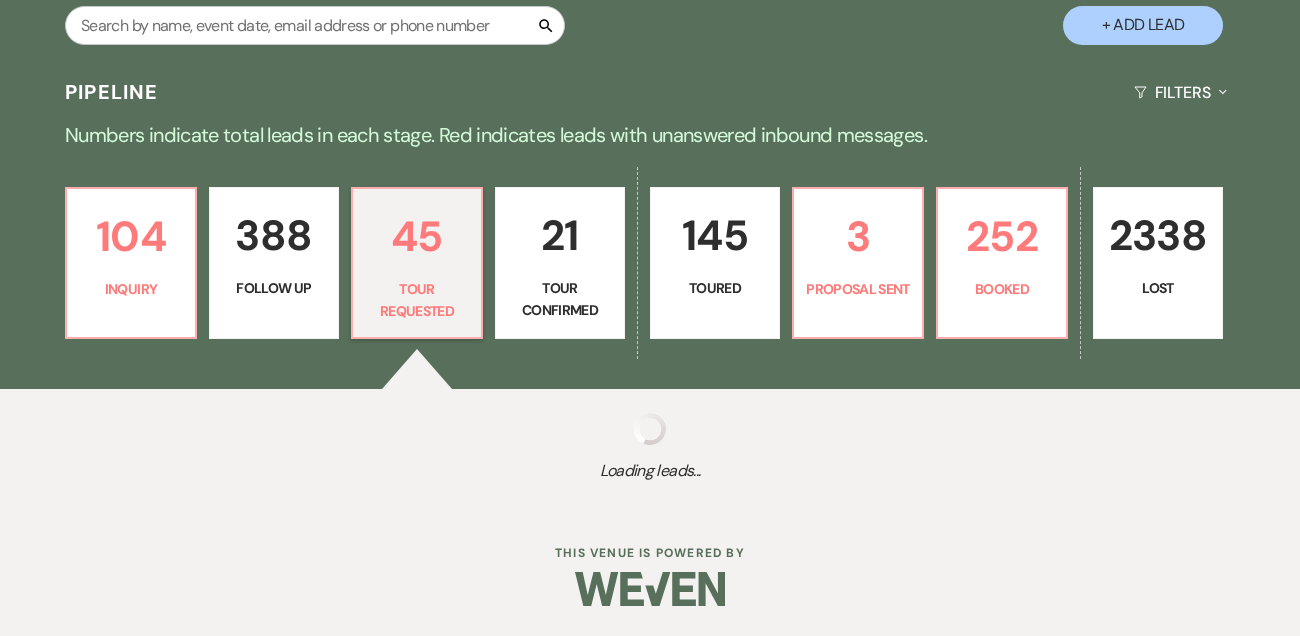 select on "2" 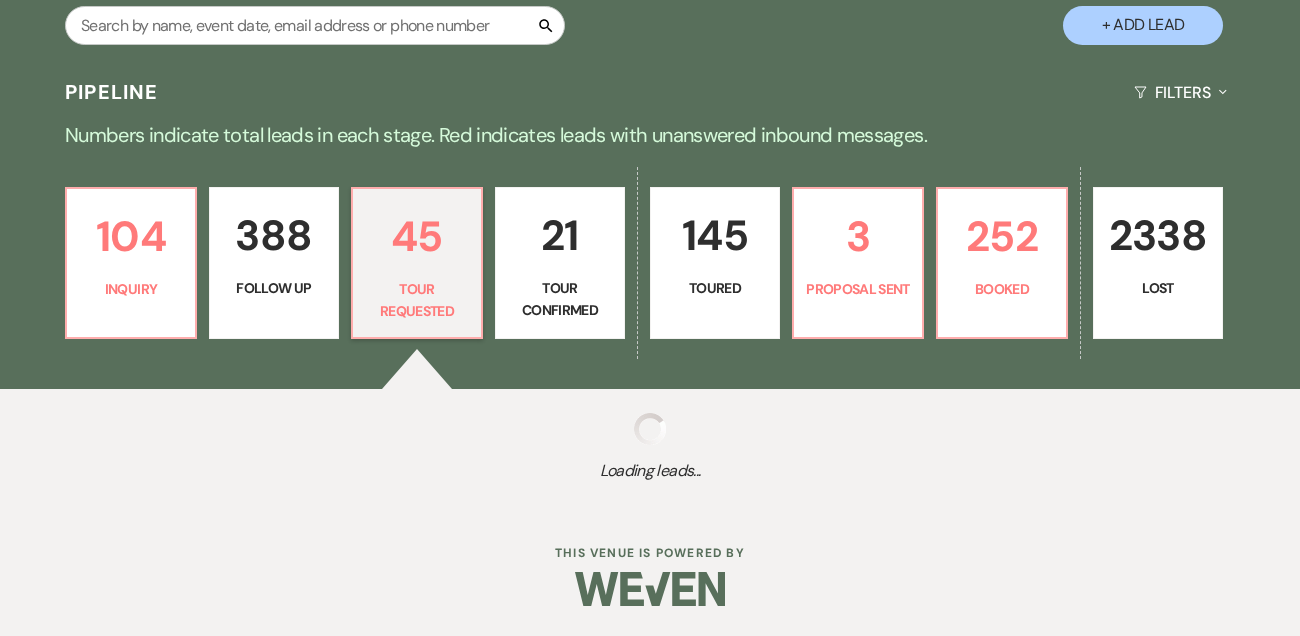 select on "2" 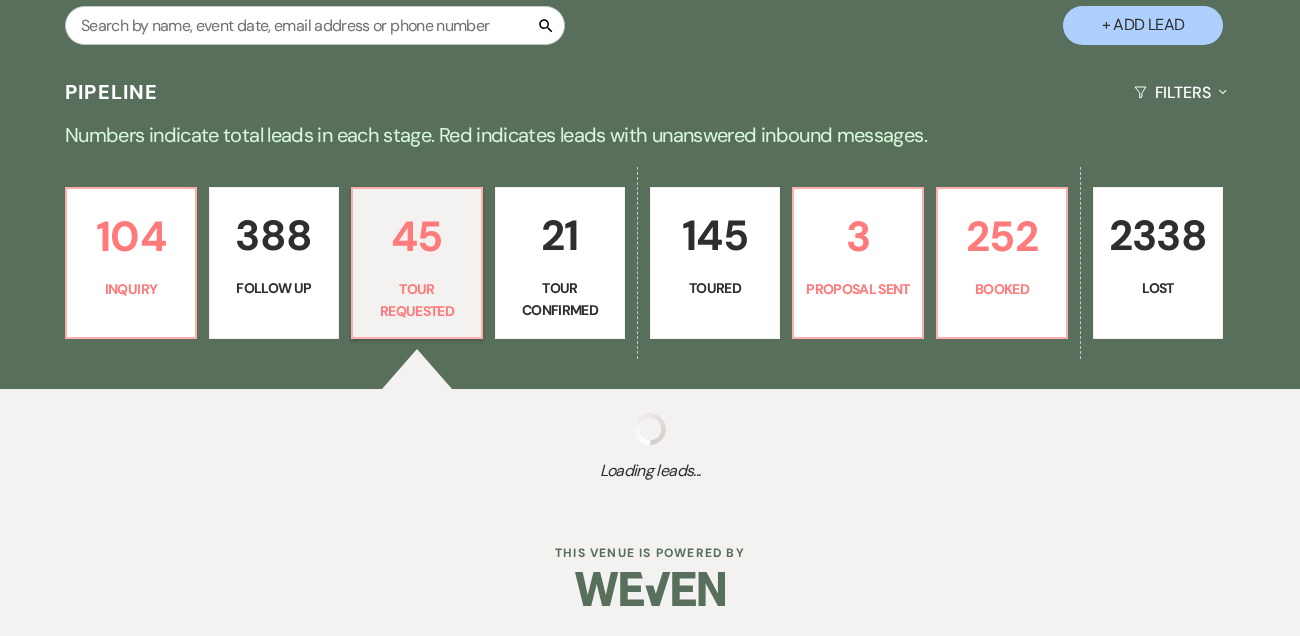 select on "2" 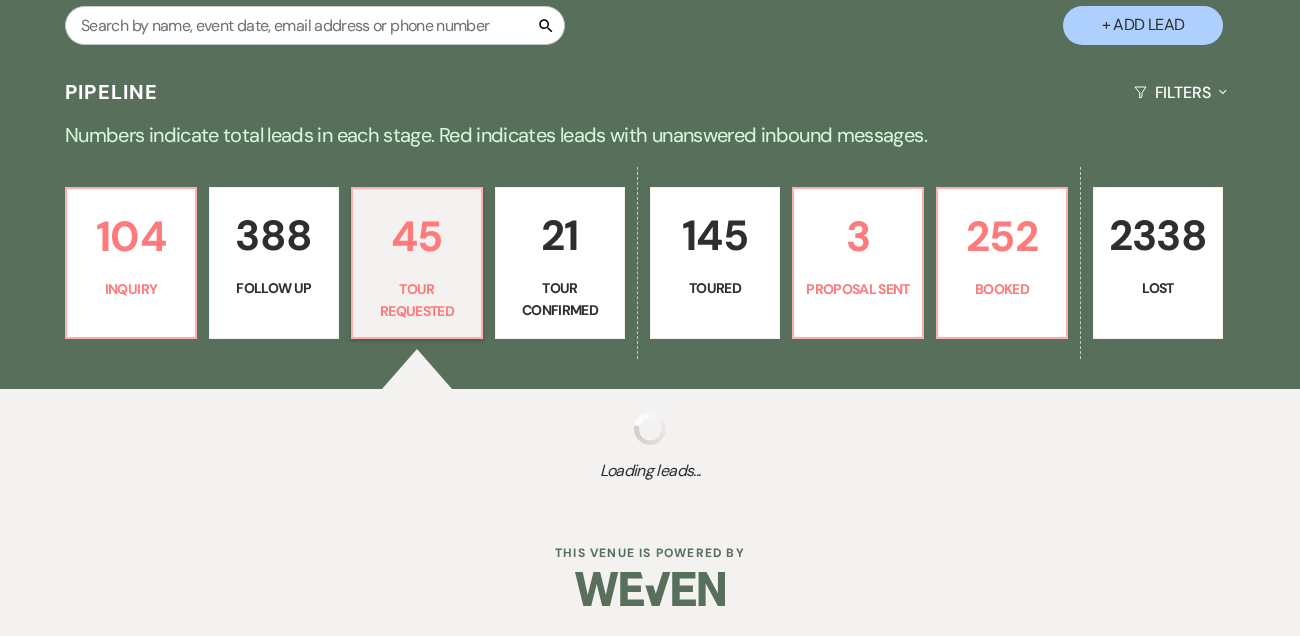 select on "2" 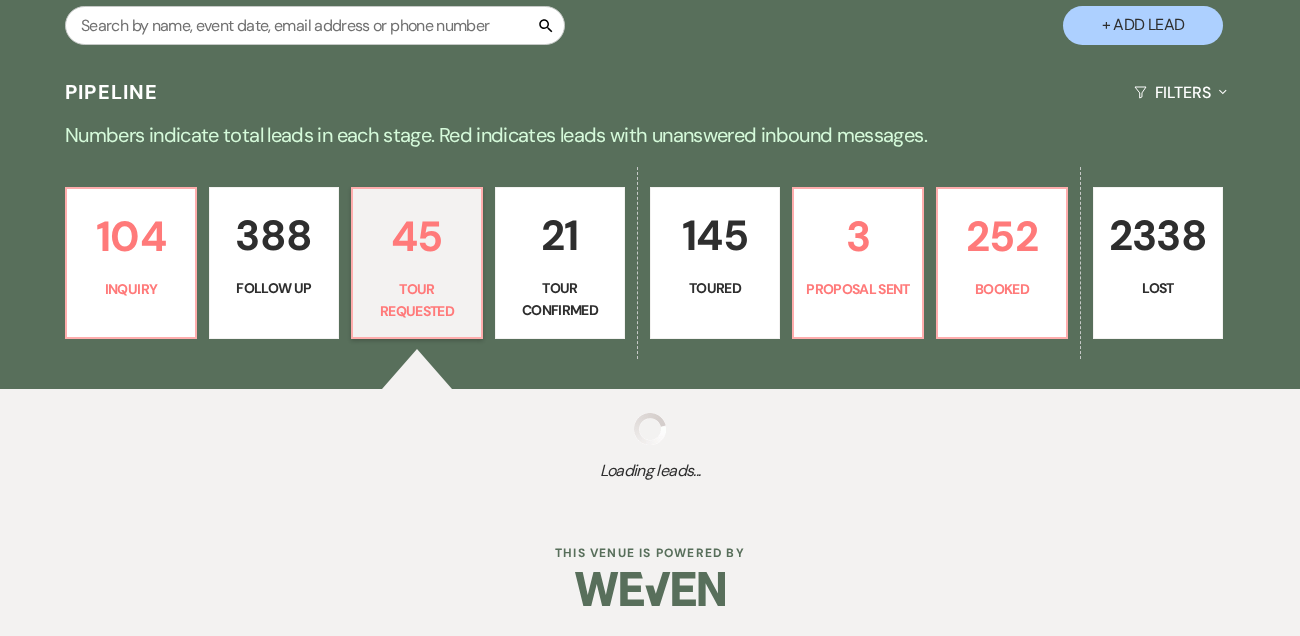 select on "2" 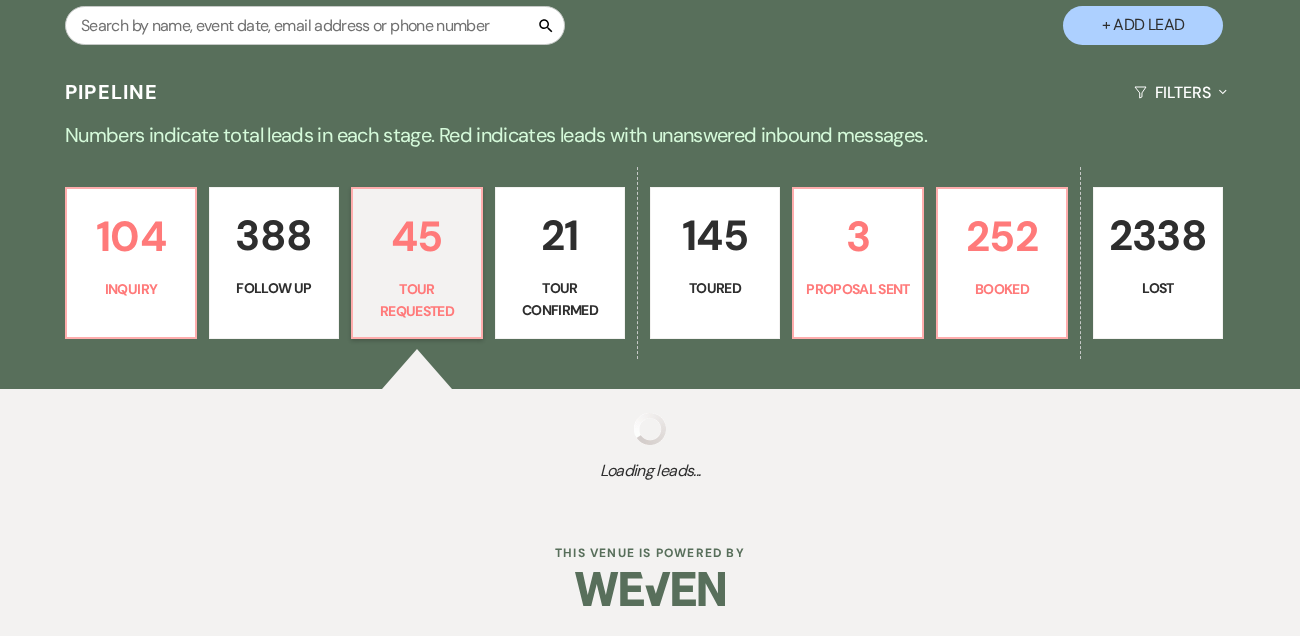 select on "2" 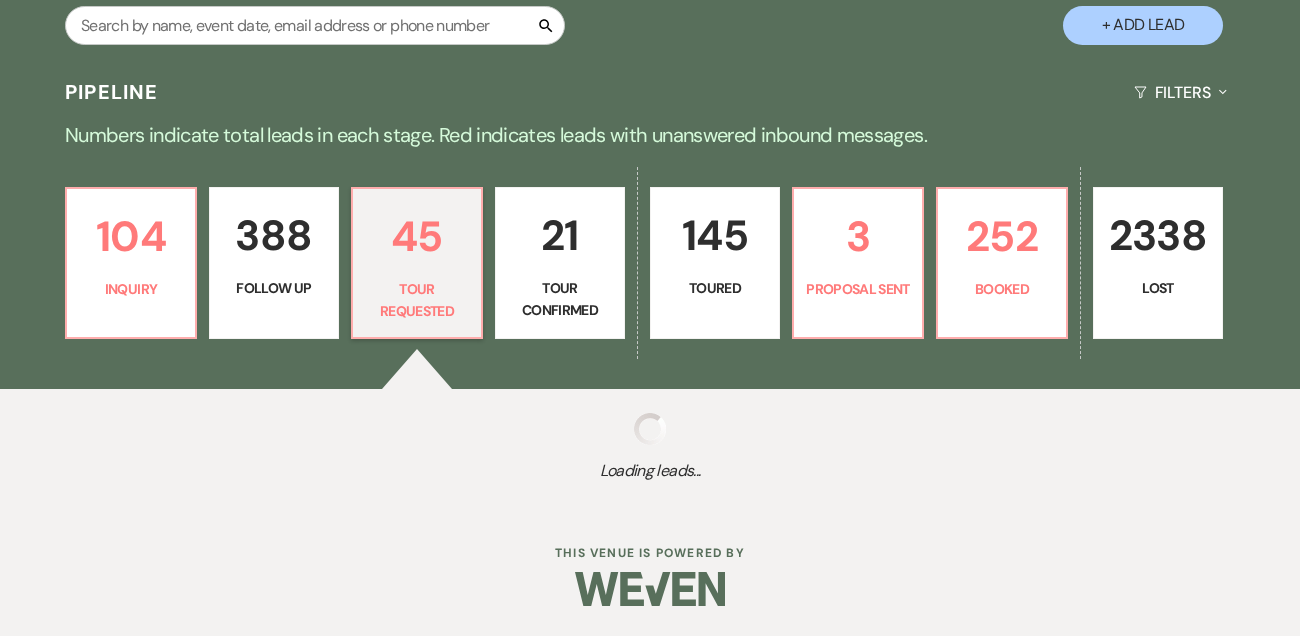 select on "2" 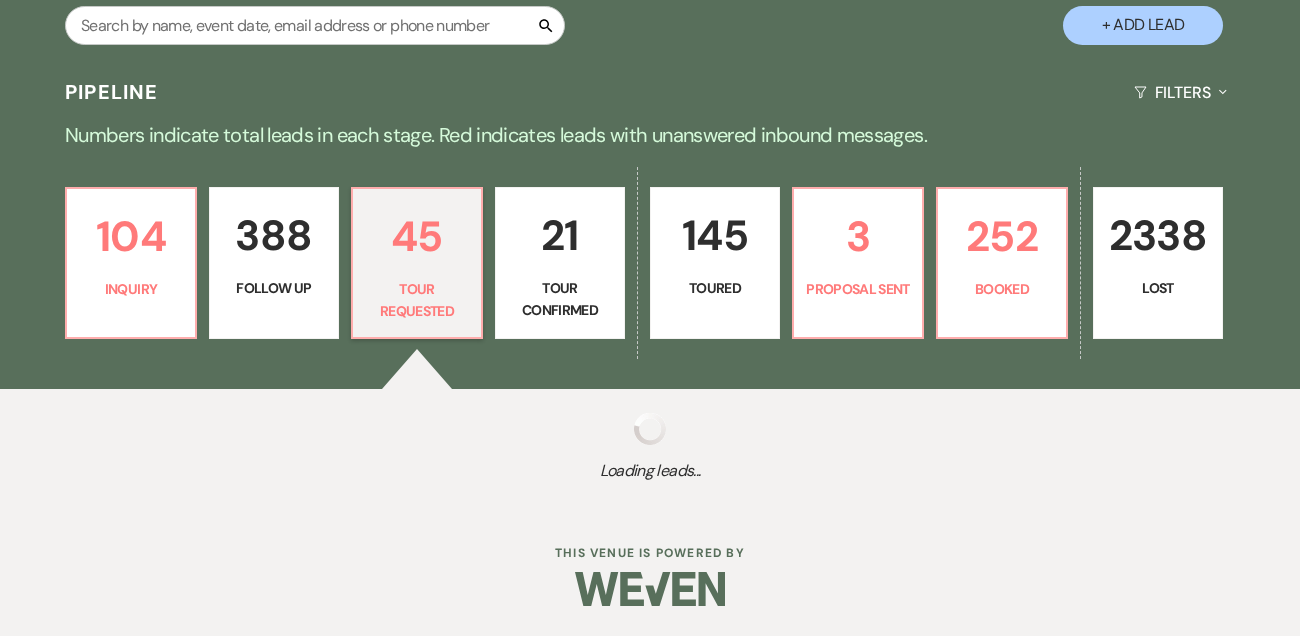 select on "2" 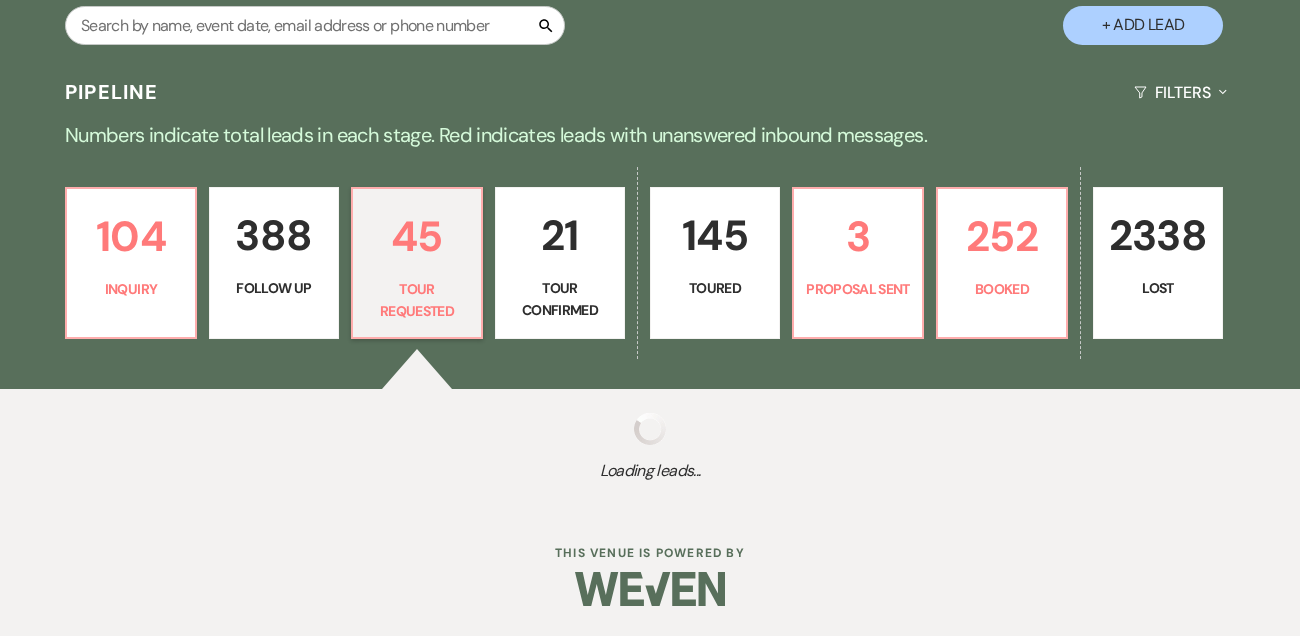 select on "2" 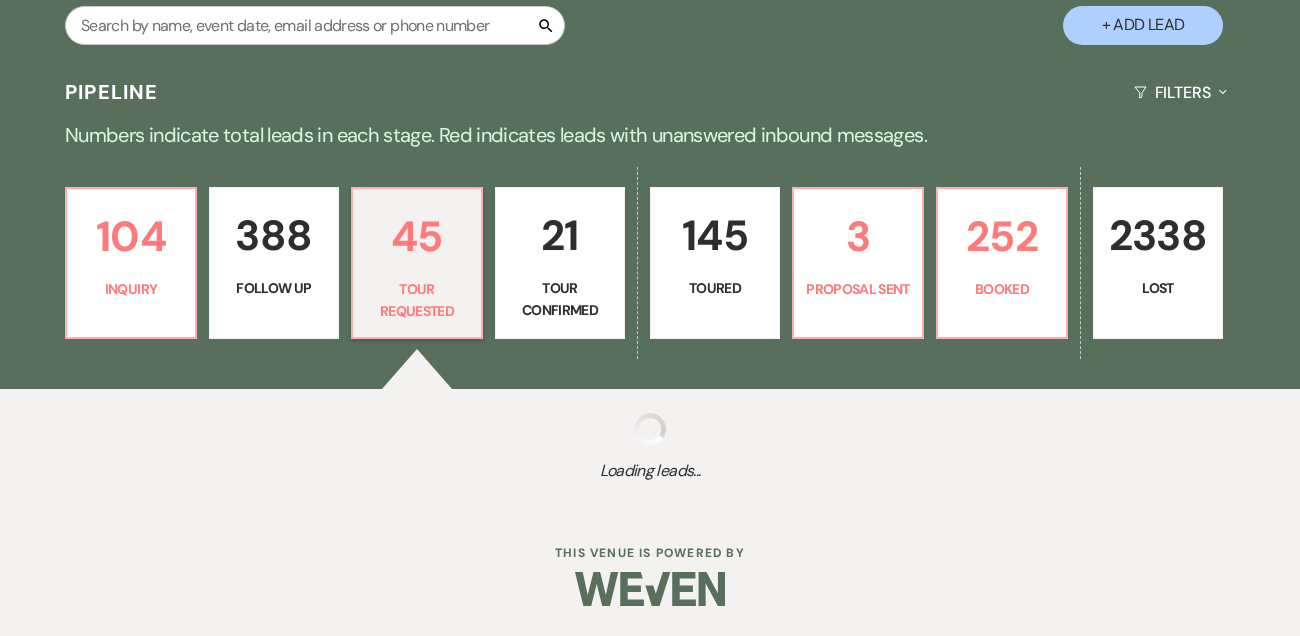 select on "2" 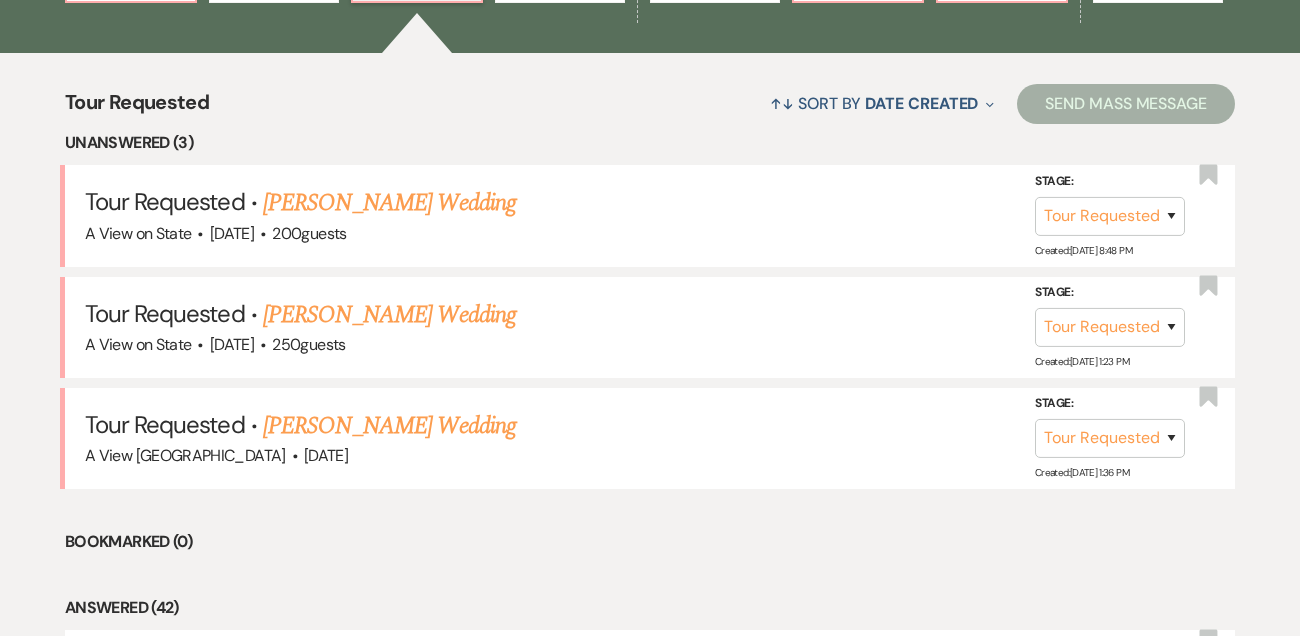 scroll, scrollTop: 730, scrollLeft: 0, axis: vertical 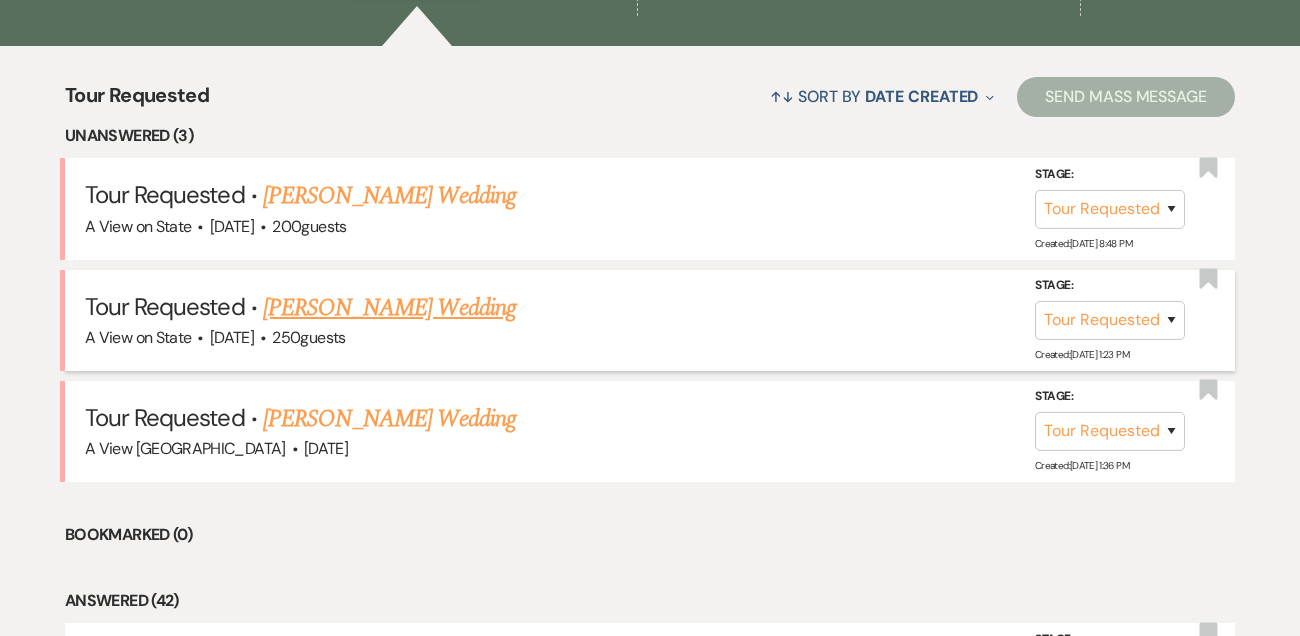 click on "[PERSON_NAME] Wedding" at bounding box center (389, 308) 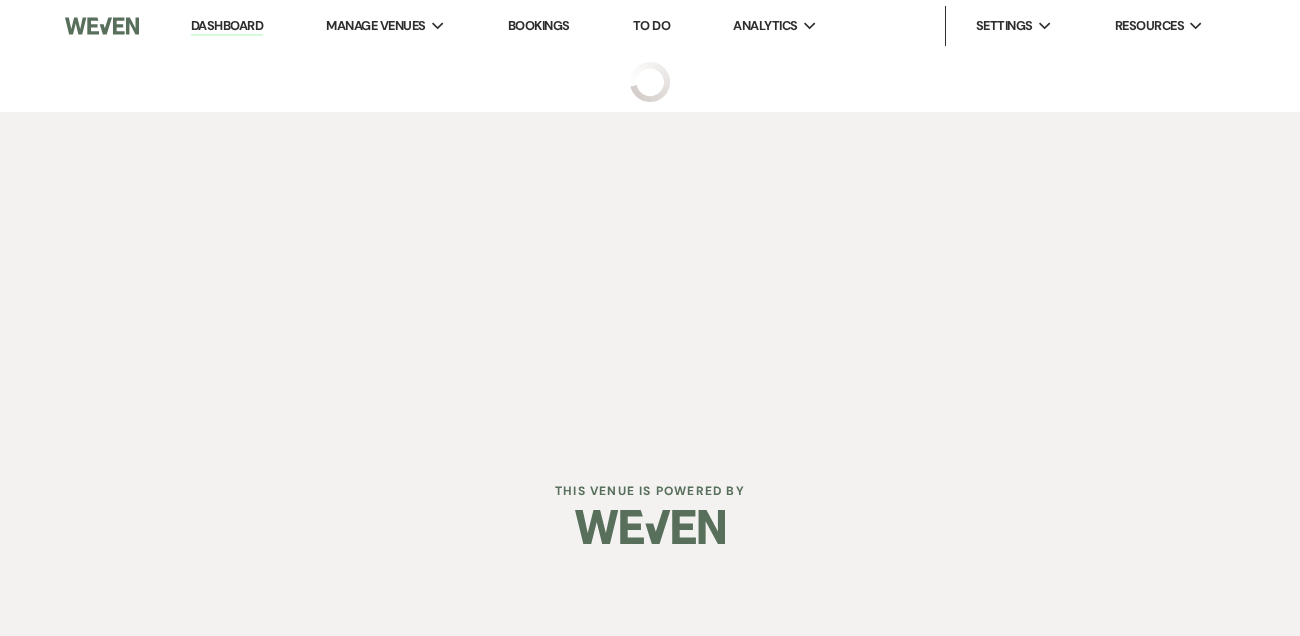 select on "2" 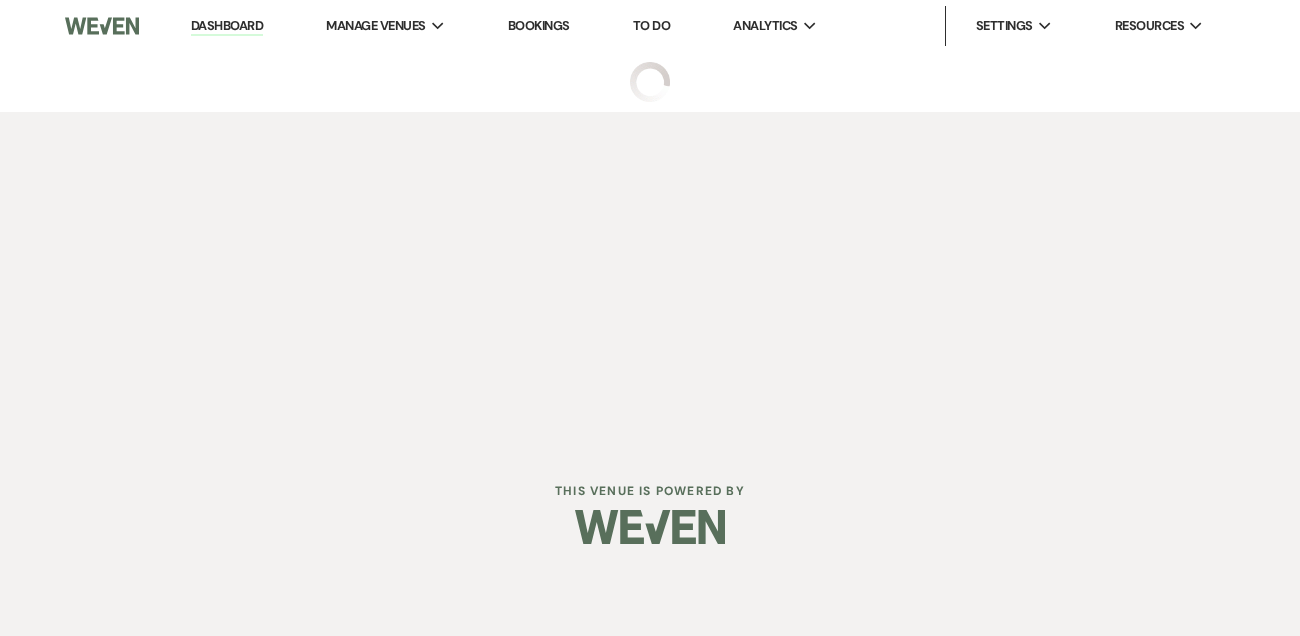 select on "5" 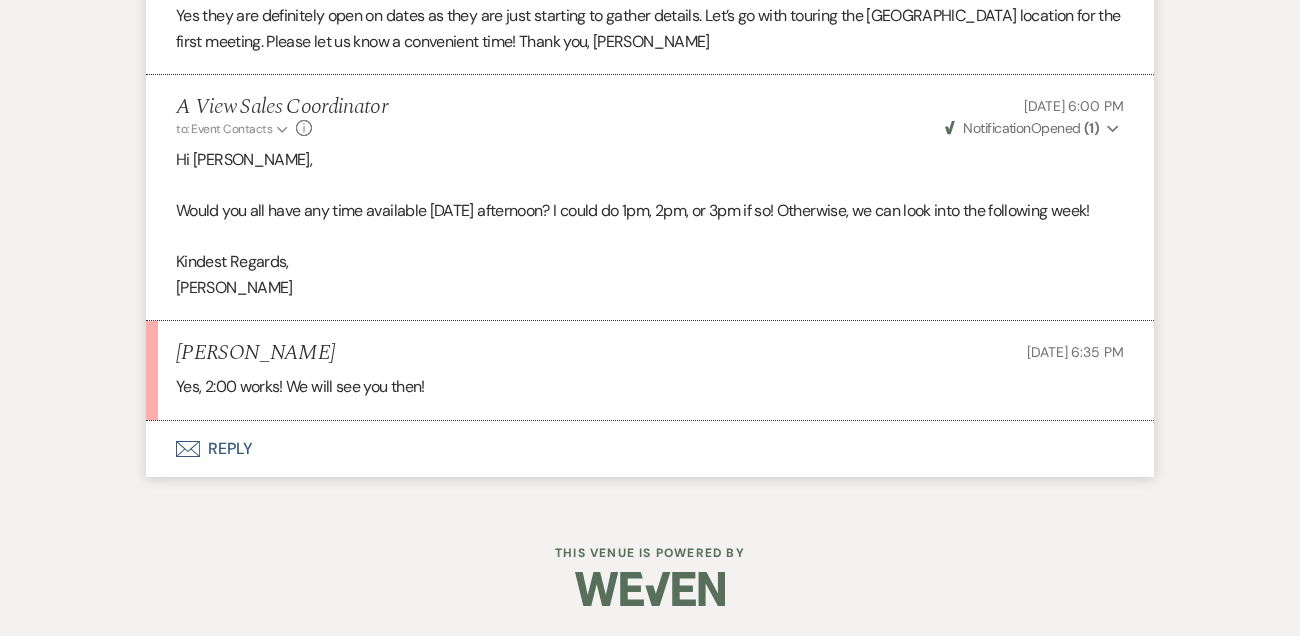 scroll, scrollTop: 3025, scrollLeft: 0, axis: vertical 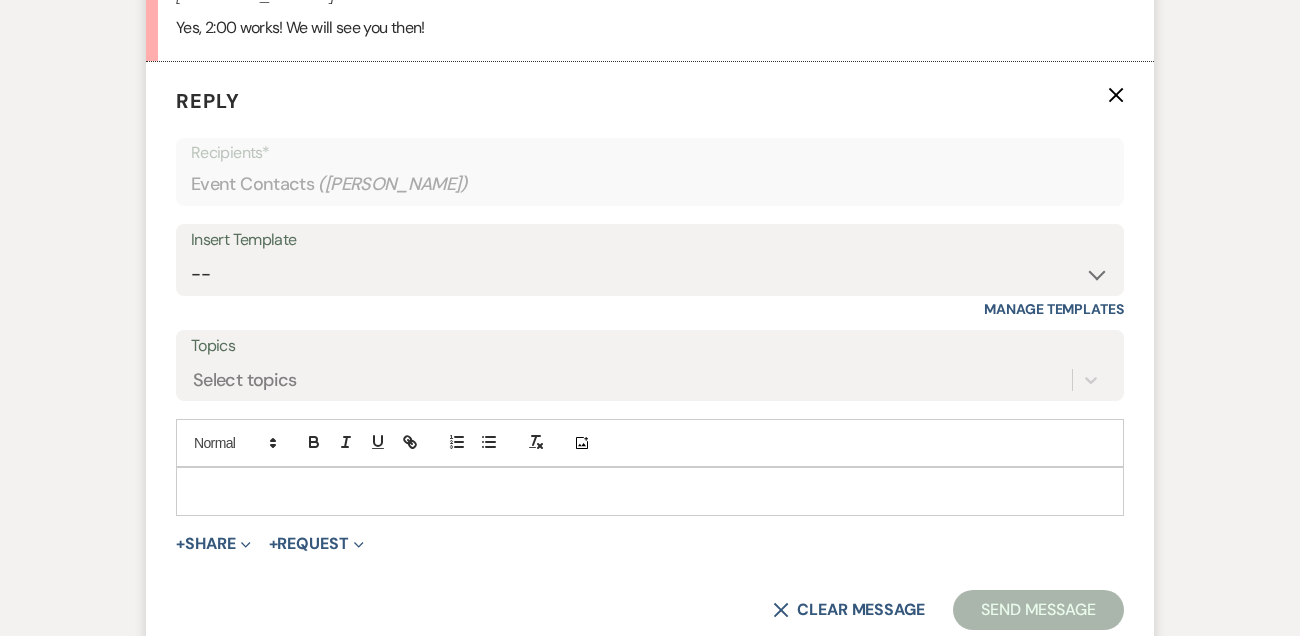 click at bounding box center (650, 491) 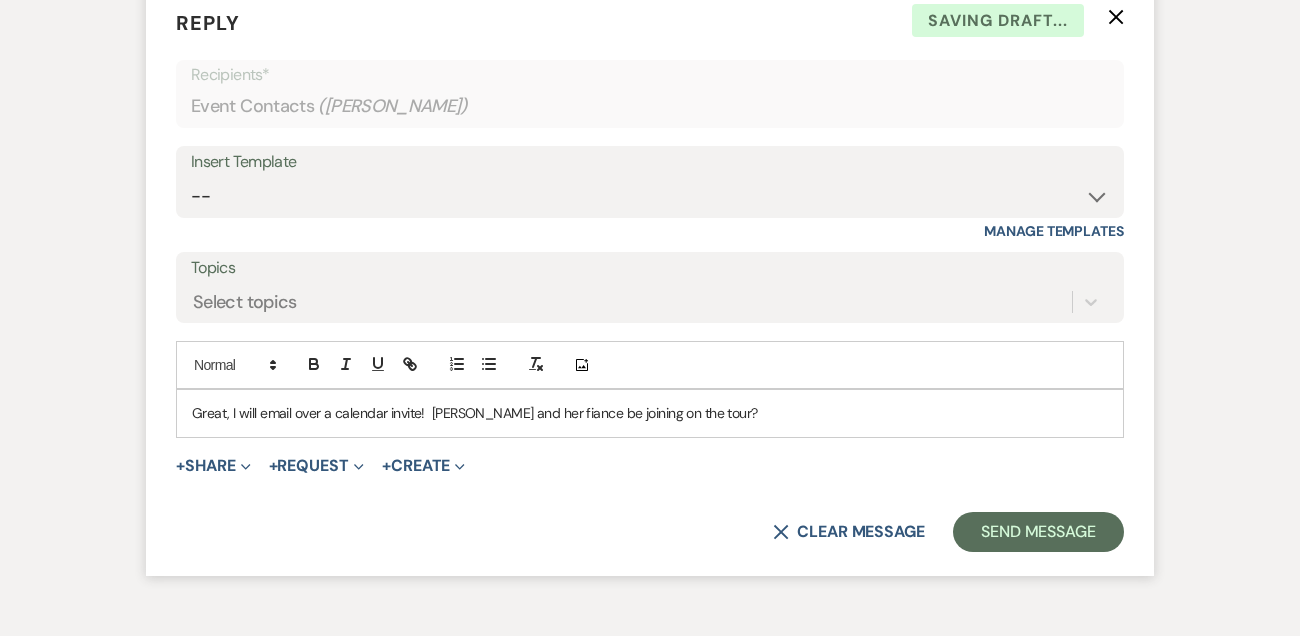 scroll, scrollTop: 3415, scrollLeft: 0, axis: vertical 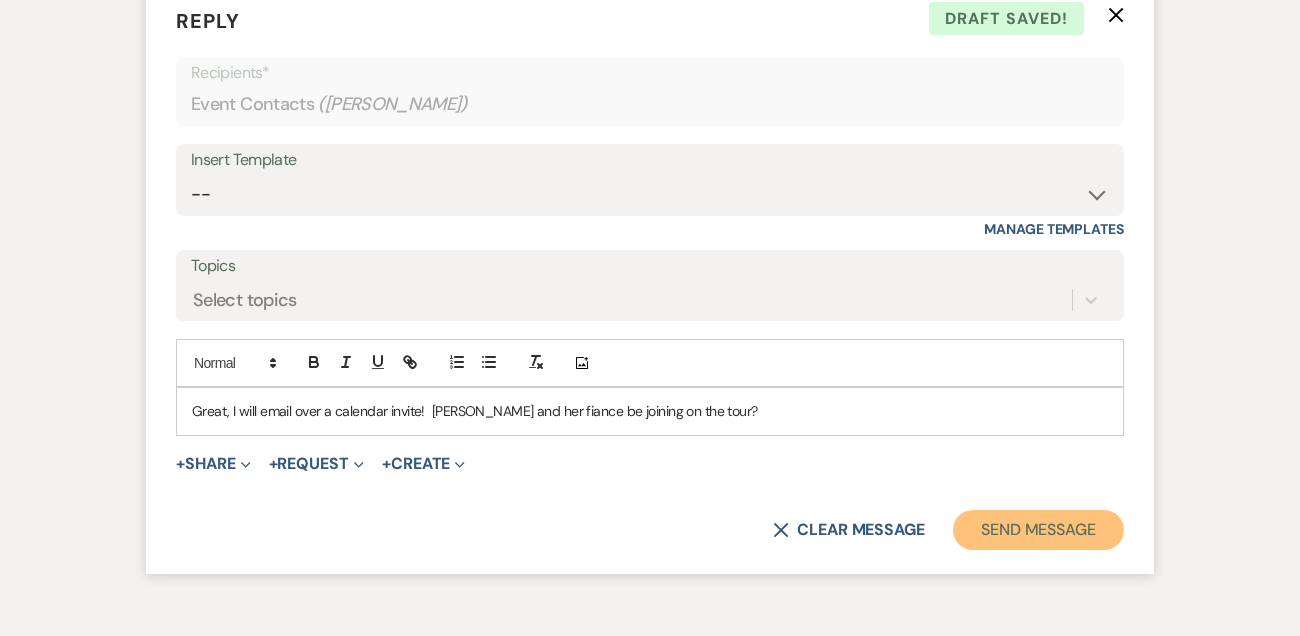 click on "Send Message" at bounding box center (1038, 530) 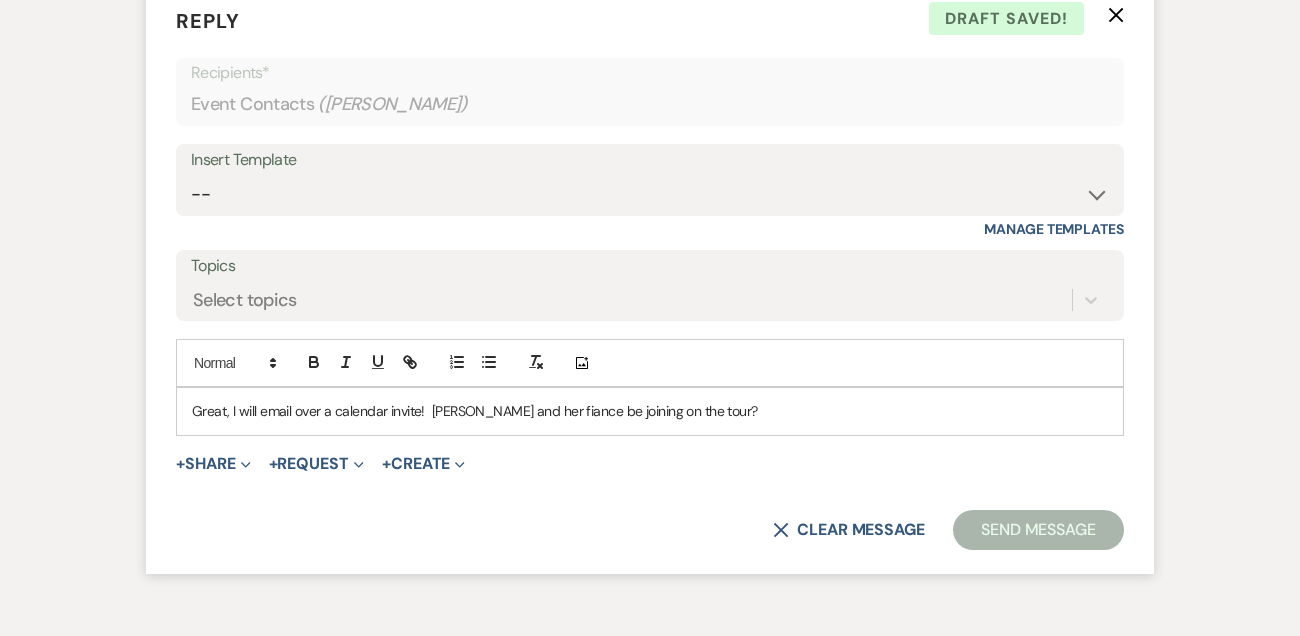 scroll, scrollTop: 3184, scrollLeft: 0, axis: vertical 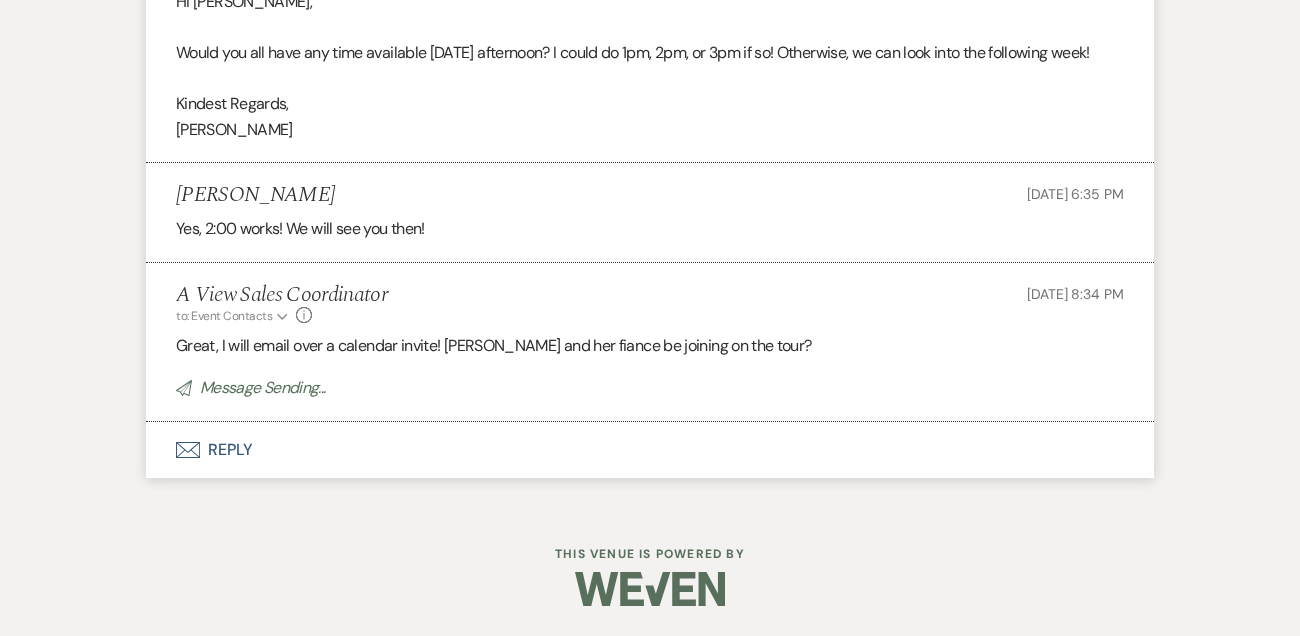 click on "[PERSON_NAME]" at bounding box center (255, 195) 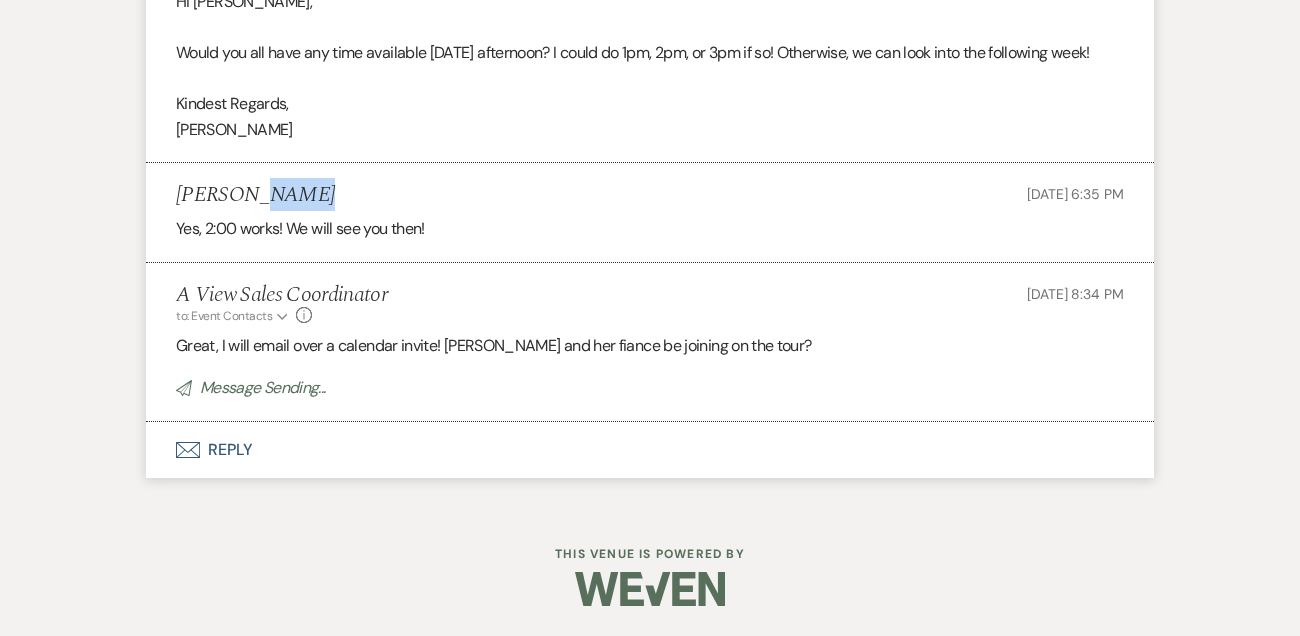 click on "[PERSON_NAME]" at bounding box center [255, 195] 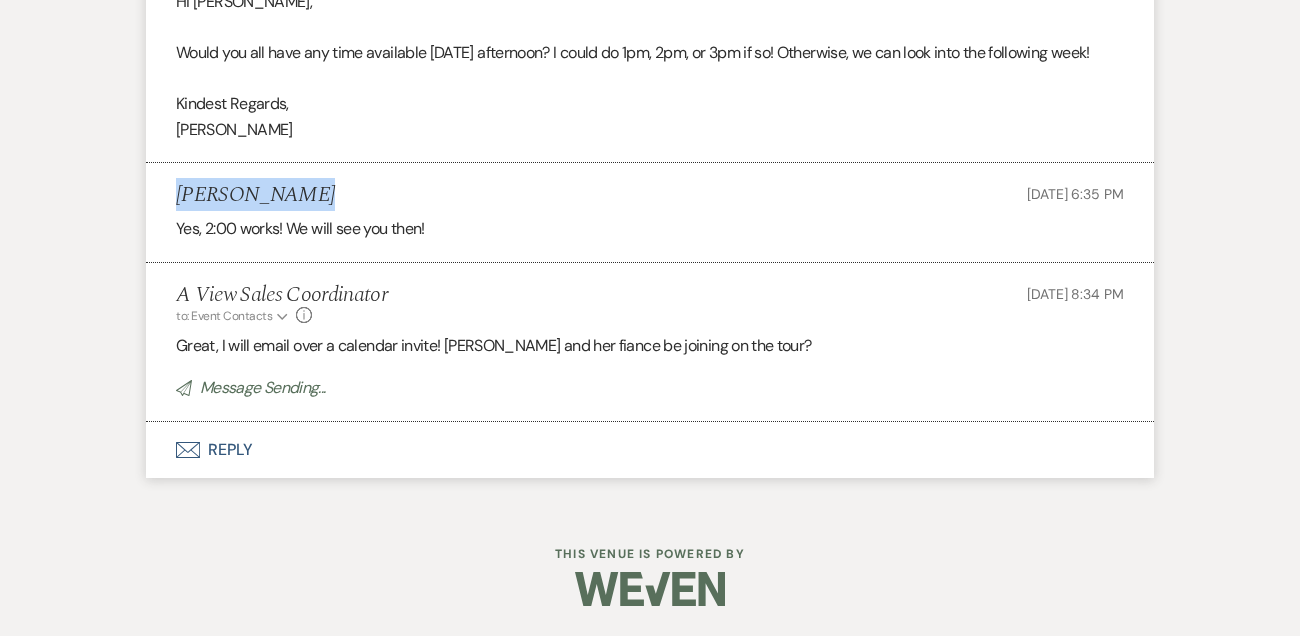 click on "[PERSON_NAME]" at bounding box center [255, 195] 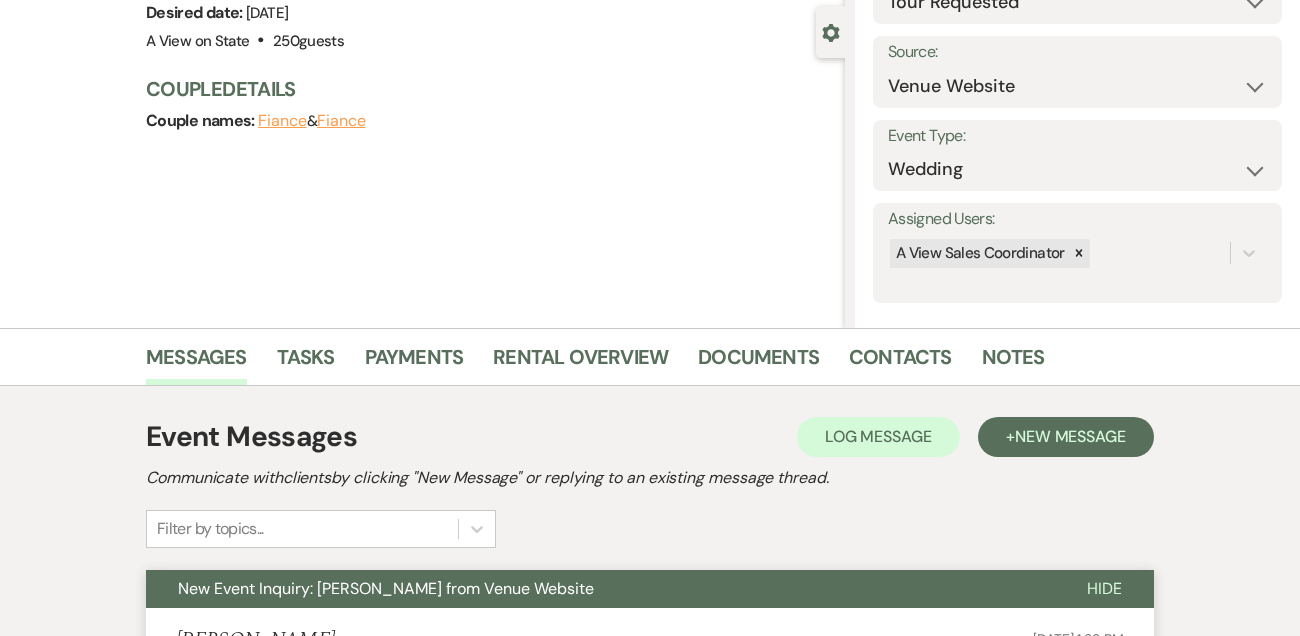 scroll, scrollTop: 0, scrollLeft: 0, axis: both 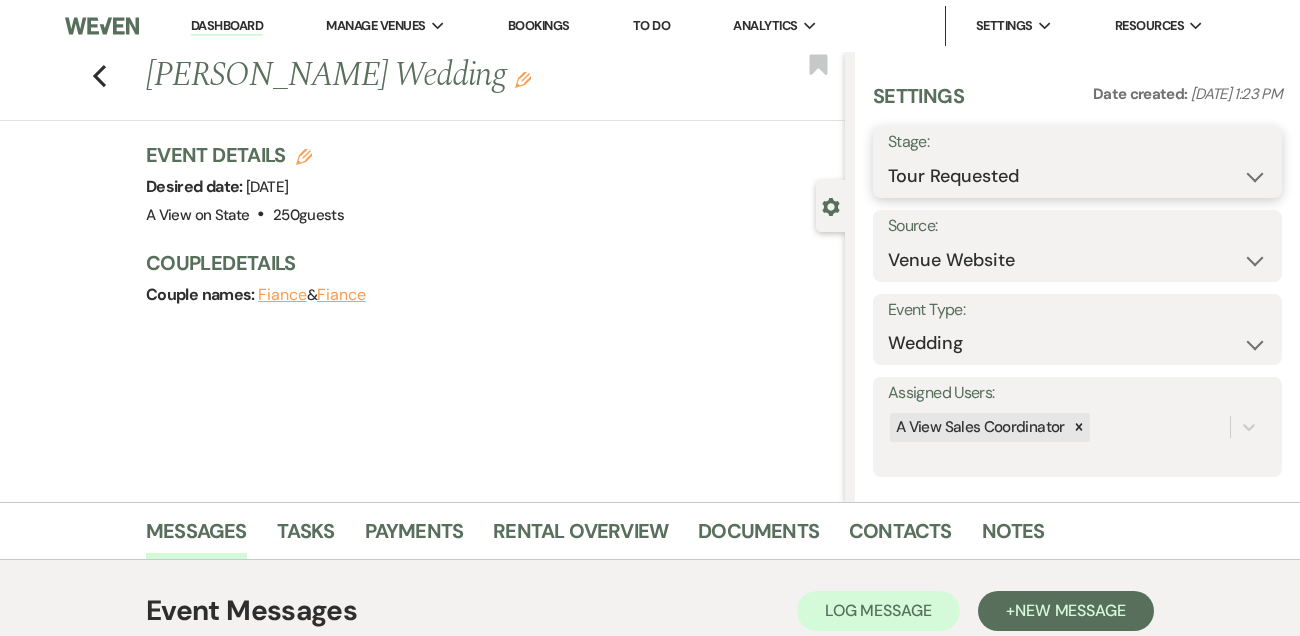 click on "Inquiry Follow Up Tour Requested Tour Confirmed Toured Proposal Sent Booked Lost" at bounding box center [1077, 176] 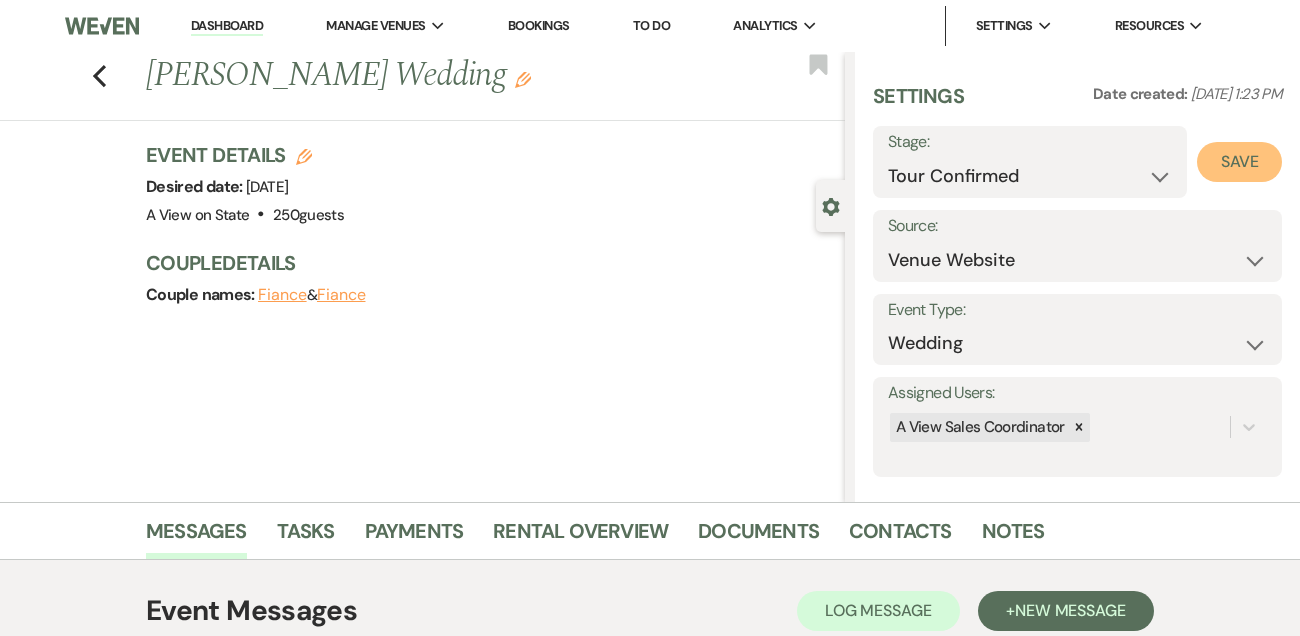 click on "Save" at bounding box center [1239, 162] 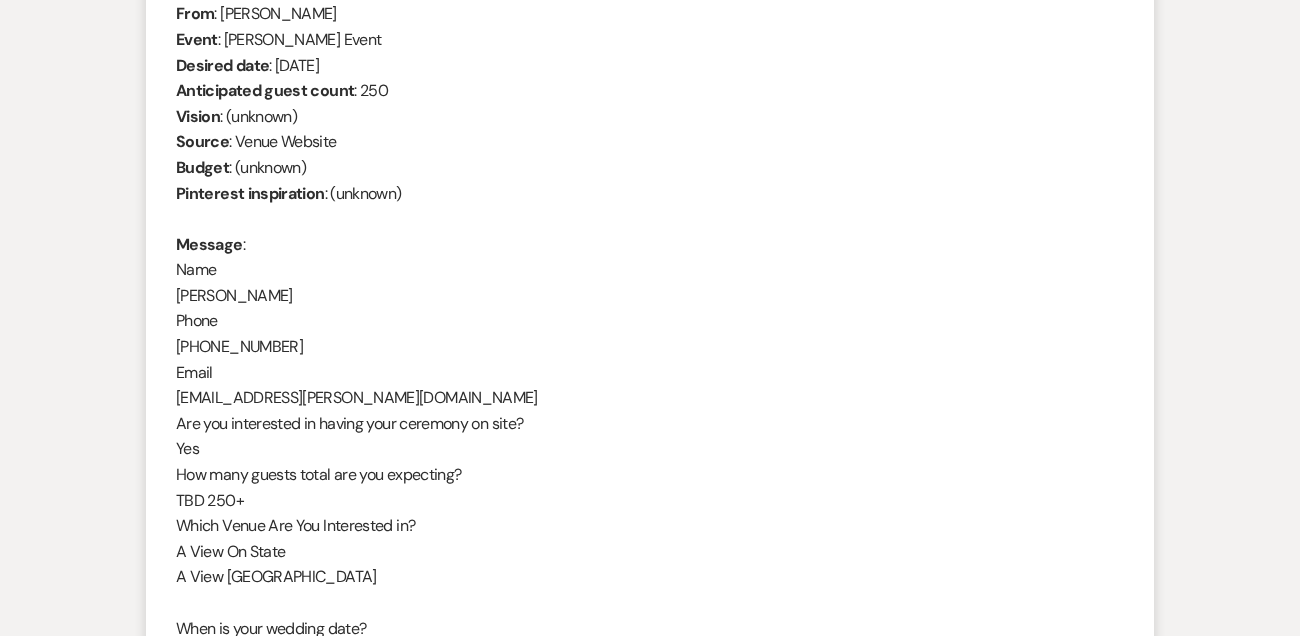 scroll, scrollTop: 893, scrollLeft: 0, axis: vertical 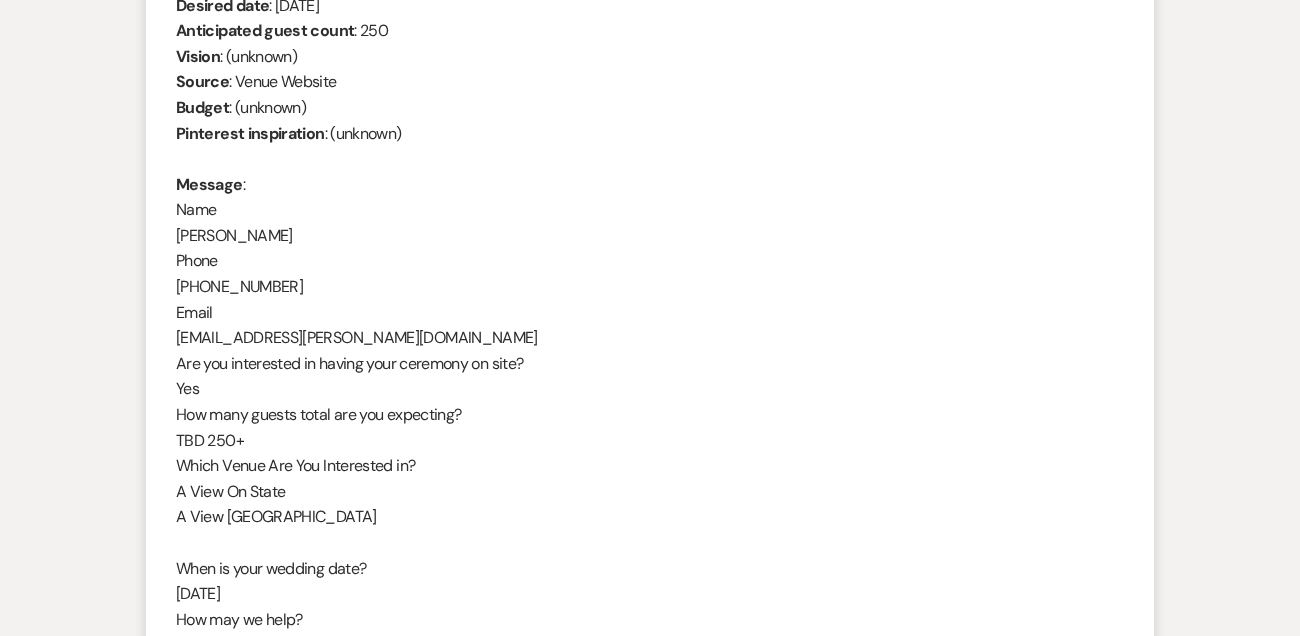 click on "From : [PERSON_NAME]
Event : [PERSON_NAME] Event
Desired date : [DATE]
Anticipated guest count : 250
Vision : (unknown)
Source : Venue Website
Budget : (unknown)
Pinterest inspiration : (unknown)
Message :   Name [PERSON_NAME] Phone [PHONE_NUMBER] Email [EMAIL_ADDRESS][PERSON_NAME][DOMAIN_NAME] Are you interested in having your ceremony on site? Yes How many guests total are you expecting? TBD 250+ Which Venue Are You Interested in? A View On State A View [GEOGRAPHIC_DATA] When is your wedding date? [DATE] How may we help? Looking for potential wedding/reception venues and date for wedding is not set yet. Thanks! To unsubscribe from this group and stop receiving emails from it, send an email to [EMAIL_ADDRESS][DOMAIN_NAME] ." at bounding box center [650, 337] 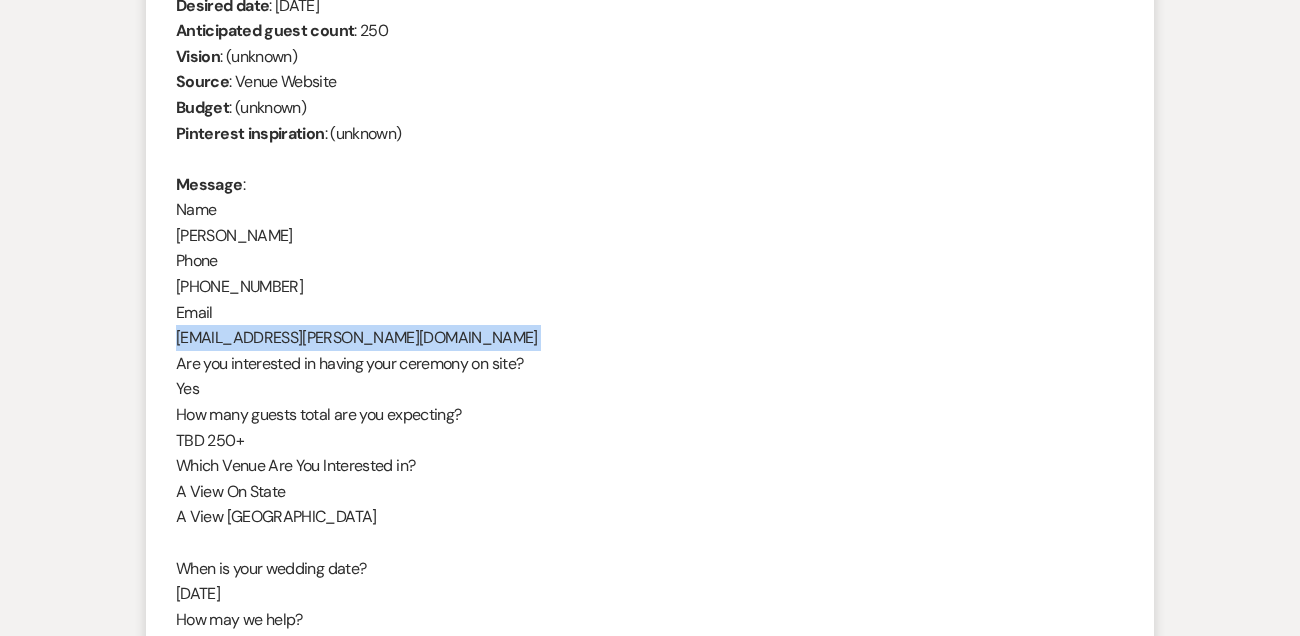 click on "From : [PERSON_NAME]
Event : [PERSON_NAME] Event
Desired date : [DATE]
Anticipated guest count : 250
Vision : (unknown)
Source : Venue Website
Budget : (unknown)
Pinterest inspiration : (unknown)
Message :   Name [PERSON_NAME] Phone [PHONE_NUMBER] Email [EMAIL_ADDRESS][PERSON_NAME][DOMAIN_NAME] Are you interested in having your ceremony on site? Yes How many guests total are you expecting? TBD 250+ Which Venue Are You Interested in? A View On State A View [GEOGRAPHIC_DATA] When is your wedding date? [DATE] How may we help? Looking for potential wedding/reception venues and date for wedding is not set yet. Thanks! To unsubscribe from this group and stop receiving emails from it, send an email to [EMAIL_ADDRESS][DOMAIN_NAME] ." at bounding box center [650, 337] 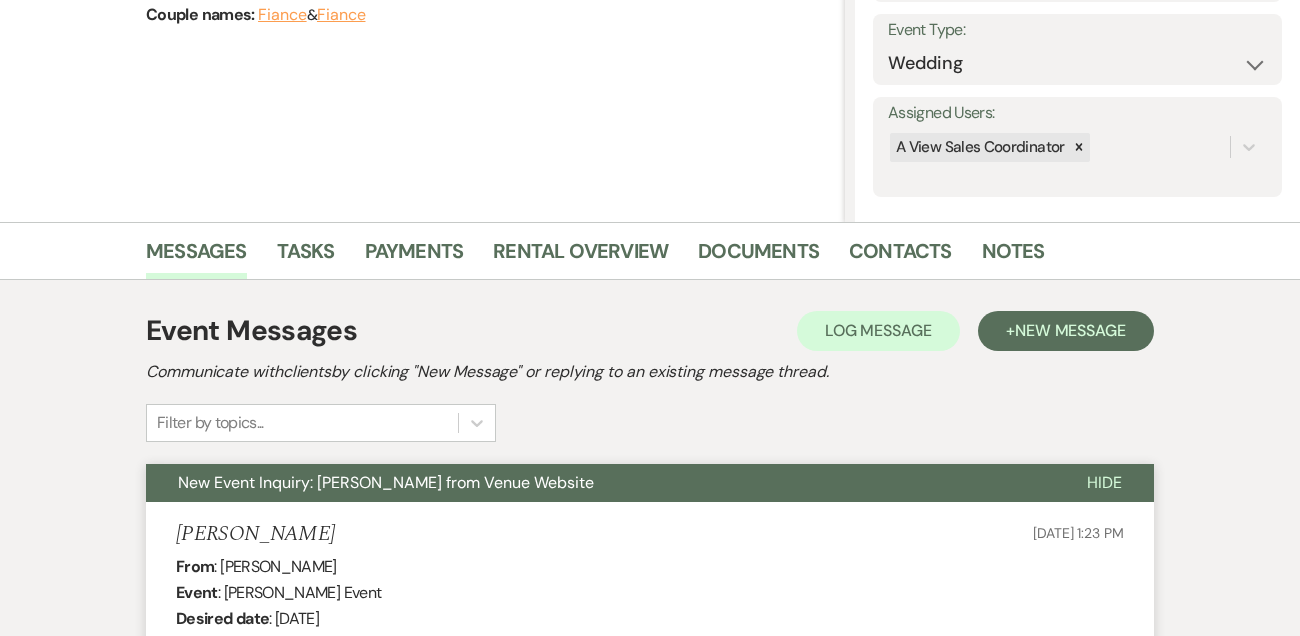 scroll, scrollTop: 0, scrollLeft: 0, axis: both 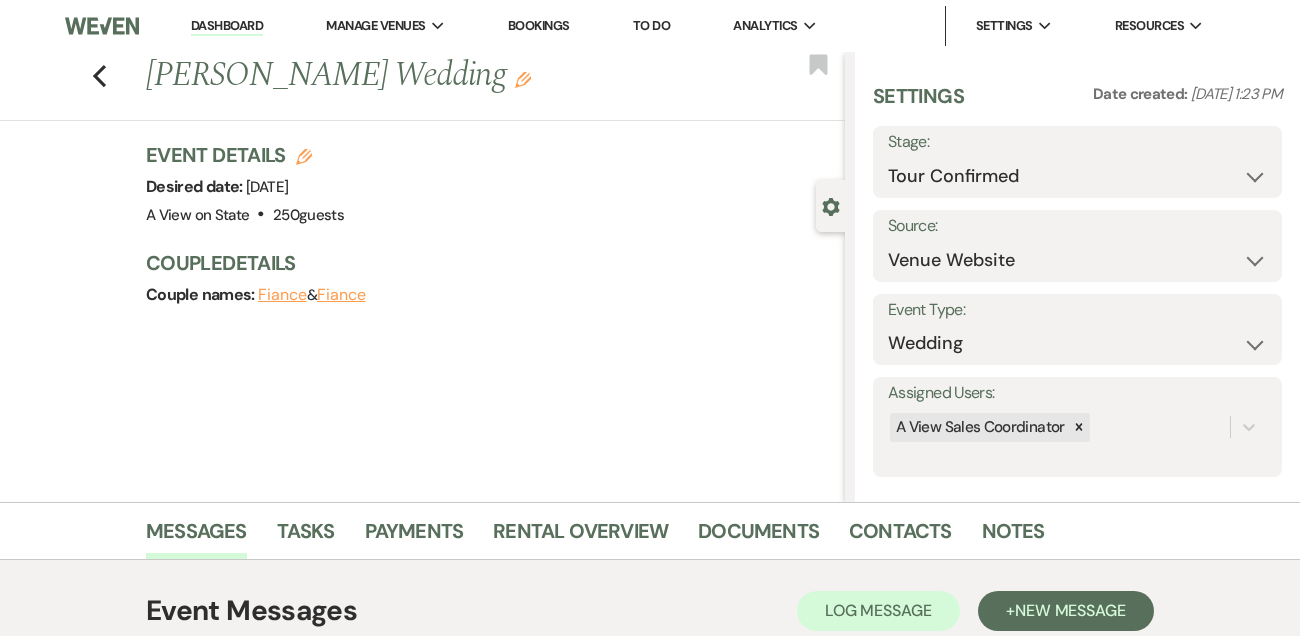 click on "Dashboard" at bounding box center [227, 26] 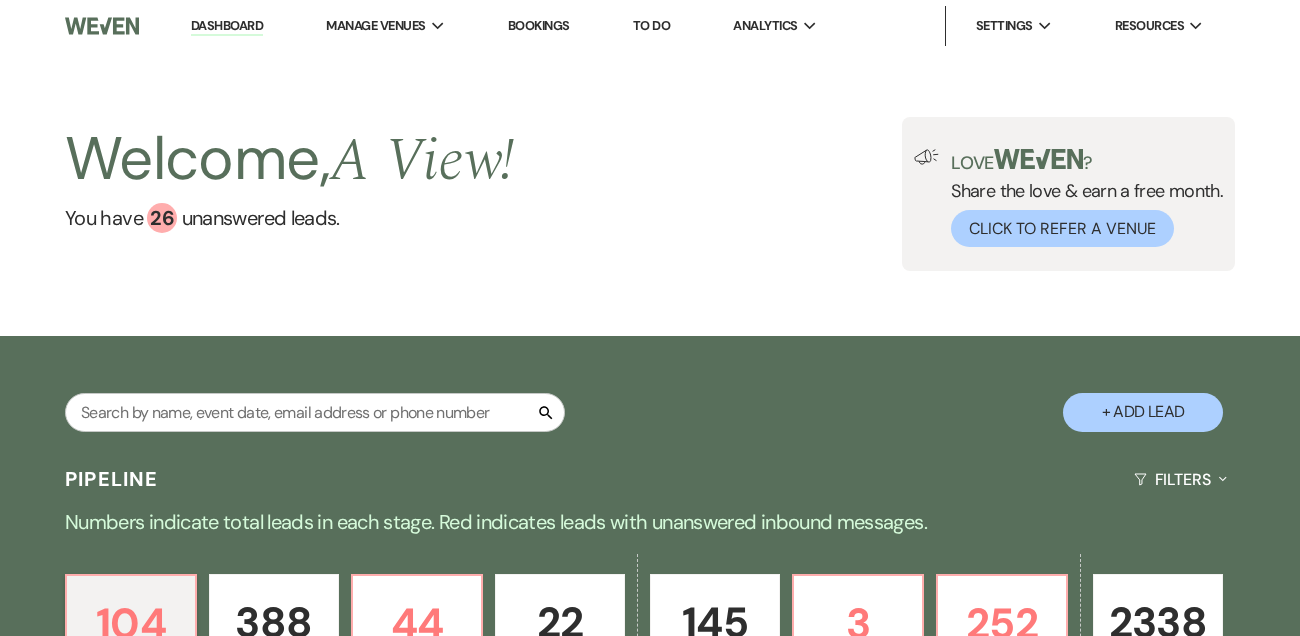 scroll, scrollTop: 413, scrollLeft: 0, axis: vertical 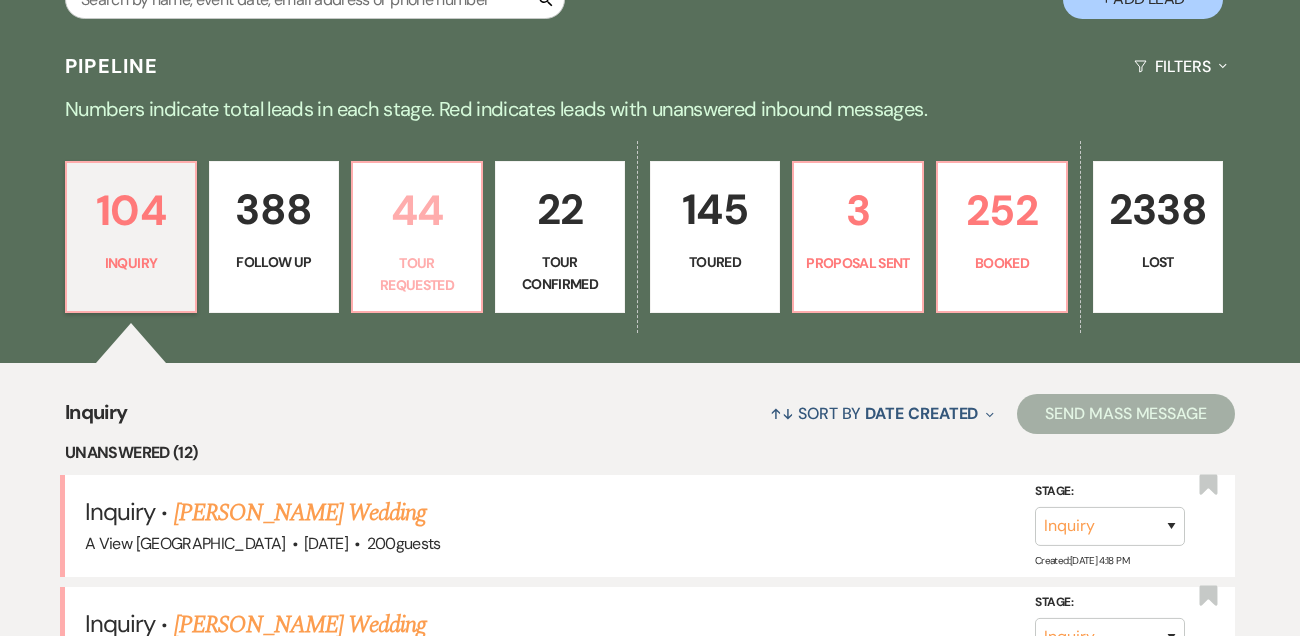 click on "44 Tour Requested" at bounding box center [417, 237] 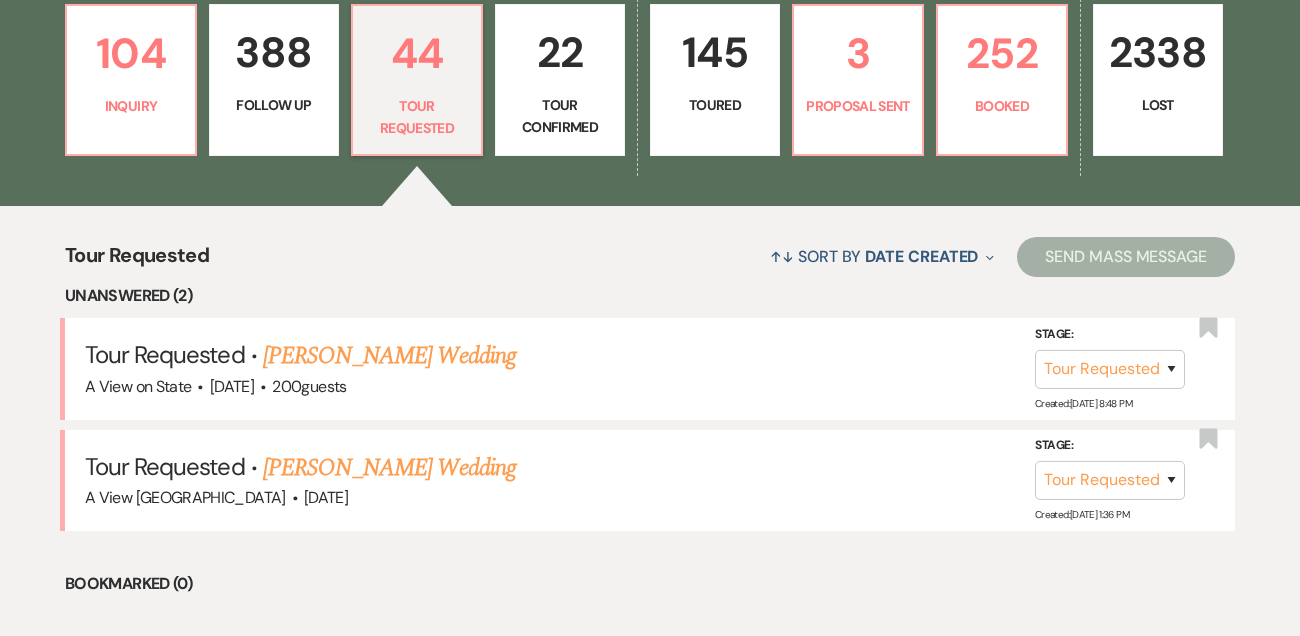 scroll, scrollTop: 643, scrollLeft: 0, axis: vertical 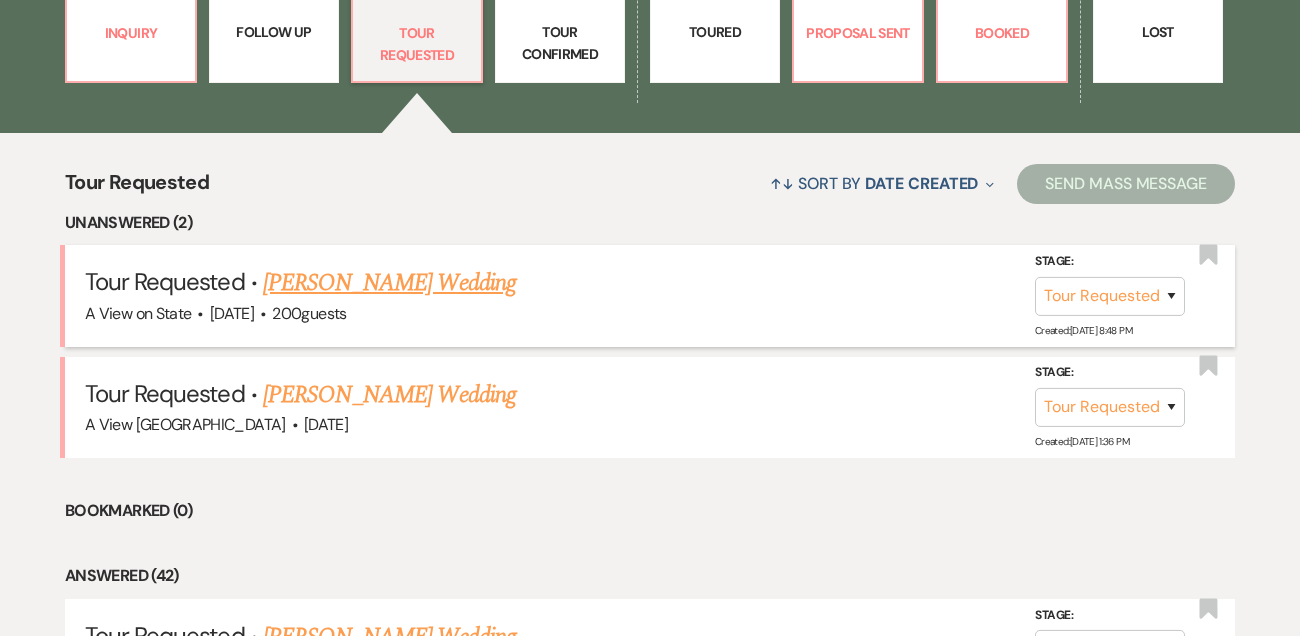click on "[PERSON_NAME] Wedding" at bounding box center (389, 283) 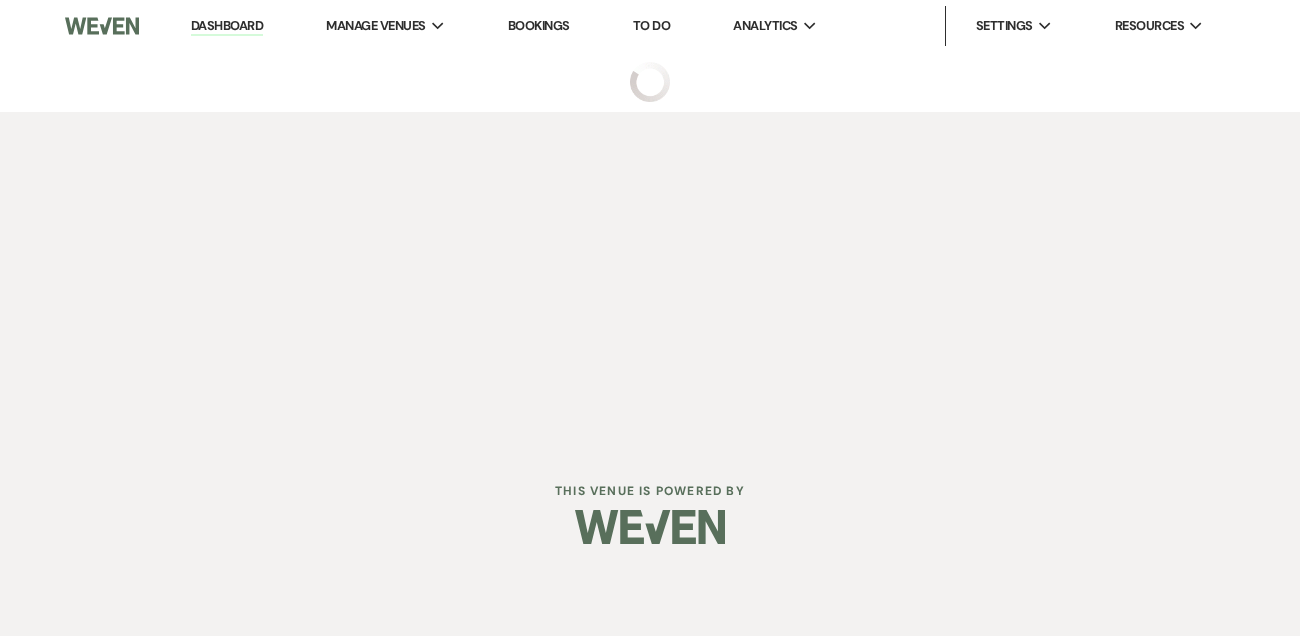 scroll, scrollTop: 0, scrollLeft: 0, axis: both 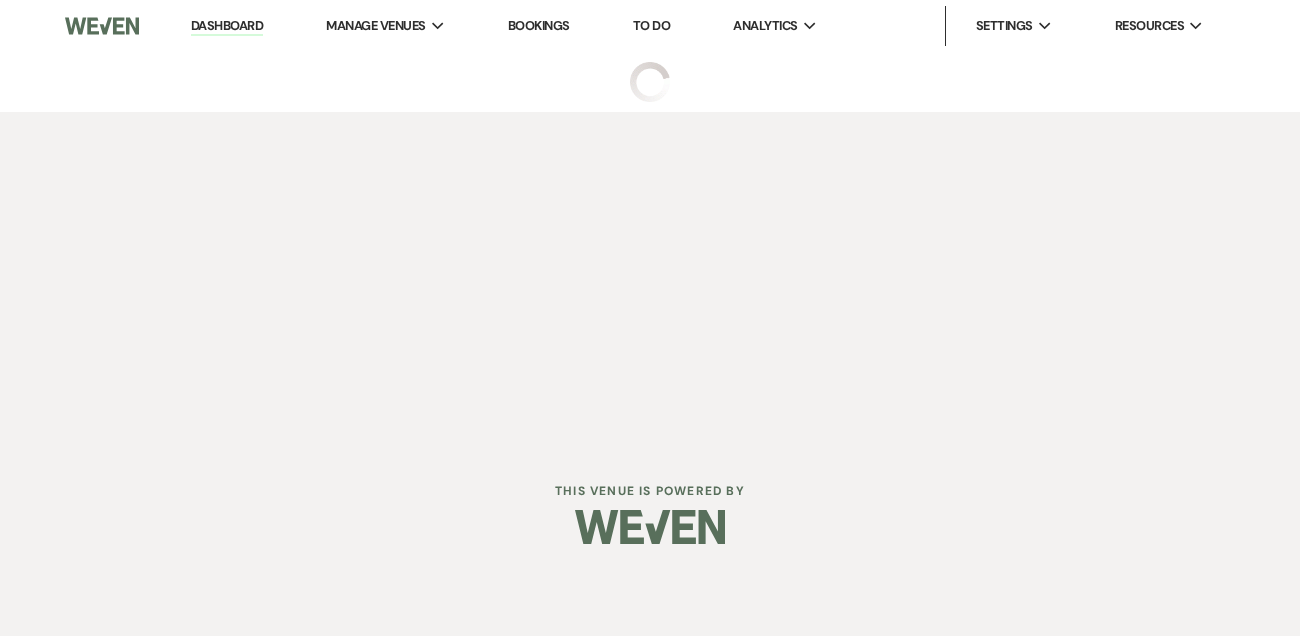 select on "2" 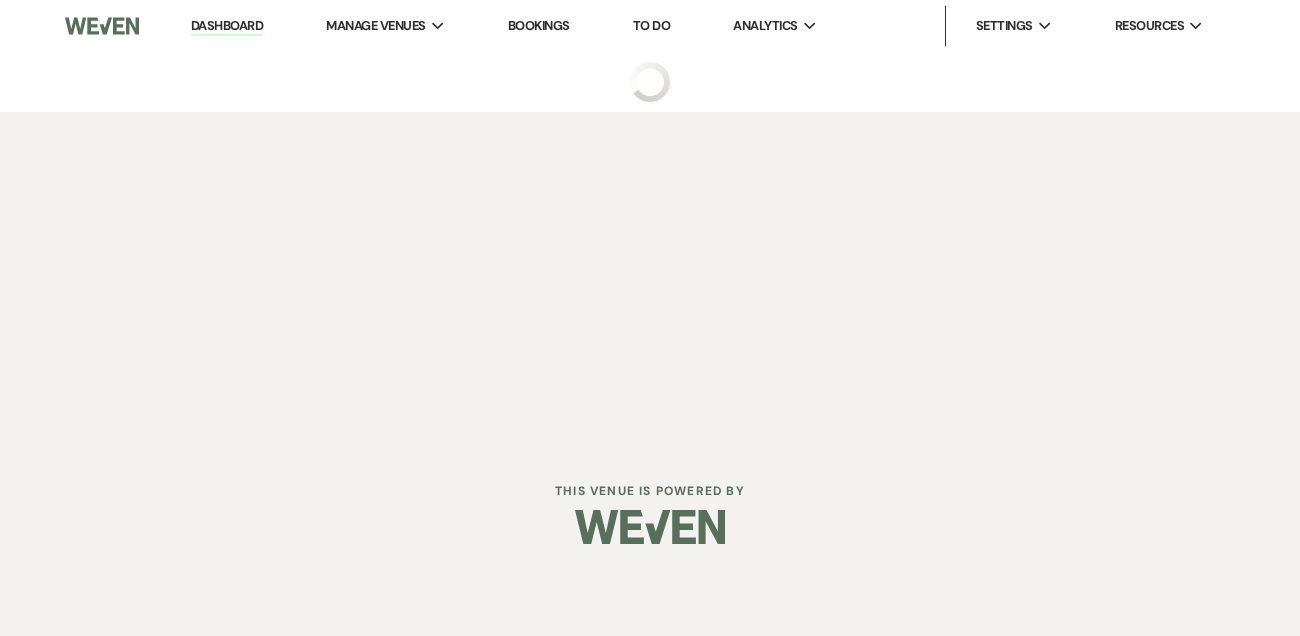 select on "5" 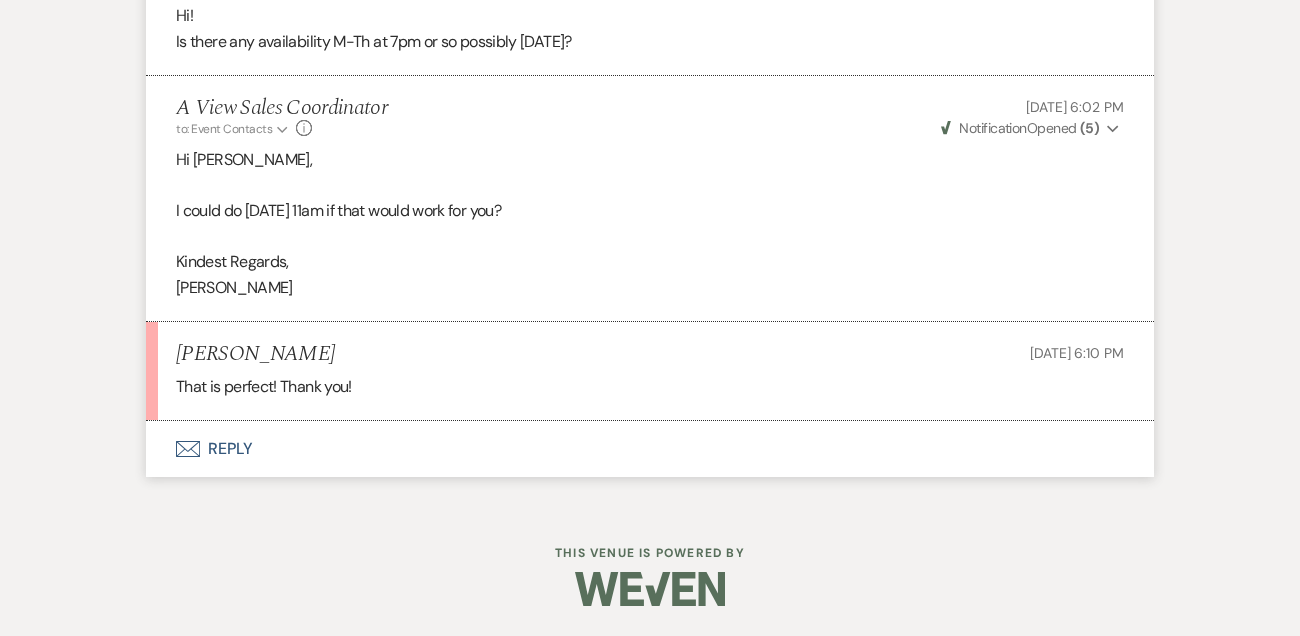 scroll, scrollTop: 3211, scrollLeft: 0, axis: vertical 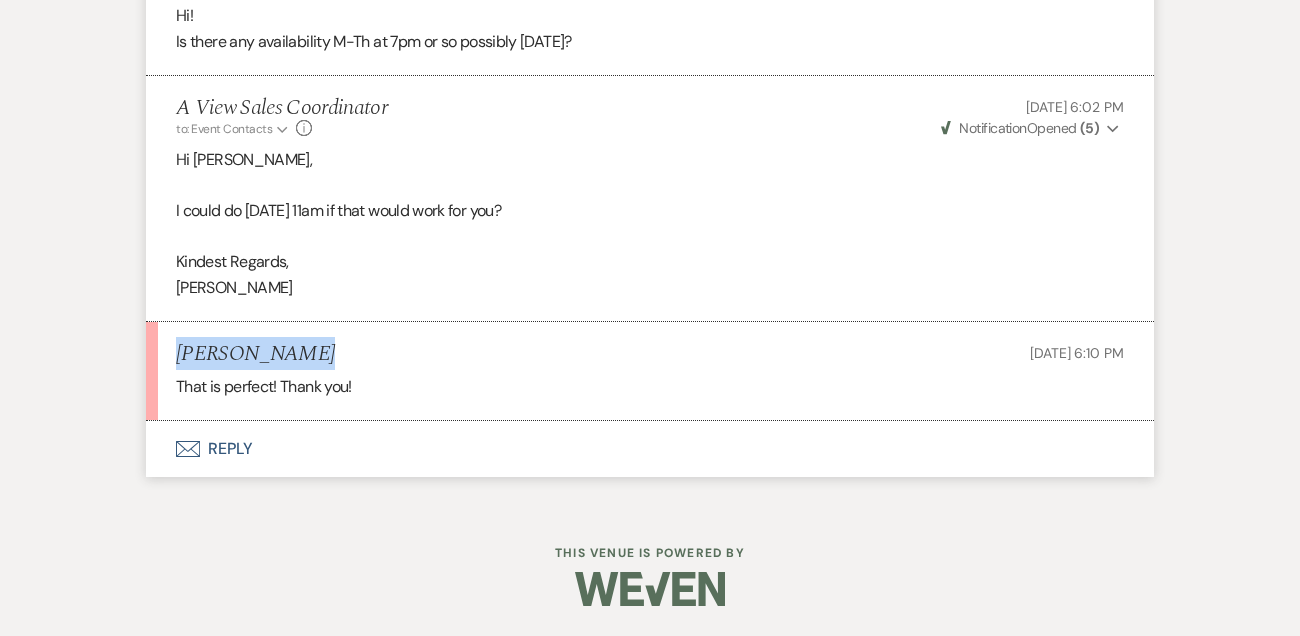 click on "[PERSON_NAME]" at bounding box center [255, 354] 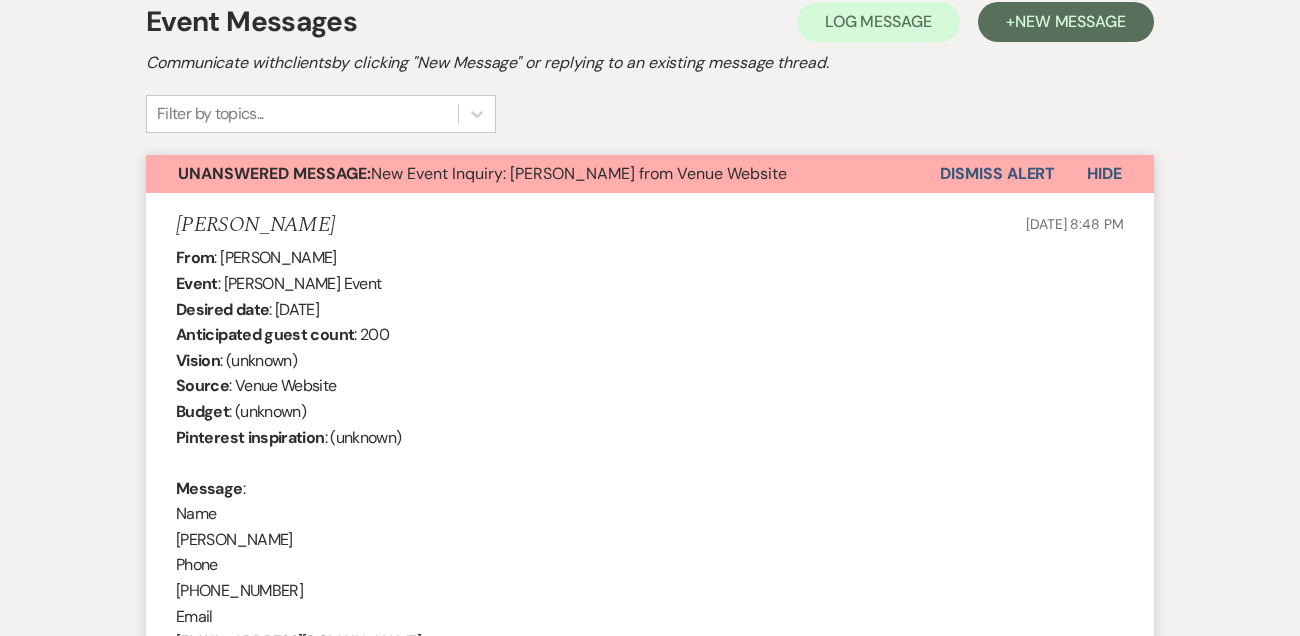 scroll, scrollTop: 822, scrollLeft: 0, axis: vertical 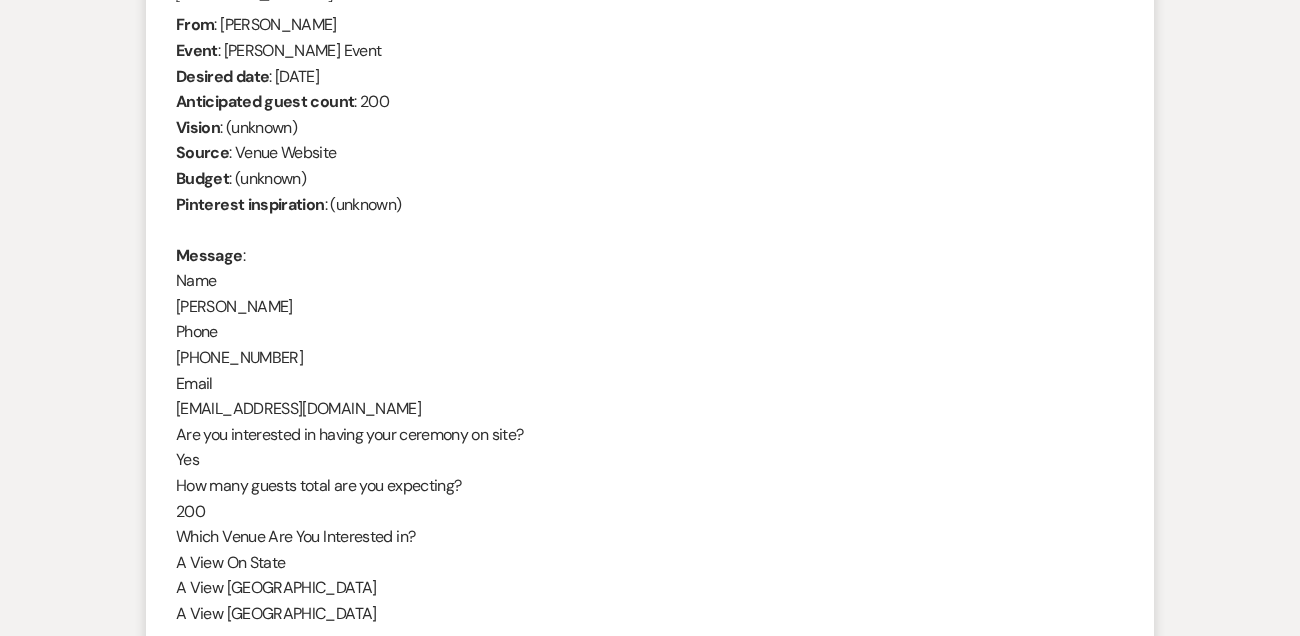drag, startPoint x: 275, startPoint y: 74, endPoint x: 421, endPoint y: 74, distance: 146 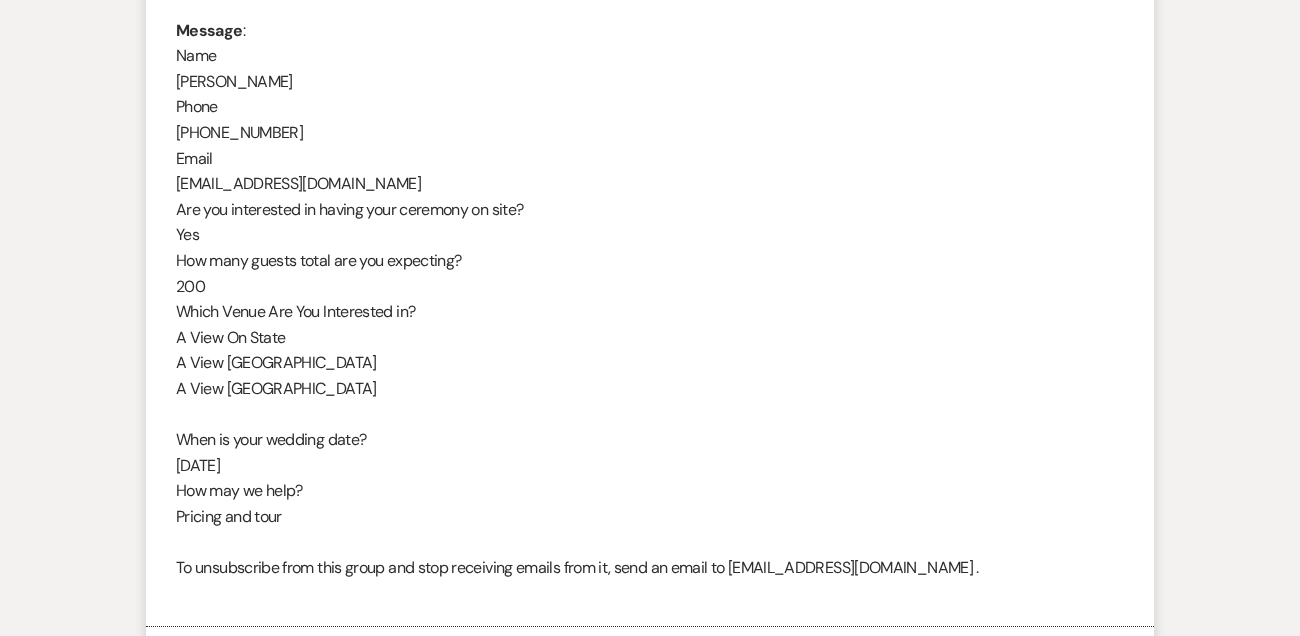 scroll, scrollTop: 1039, scrollLeft: 0, axis: vertical 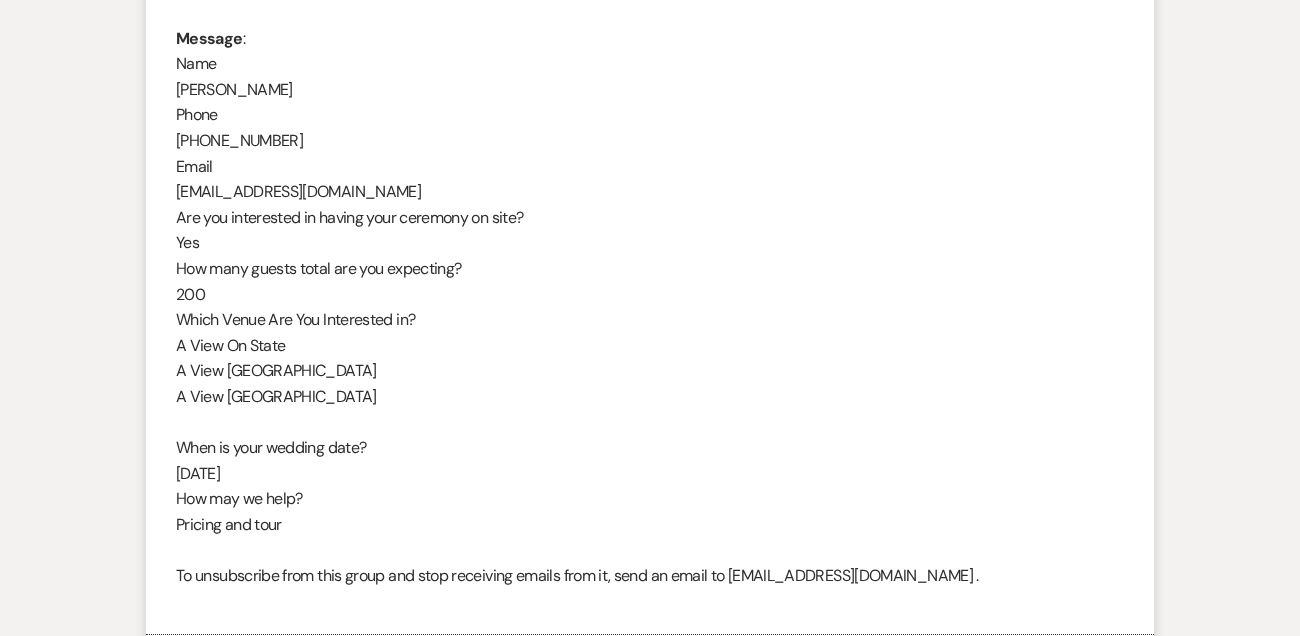 click on "From : [PERSON_NAME]
Event : [PERSON_NAME] Event
Desired date : [DATE]
Anticipated guest count : 200
Vision : (unknown)
Source : Venue Website
Budget : (unknown)
Pinterest inspiration : (unknown)
Message :   Name [PERSON_NAME] Phone [PHONE_NUMBER] Email [EMAIL_ADDRESS][DOMAIN_NAME] Are you interested in having your ceremony on site? Yes How many guests total are you expecting? 200 Which Venue Are You Interested in? A View On State A View [GEOGRAPHIC_DATA] A View [GEOGRAPHIC_DATA] When is your wedding date? [DATE] How may we help? Pricing and tour To unsubscribe from this group and stop receiving emails from it, send an email to [EMAIL_ADDRESS][DOMAIN_NAME] ." at bounding box center [650, 204] 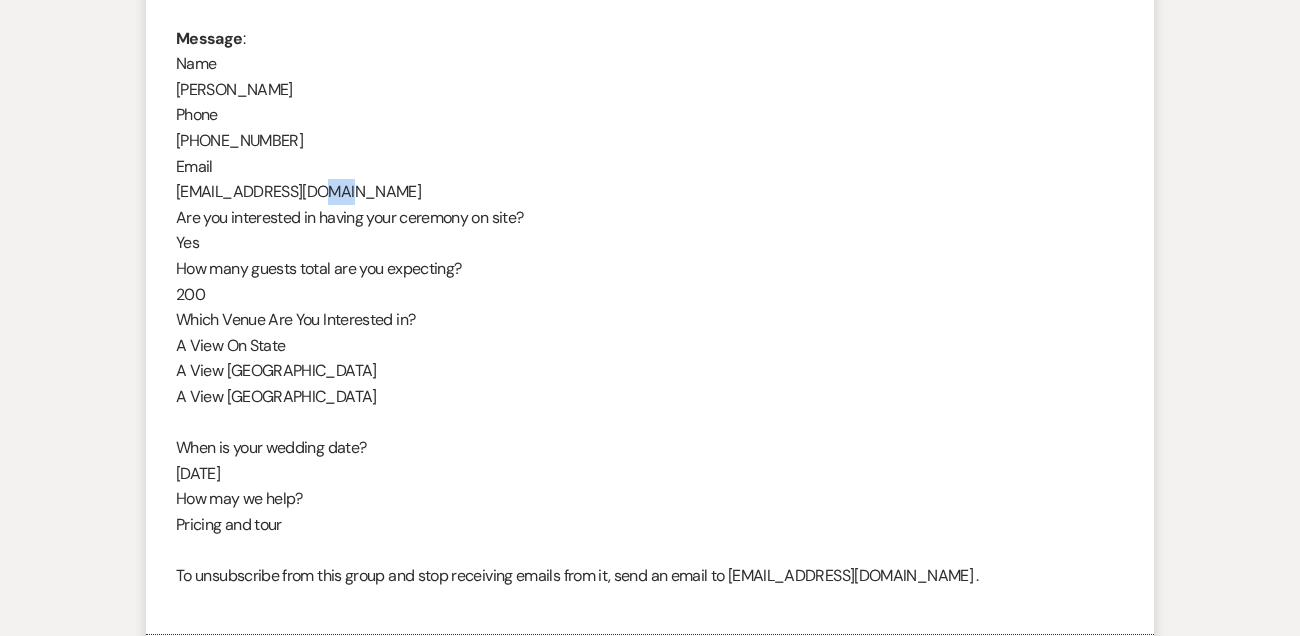 click on "From : [PERSON_NAME]
Event : [PERSON_NAME] Event
Desired date : [DATE]
Anticipated guest count : 200
Vision : (unknown)
Source : Venue Website
Budget : (unknown)
Pinterest inspiration : (unknown)
Message :   Name [PERSON_NAME] Phone [PHONE_NUMBER] Email [EMAIL_ADDRESS][DOMAIN_NAME] Are you interested in having your ceremony on site? Yes How many guests total are you expecting? 200 Which Venue Are You Interested in? A View On State A View [GEOGRAPHIC_DATA] A View [GEOGRAPHIC_DATA] When is your wedding date? [DATE] How may we help? Pricing and tour To unsubscribe from this group and stop receiving emails from it, send an email to [EMAIL_ADDRESS][DOMAIN_NAME] ." at bounding box center [650, 204] 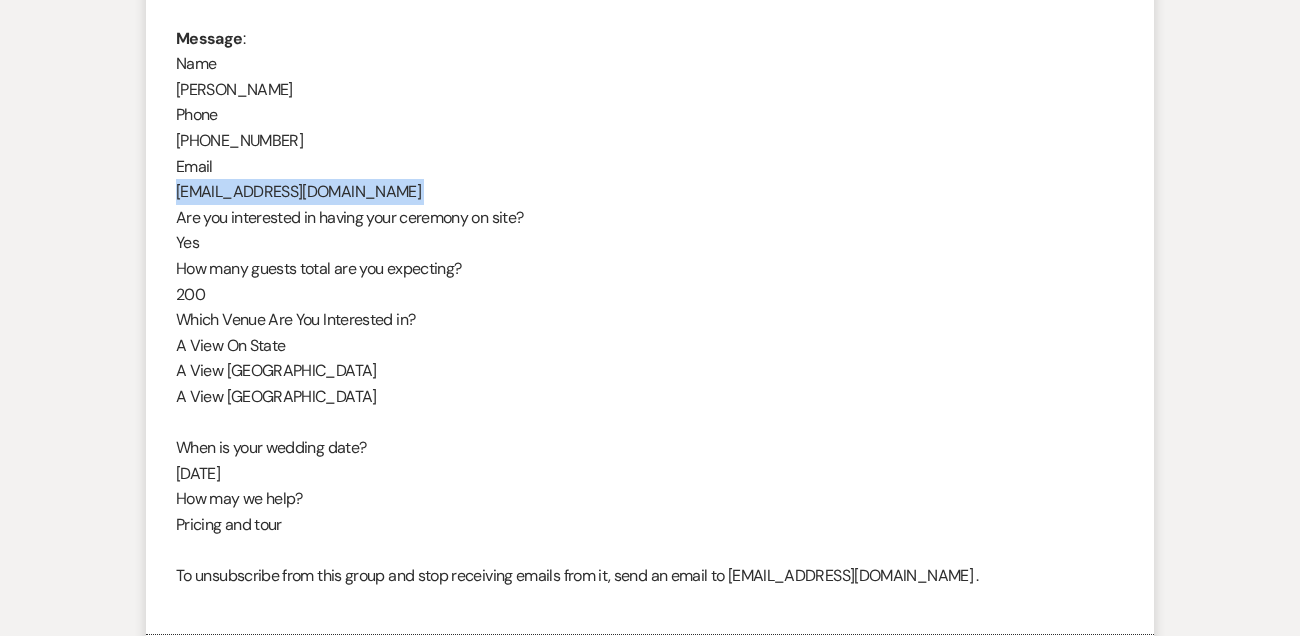 click on "From : [PERSON_NAME]
Event : [PERSON_NAME] Event
Desired date : [DATE]
Anticipated guest count : 200
Vision : (unknown)
Source : Venue Website
Budget : (unknown)
Pinterest inspiration : (unknown)
Message :   Name [PERSON_NAME] Phone [PHONE_NUMBER] Email [EMAIL_ADDRESS][DOMAIN_NAME] Are you interested in having your ceremony on site? Yes How many guests total are you expecting? 200 Which Venue Are You Interested in? A View On State A View [GEOGRAPHIC_DATA] A View [GEOGRAPHIC_DATA] When is your wedding date? [DATE] How may we help? Pricing and tour To unsubscribe from this group and stop receiving emails from it, send an email to [EMAIL_ADDRESS][DOMAIN_NAME] ." at bounding box center [650, 204] 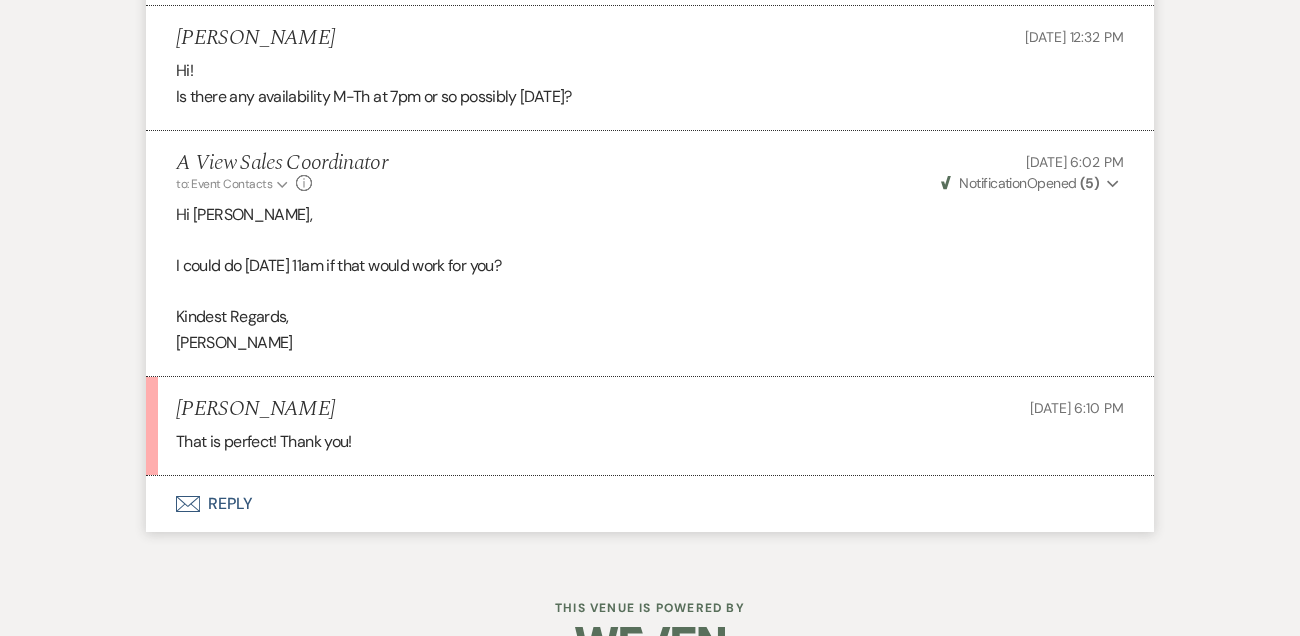 scroll, scrollTop: 3161, scrollLeft: 0, axis: vertical 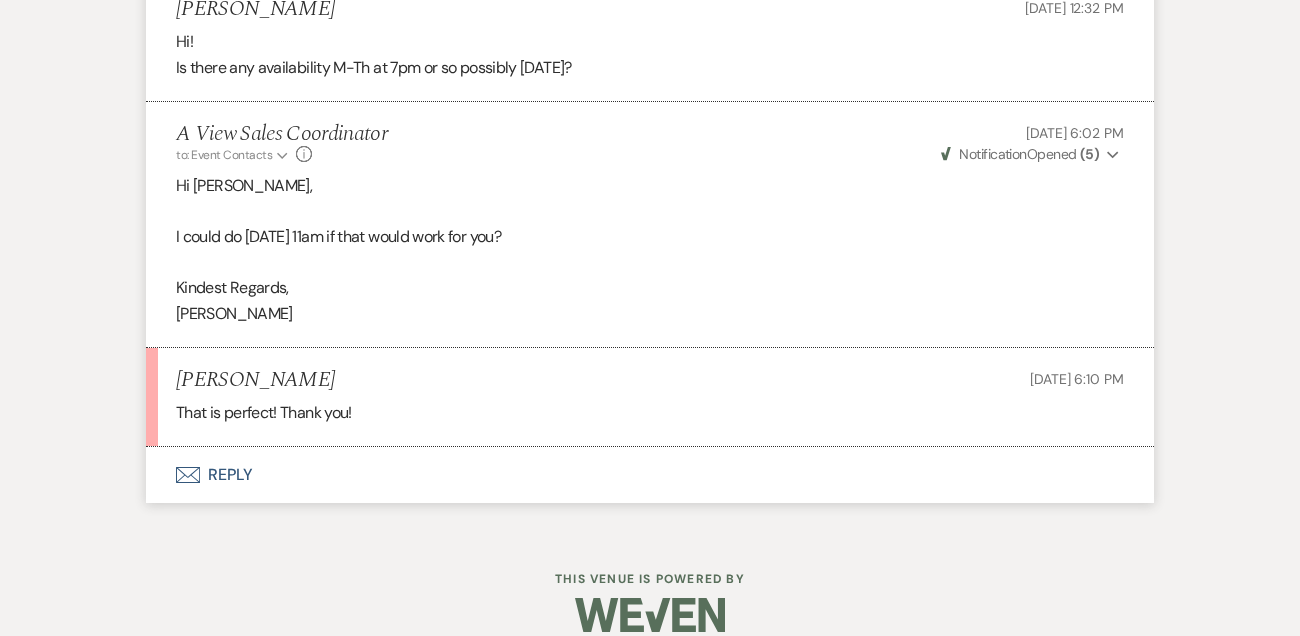 click on "Envelope Reply" at bounding box center [650, 475] 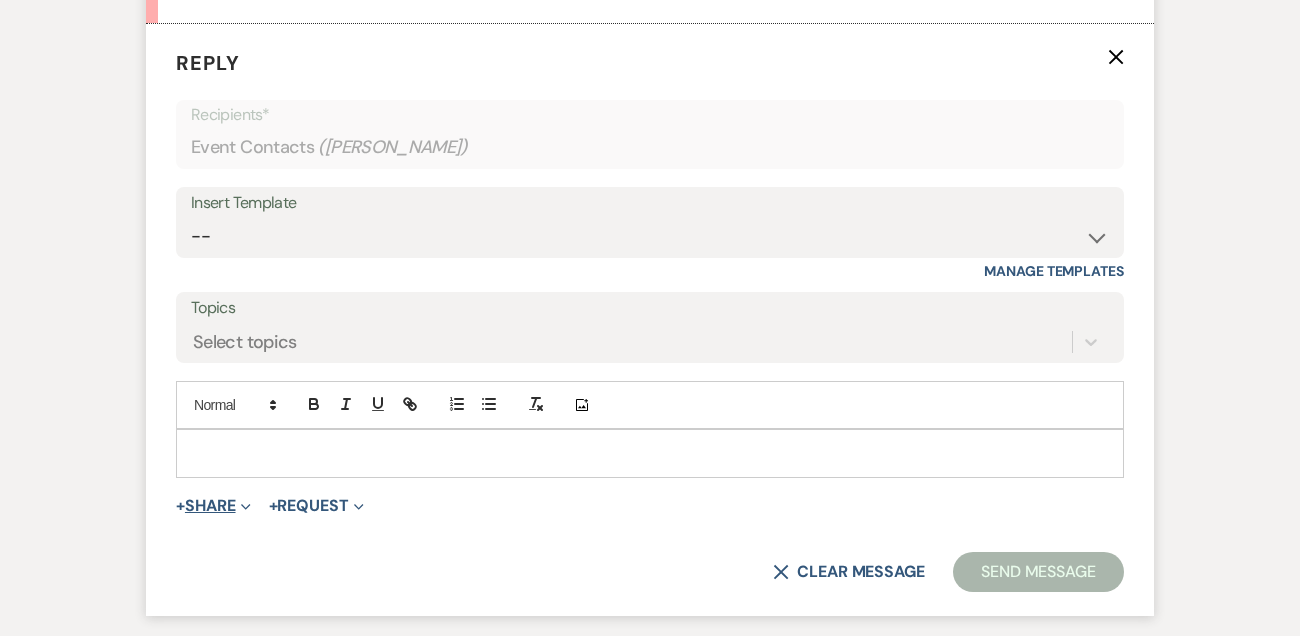 scroll, scrollTop: 3610, scrollLeft: 0, axis: vertical 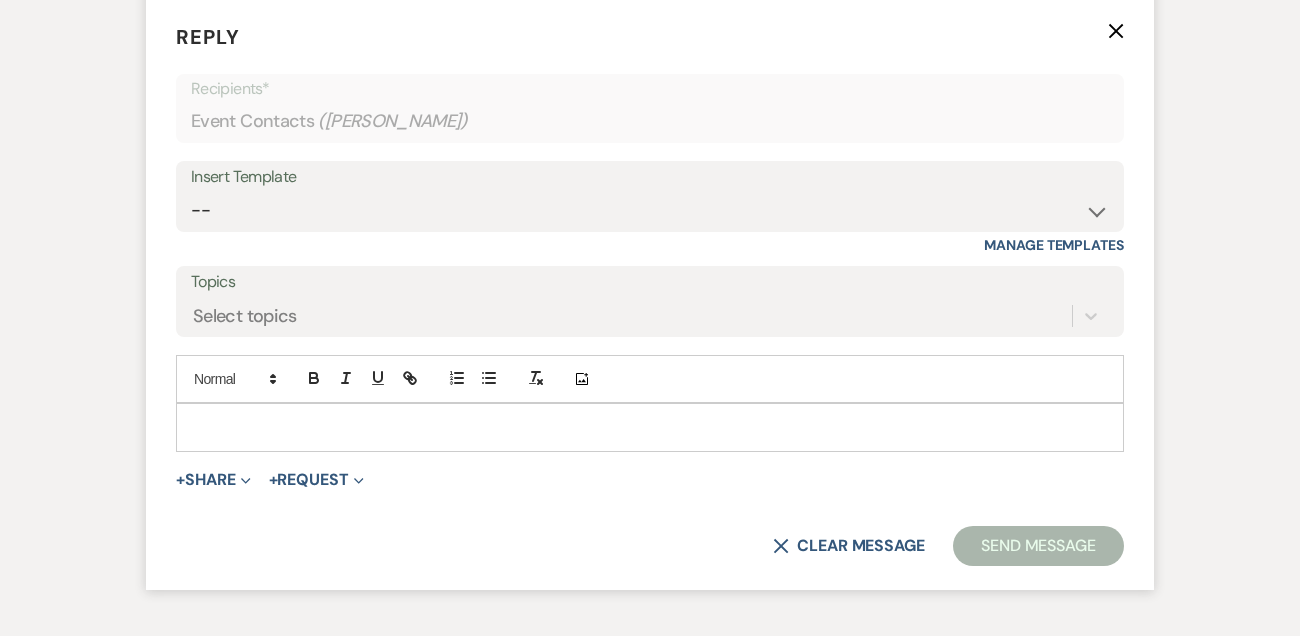 click at bounding box center [650, 427] 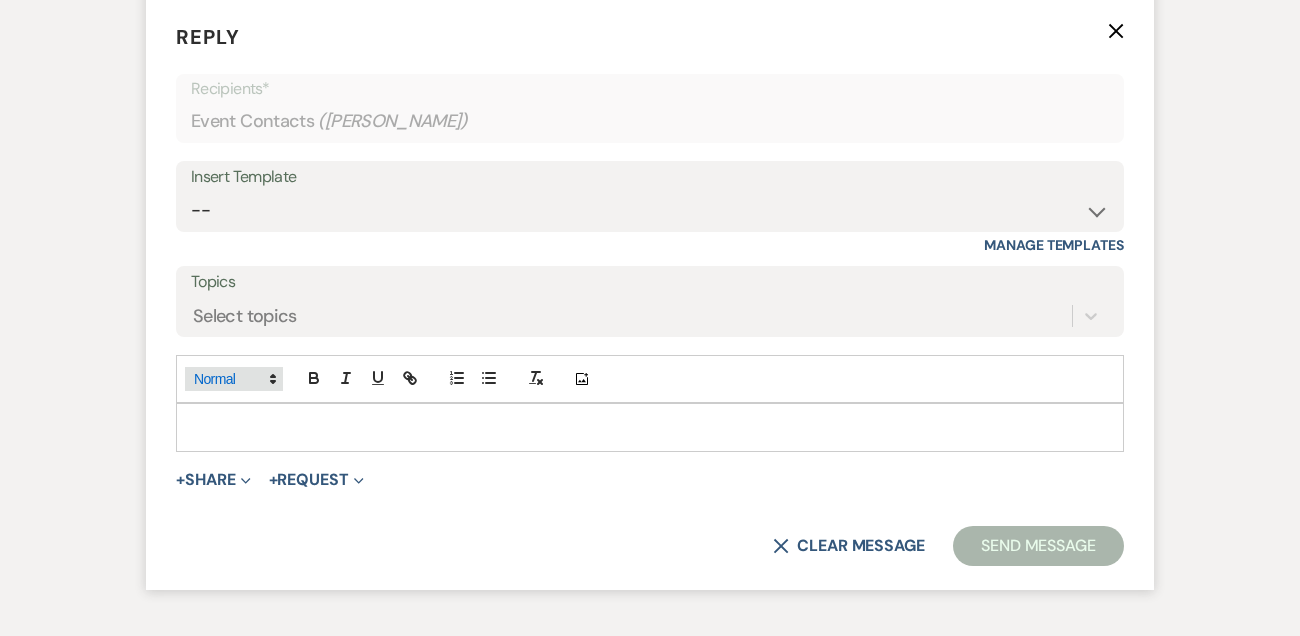 type 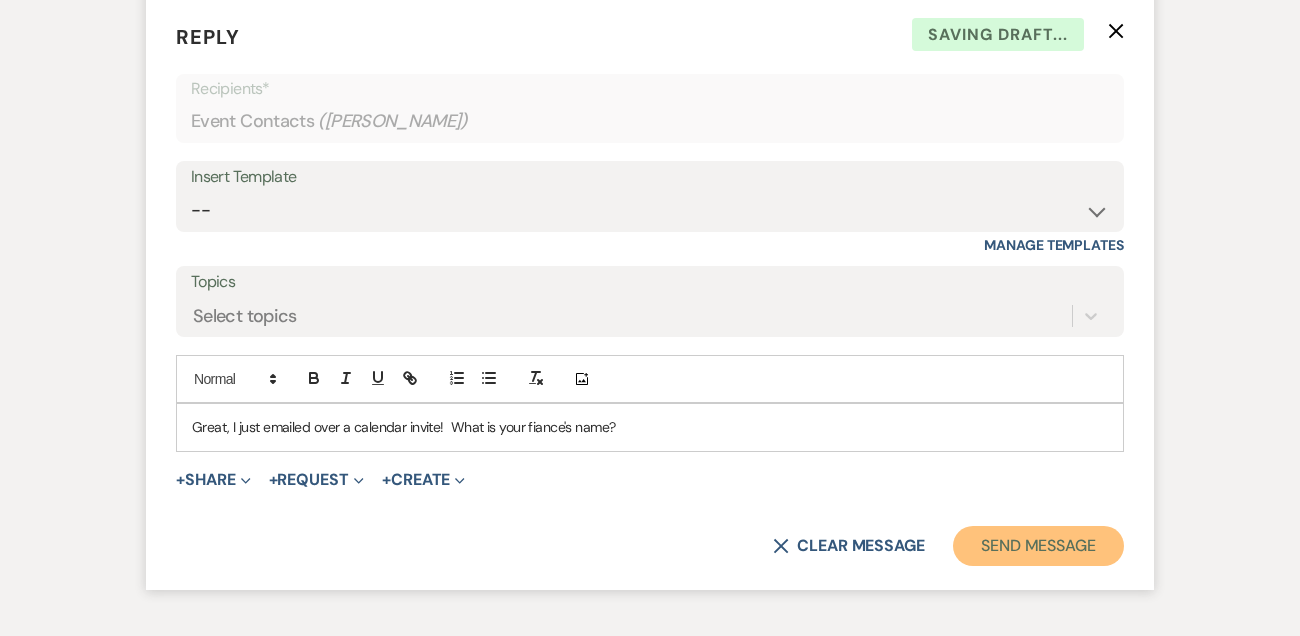 click on "Send Message" at bounding box center [1038, 546] 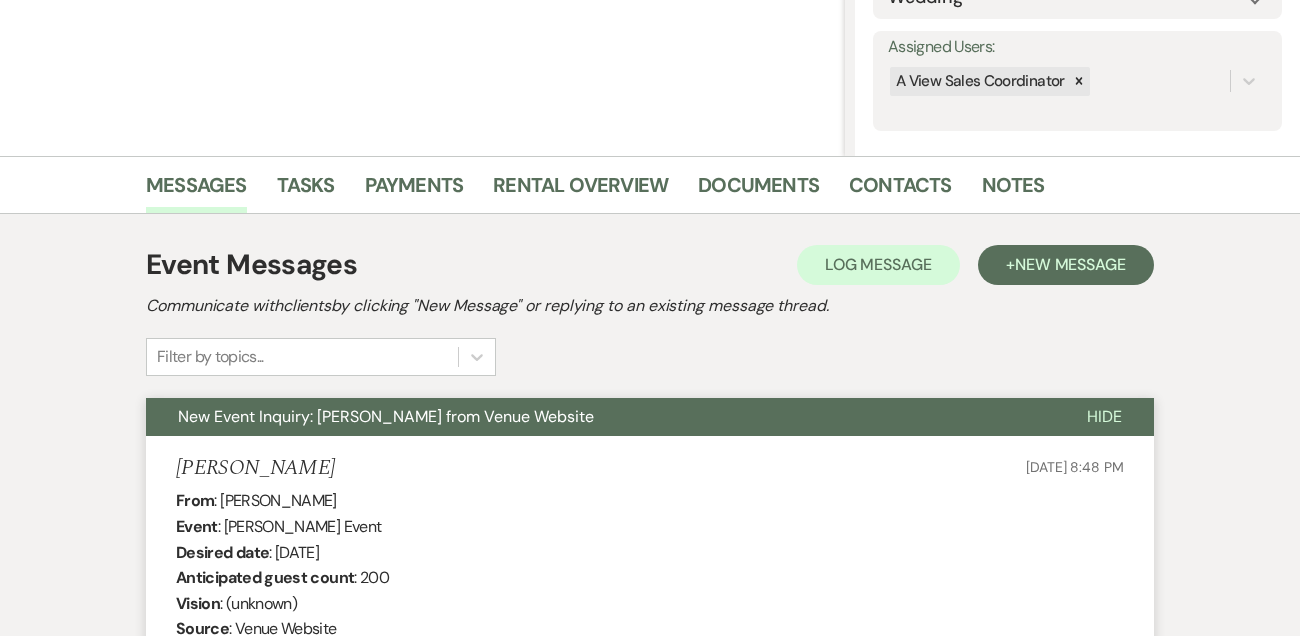 scroll, scrollTop: 0, scrollLeft: 0, axis: both 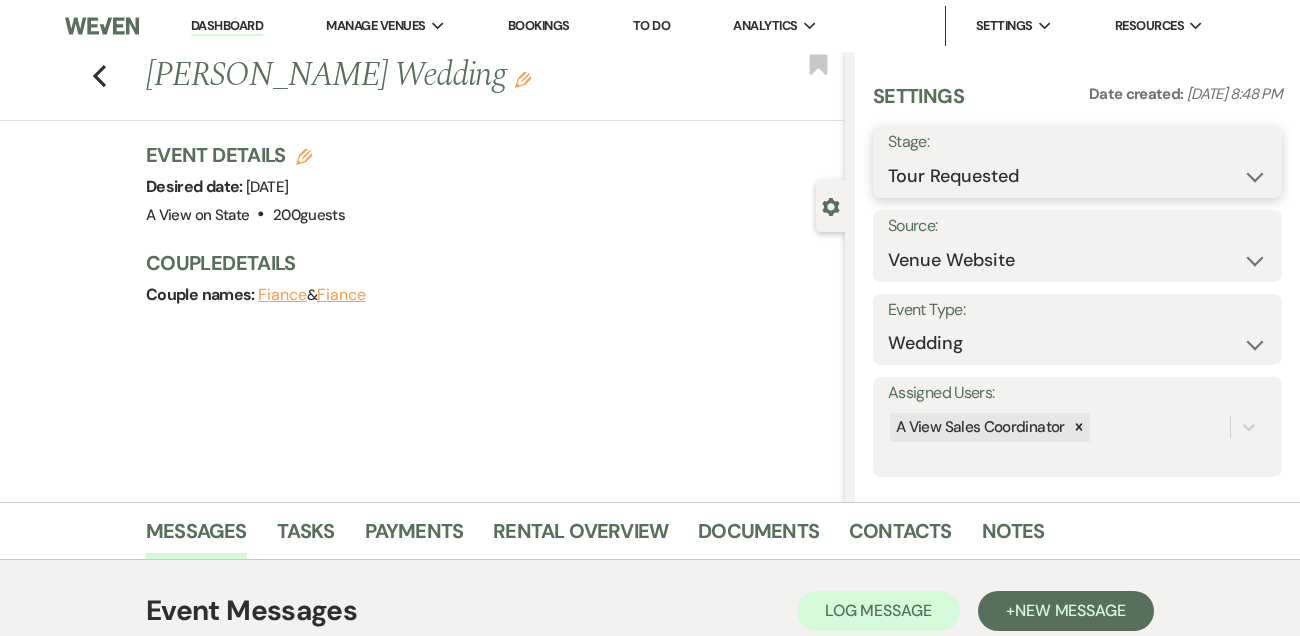 click on "Inquiry Follow Up Tour Requested Tour Confirmed Toured Proposal Sent Booked Lost" at bounding box center (1077, 176) 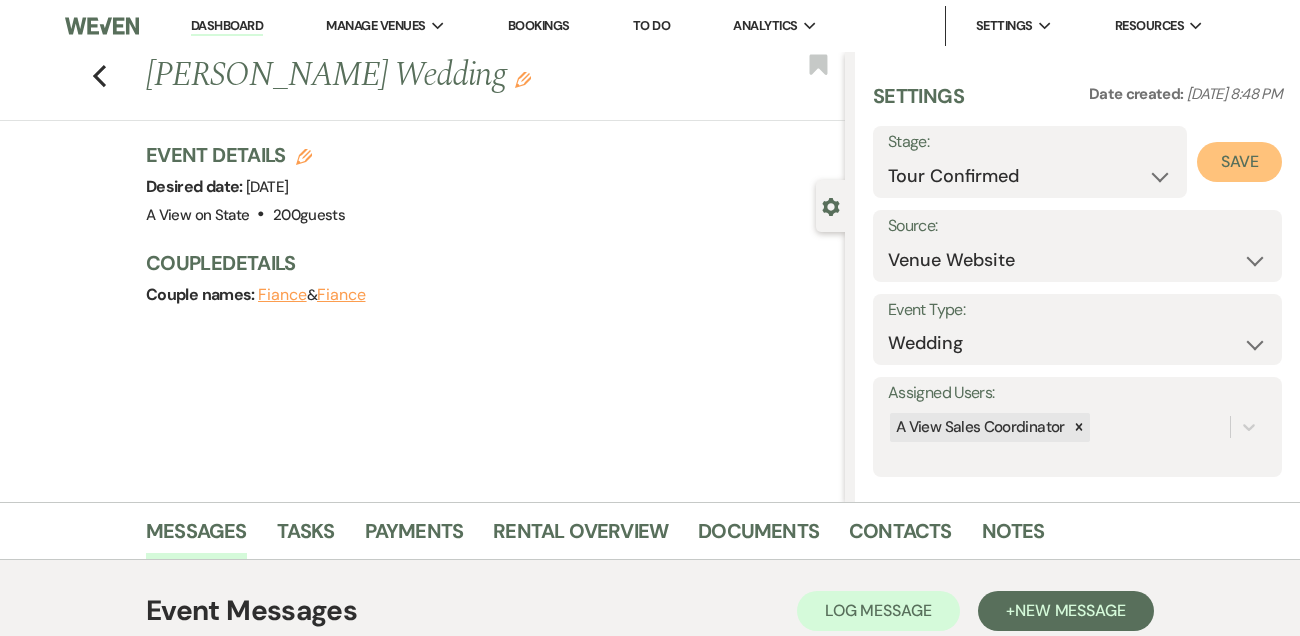 click on "Save" at bounding box center [1239, 162] 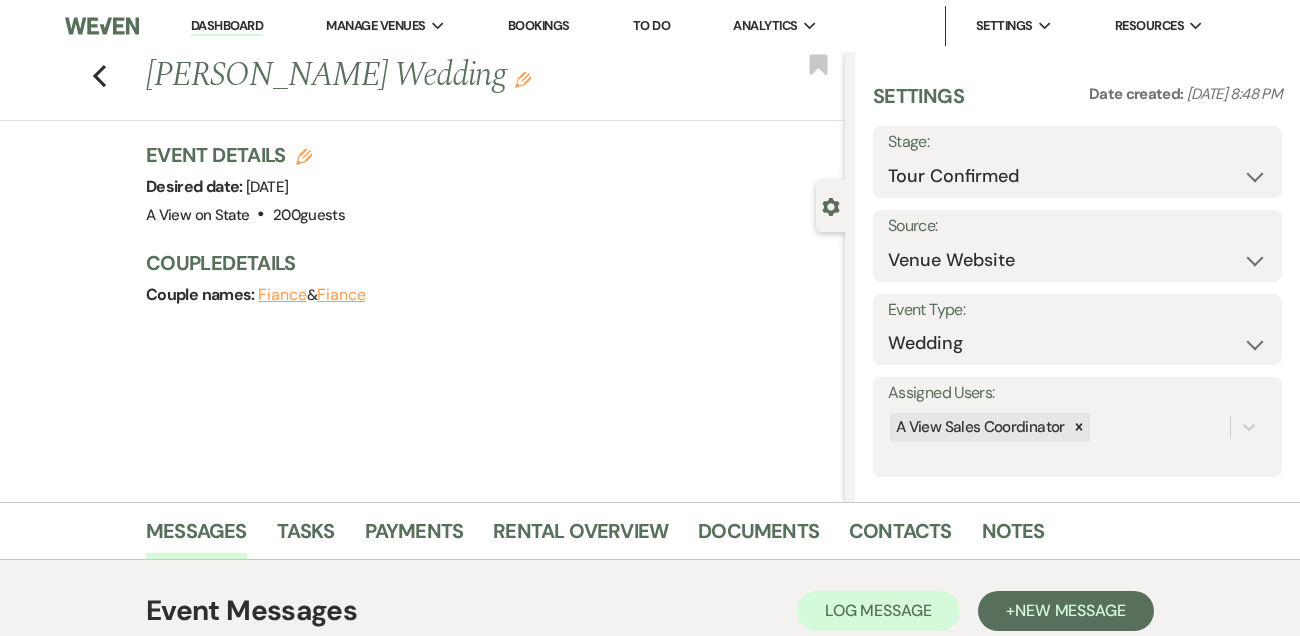 click on "Dashboard" at bounding box center [227, 26] 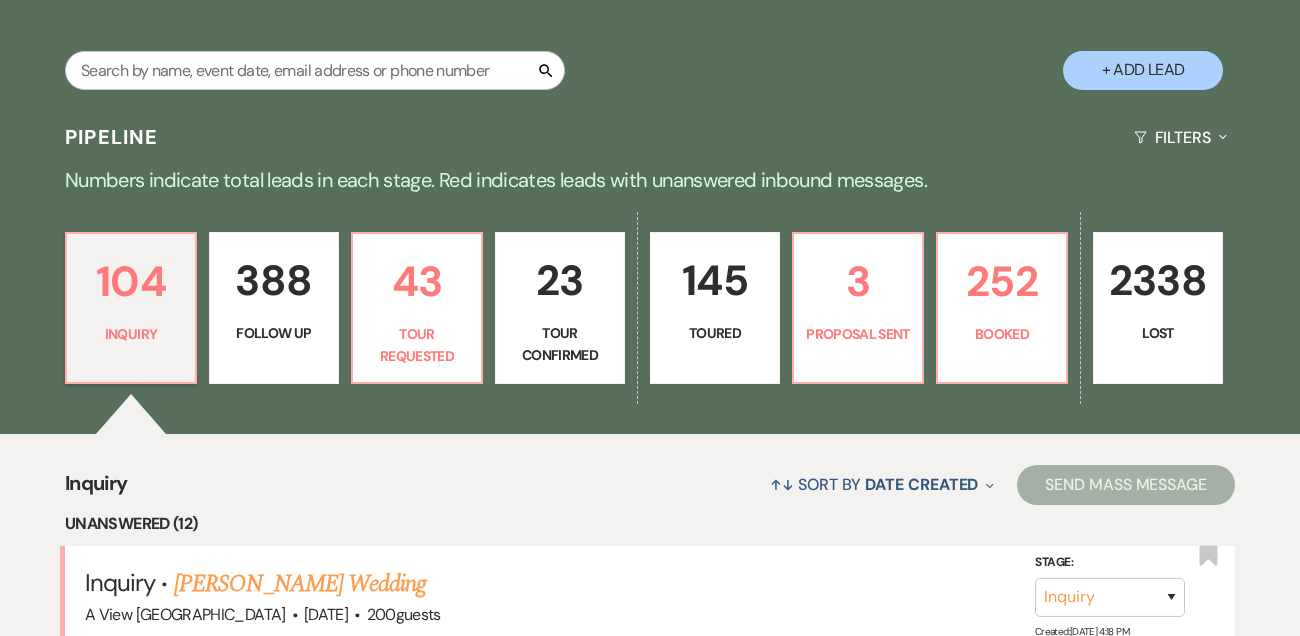 scroll, scrollTop: 465, scrollLeft: 0, axis: vertical 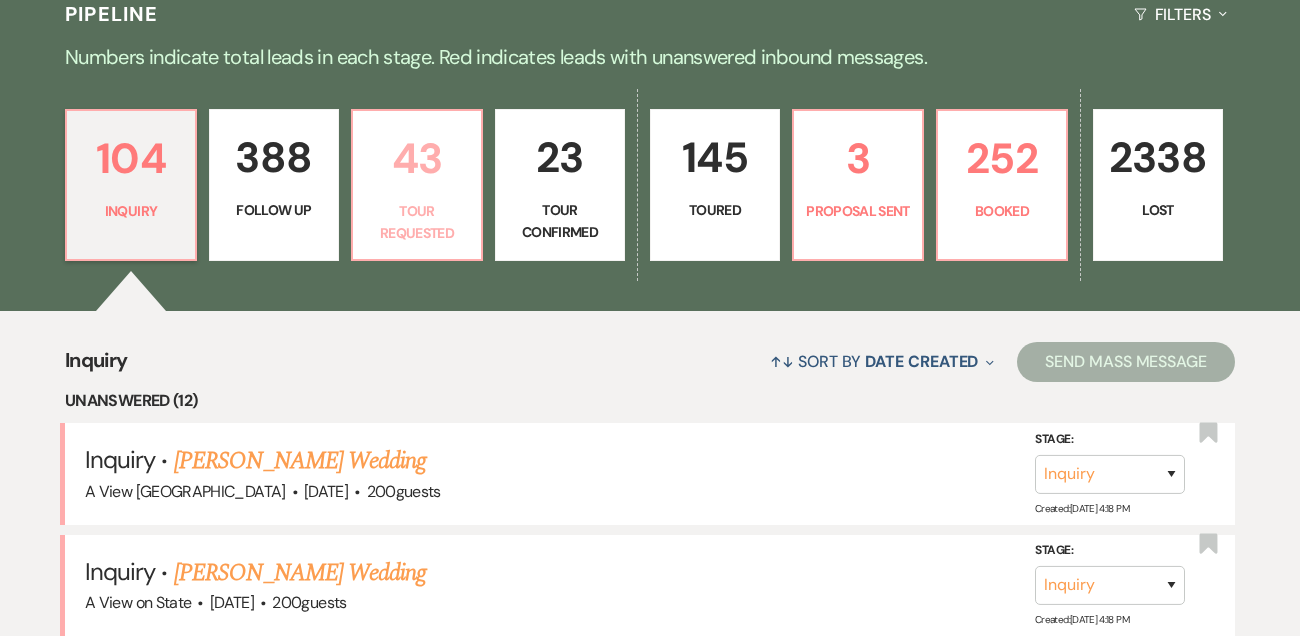 click on "Tour Requested" at bounding box center [417, 222] 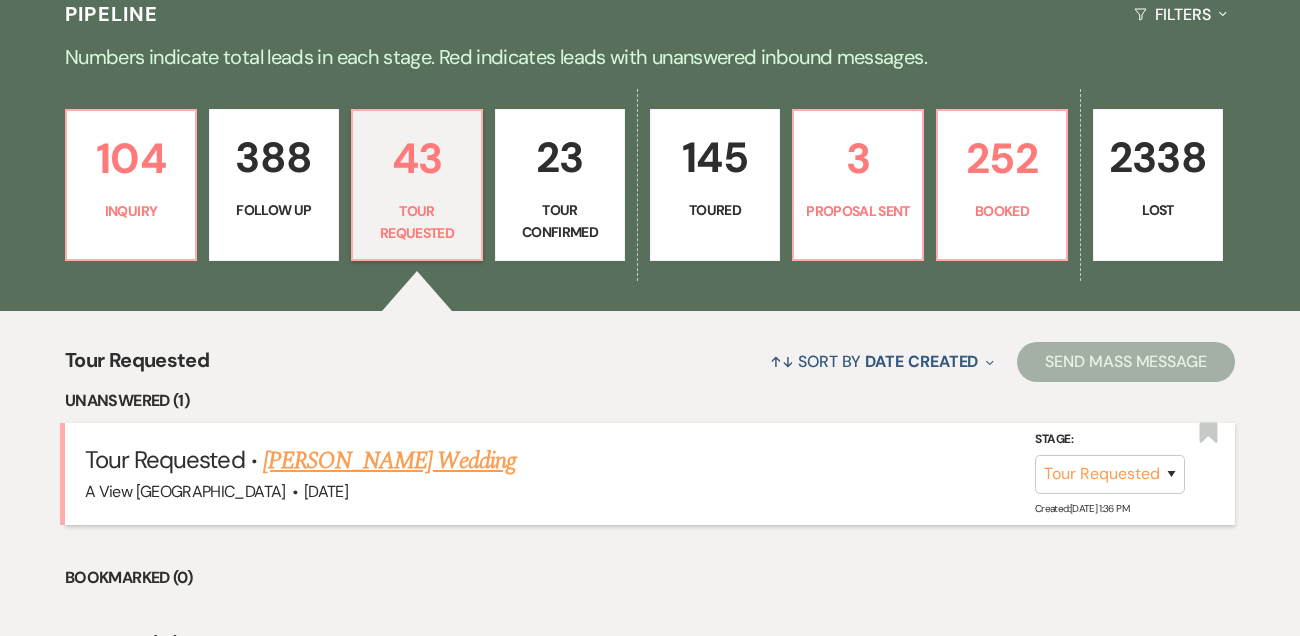 click on "[PERSON_NAME] Wedding" at bounding box center (389, 461) 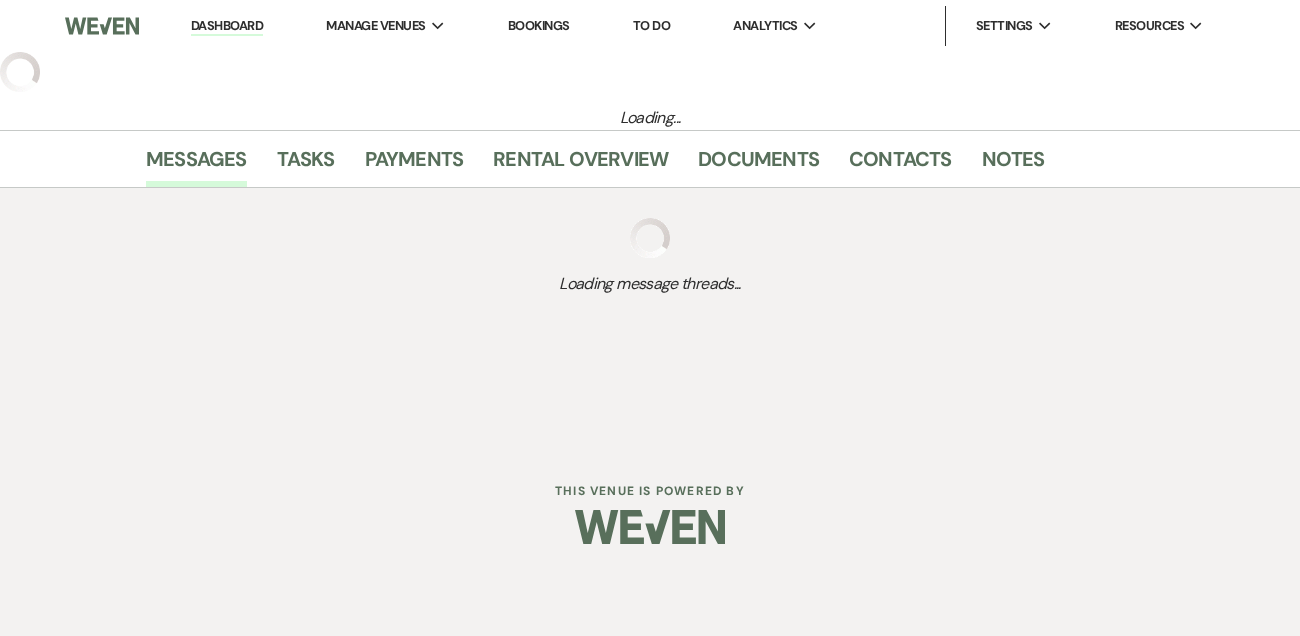 scroll, scrollTop: 0, scrollLeft: 0, axis: both 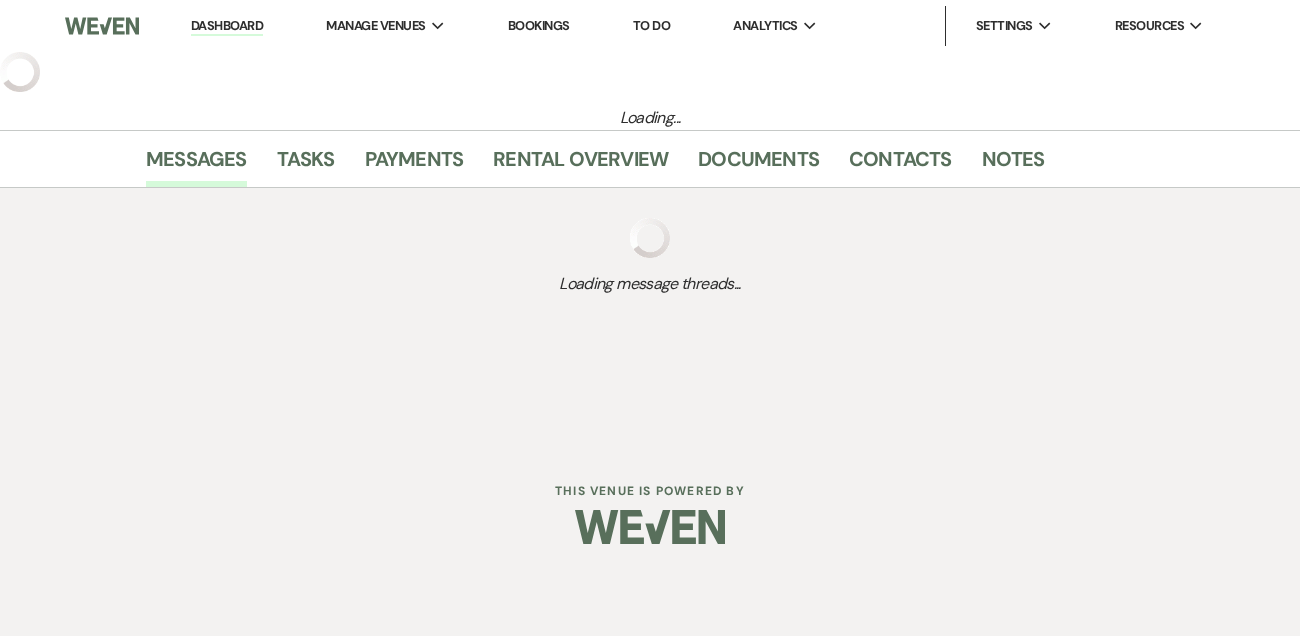 select on "2" 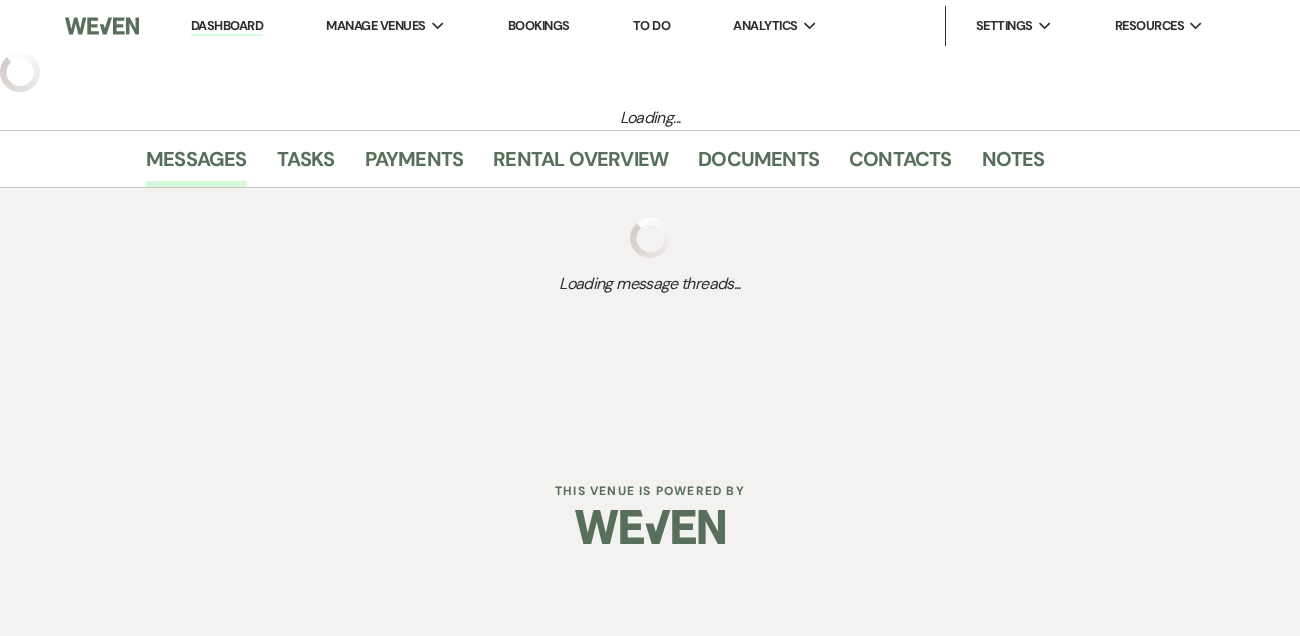 select on "5" 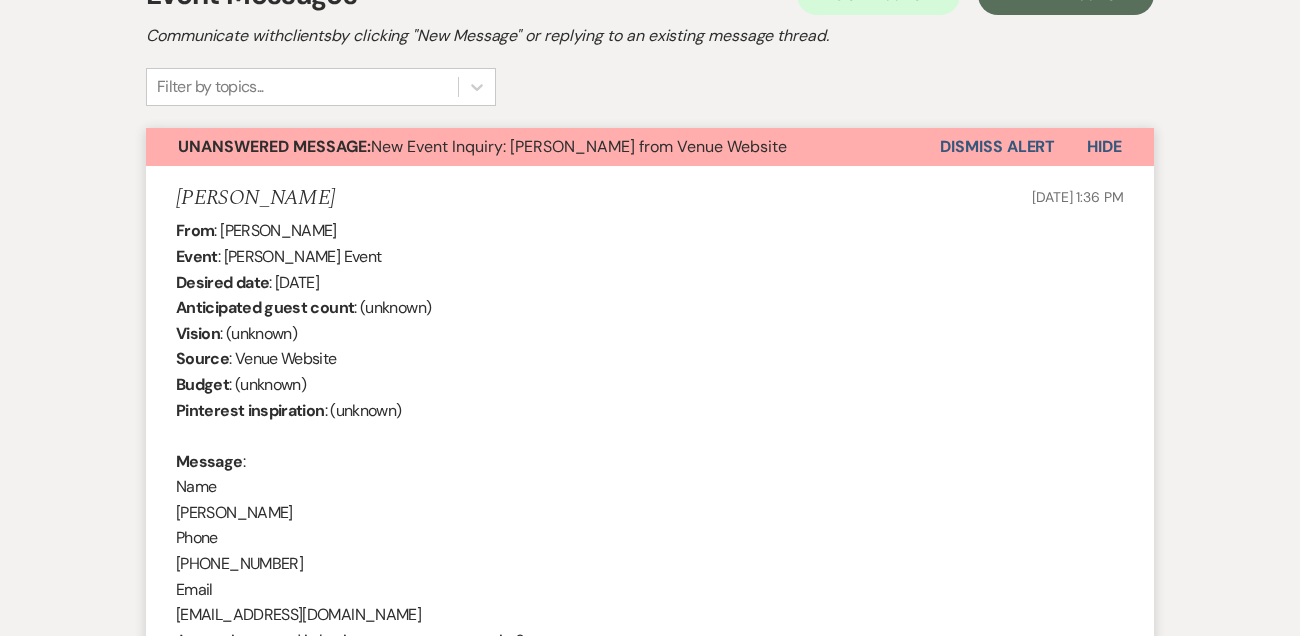 scroll, scrollTop: 0, scrollLeft: 0, axis: both 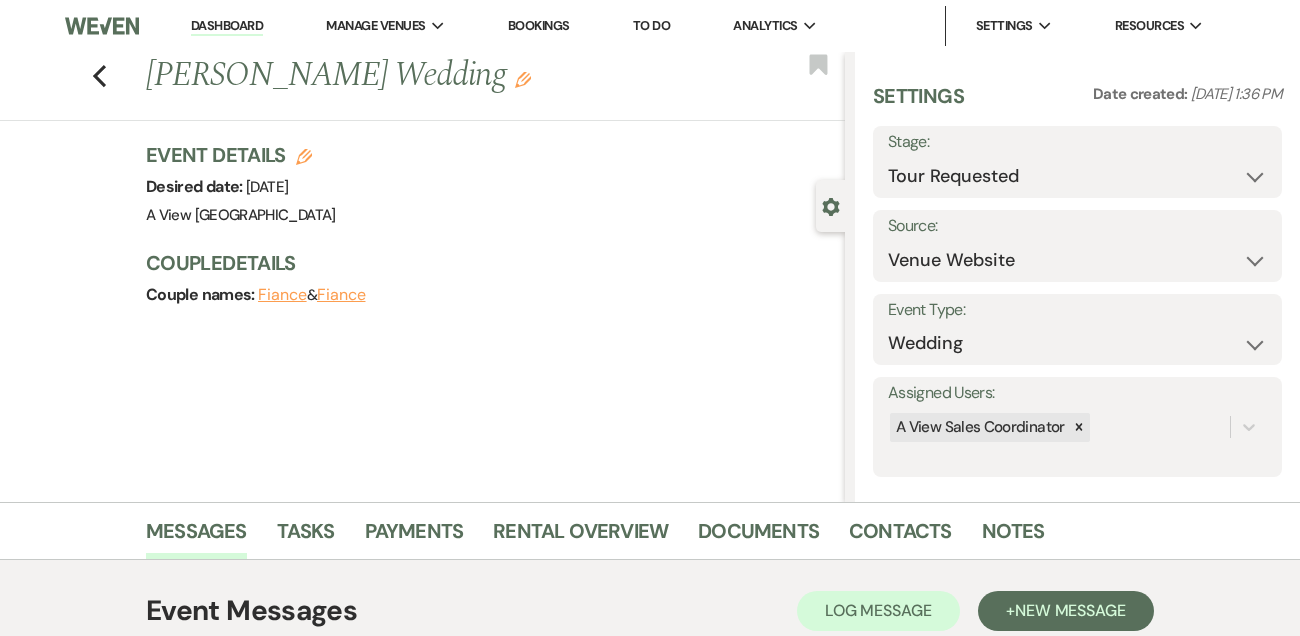 click on "Dashboard" at bounding box center [227, 26] 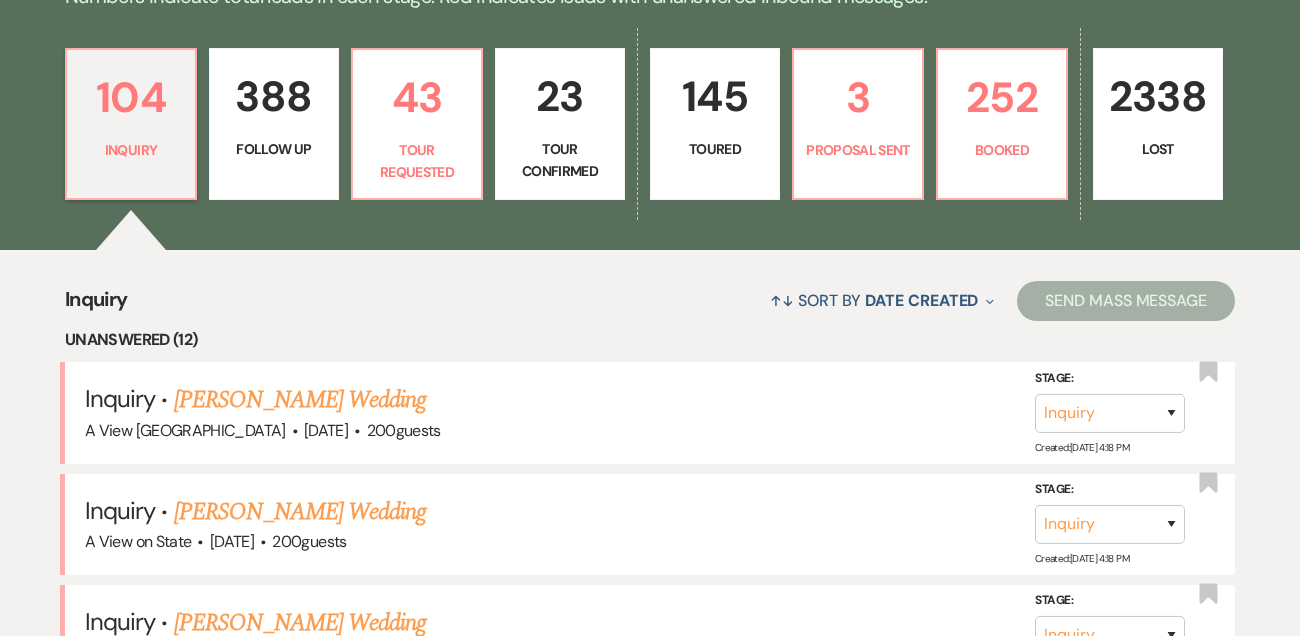 scroll, scrollTop: 626, scrollLeft: 0, axis: vertical 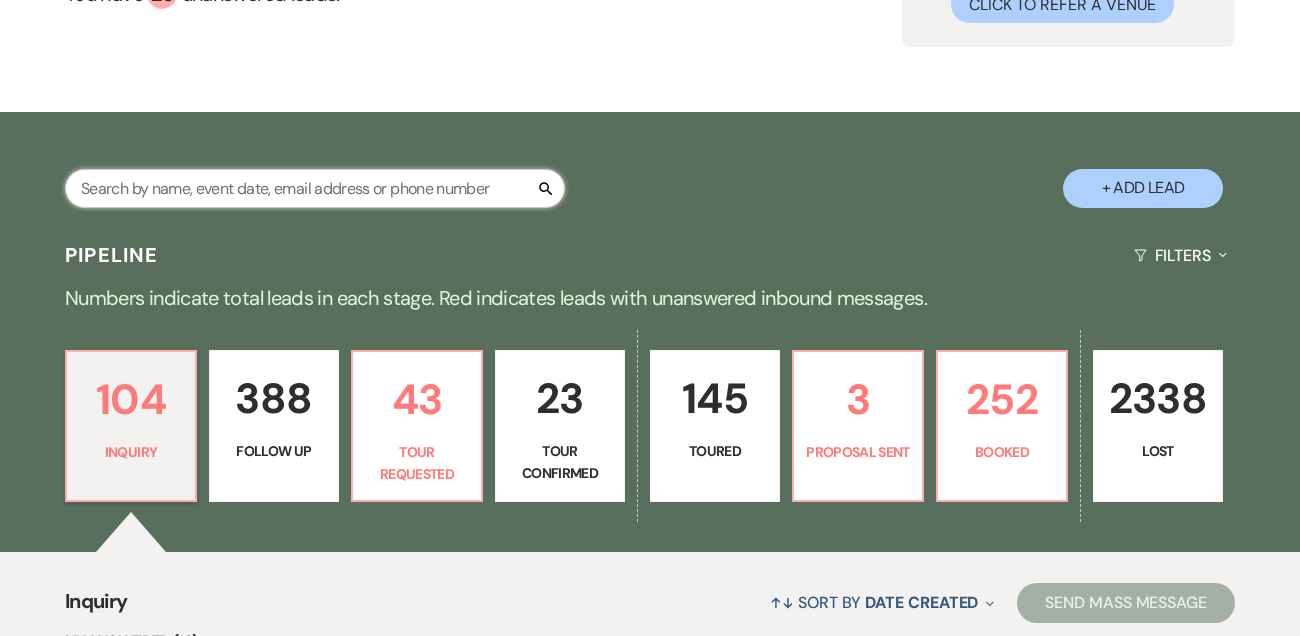 click at bounding box center [315, 188] 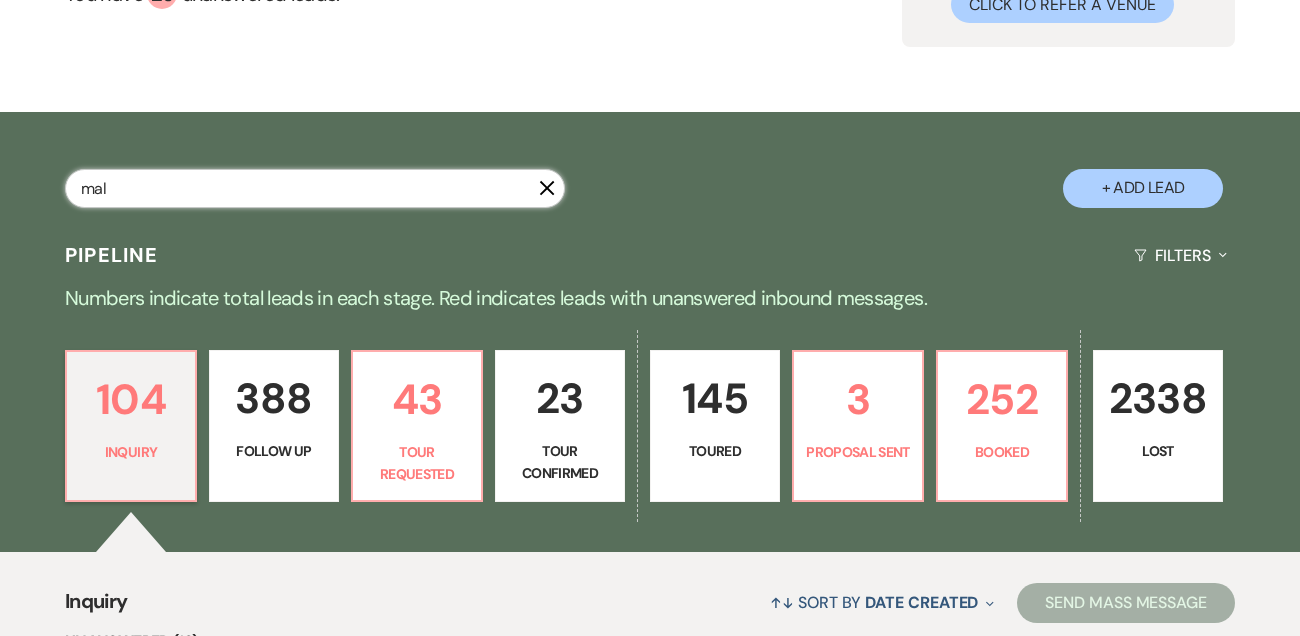 type on "mali" 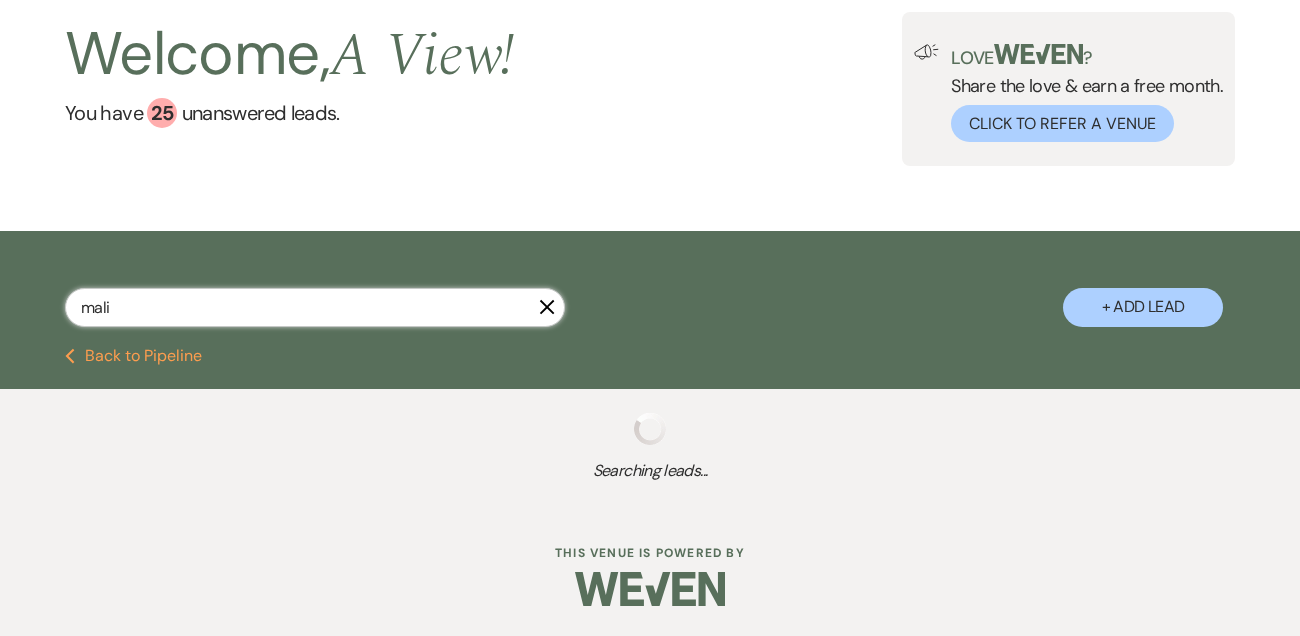 scroll, scrollTop: 224, scrollLeft: 0, axis: vertical 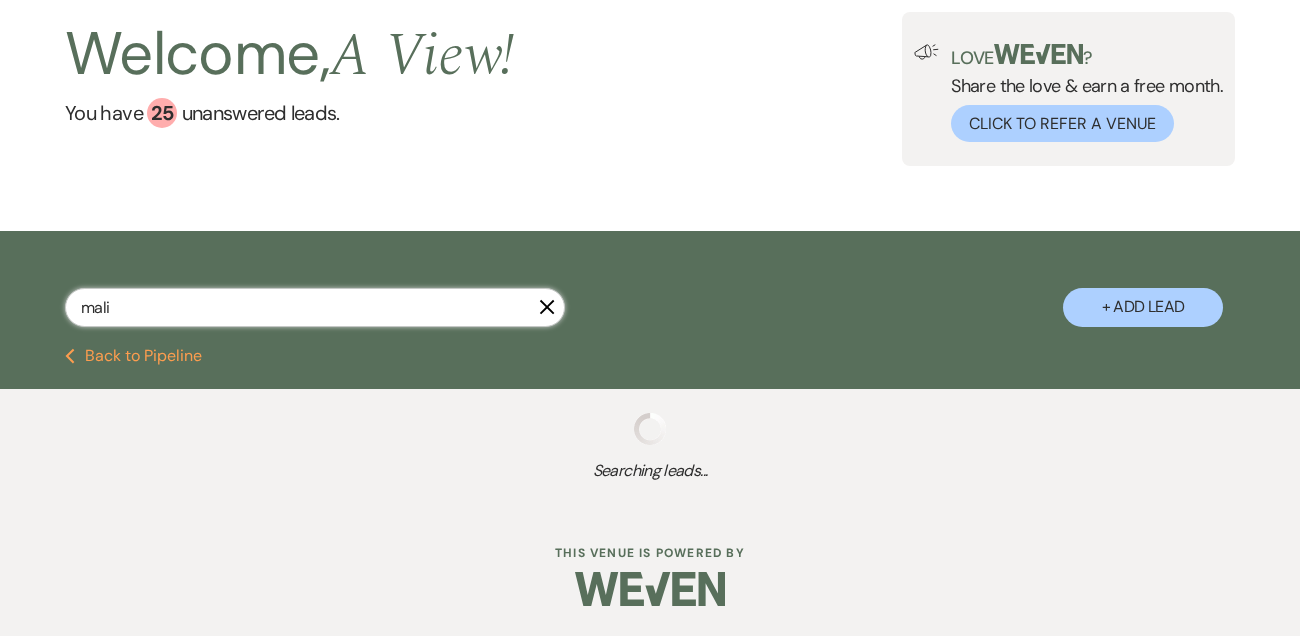 select on "4" 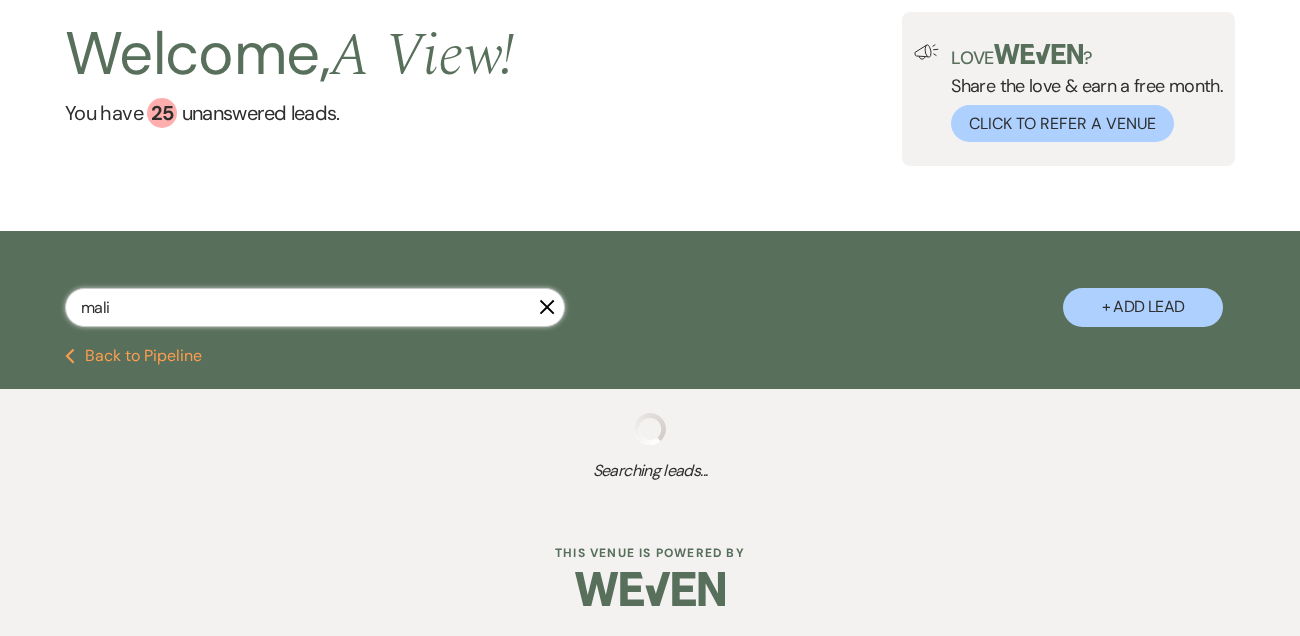 select on "8" 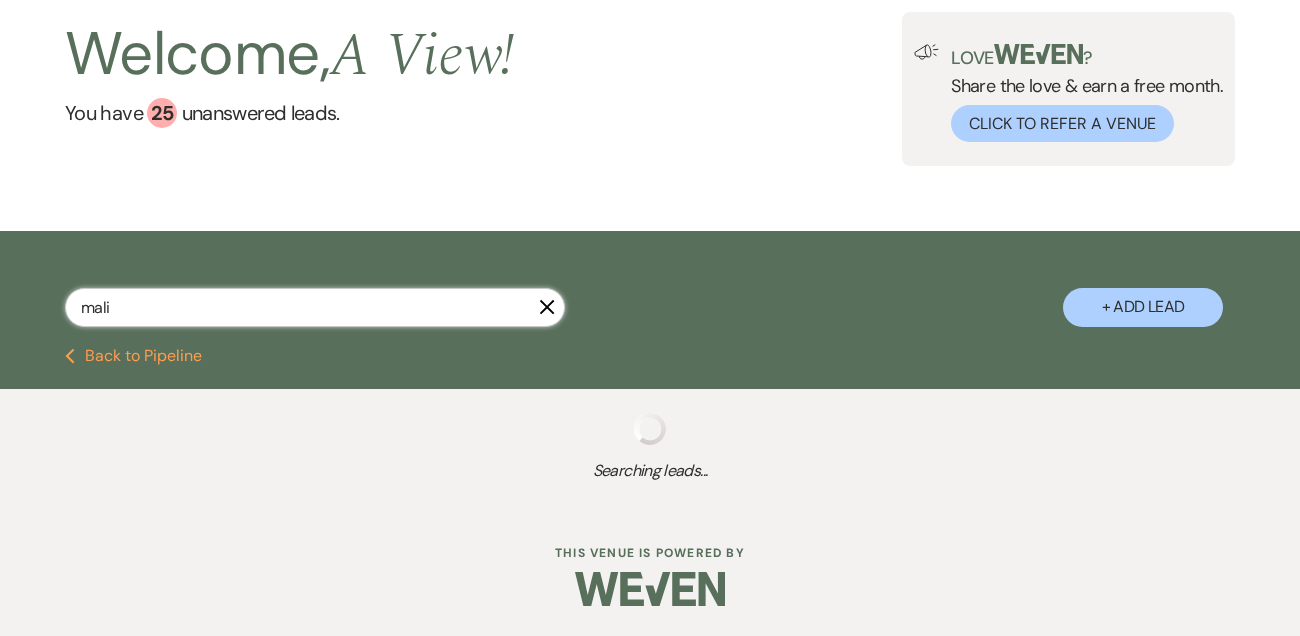 select on "4" 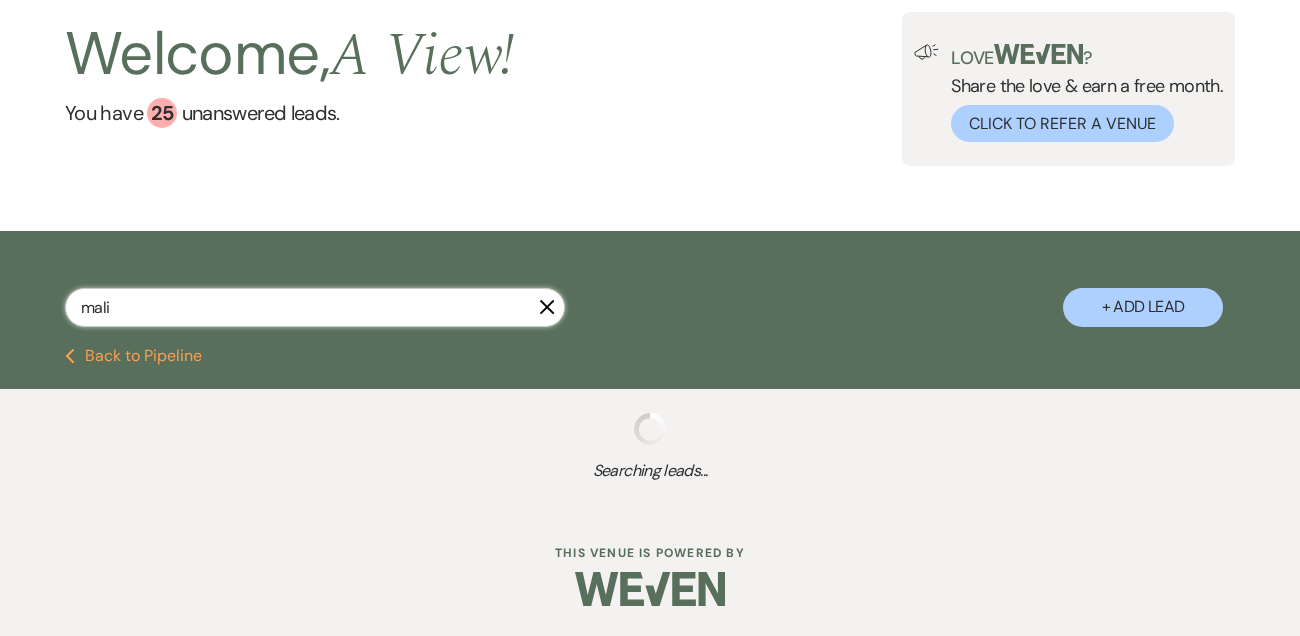 select on "8" 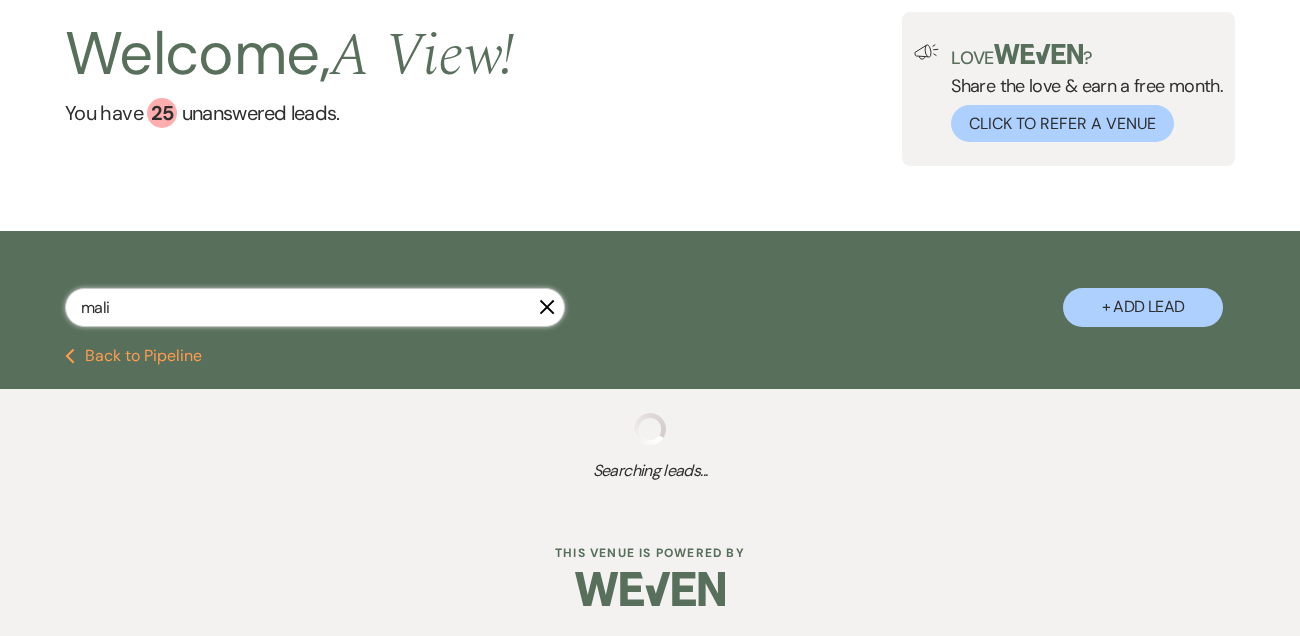 select on "6" 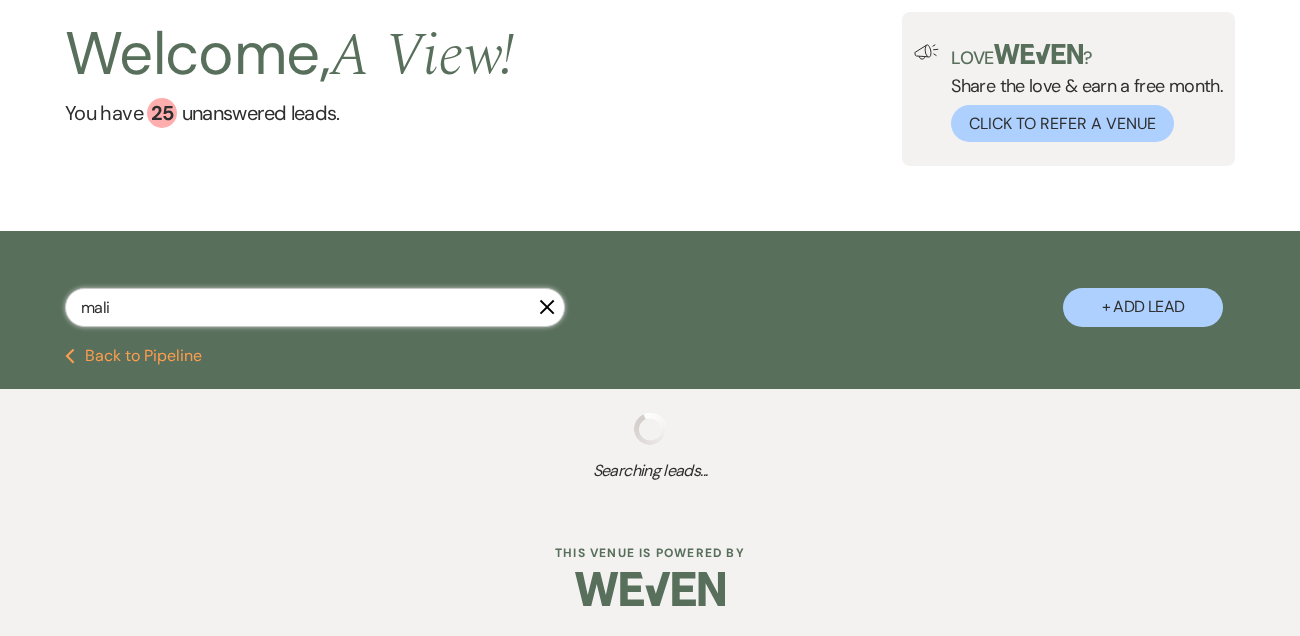 select on "8" 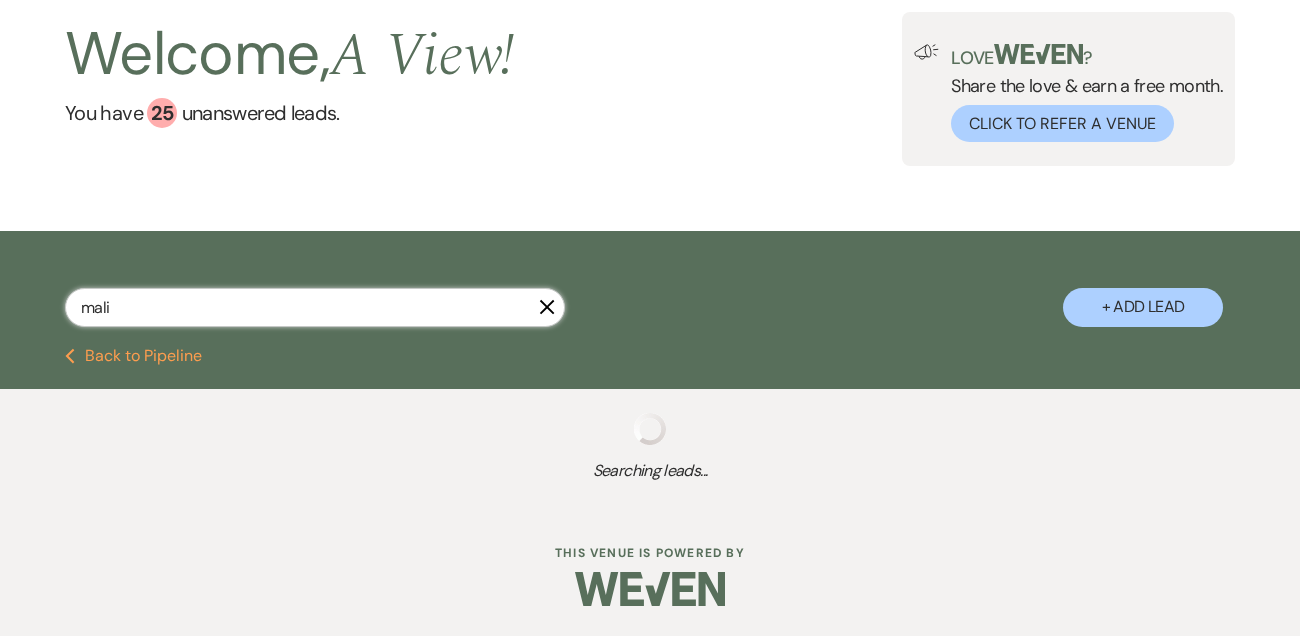 select on "4" 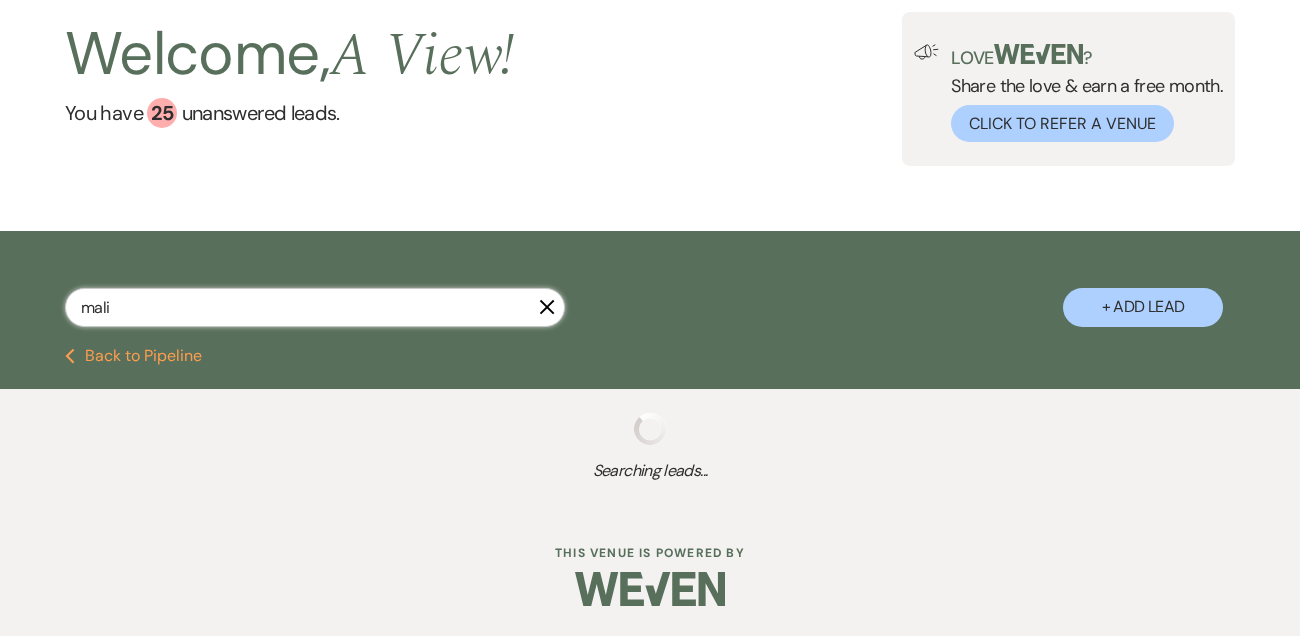 select on "8" 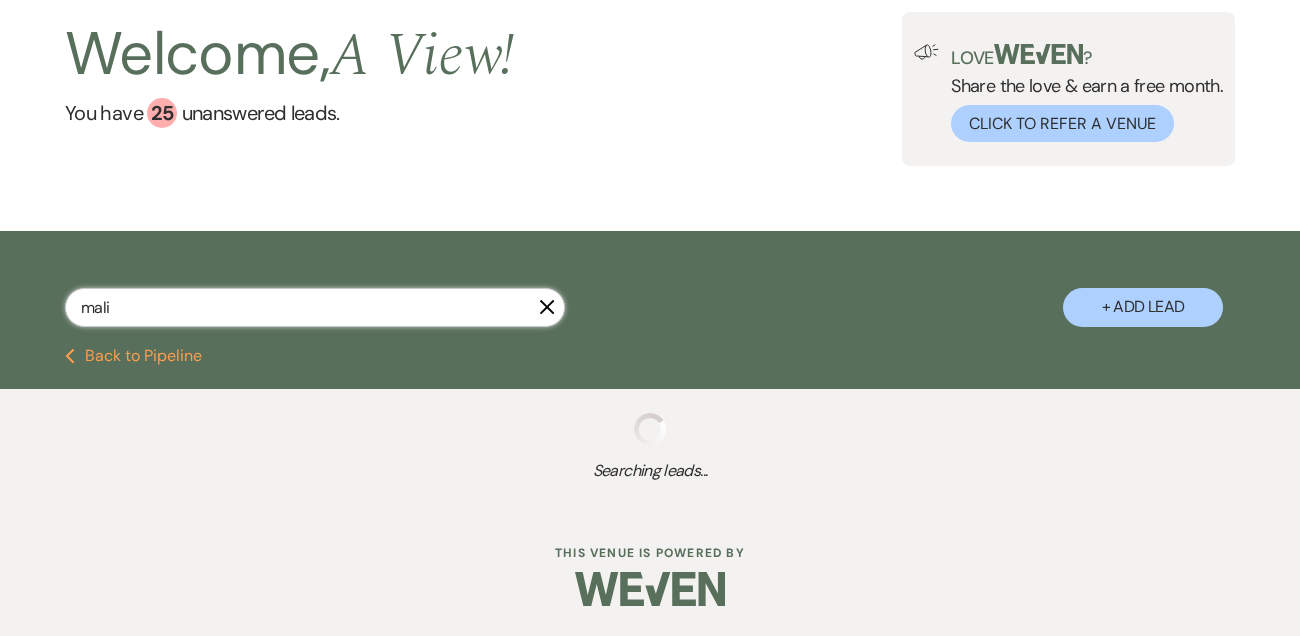 select on "4" 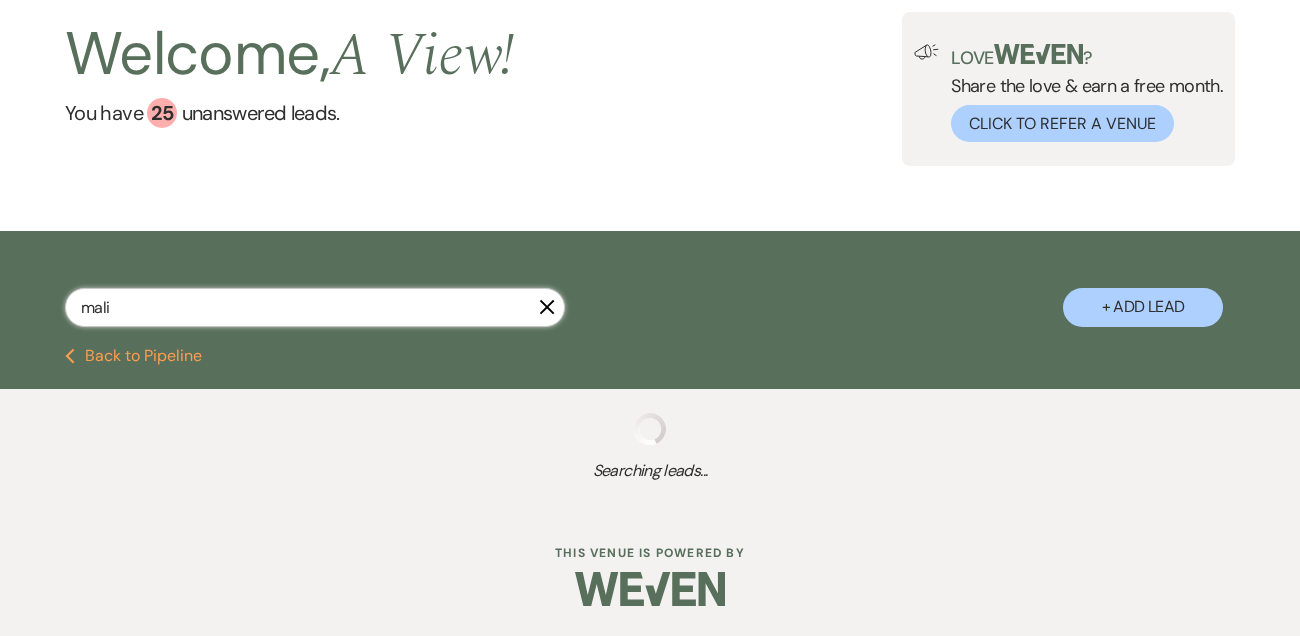select on "8" 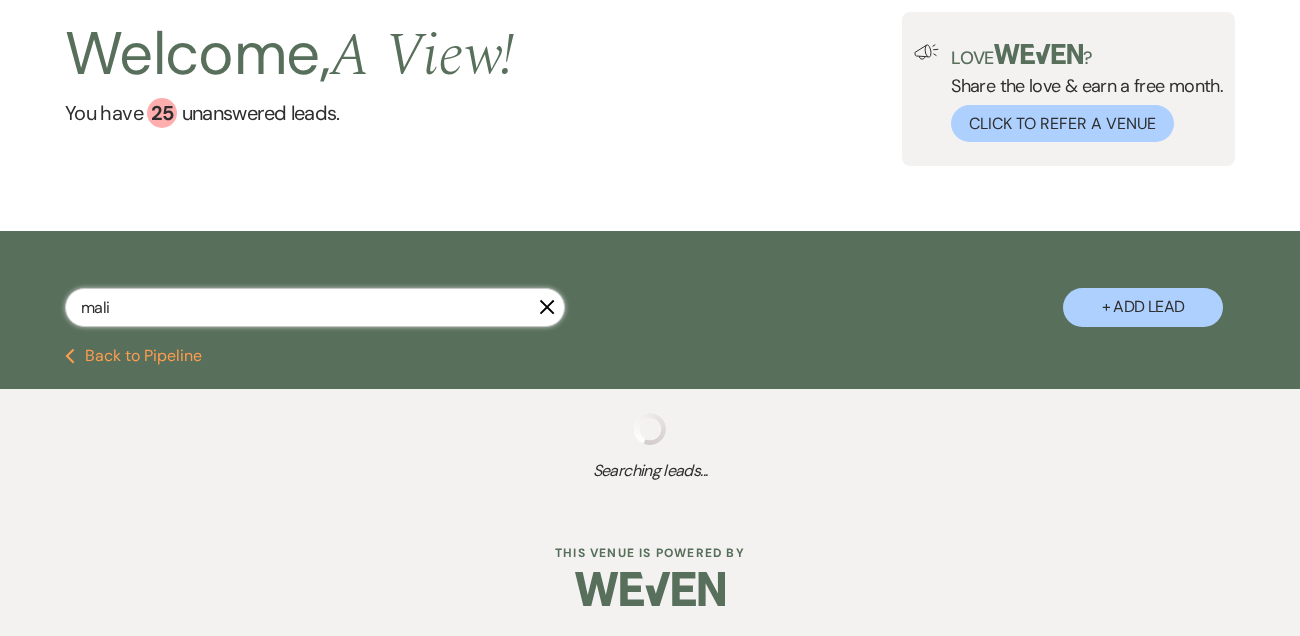 select on "4" 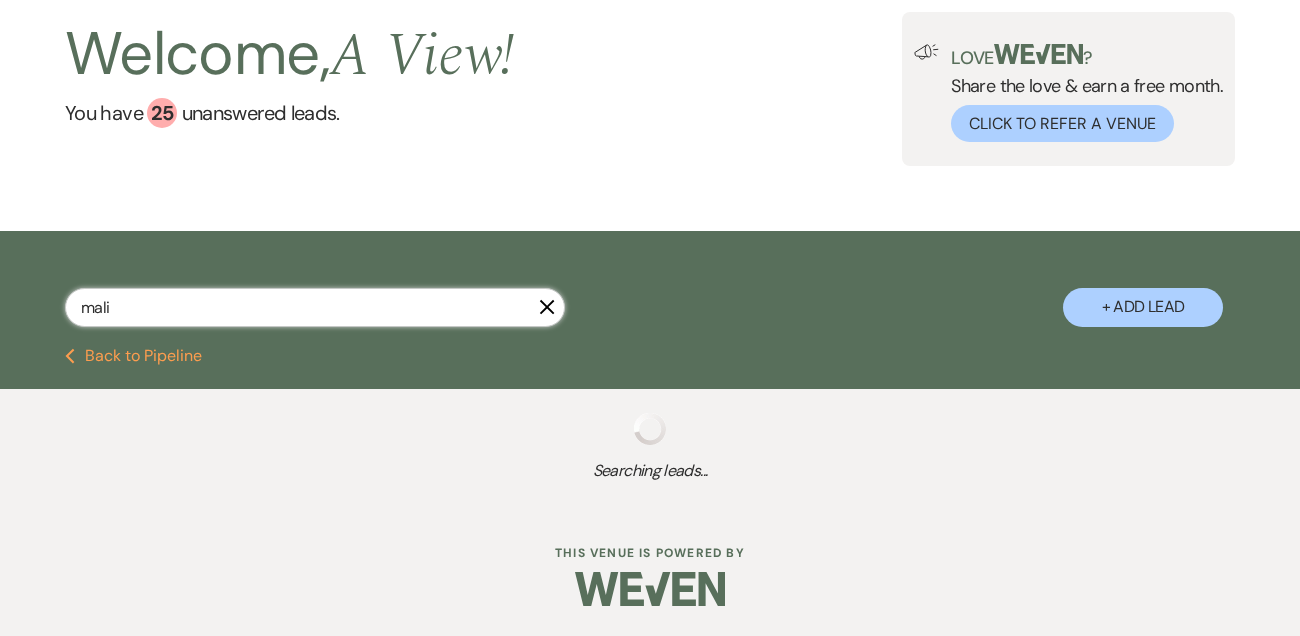 select on "8" 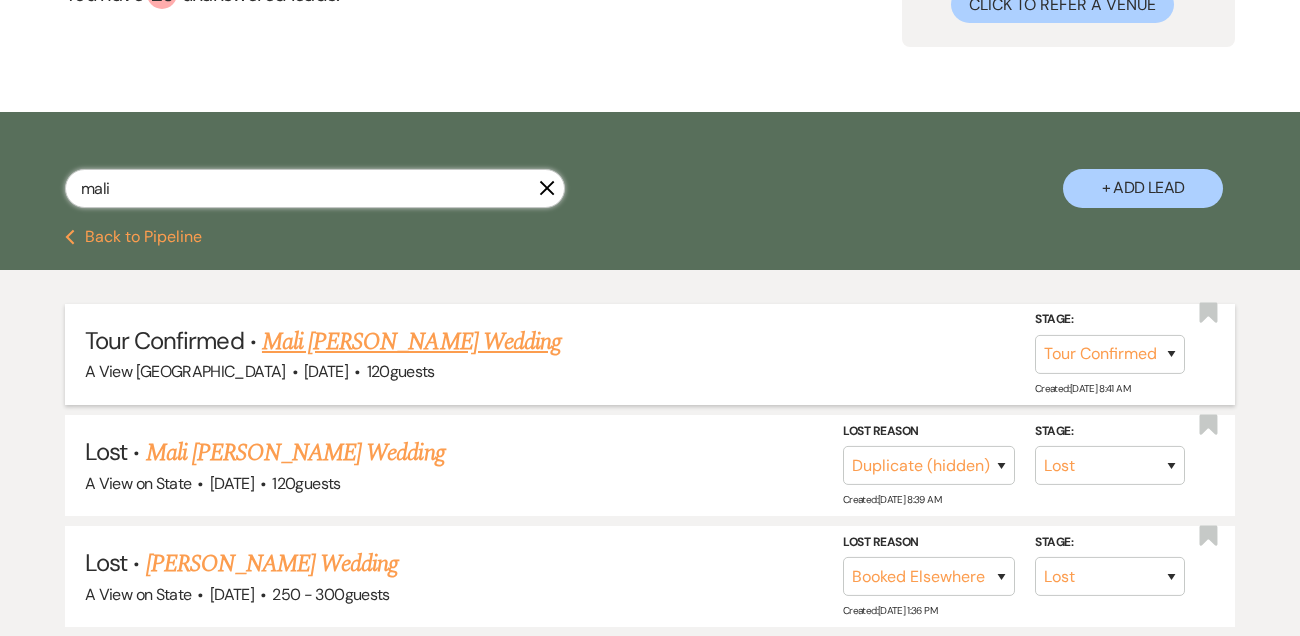 type on "mali" 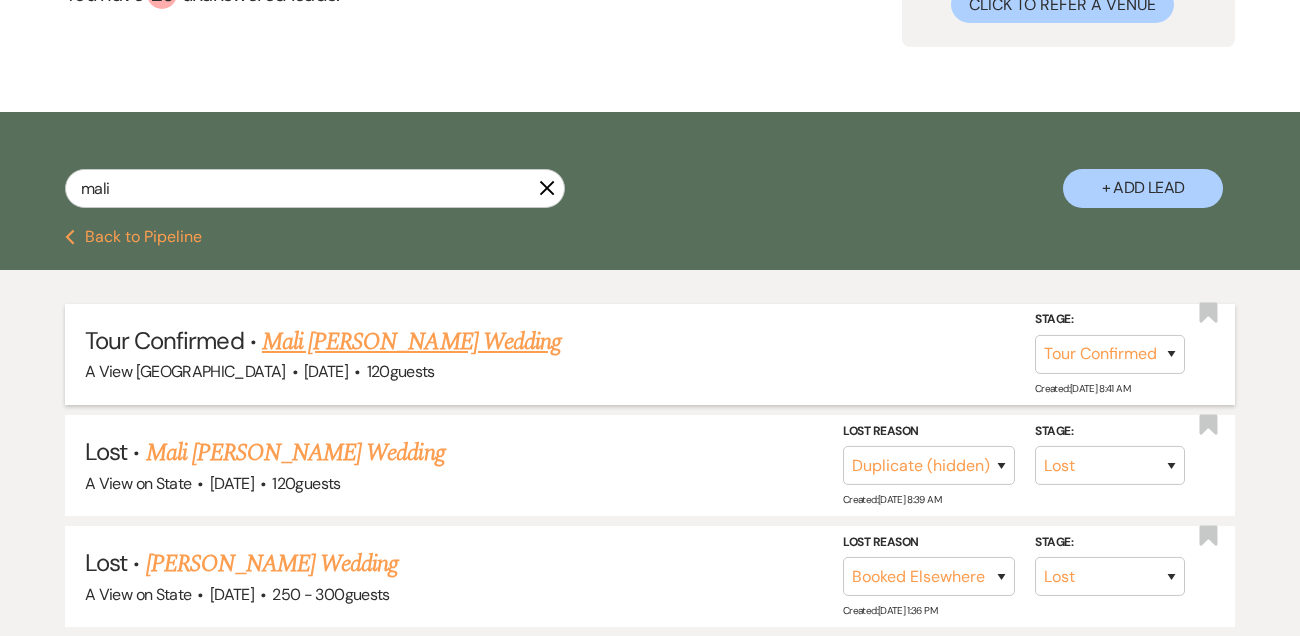 click on "Mali [PERSON_NAME] Wedding" at bounding box center (411, 342) 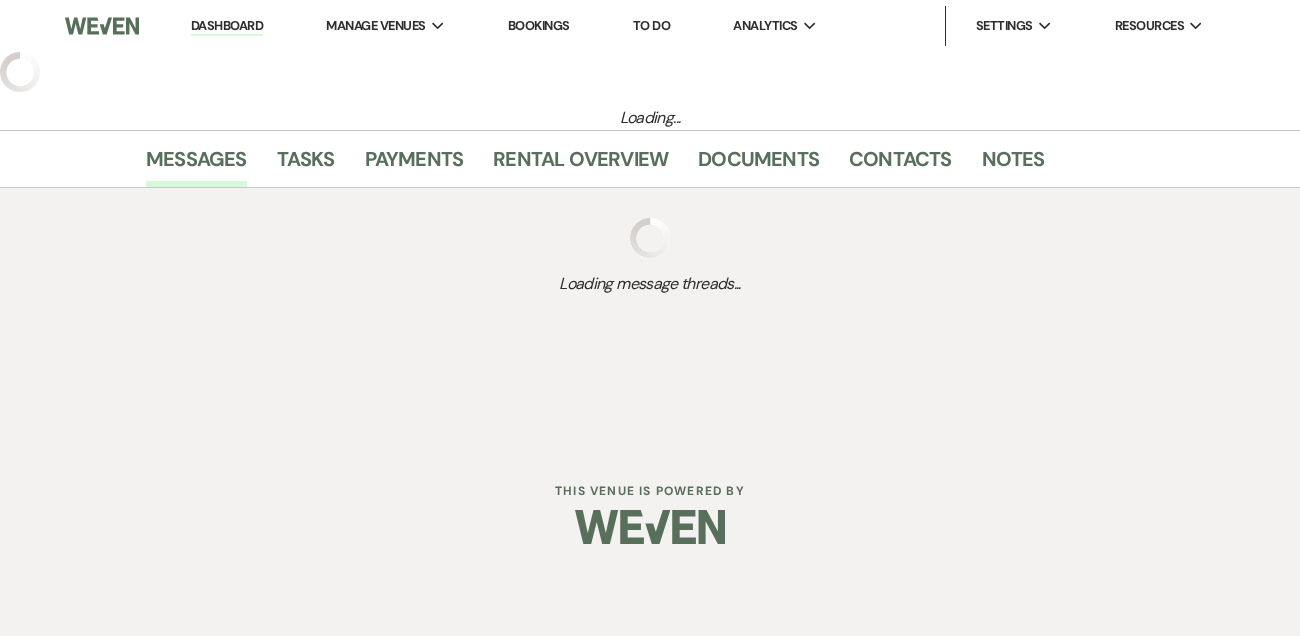 select on "4" 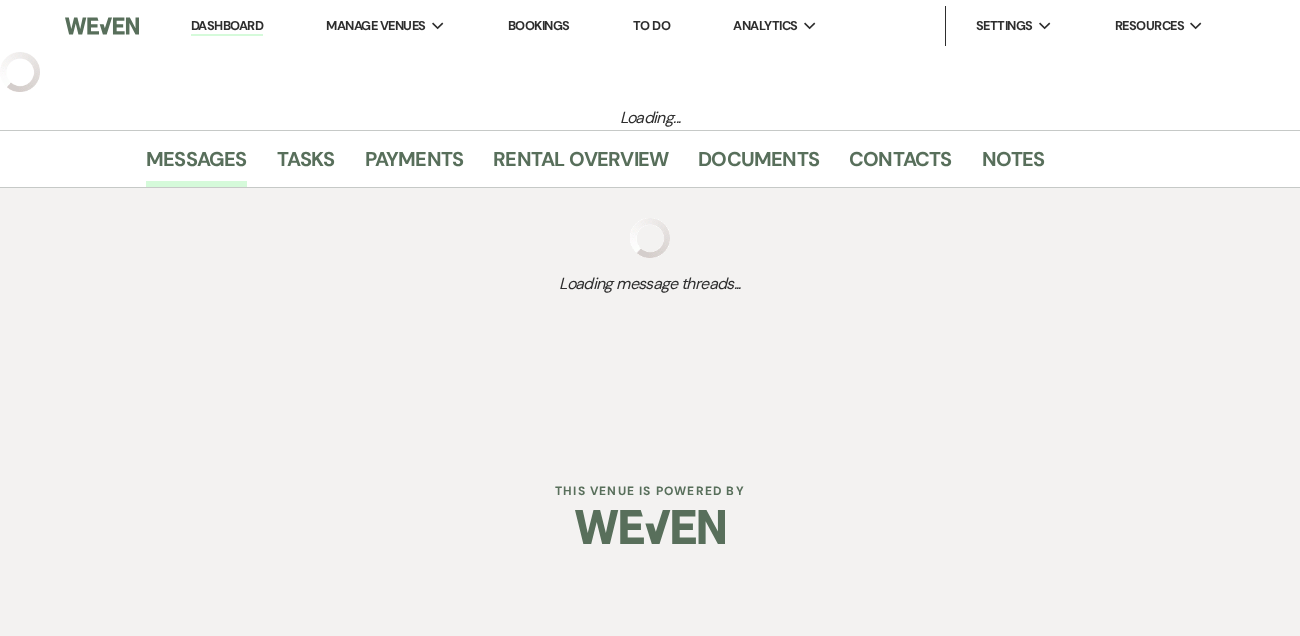 select on "5" 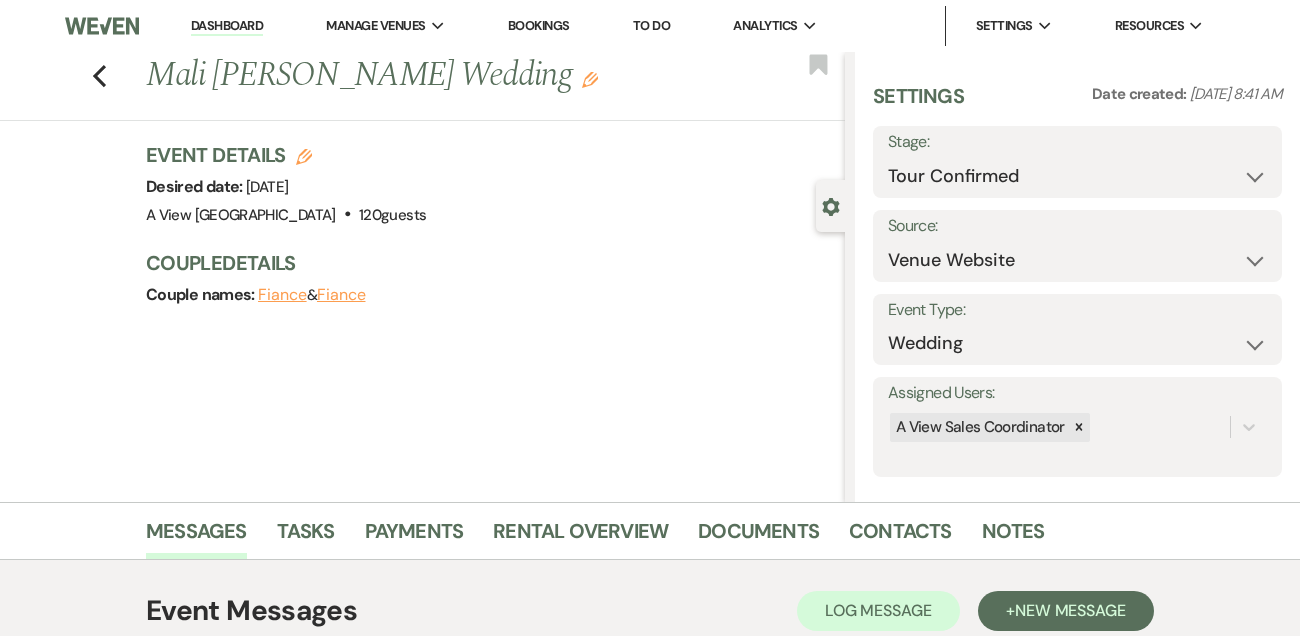 click 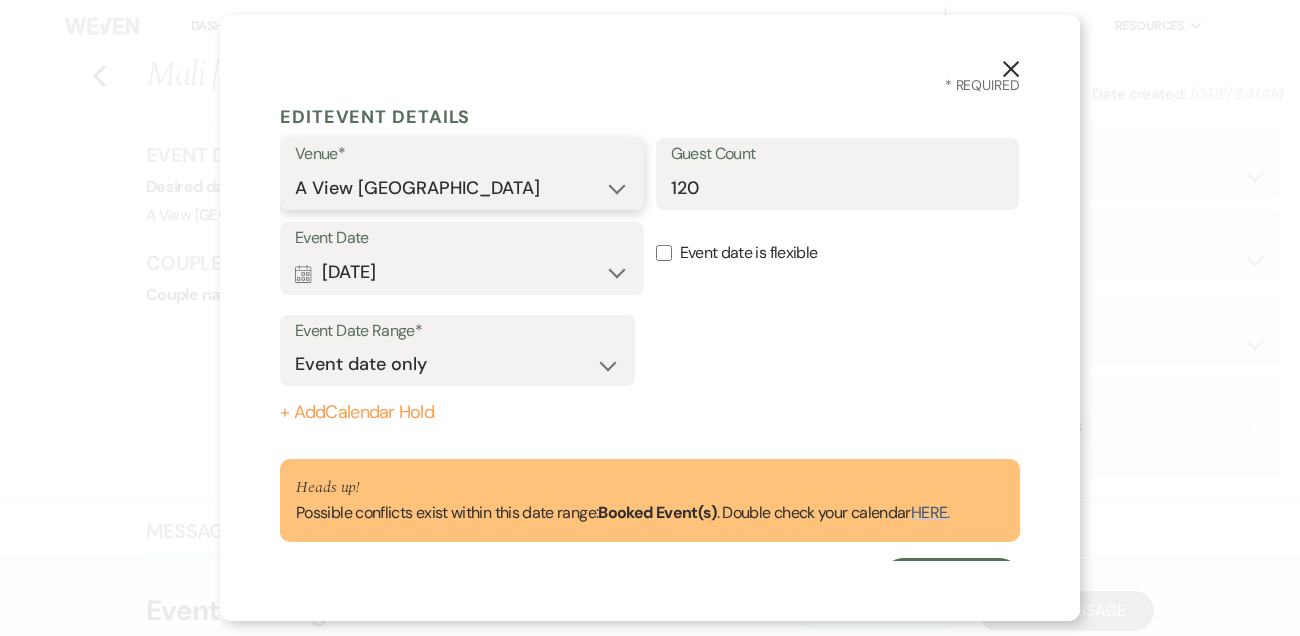 click on "A View in [GEOGRAPHIC_DATA] A View [GEOGRAPHIC_DATA] A View on State" at bounding box center [462, 188] 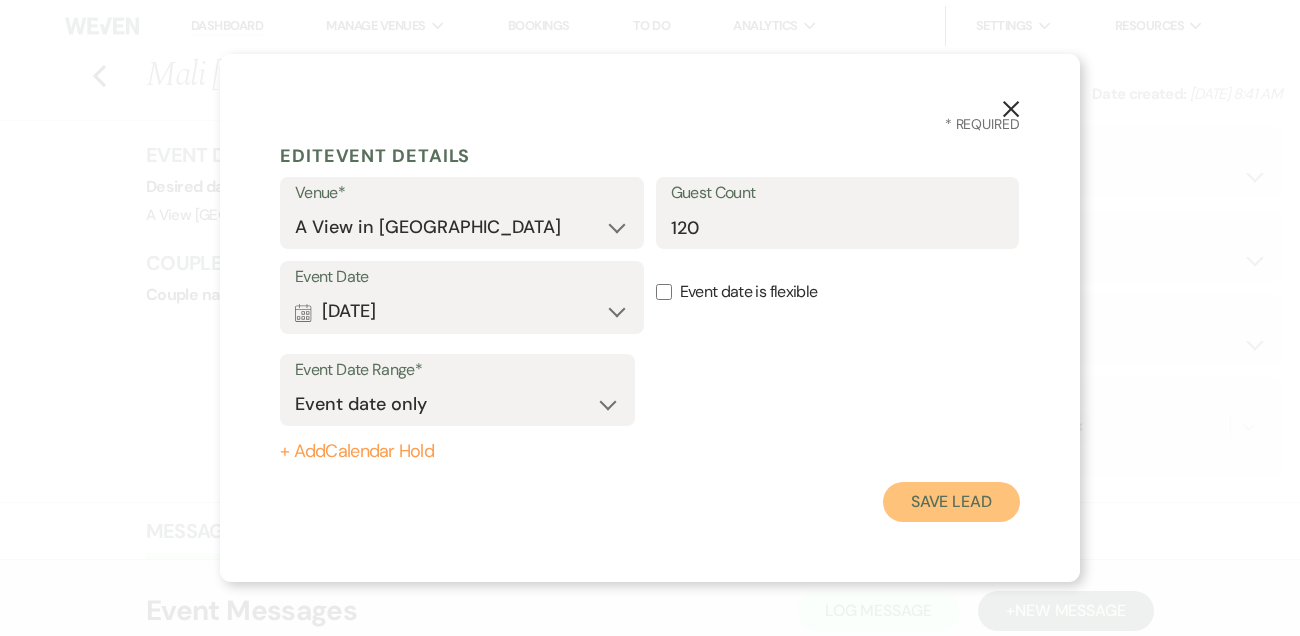 click on "Save Lead" at bounding box center (951, 502) 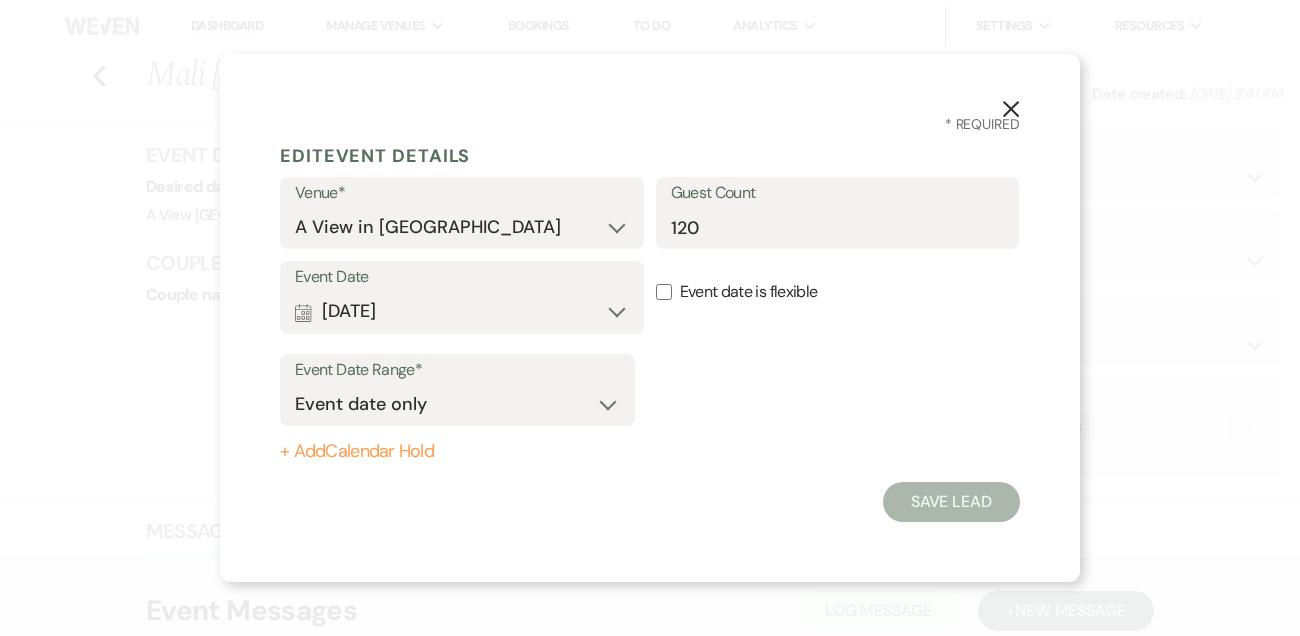 select on "4" 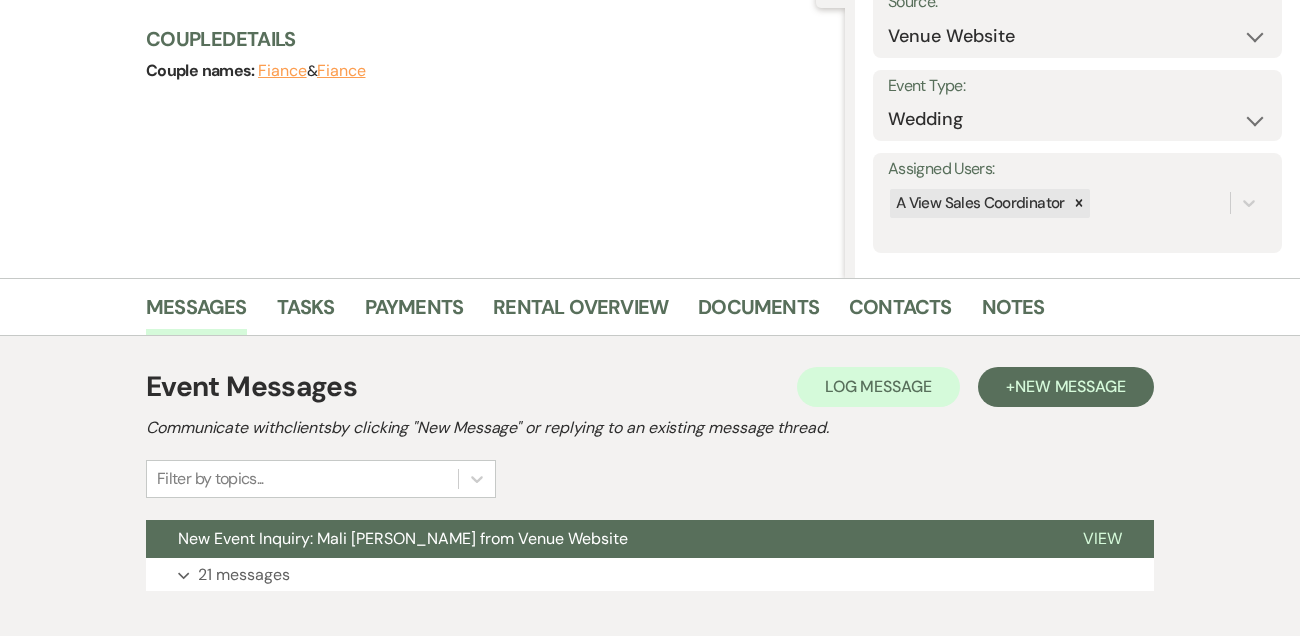 scroll, scrollTop: 275, scrollLeft: 0, axis: vertical 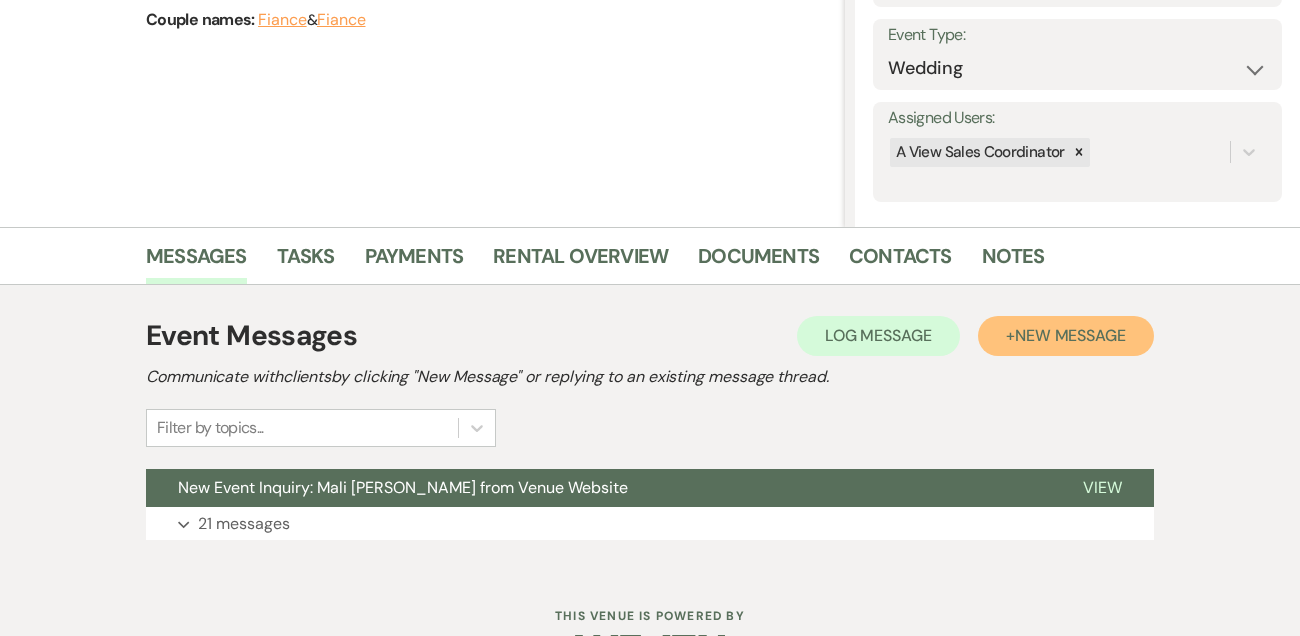 click on "New Message" at bounding box center (1070, 335) 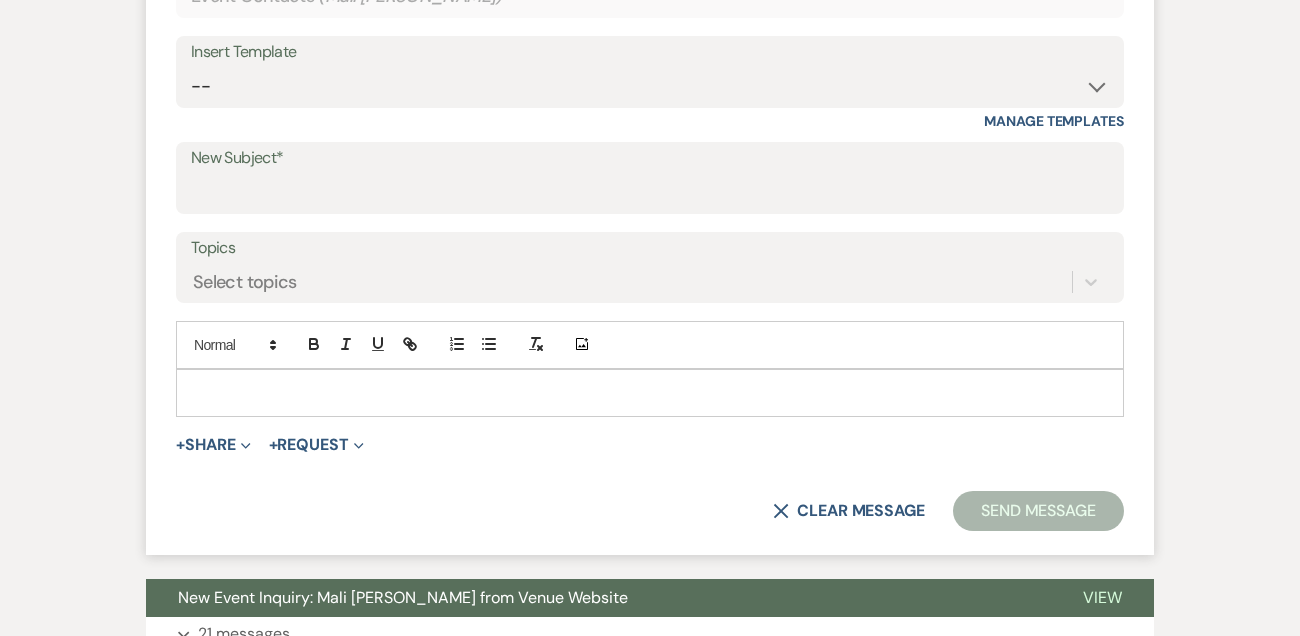 scroll, scrollTop: 1017, scrollLeft: 0, axis: vertical 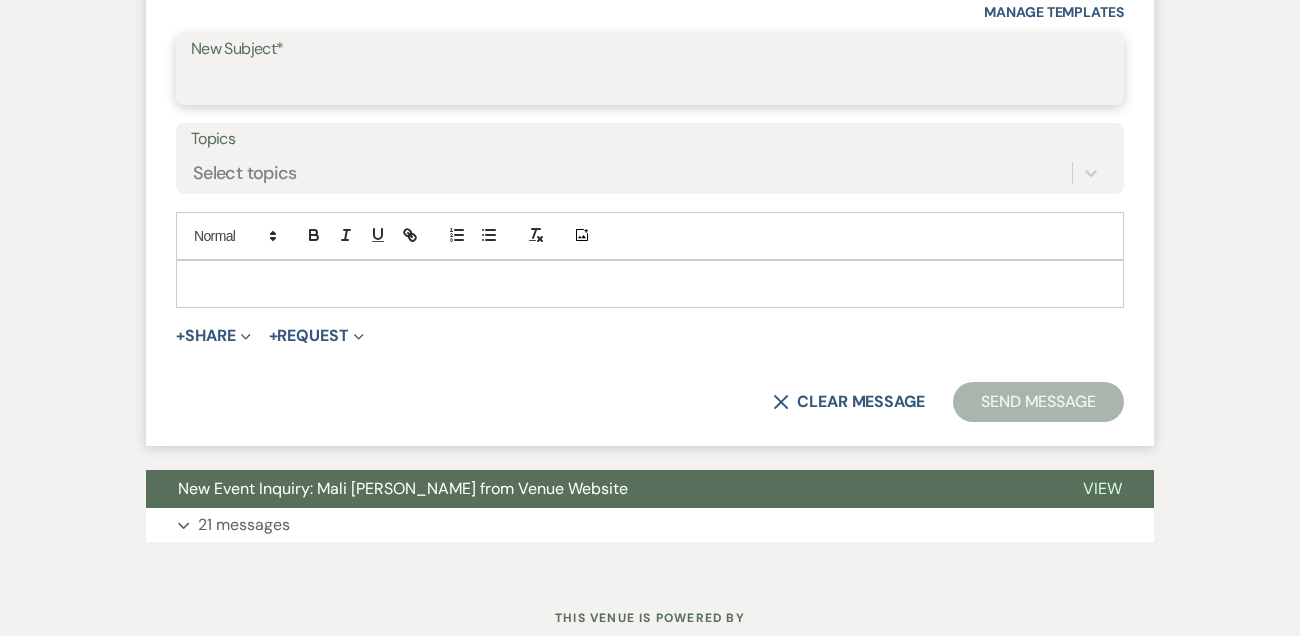 click on "New Subject*" at bounding box center [650, 83] 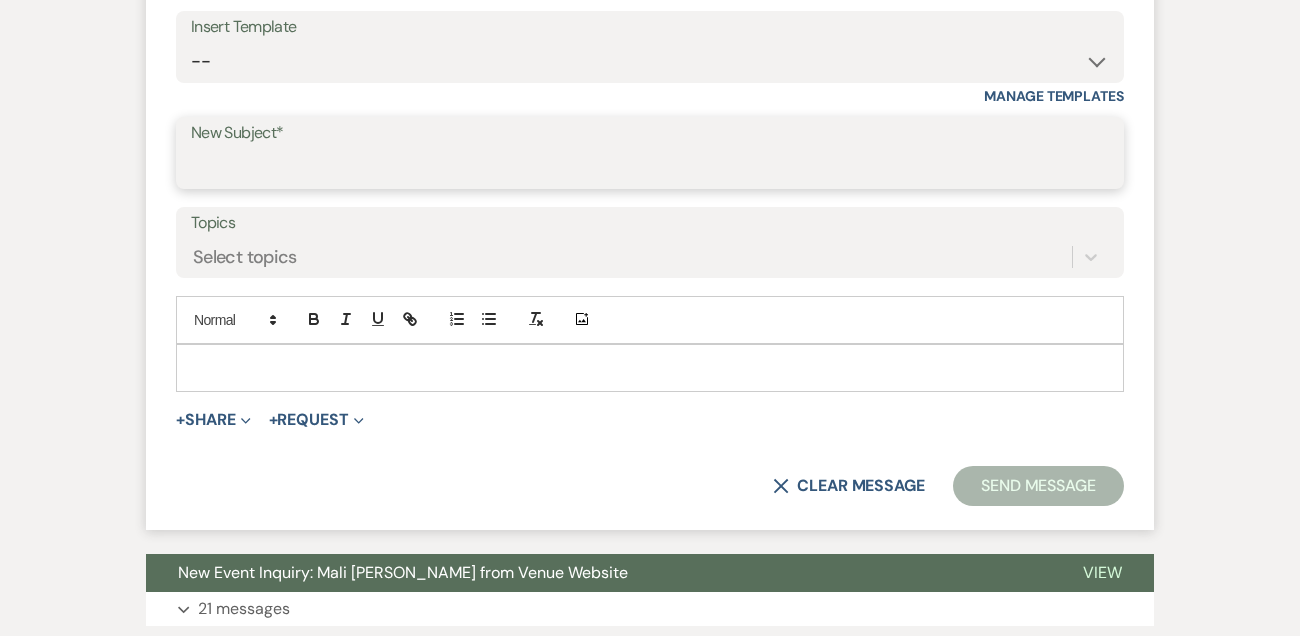 scroll, scrollTop: 914, scrollLeft: 0, axis: vertical 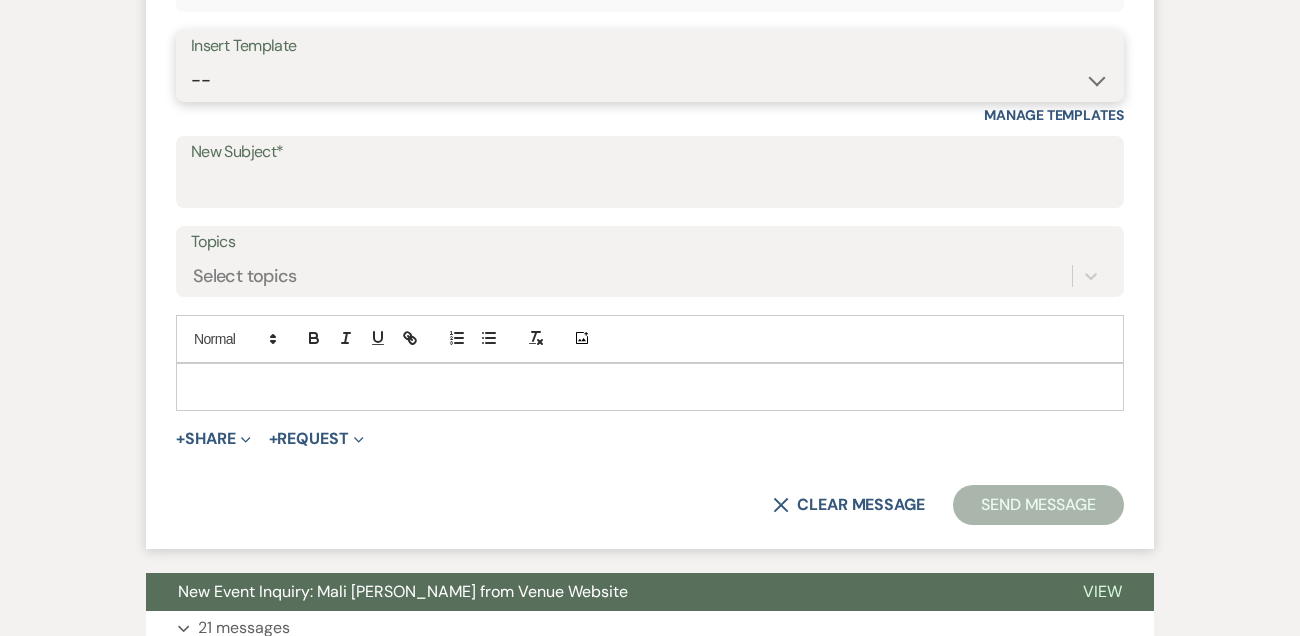click on "-- Tour Confirmation Contract (Pre-Booked Leads) Out of office Inquiry Email All 3 Venues Inquiry Welcome Email Initial Inquiry Follow Up Say YES to the Venue!  [PERSON_NAME] Tour Follow Up - A Special Note from A View  [PERSON_NAME] Signature Pharna Signature Pharna  Brochure Download Follow Up A View on State - Drop Box 12 Month Payment & Optional Meeting - [PERSON_NAME] 8 Month Meeting - [PERSON_NAME] 12 M Payment - PC 8 M Meeting - PC 3 M - PC Final - PC Post Final  - PC [PERSON_NAME] Payments - DB Del & PC  Brit Signature LL Signature Lead Follow Up 2nd Lead Follow Up [PERSON_NAME]" at bounding box center (650, 80) 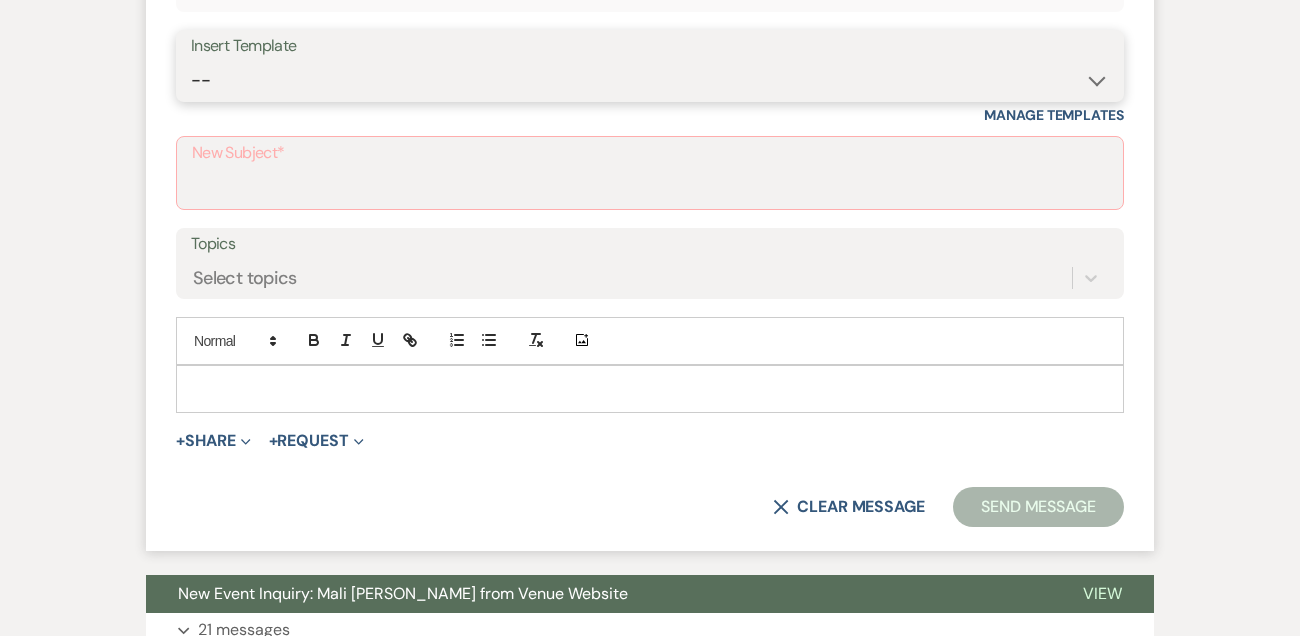 select on "3203" 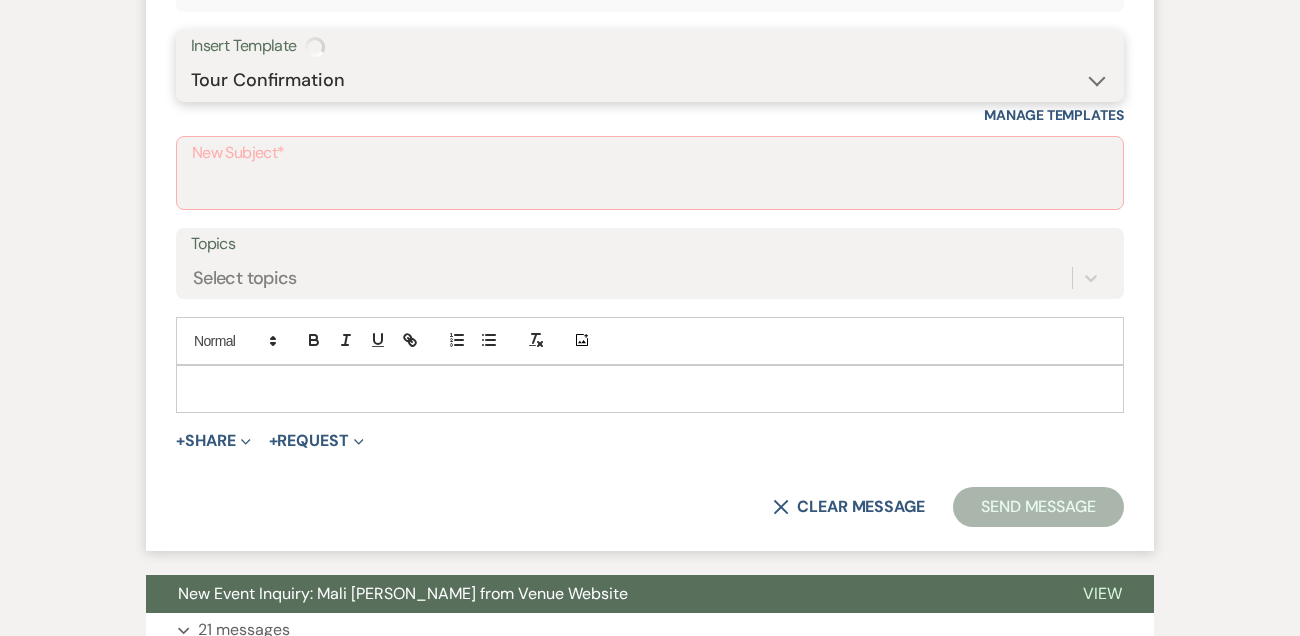 type on "Your Tour is Booked – Let’s Start Planning! 🎉" 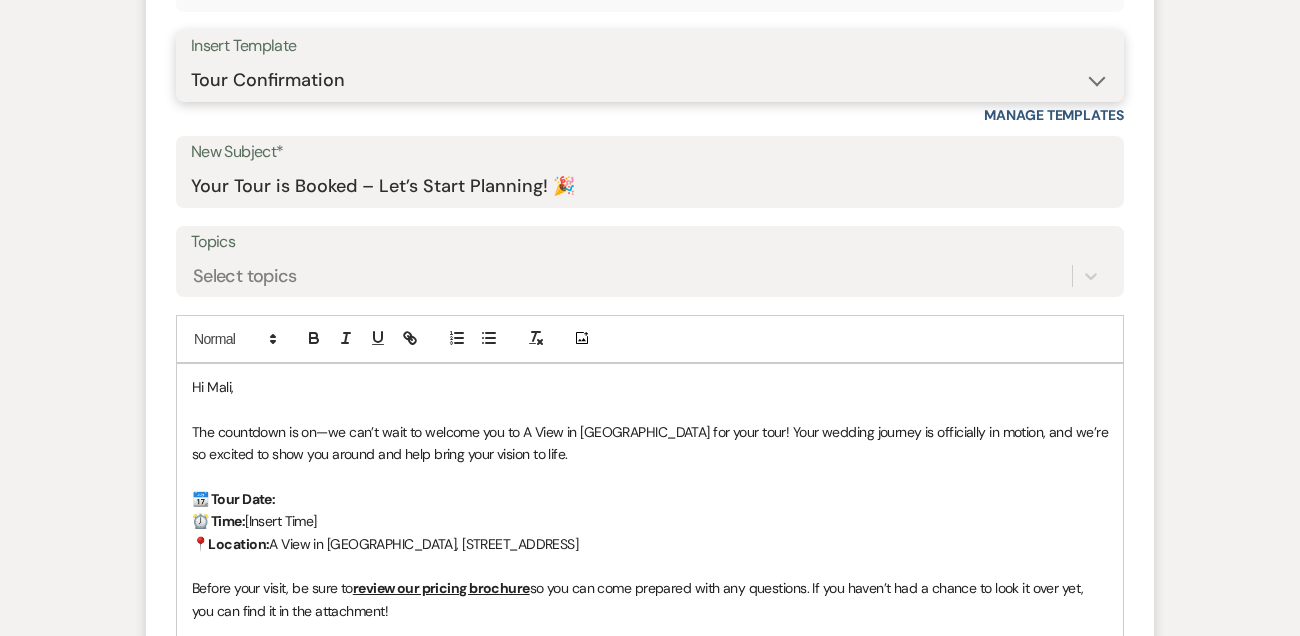 scroll, scrollTop: 1026, scrollLeft: 0, axis: vertical 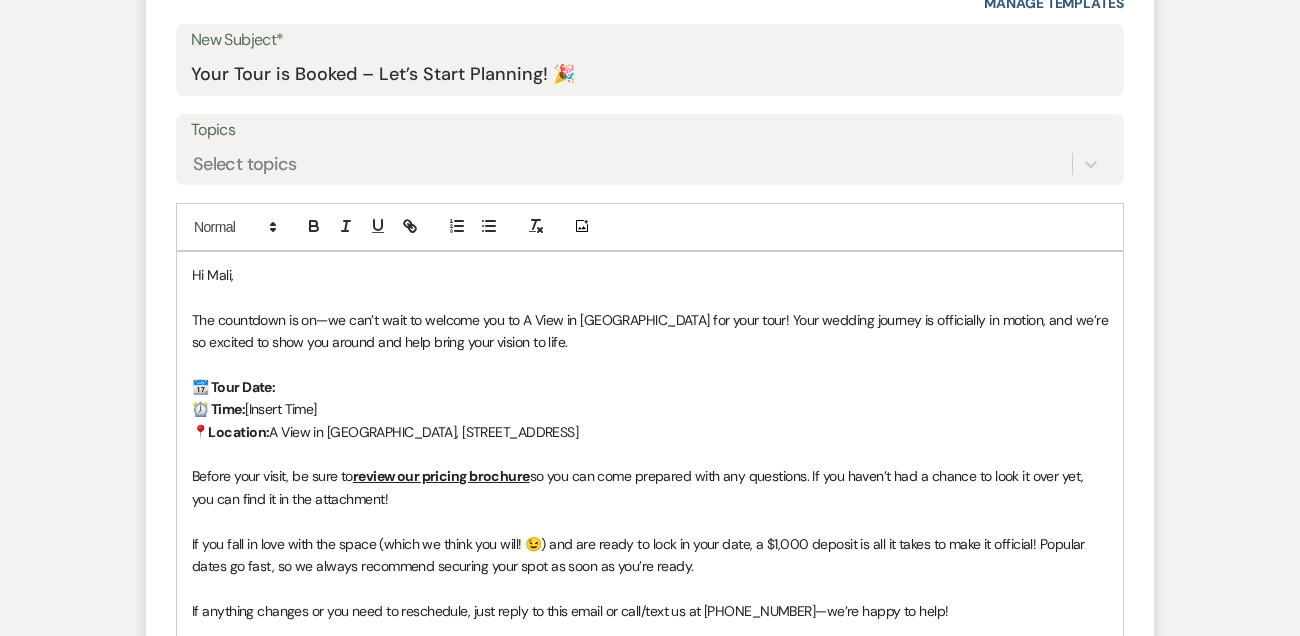 click on "📆 Tour Date:" at bounding box center (650, 387) 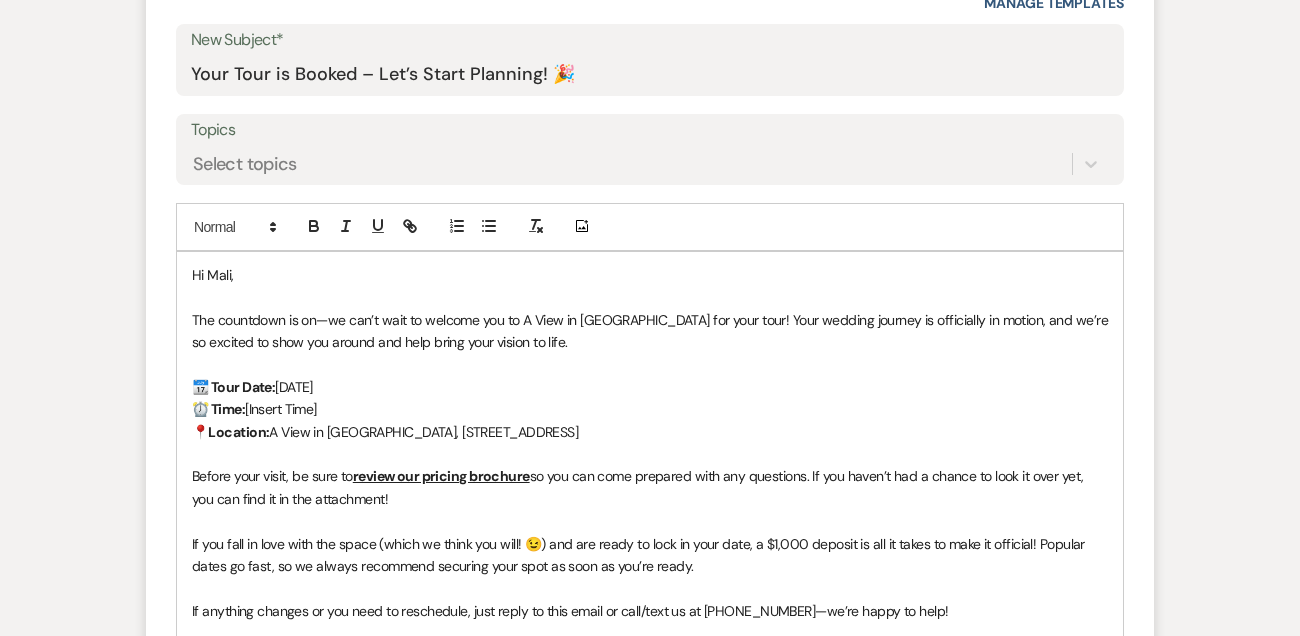 drag, startPoint x: 325, startPoint y: 407, endPoint x: 247, endPoint y: 401, distance: 78.23043 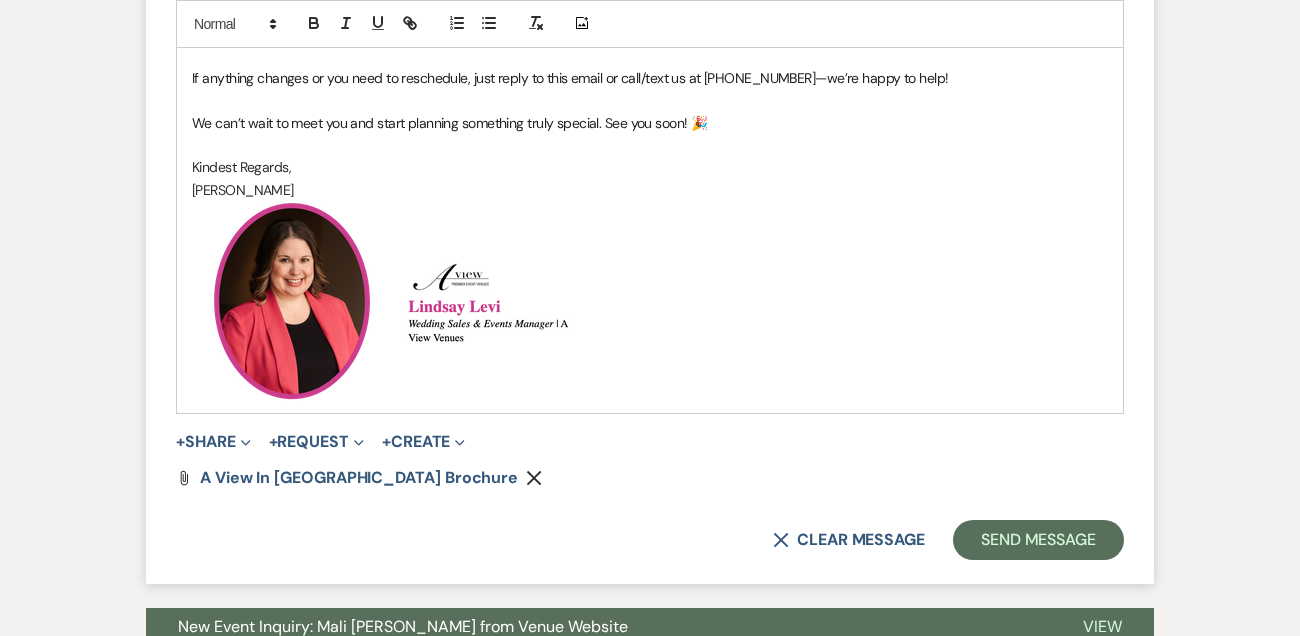scroll, scrollTop: 1720, scrollLeft: 0, axis: vertical 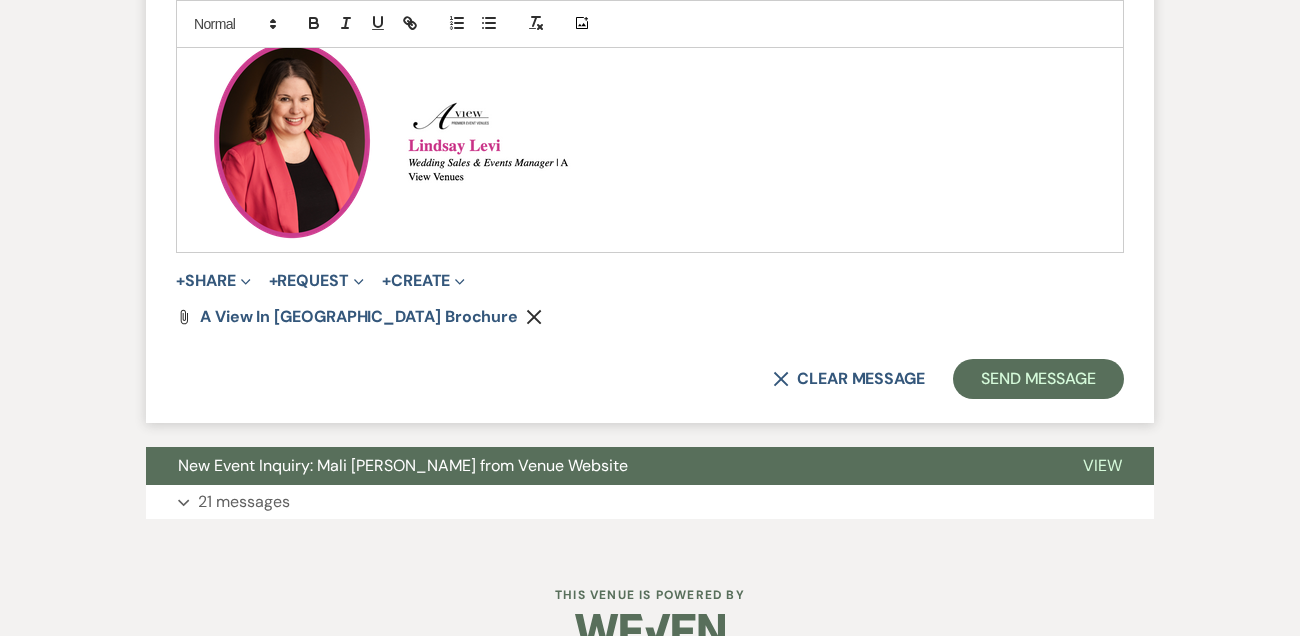 click on "New Message   X Draft Recipients* Event Contacts   ( Mali [PERSON_NAME] )   Insert Template   -- Tour Confirmation Contract (Pre-Booked Leads) Out of office Inquiry Email All 3 Venues Inquiry Welcome Email Initial Inquiry Follow Up Say YES to the Venue!  [PERSON_NAME] Tour Follow Up - A Special Note from A View  [PERSON_NAME] Signature Pharna Signature Pharna  Brochure Download Follow Up A View on State - Drop Box 12 Month Payment & Optional Meeting - [PERSON_NAME] 8 Month Meeting - [PERSON_NAME] 12 M Payment - PC 8 M Meeting - PC 3 M - PC Final - PC Post Final  - PC [PERSON_NAME] Payments - DB Del & PC  Brit Signature LL Signature Lead Follow Up 2nd Lead Follow Up [PERSON_NAME] Templates New Subject* Your Tour is Booked – Let’s Start Planning! 🎉 Topics Select topics                                                                             Add Photo   Hi [GEOGRAPHIC_DATA], 📆 Tour Date:  [DATE] ⏰ Time:  9:30-10:30am 📍Location:  A View in [GEOGRAPHIC_DATA], [STREET_ADDRESS] Kindest Regards, ﻿ ﻿" at bounding box center [650, -257] 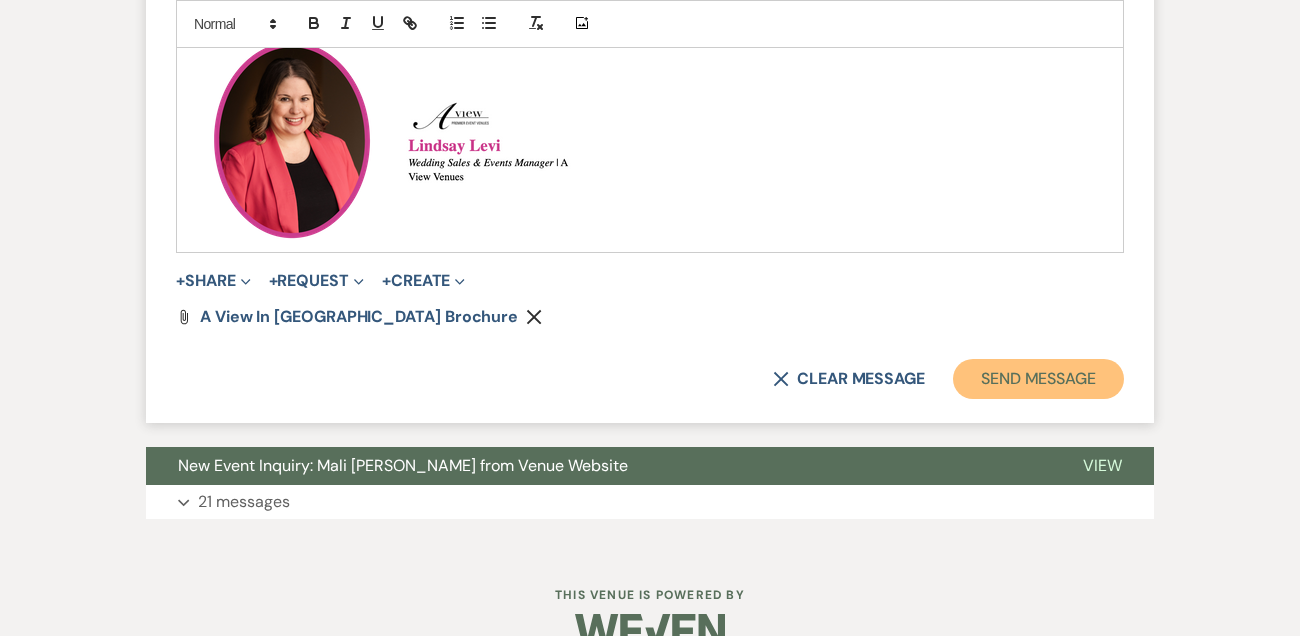 click on "Send Message" at bounding box center (1038, 379) 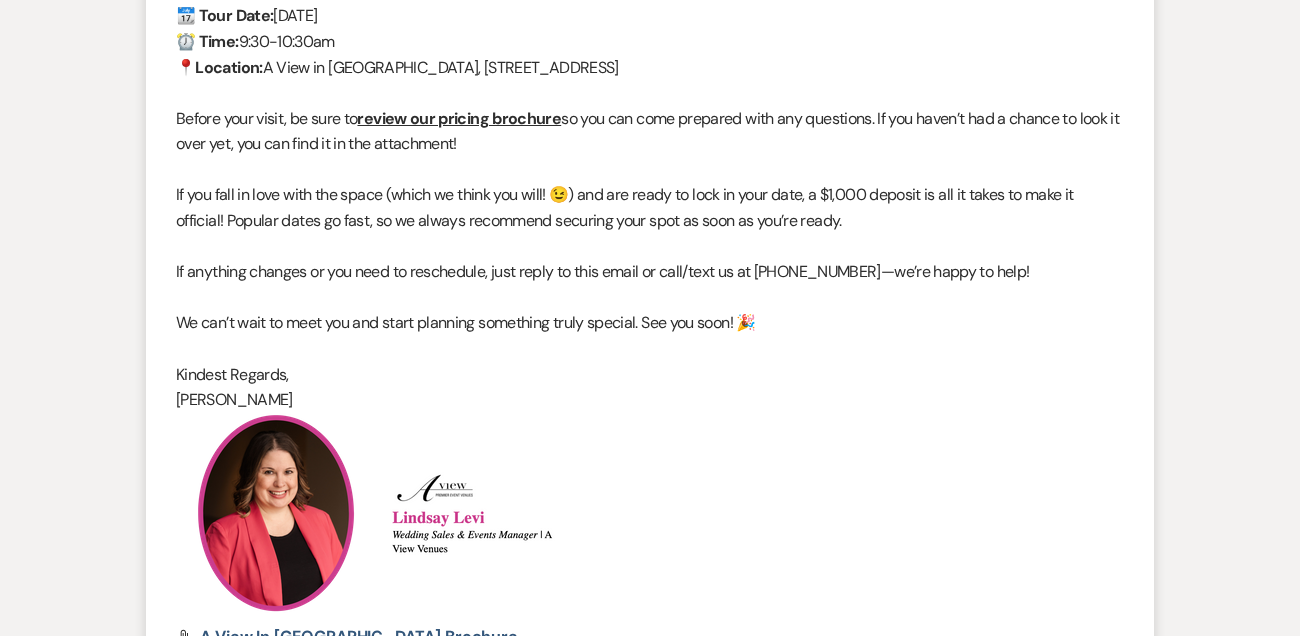 scroll, scrollTop: 0, scrollLeft: 0, axis: both 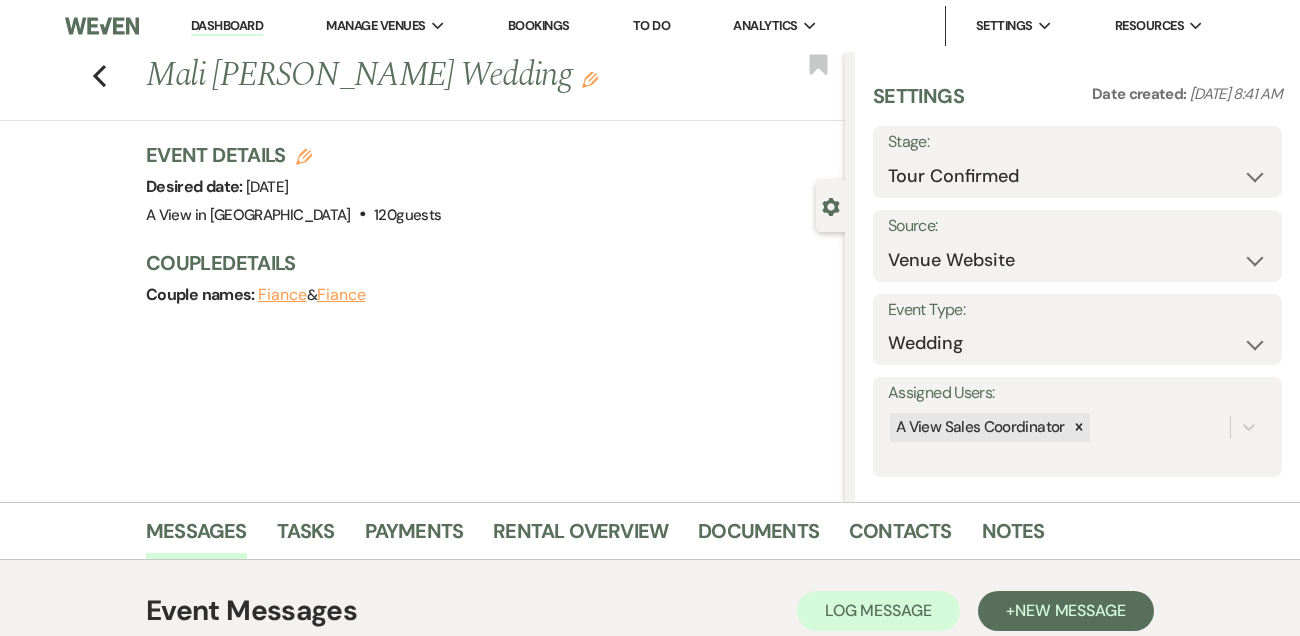 click on "Dashboard" at bounding box center (227, 26) 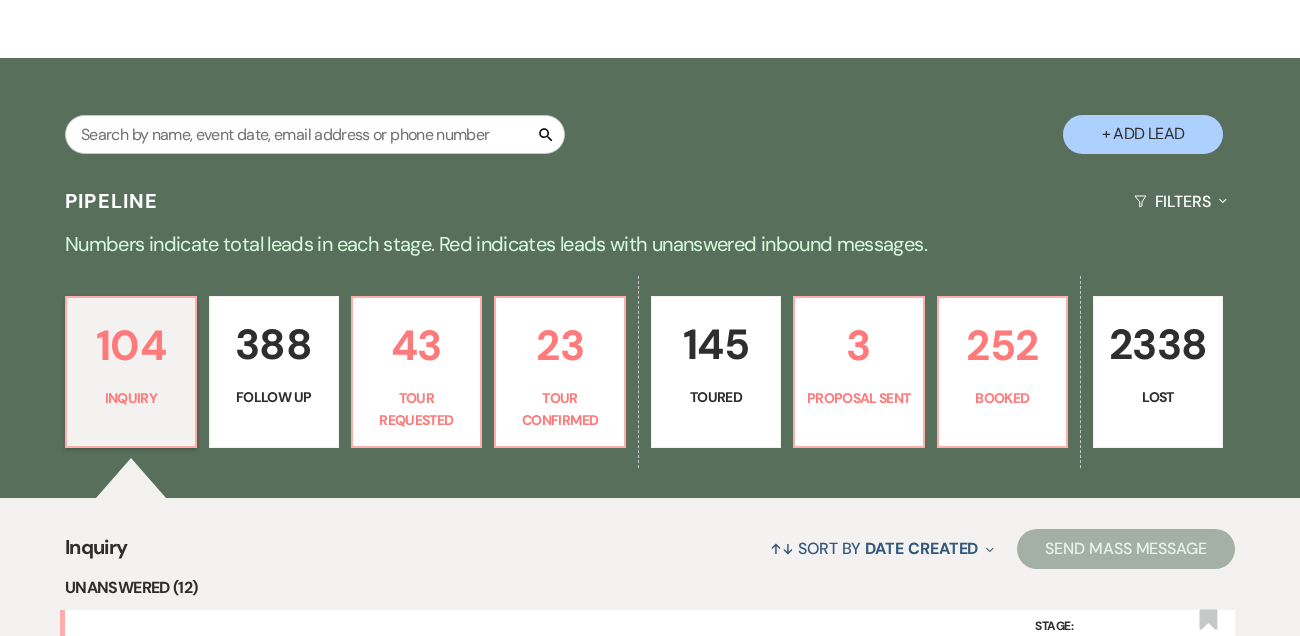 scroll, scrollTop: 290, scrollLeft: 0, axis: vertical 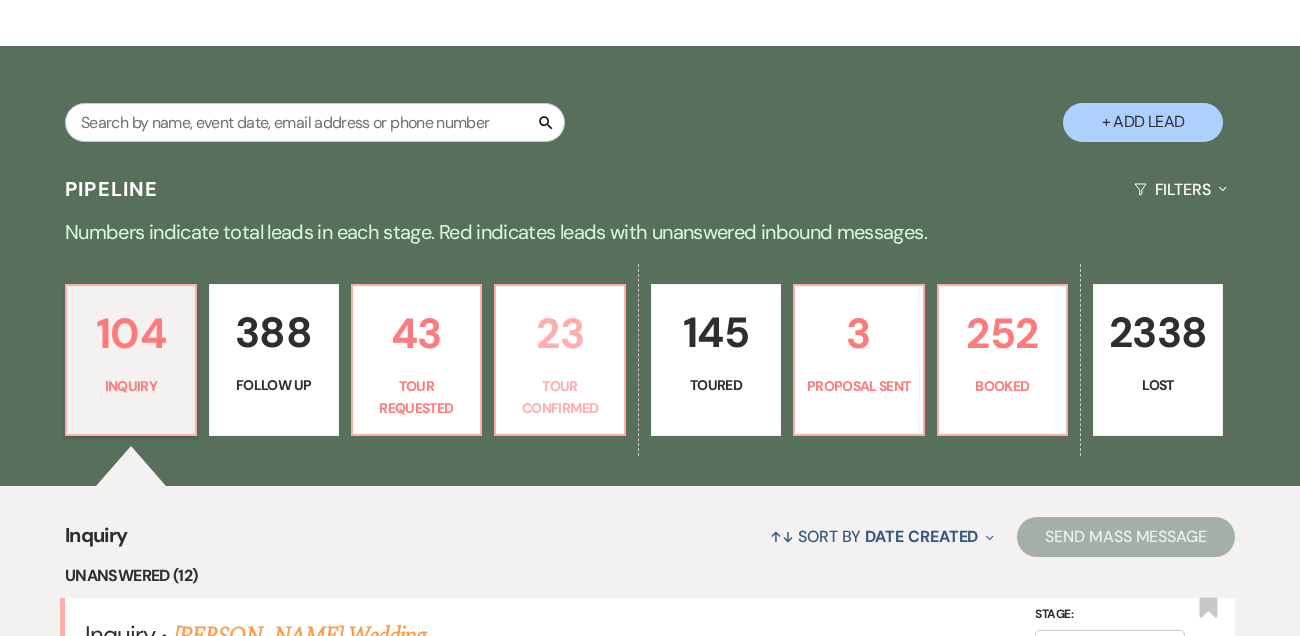 click on "23" at bounding box center (560, 333) 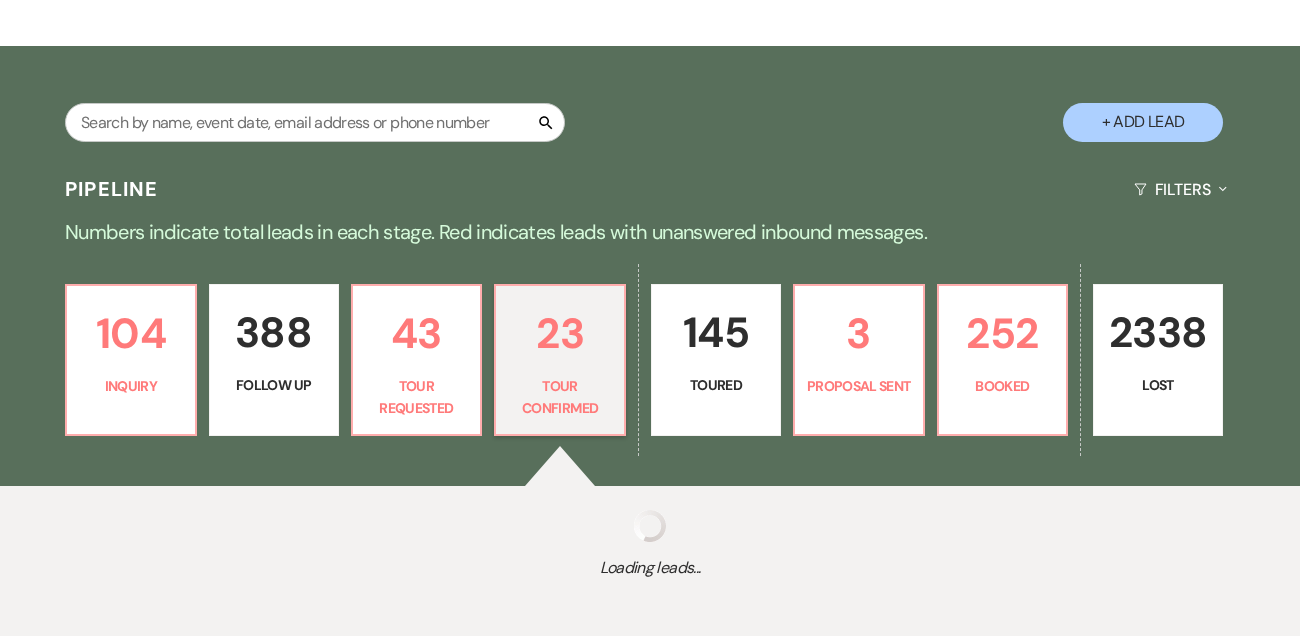 select on "4" 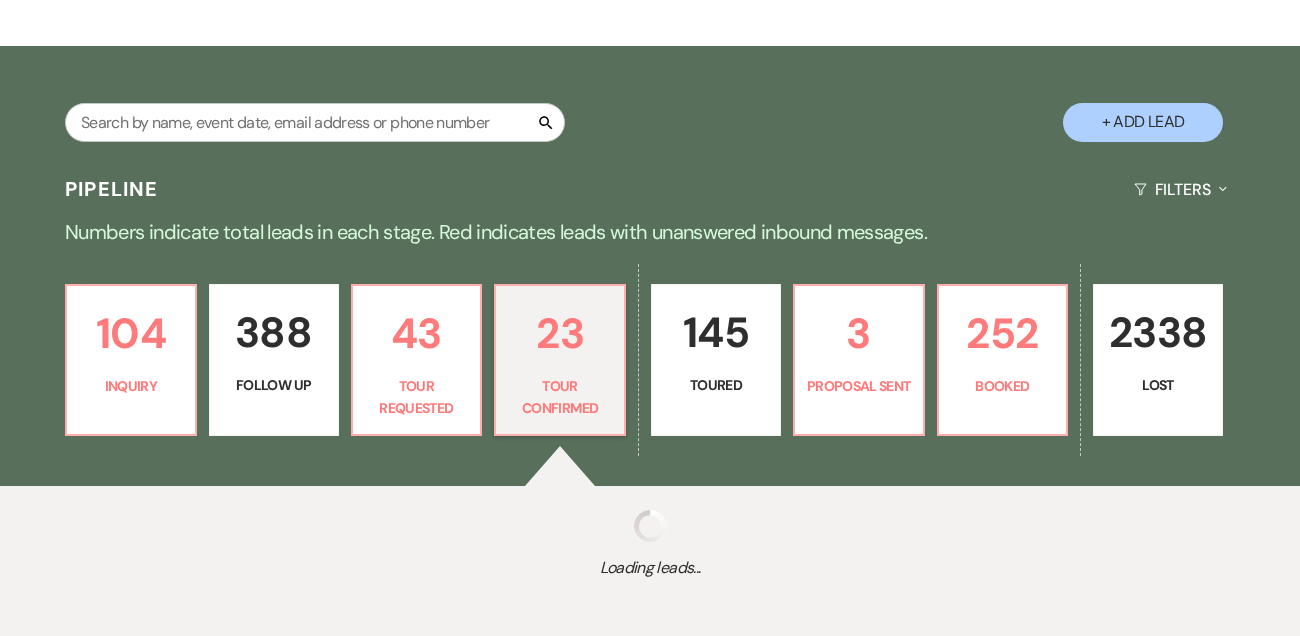 select on "4" 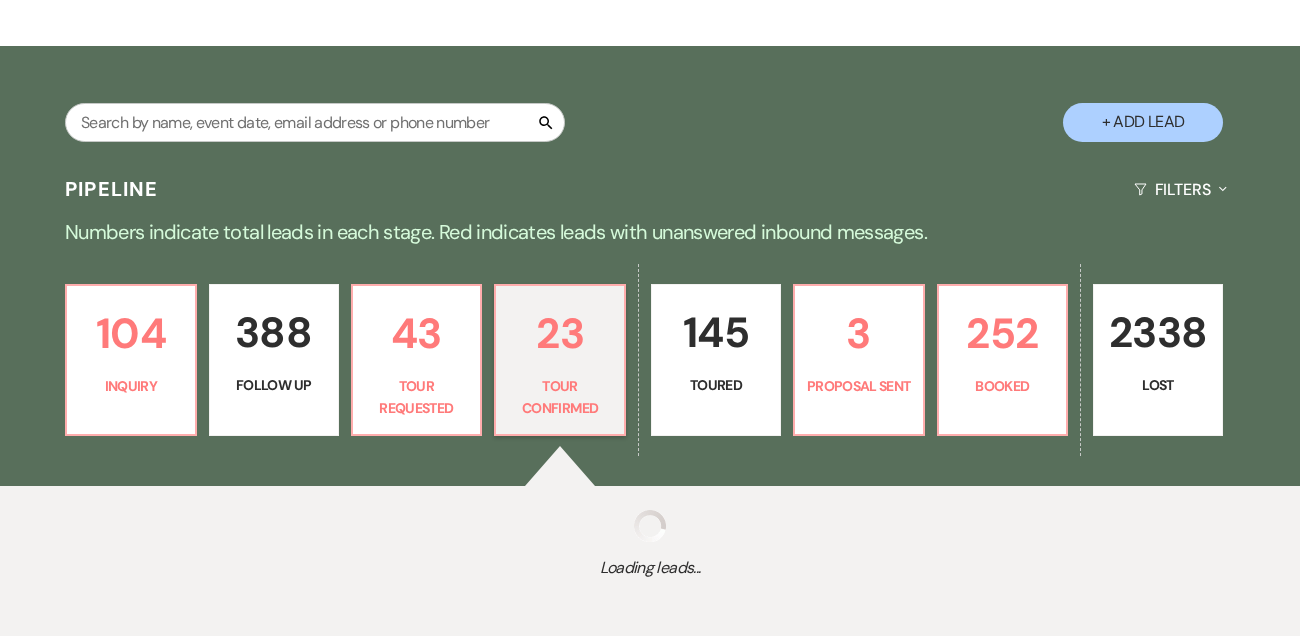 select on "4" 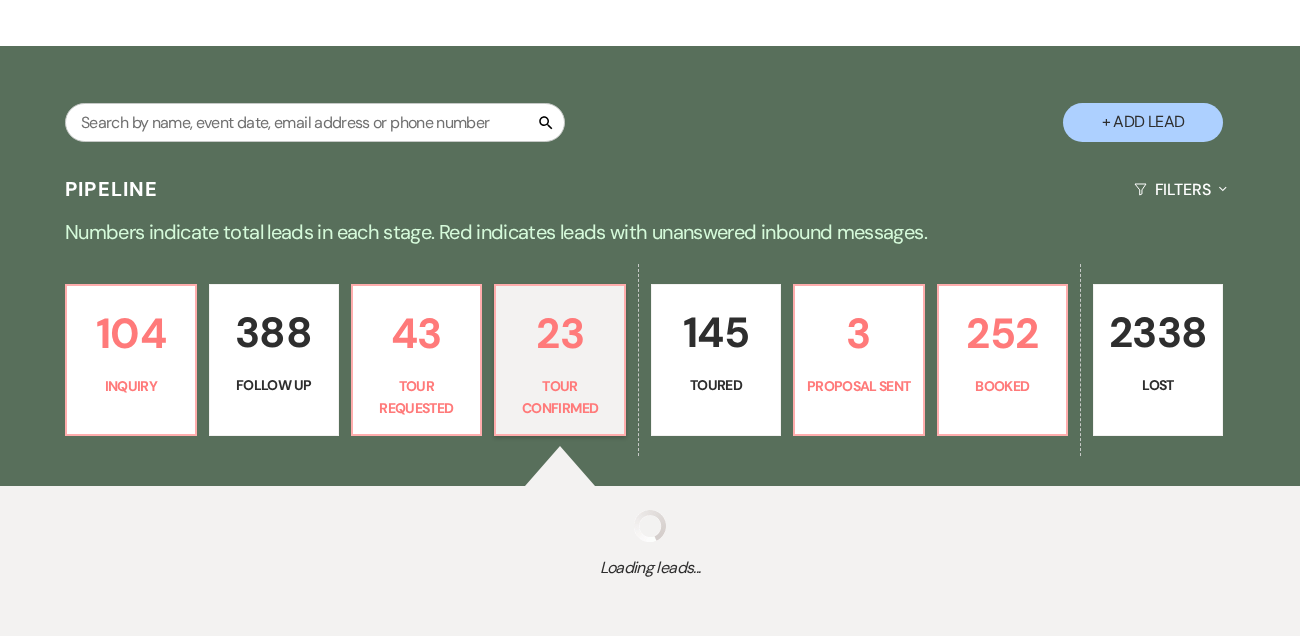 select on "4" 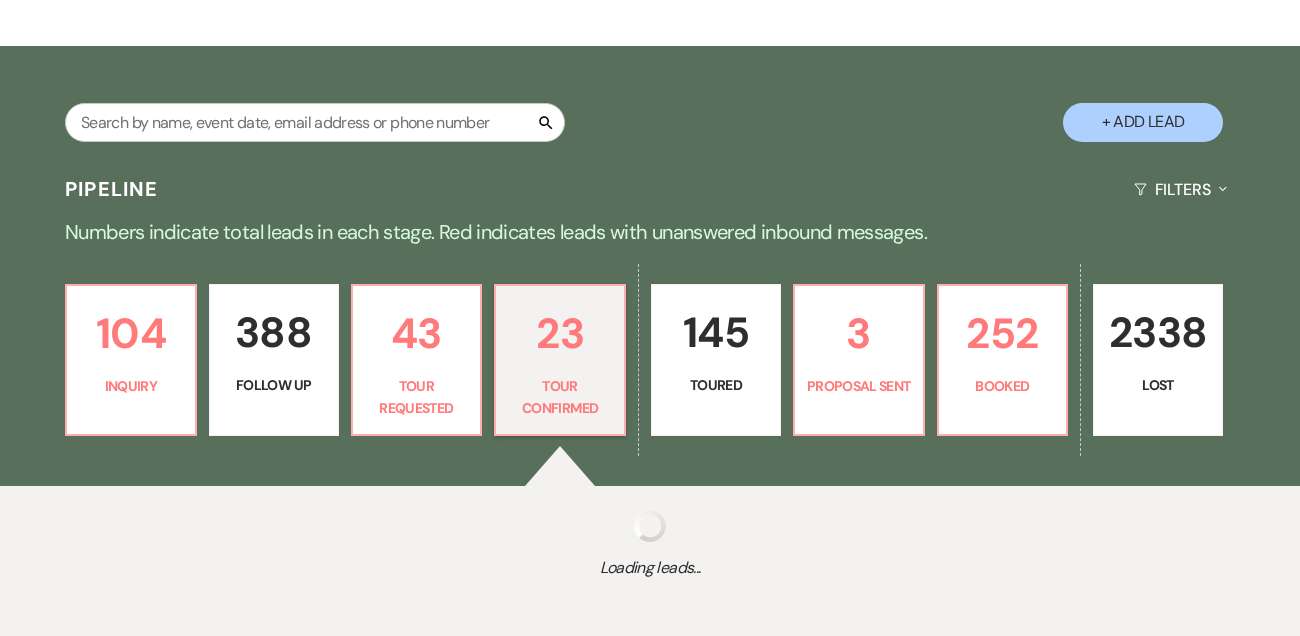 select on "4" 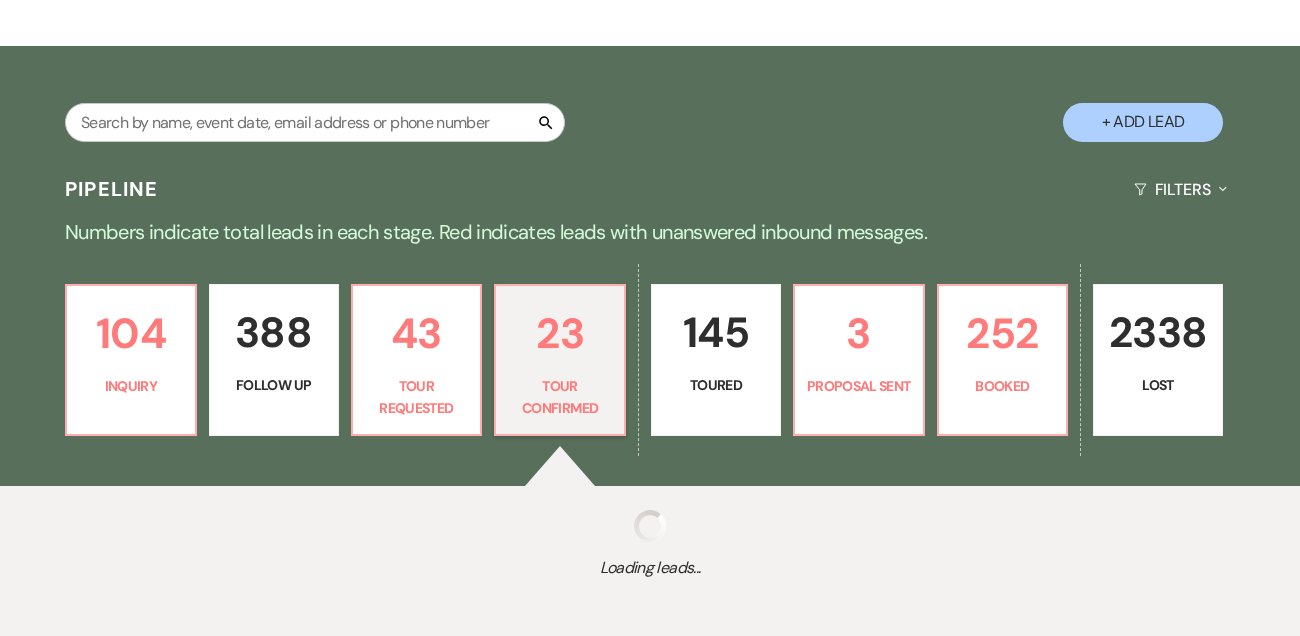 select on "4" 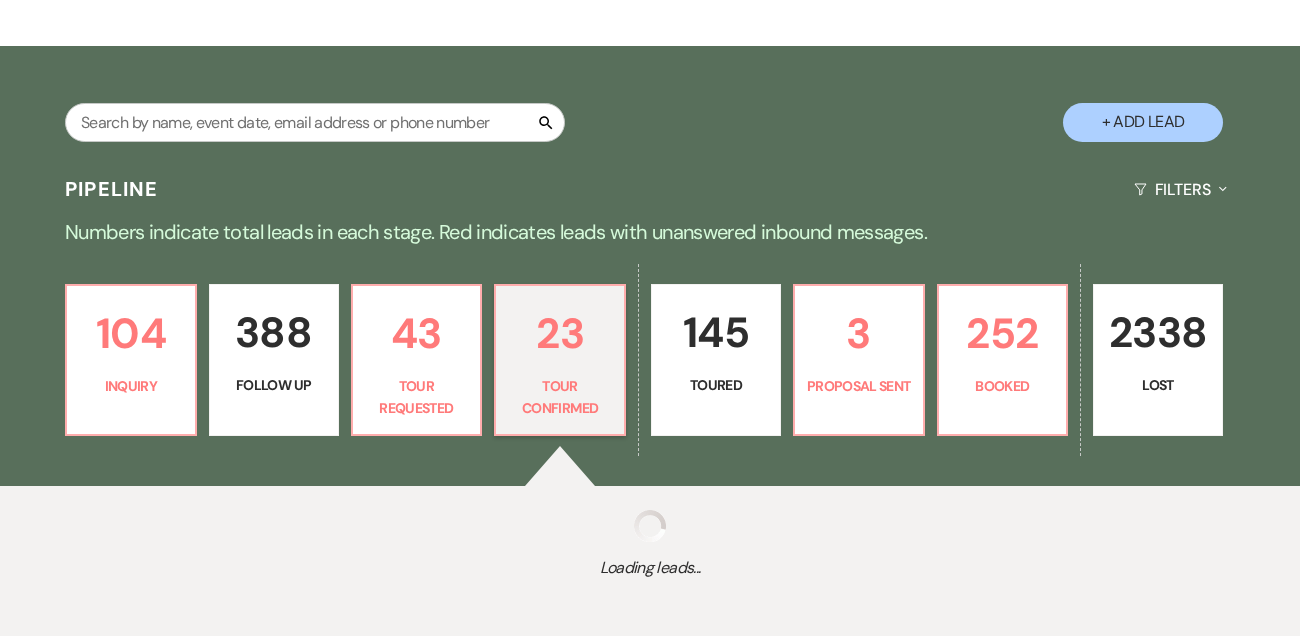 select on "4" 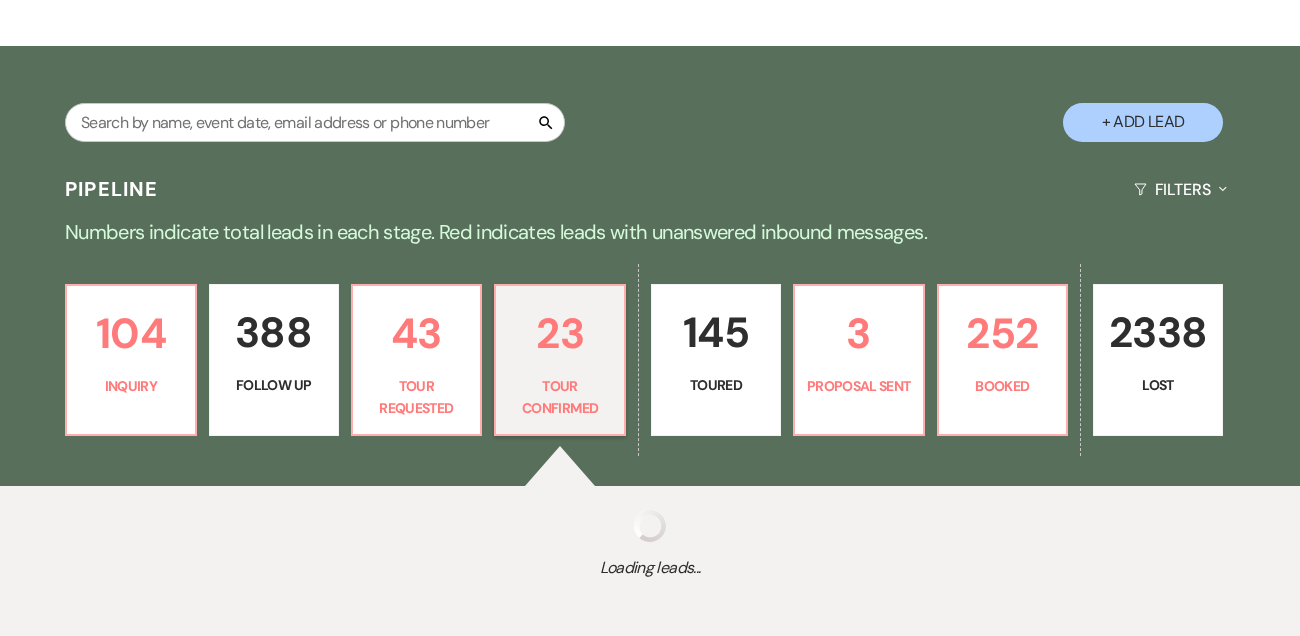 select on "4" 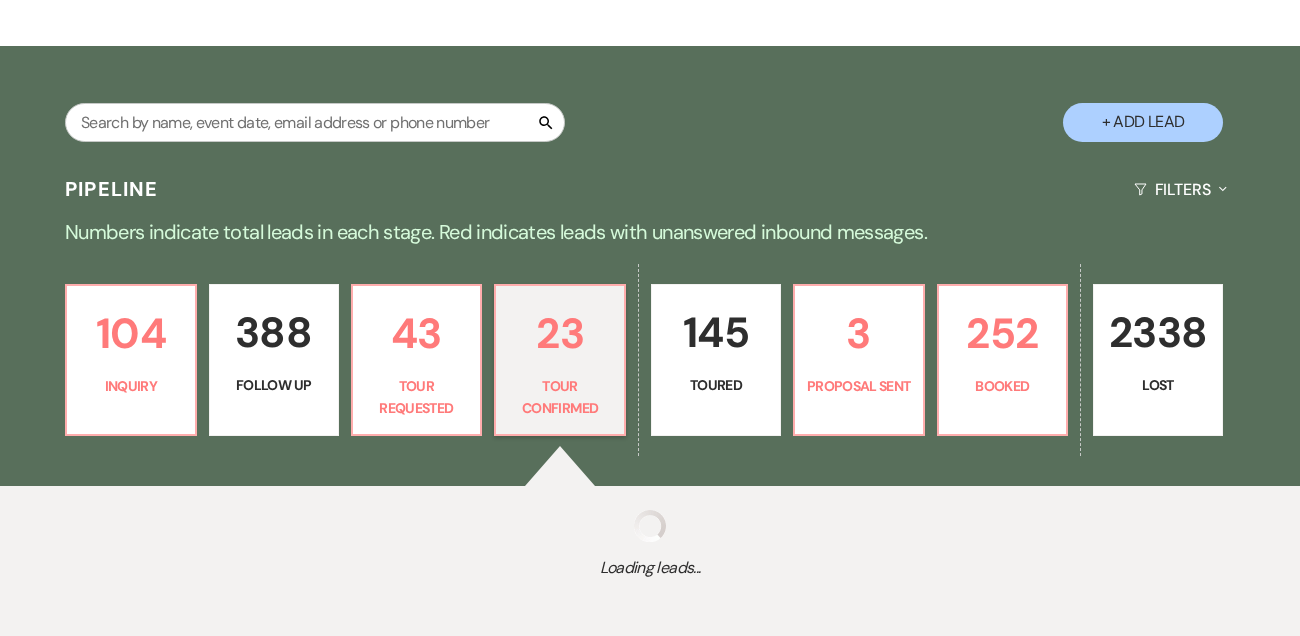 select on "4" 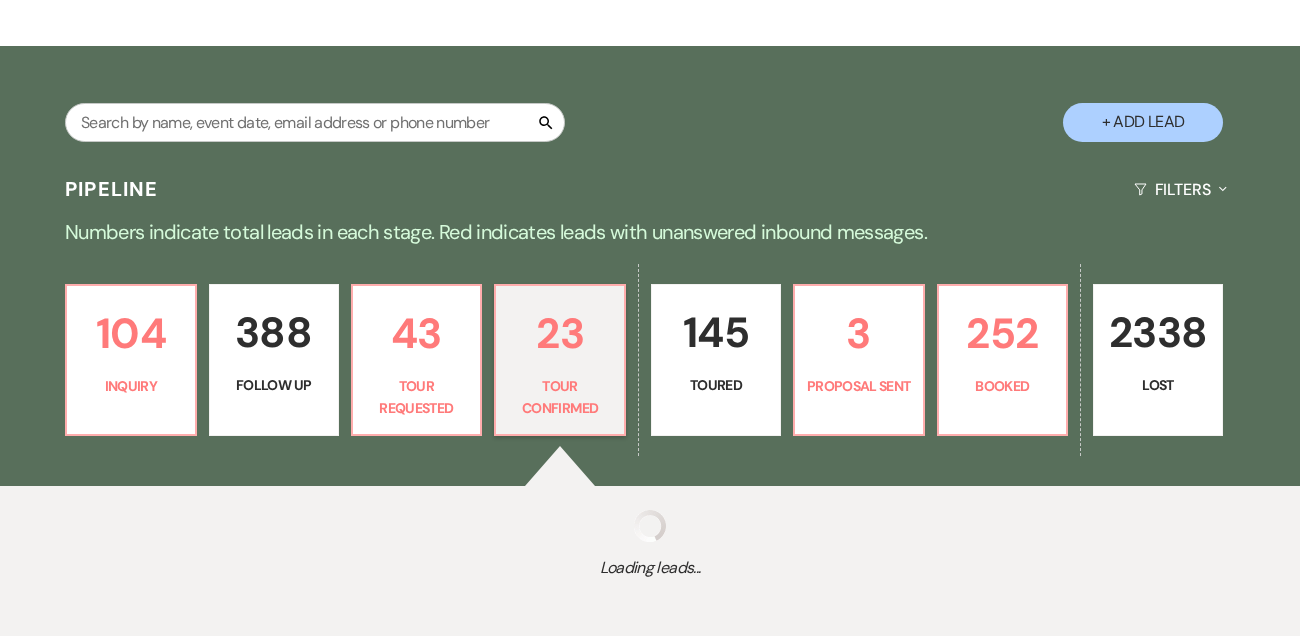 select on "4" 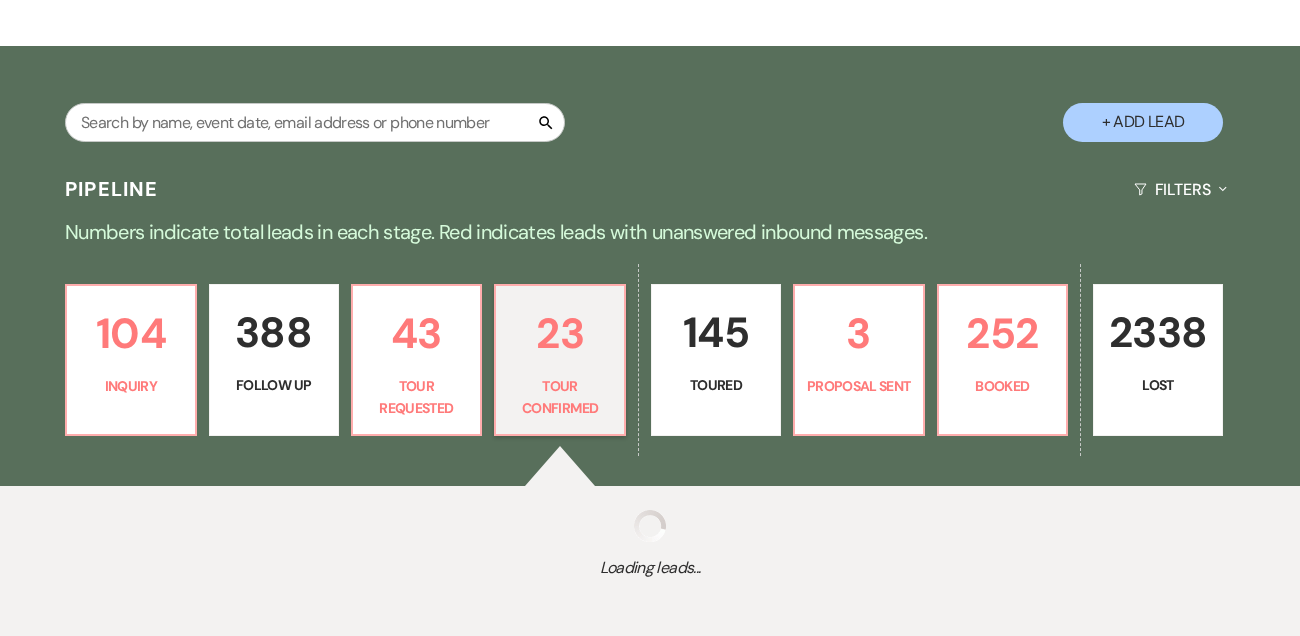 select on "4" 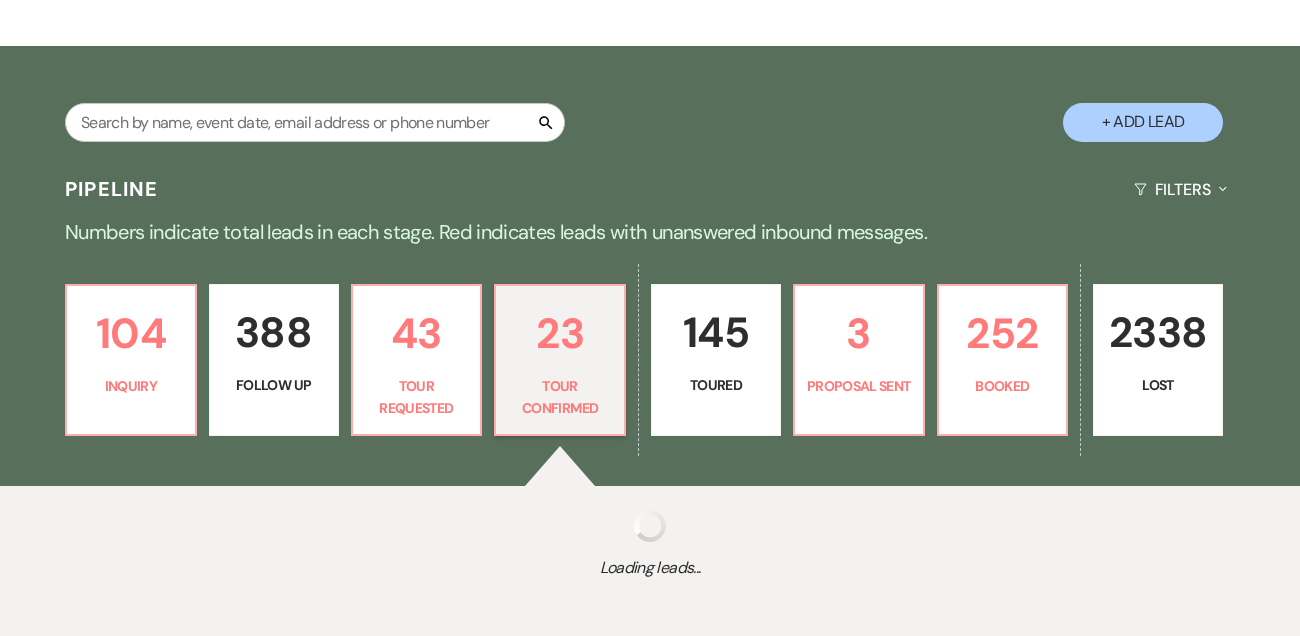 select on "4" 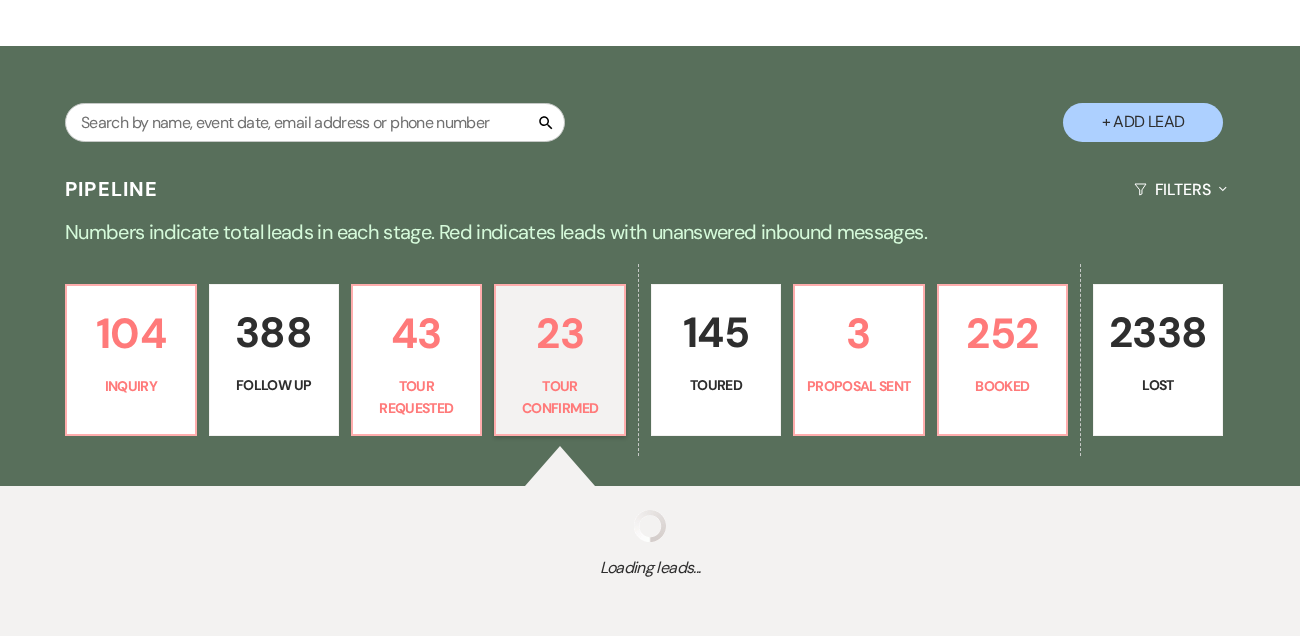 select on "4" 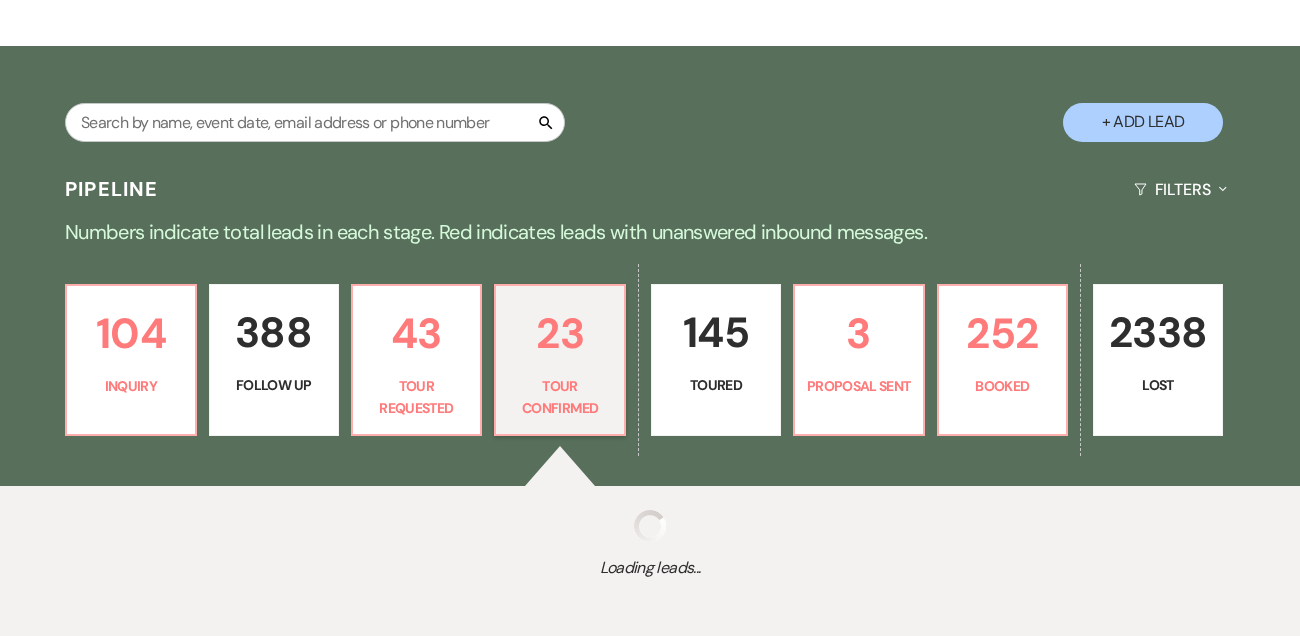 select on "4" 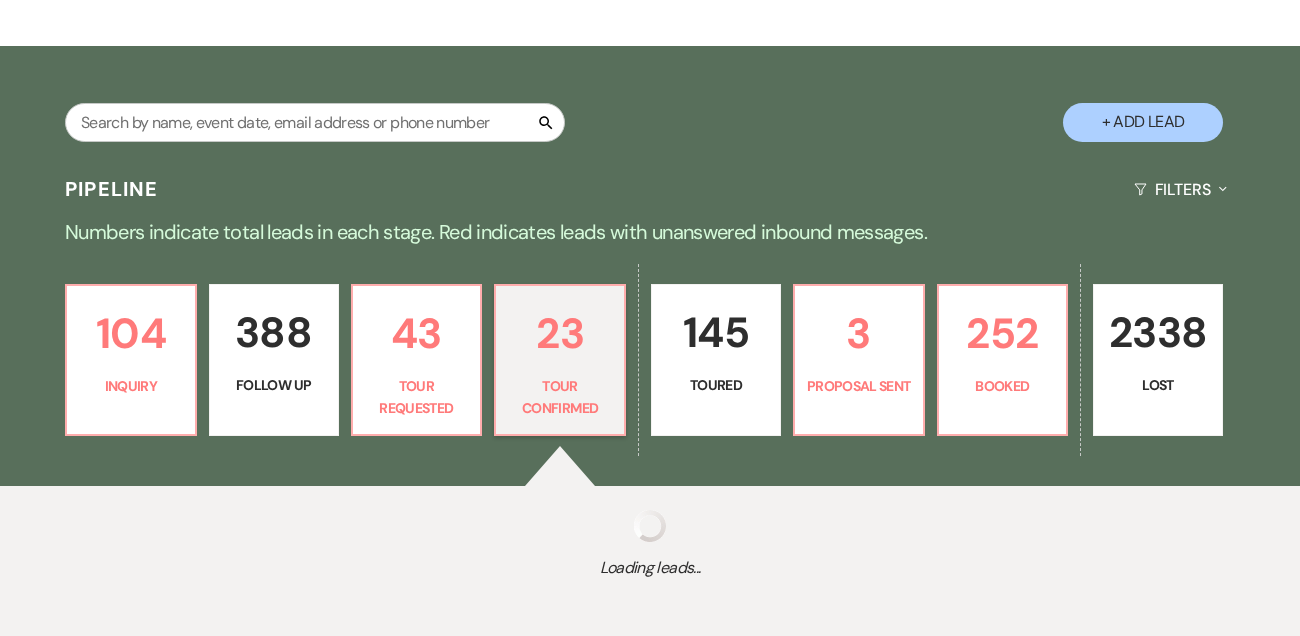 select on "4" 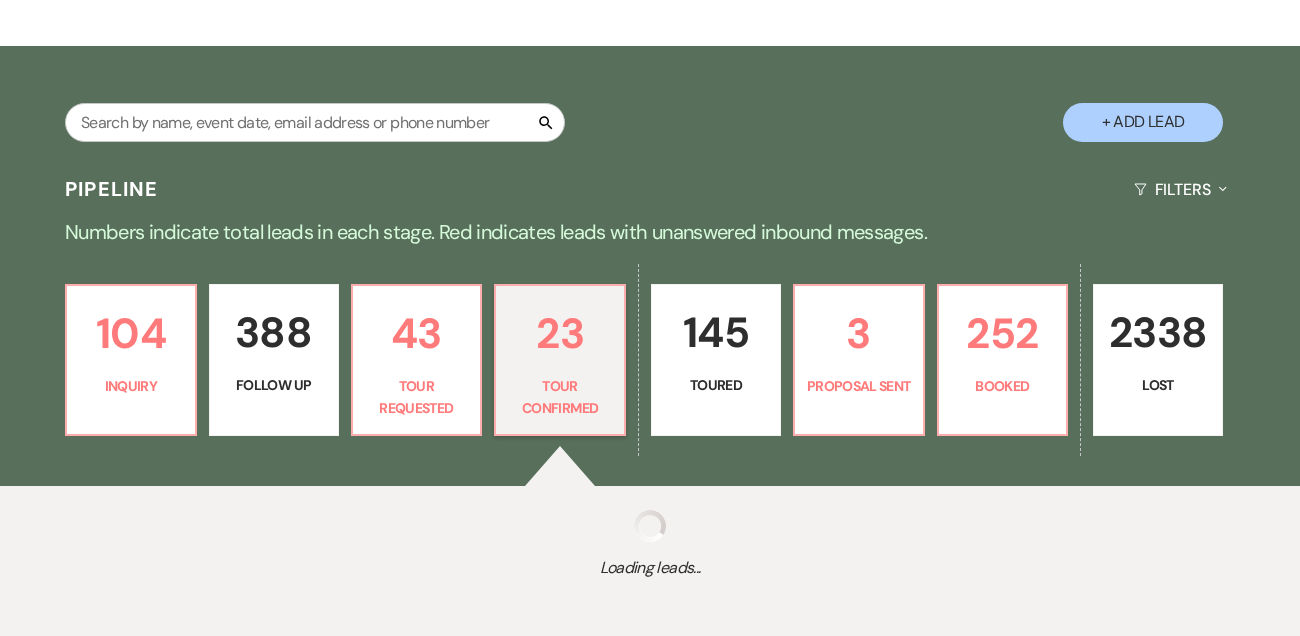 select on "4" 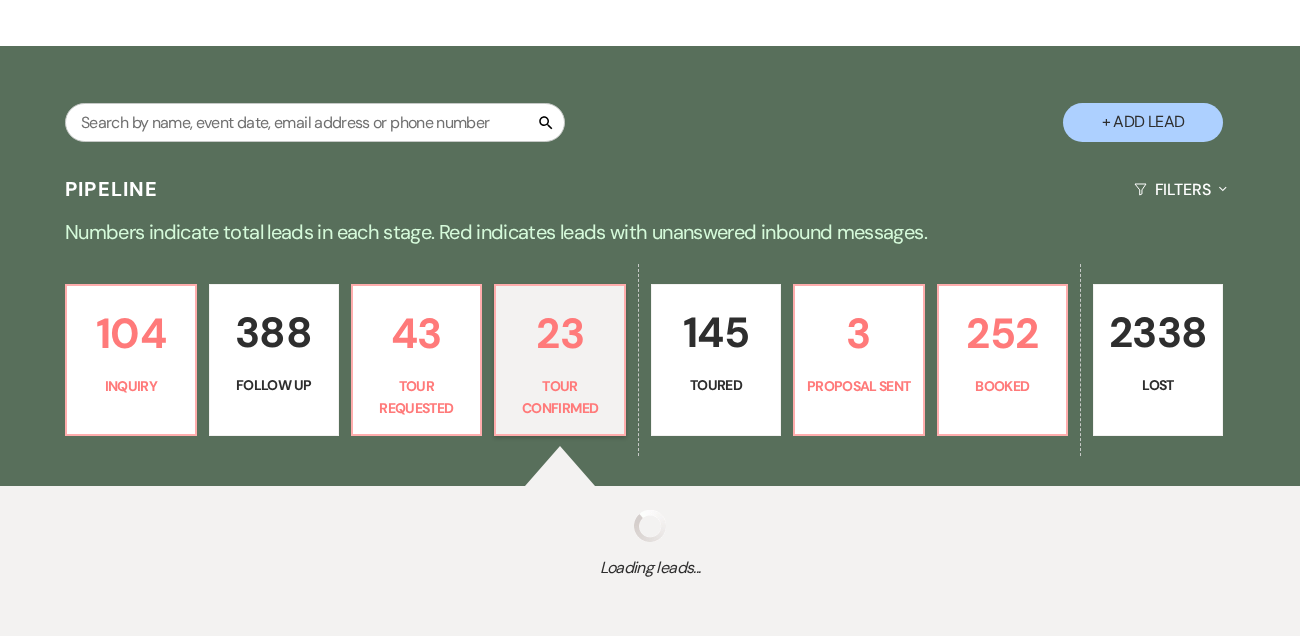select on "4" 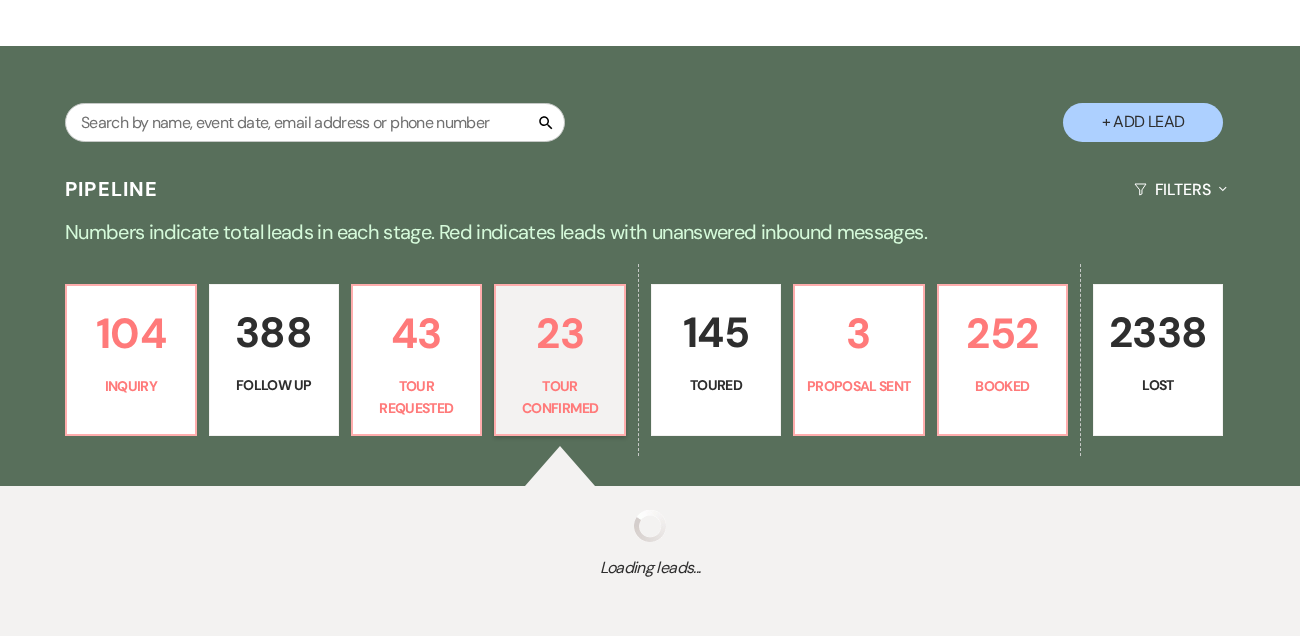 select on "4" 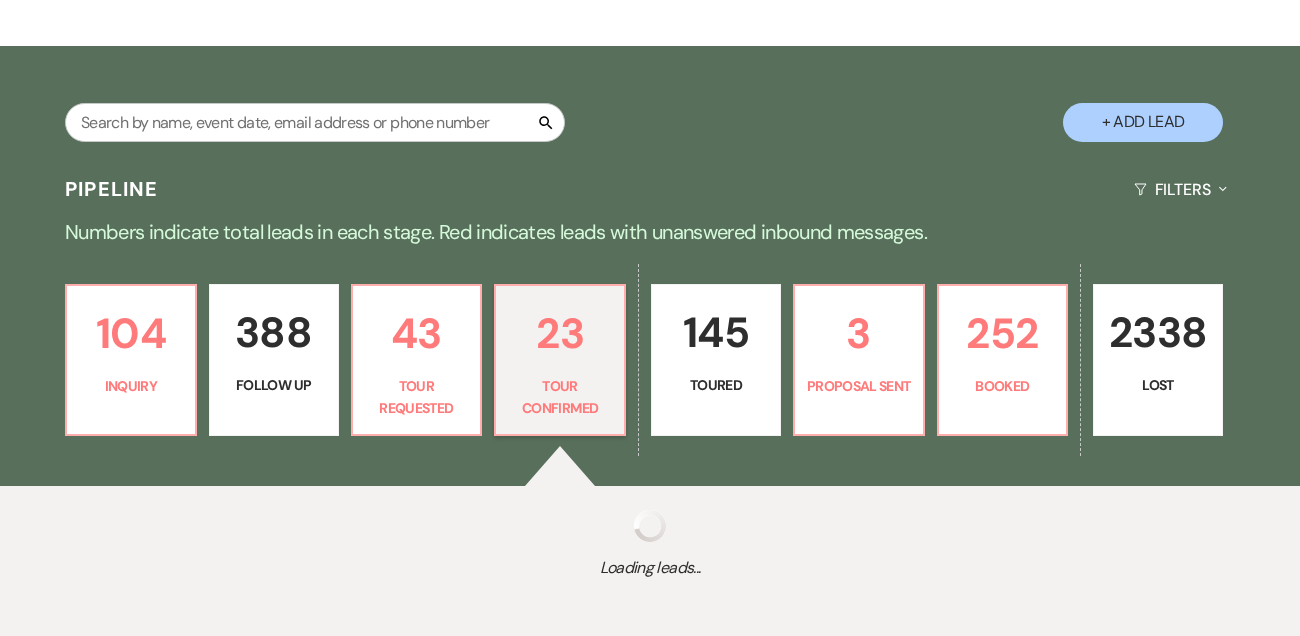 select on "4" 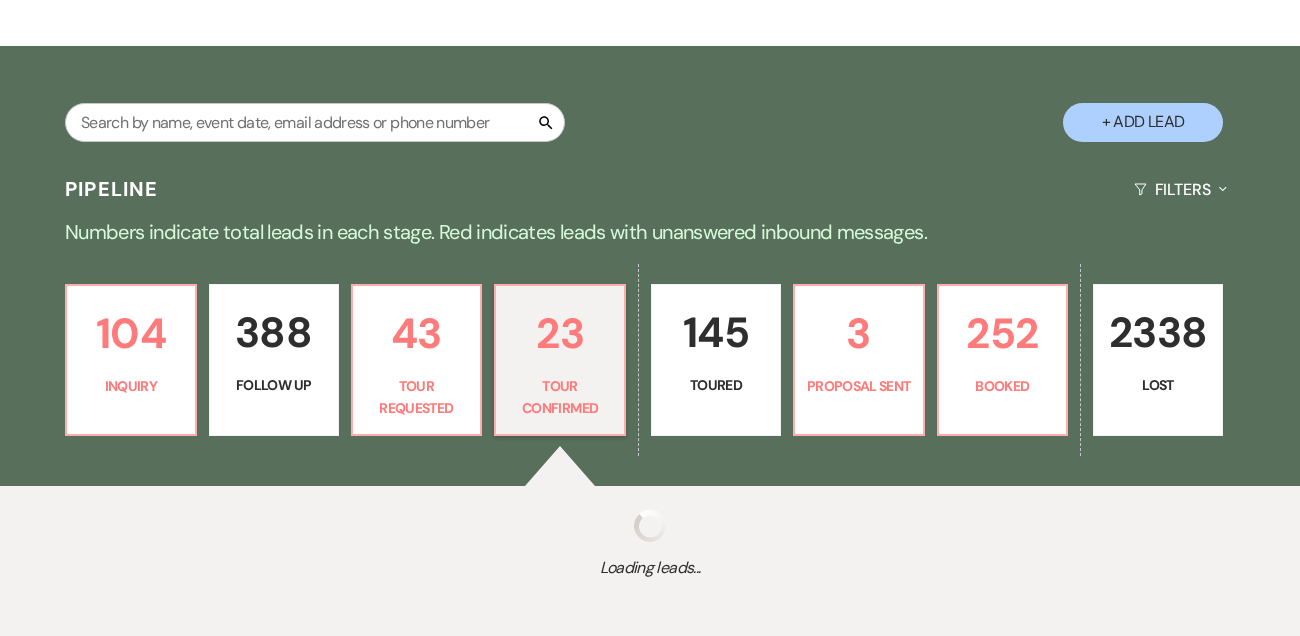 select on "4" 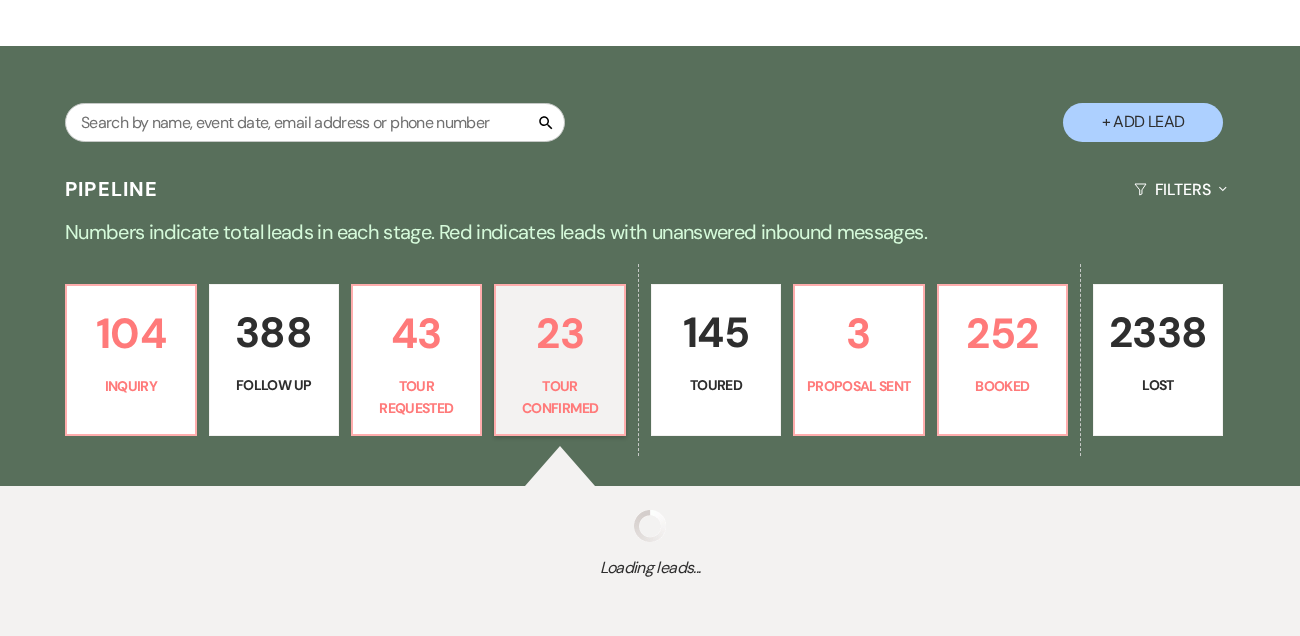 select on "4" 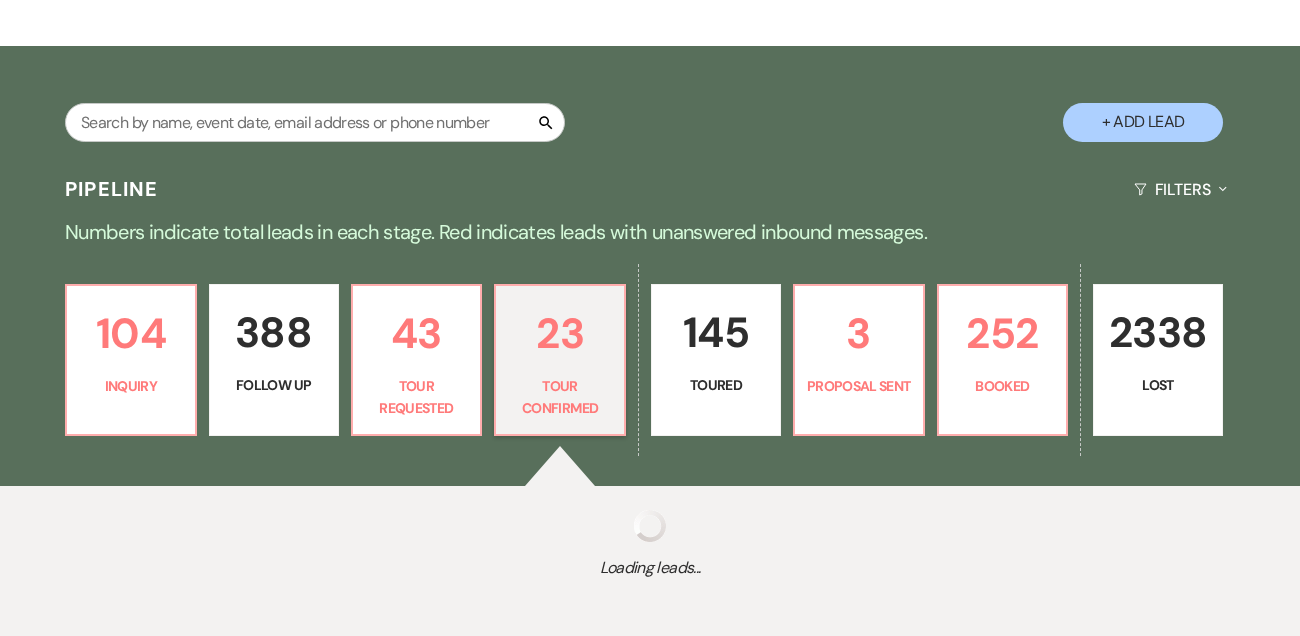 select on "4" 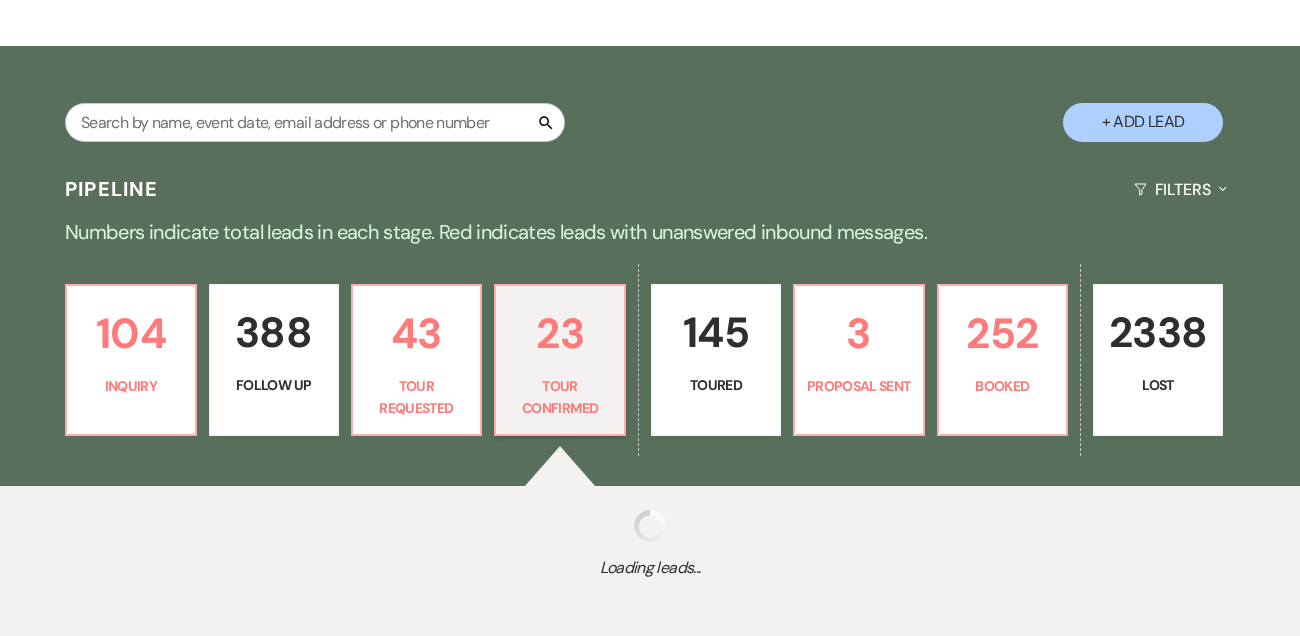 select on "4" 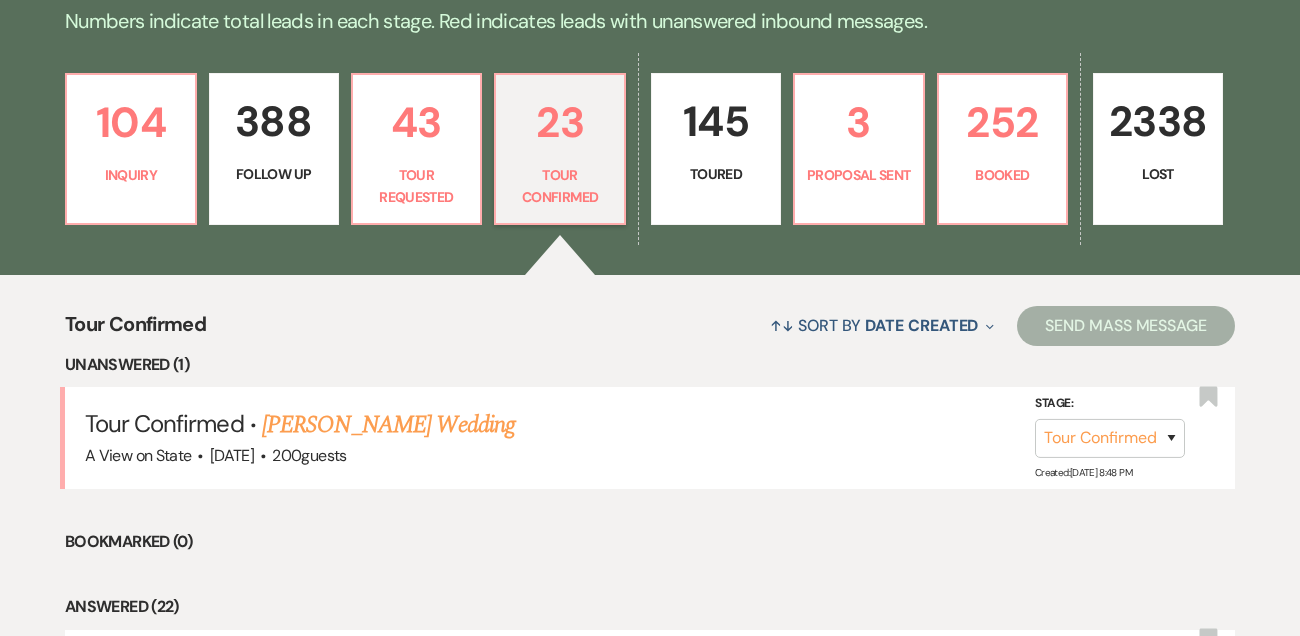 scroll, scrollTop: 530, scrollLeft: 0, axis: vertical 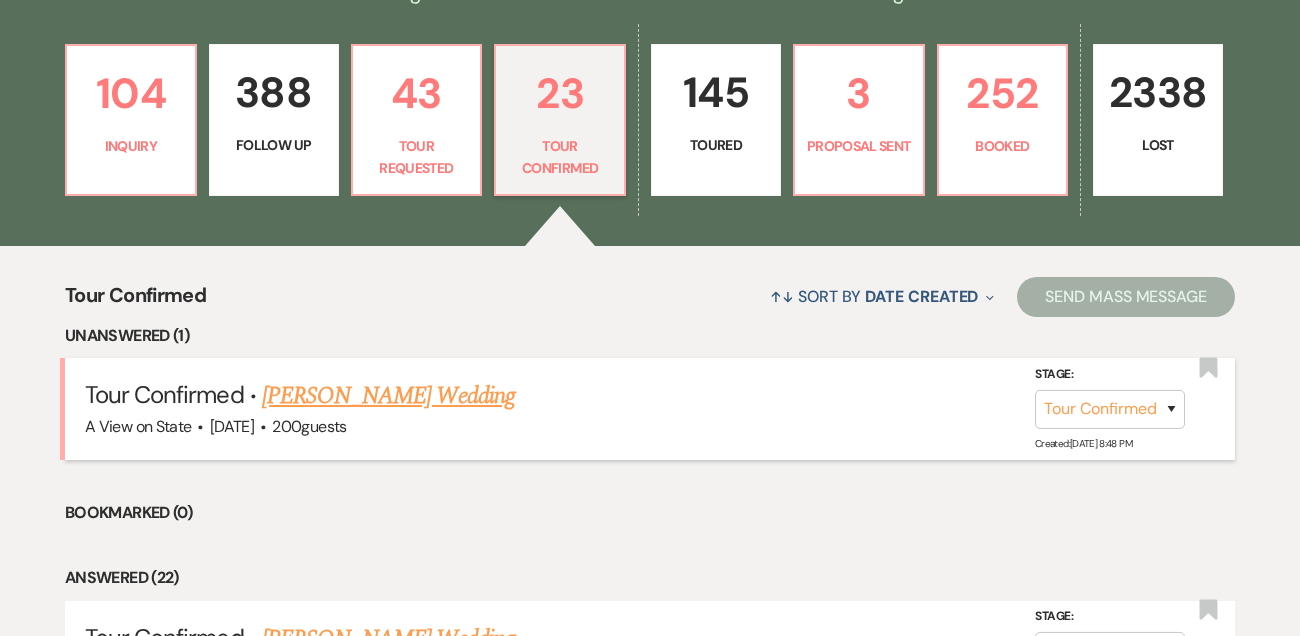 click on "Tour Confirmed · [PERSON_NAME] Wedding A View on State · [DATE] · 200  guests Stage: Inquiry Follow Up Tour Requested Tour Confirmed Toured Proposal Sent Booked Lost Created:  [DATE] 8:48 PM Bookmark" at bounding box center (650, 408) 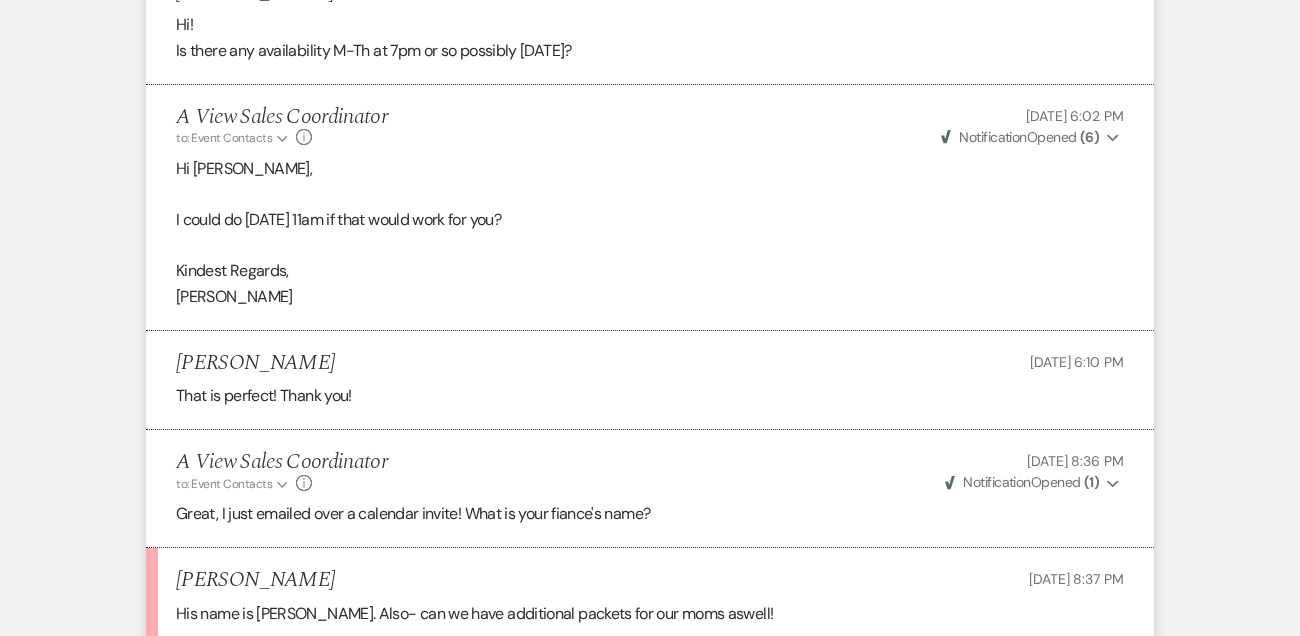 scroll, scrollTop: 3428, scrollLeft: 0, axis: vertical 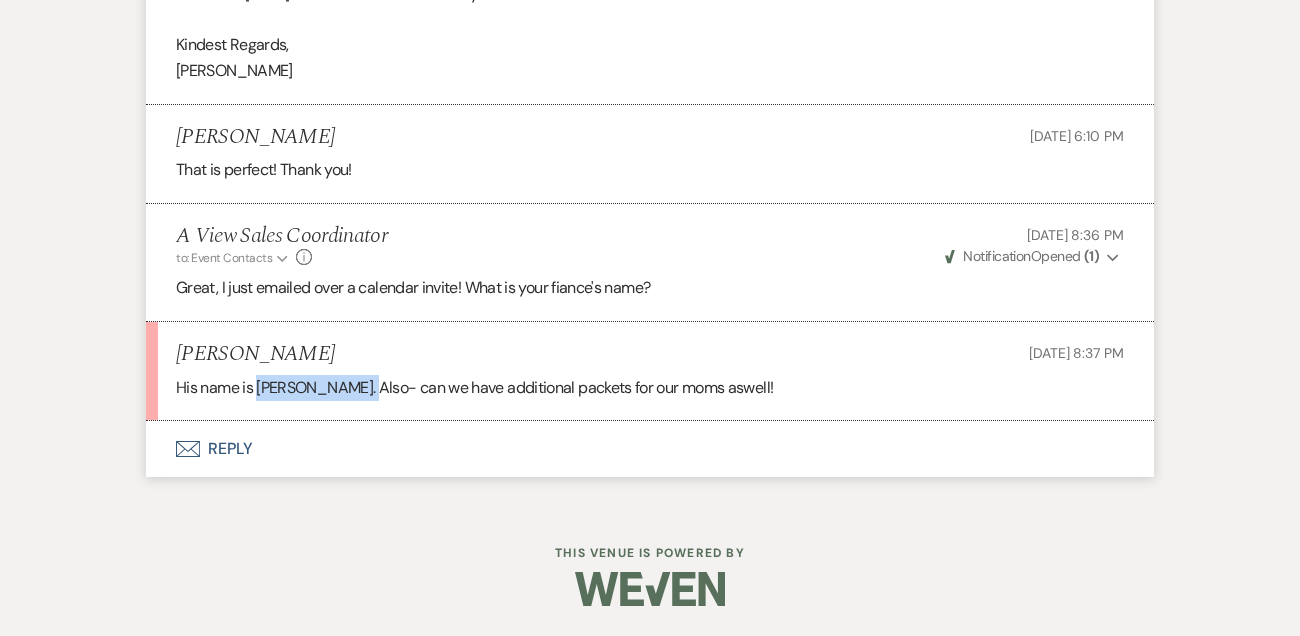 drag, startPoint x: 258, startPoint y: 385, endPoint x: 368, endPoint y: 389, distance: 110.0727 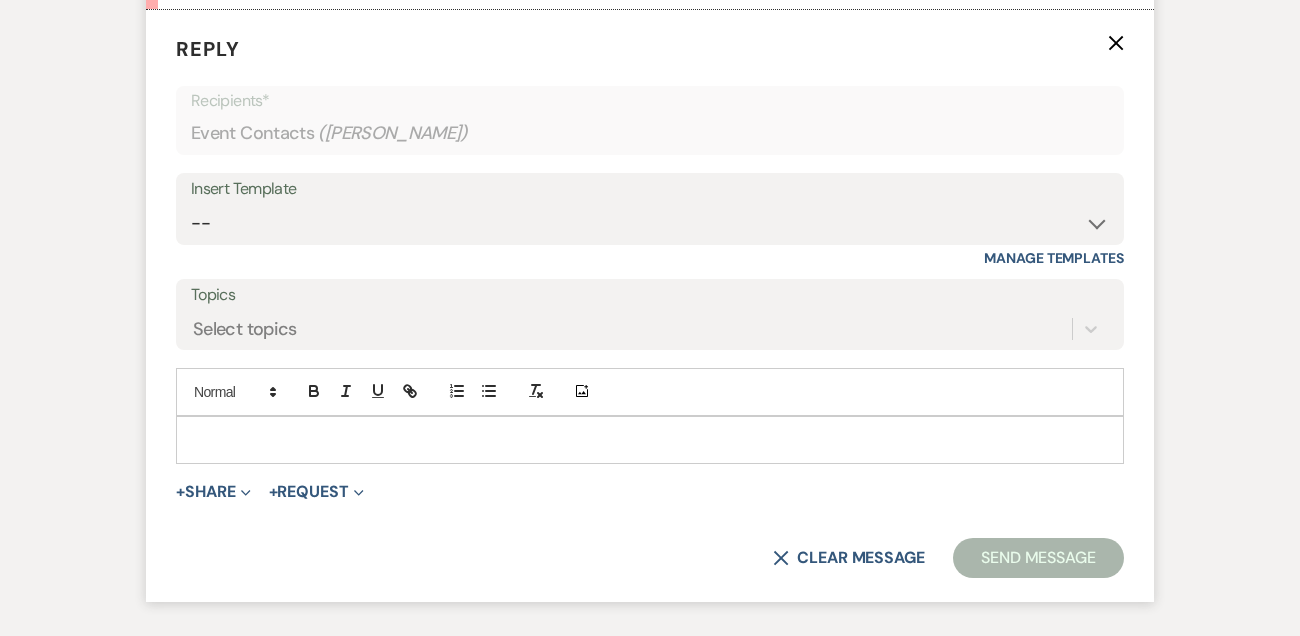 scroll, scrollTop: 3827, scrollLeft: 0, axis: vertical 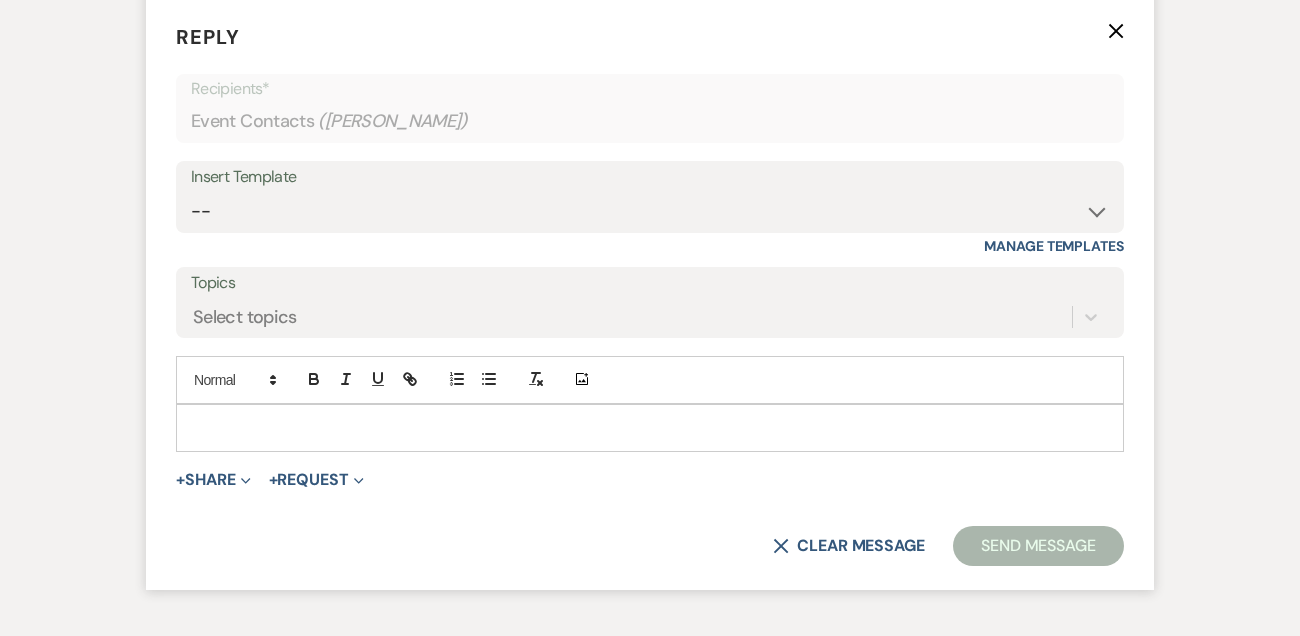 click at bounding box center [650, 428] 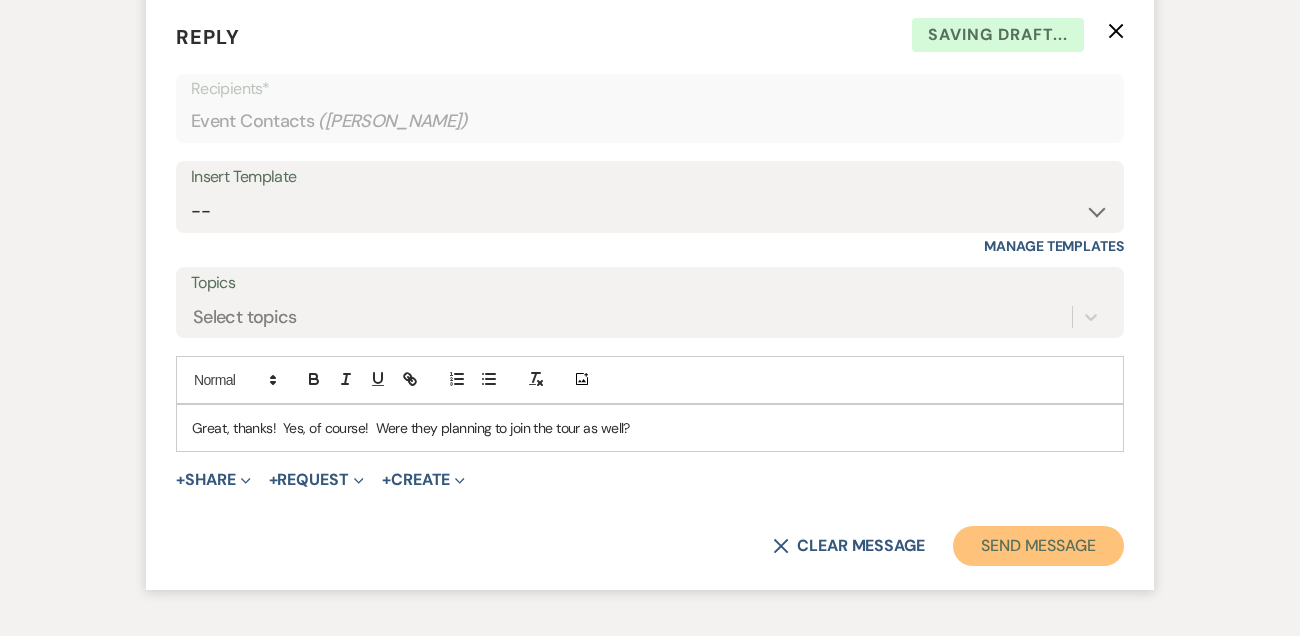 click on "Send Message" at bounding box center [1038, 546] 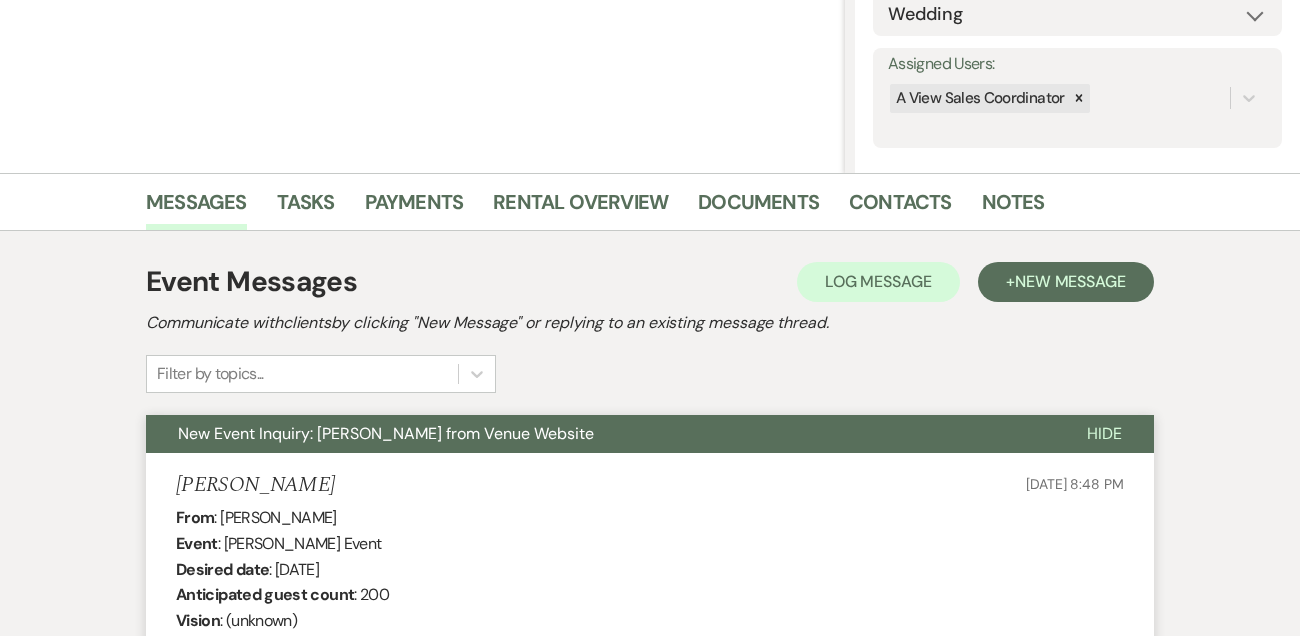 scroll, scrollTop: 0, scrollLeft: 0, axis: both 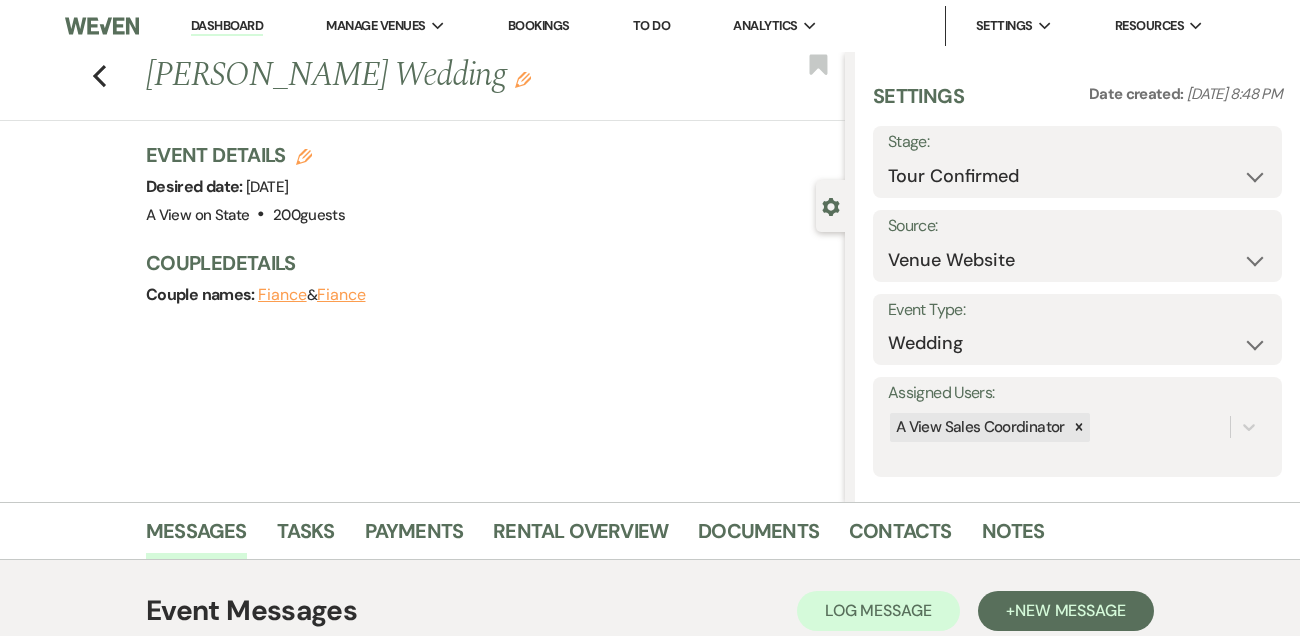 click on "Dashboard" at bounding box center [227, 26] 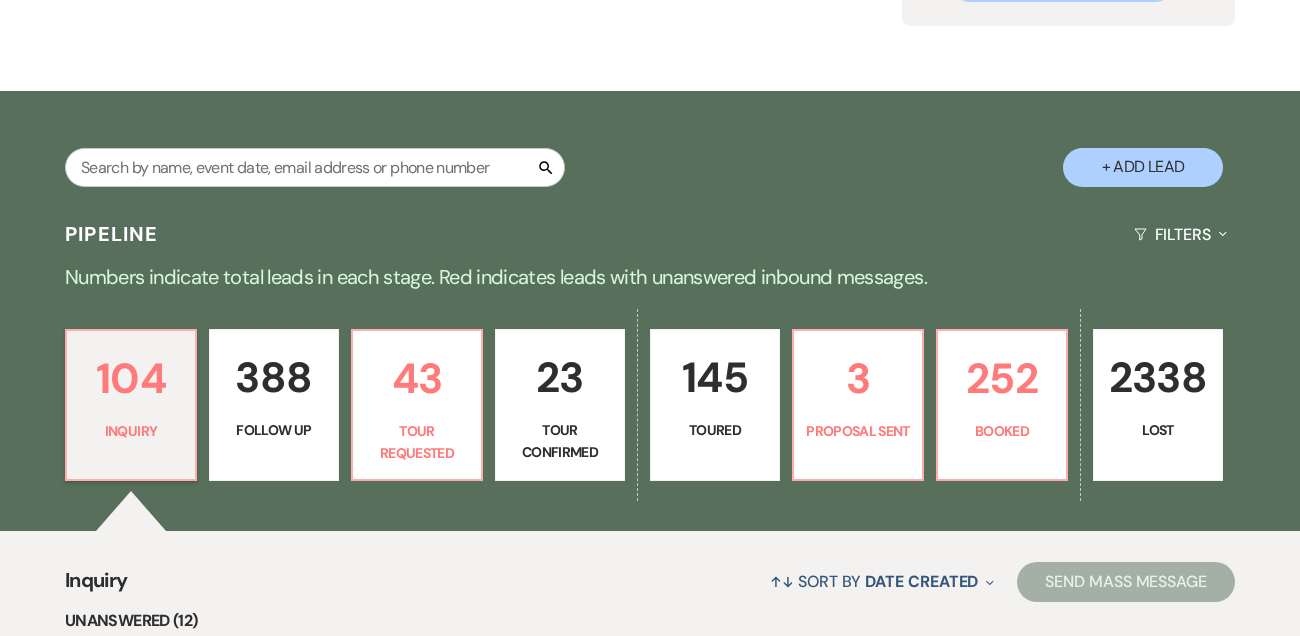scroll, scrollTop: 248, scrollLeft: 0, axis: vertical 